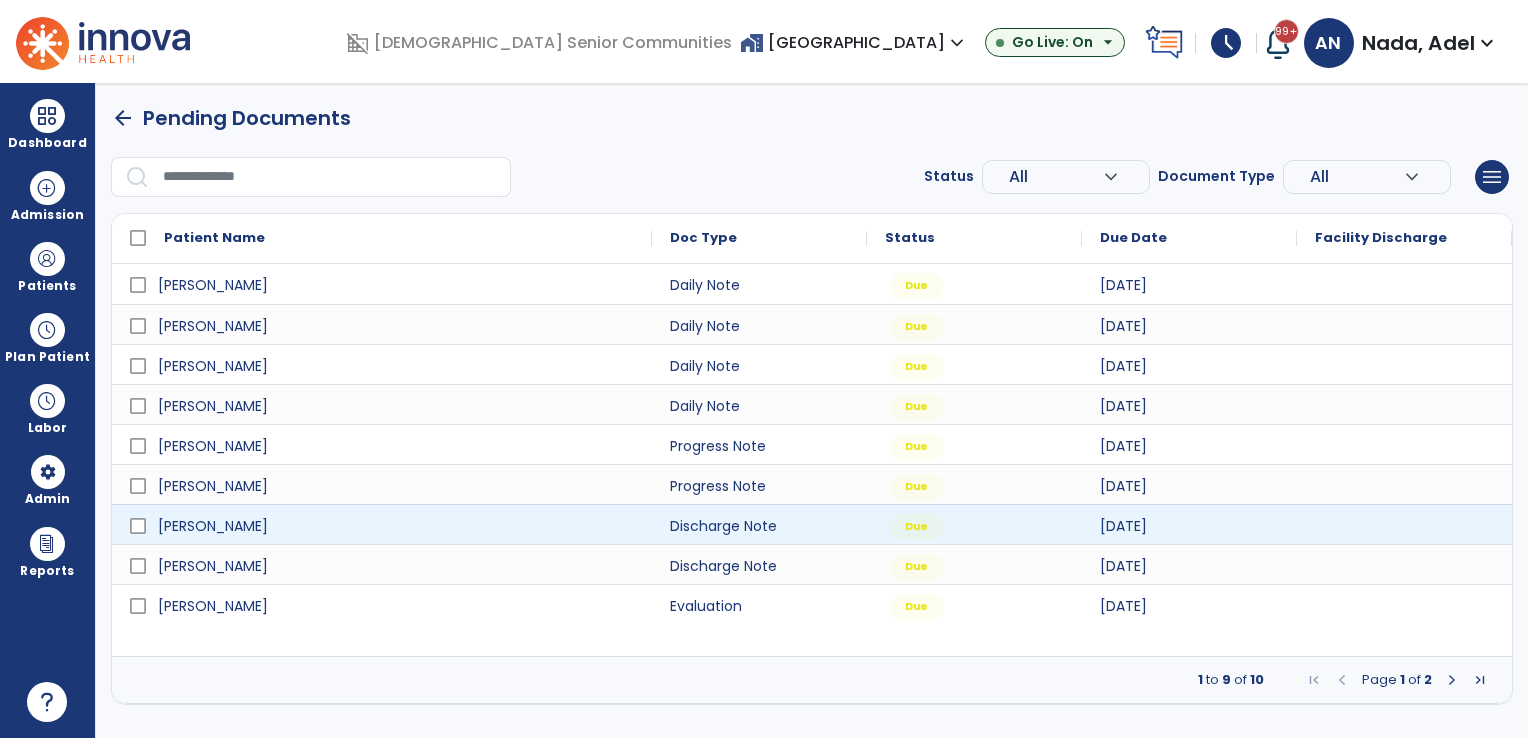 scroll, scrollTop: 0, scrollLeft: 0, axis: both 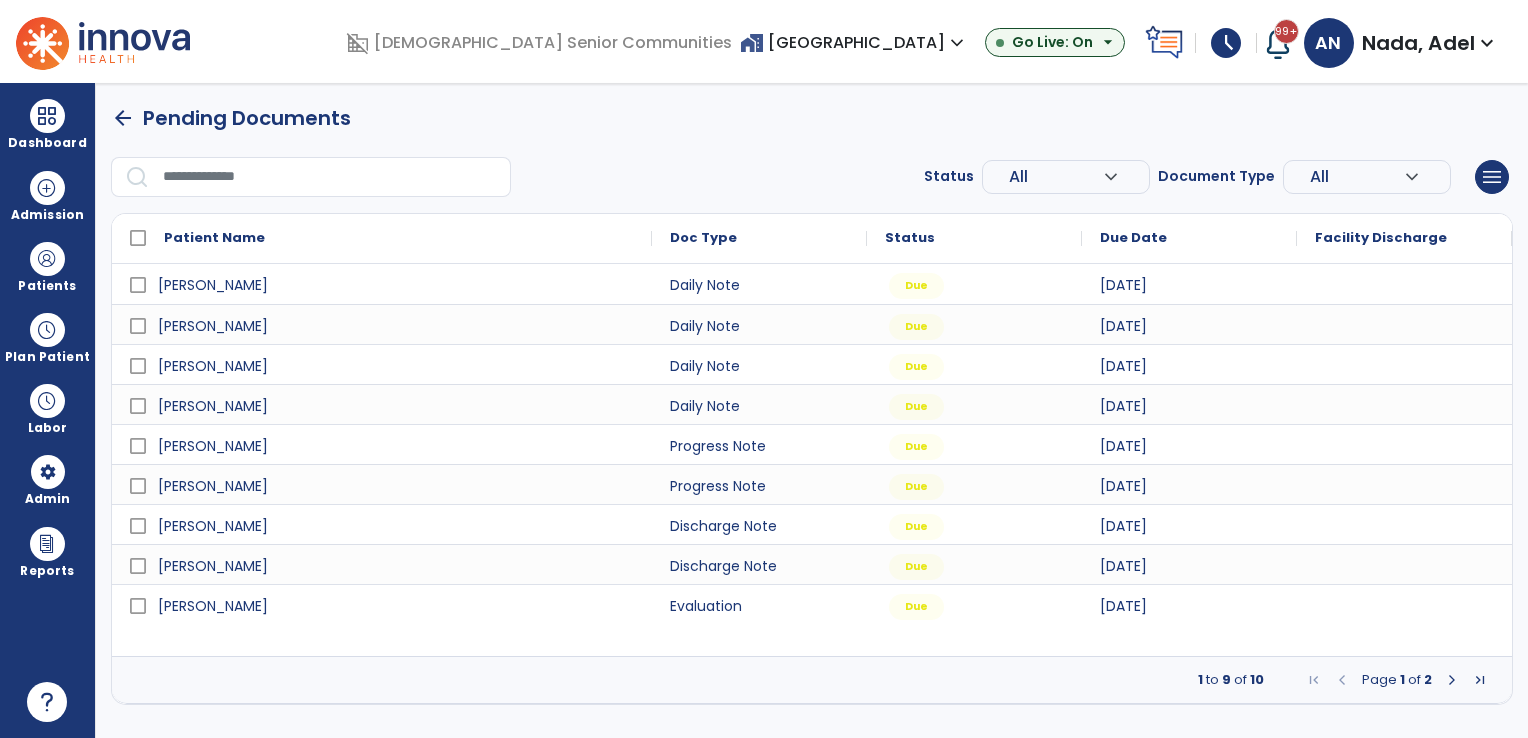 click at bounding box center (1452, 680) 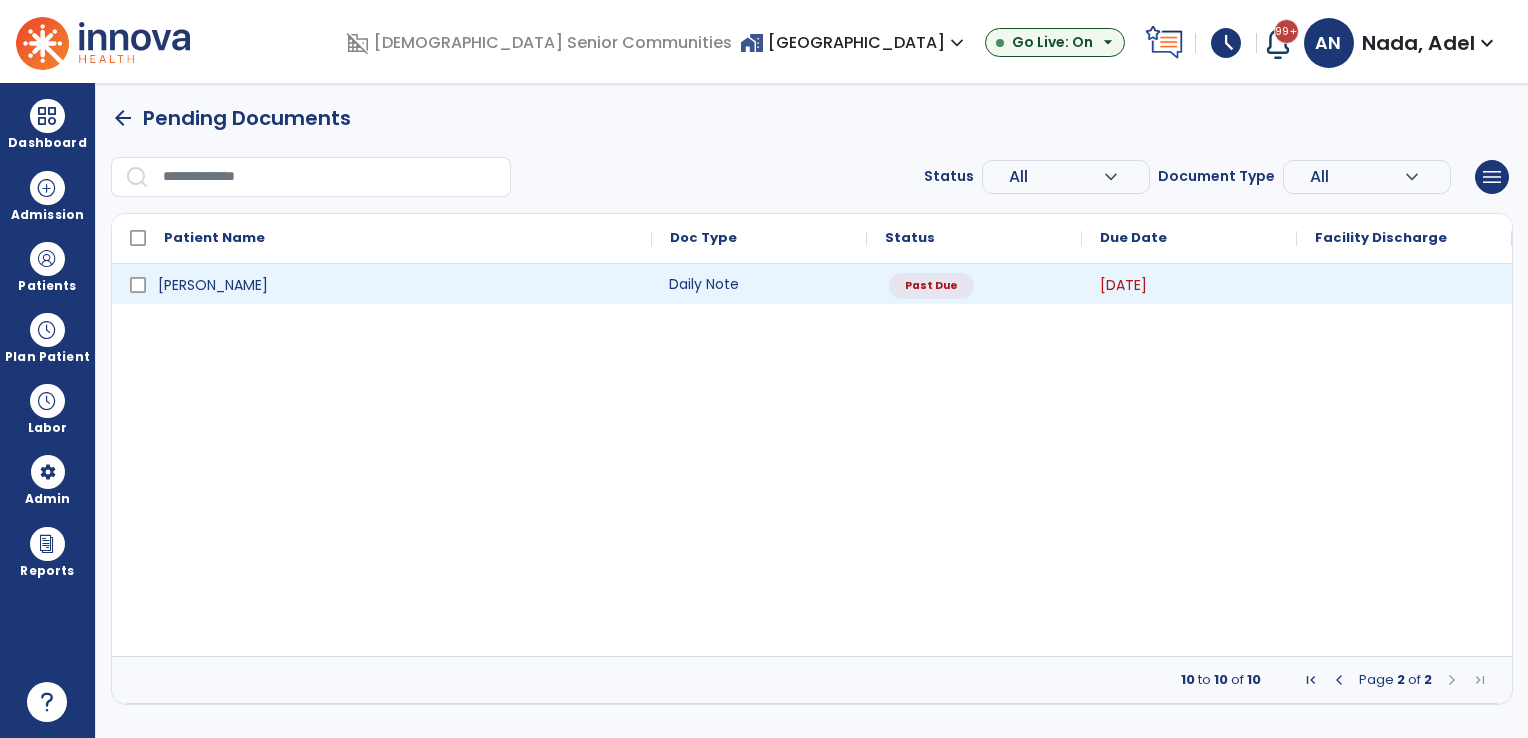 click on "Daily Note" at bounding box center (759, 284) 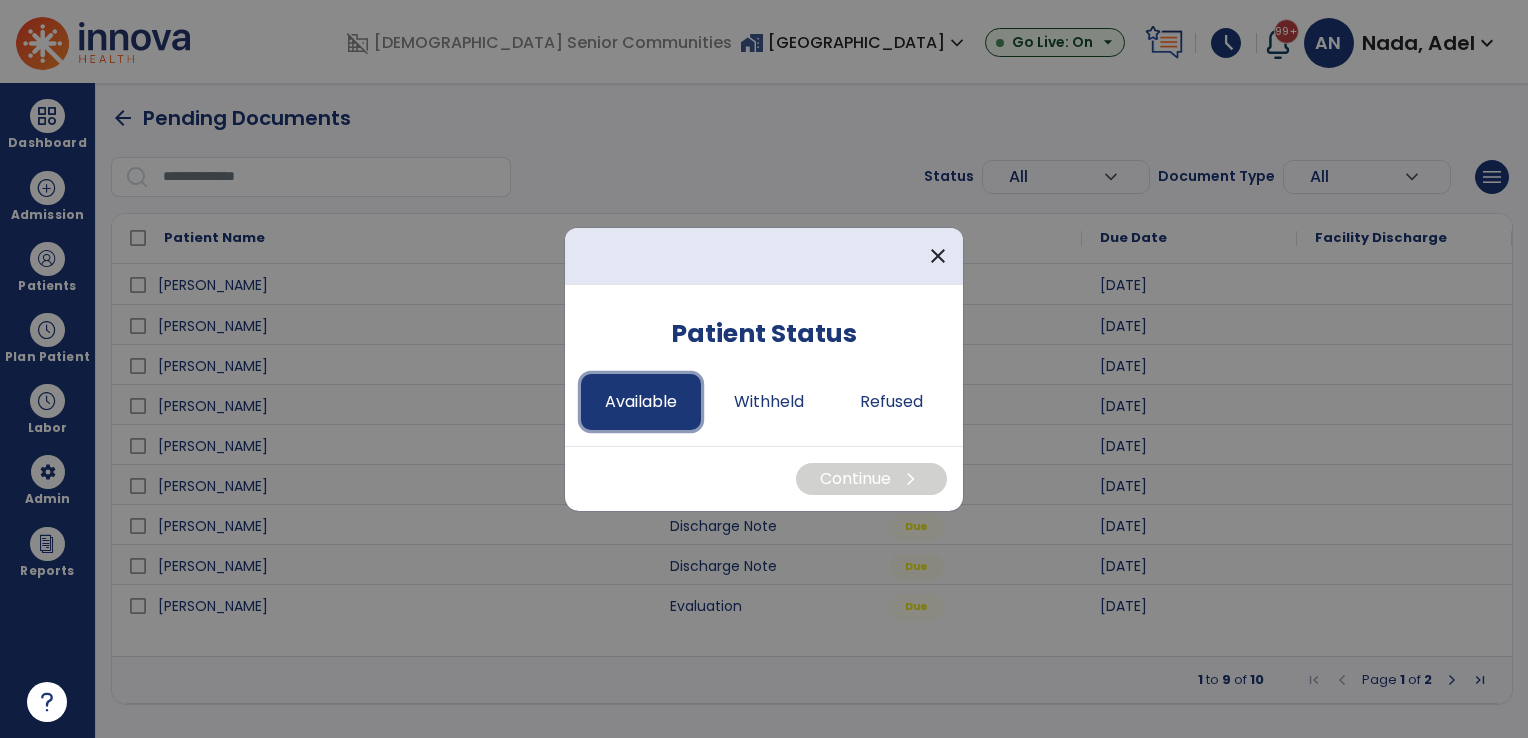click on "Available" at bounding box center [641, 402] 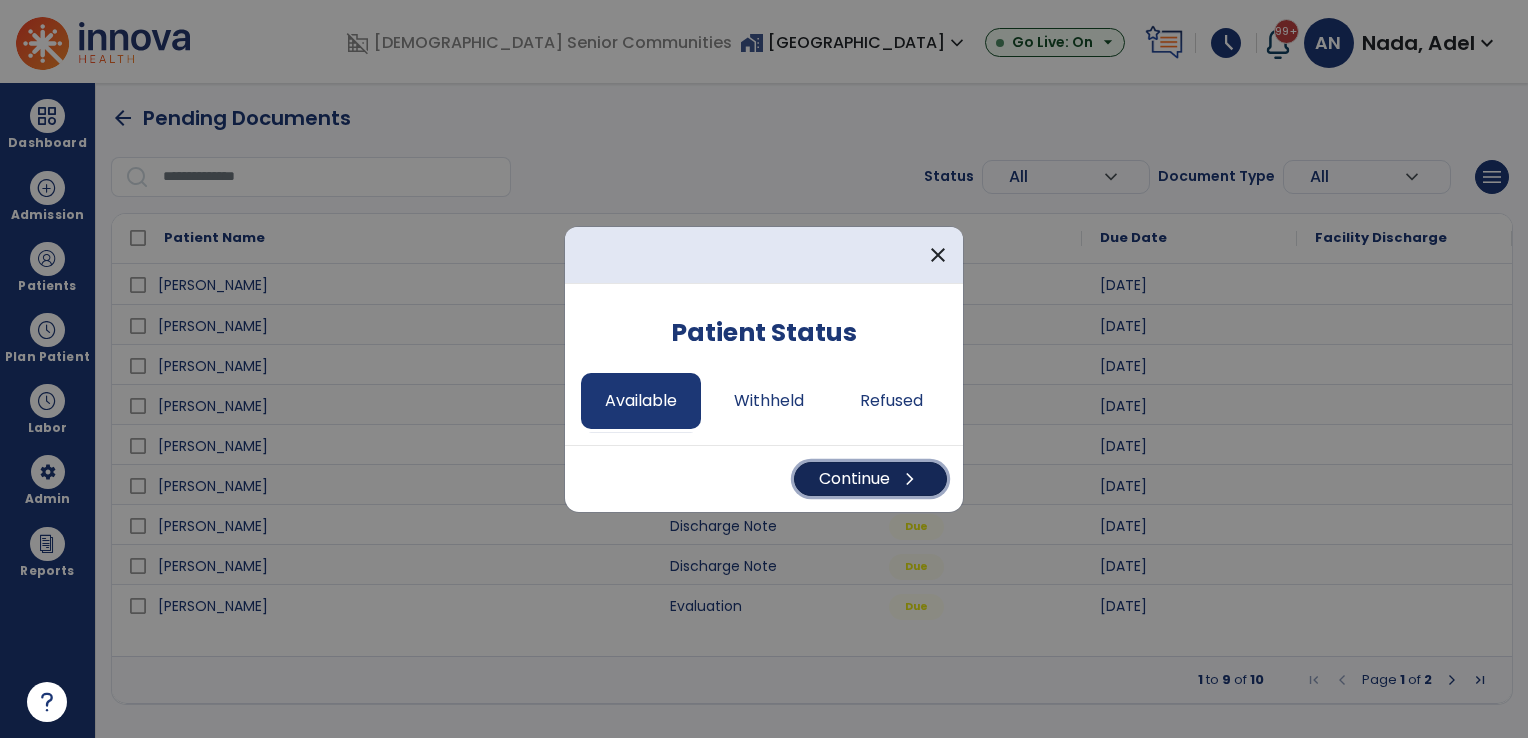 click on "Continue   chevron_right" at bounding box center [870, 479] 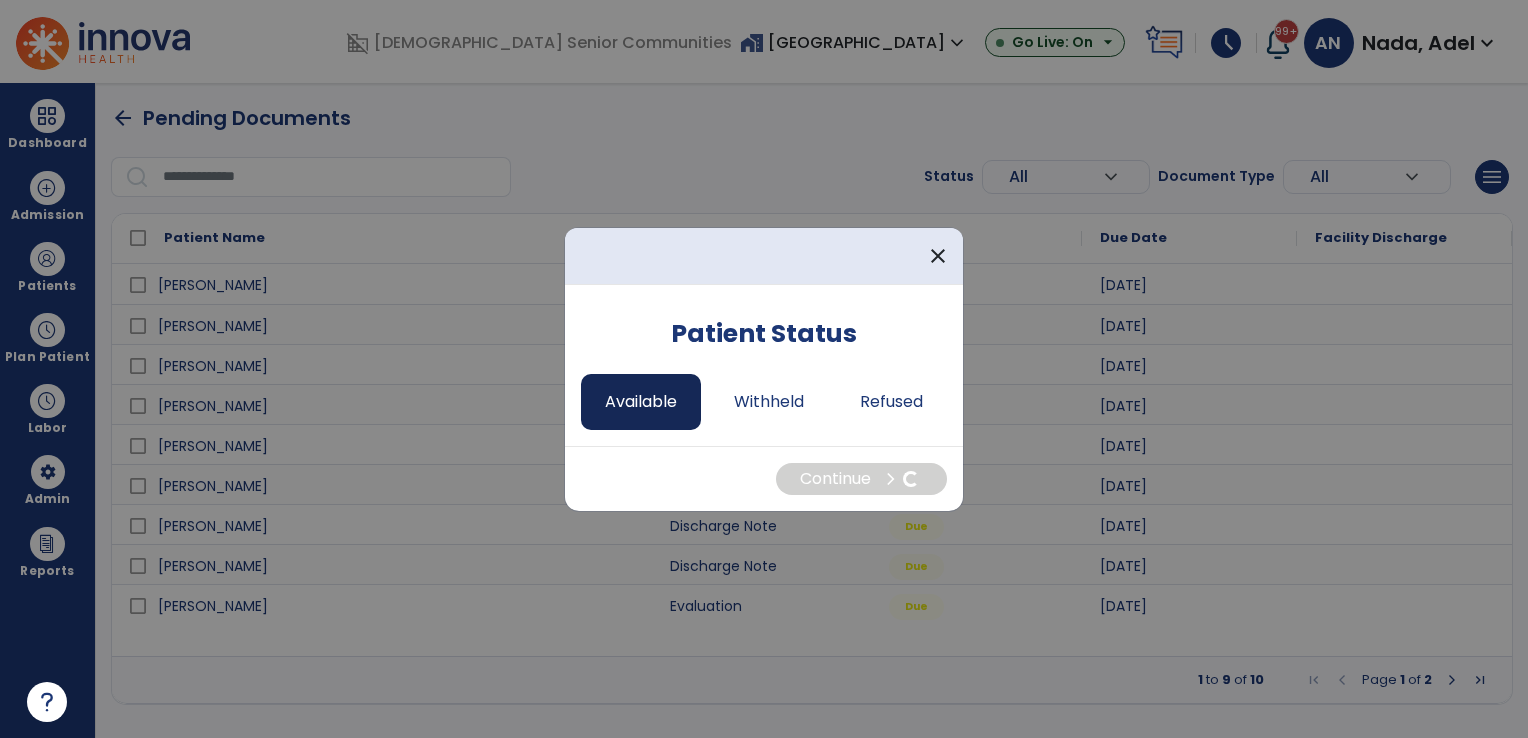 select on "*" 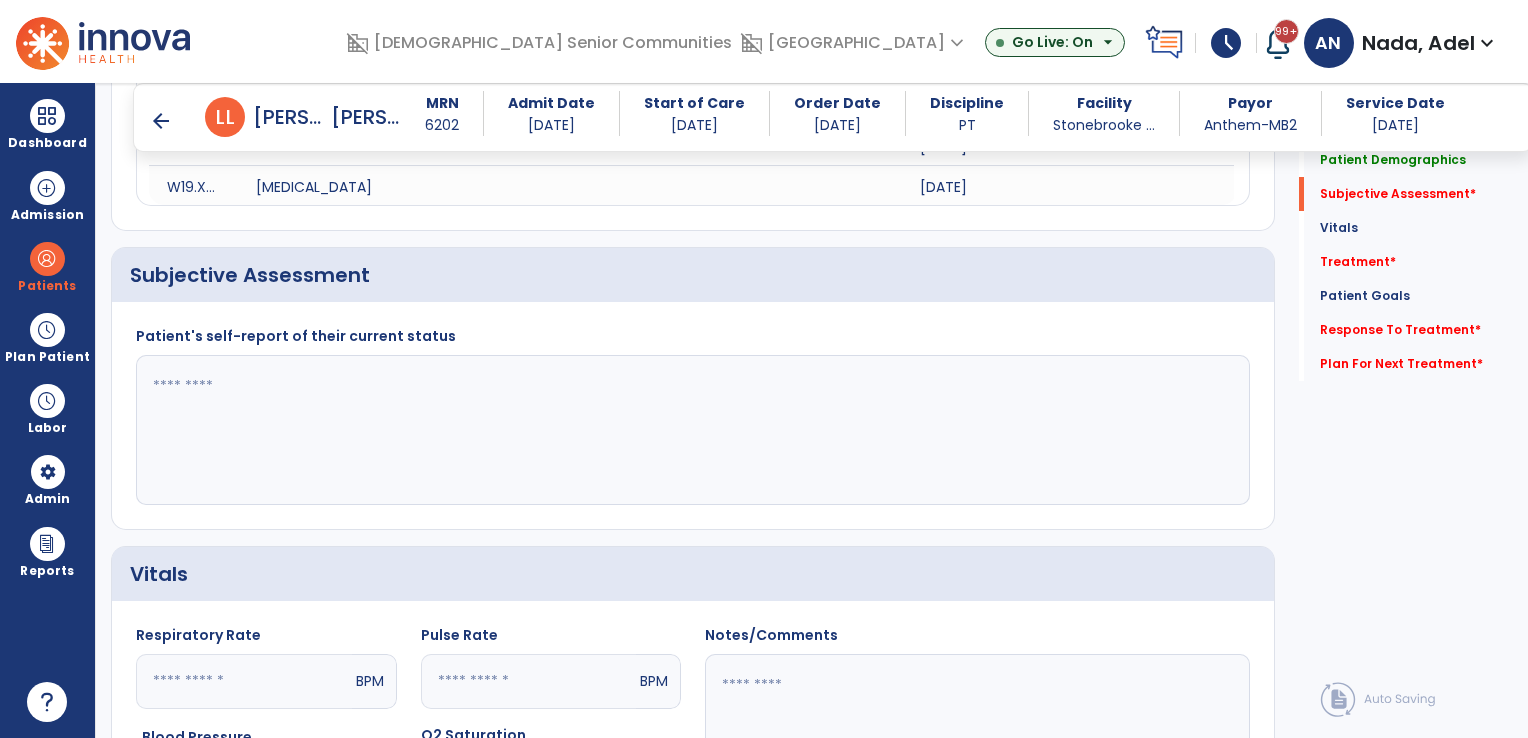 scroll, scrollTop: 500, scrollLeft: 0, axis: vertical 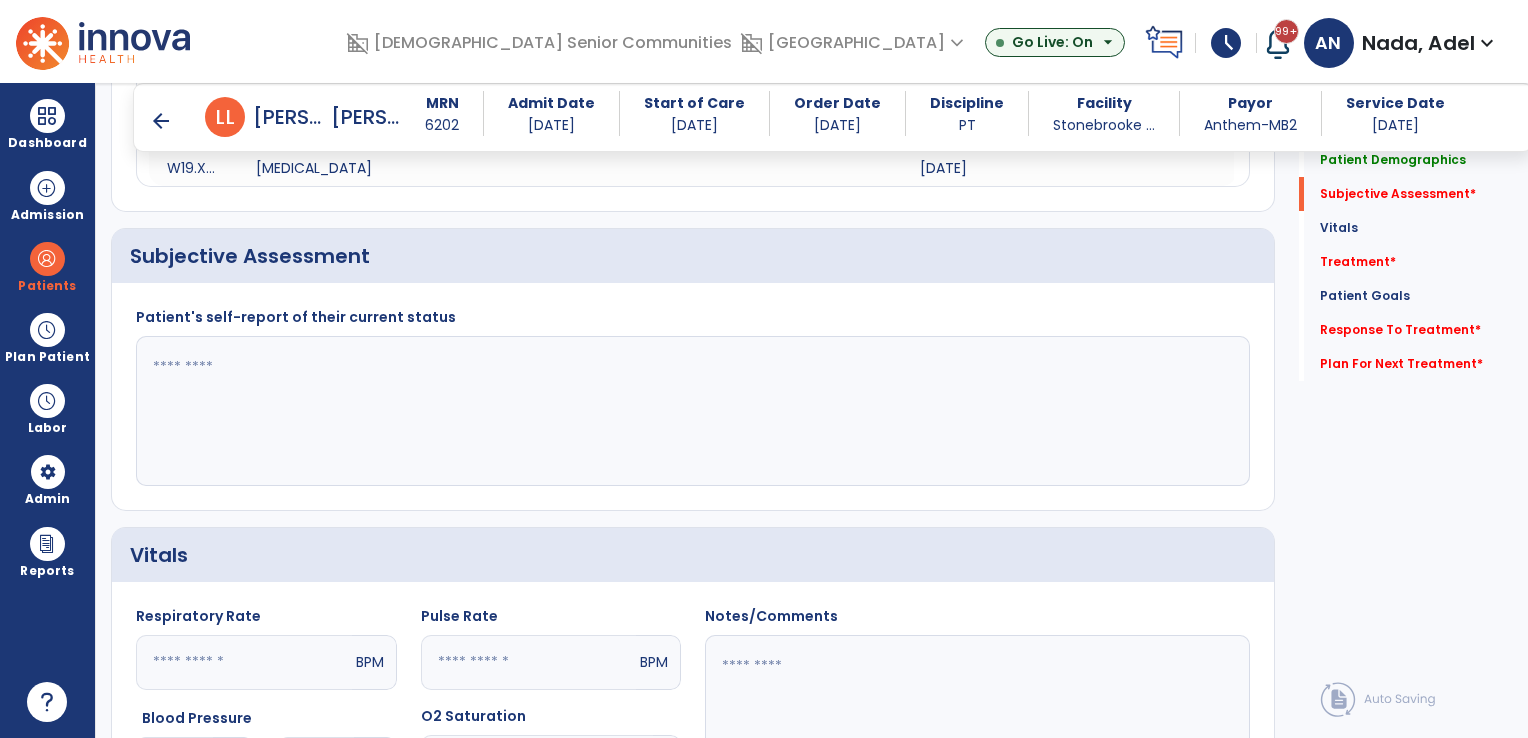 click 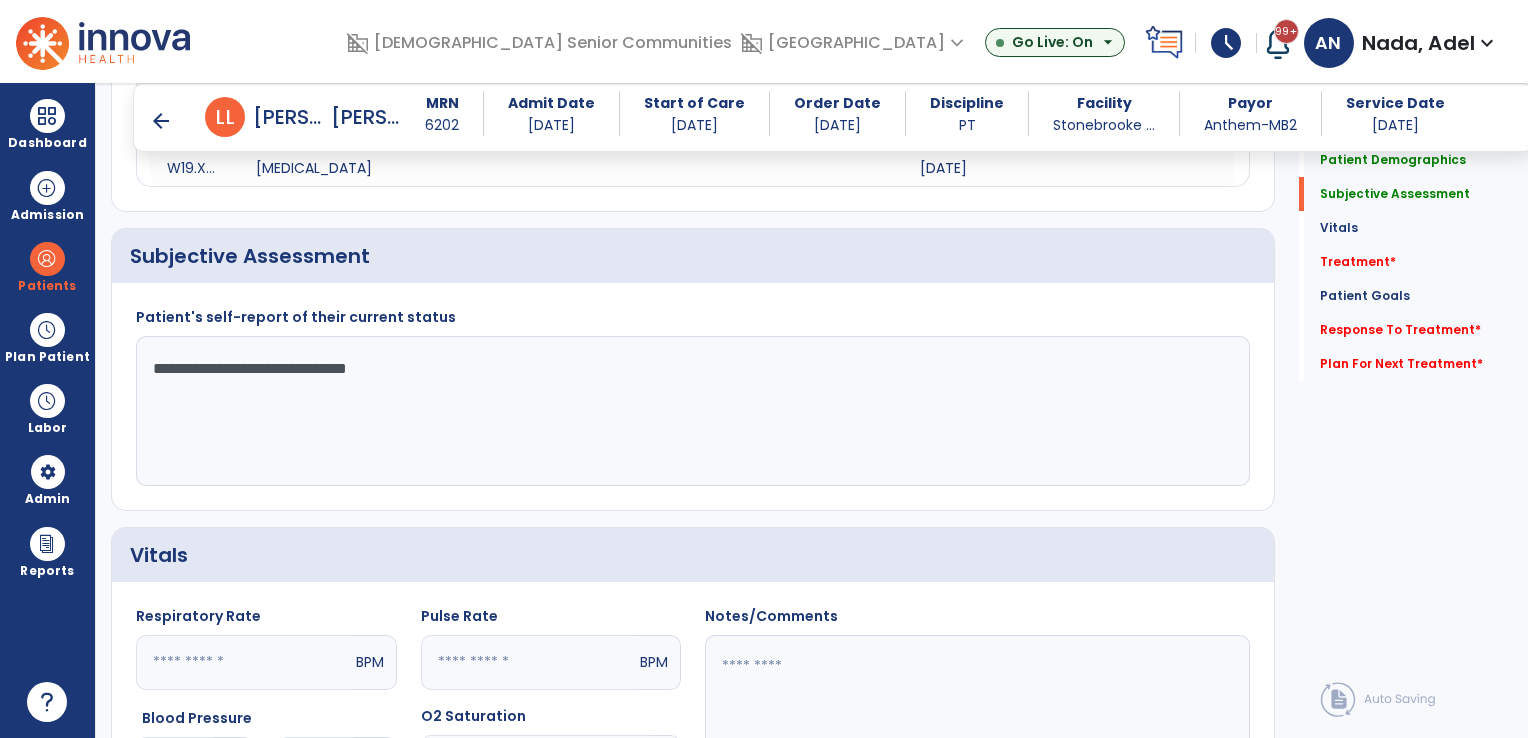 click on "**********" 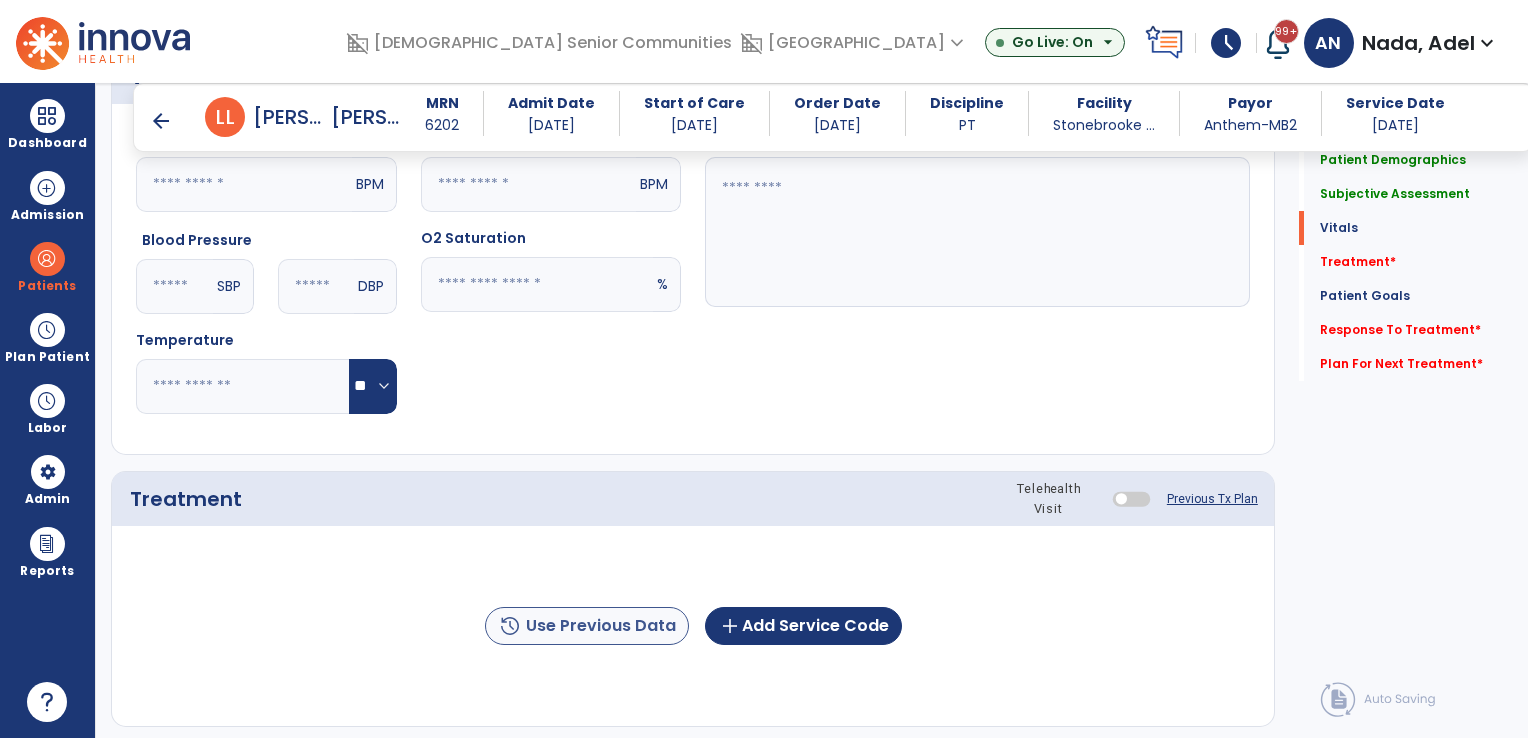 scroll, scrollTop: 1200, scrollLeft: 0, axis: vertical 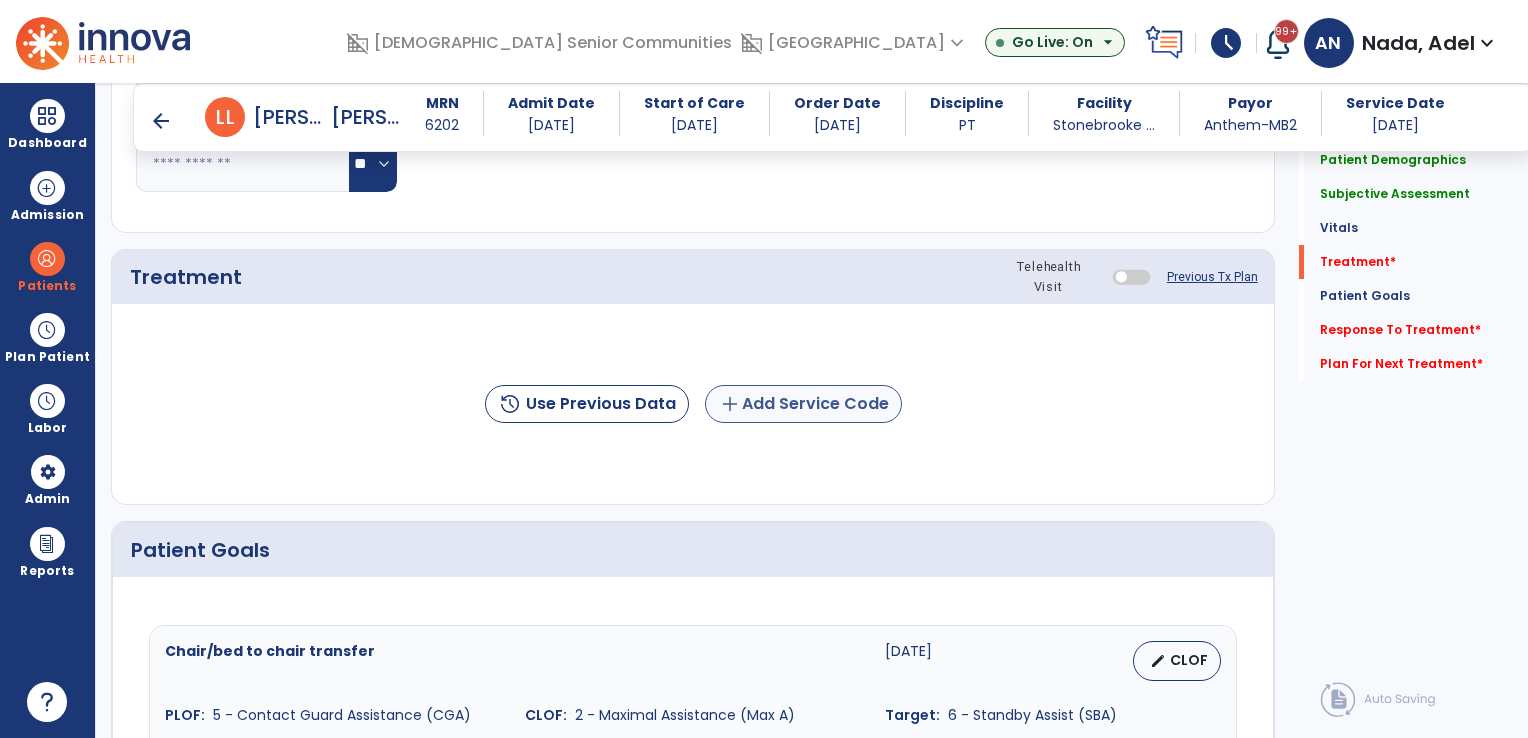 type on "**********" 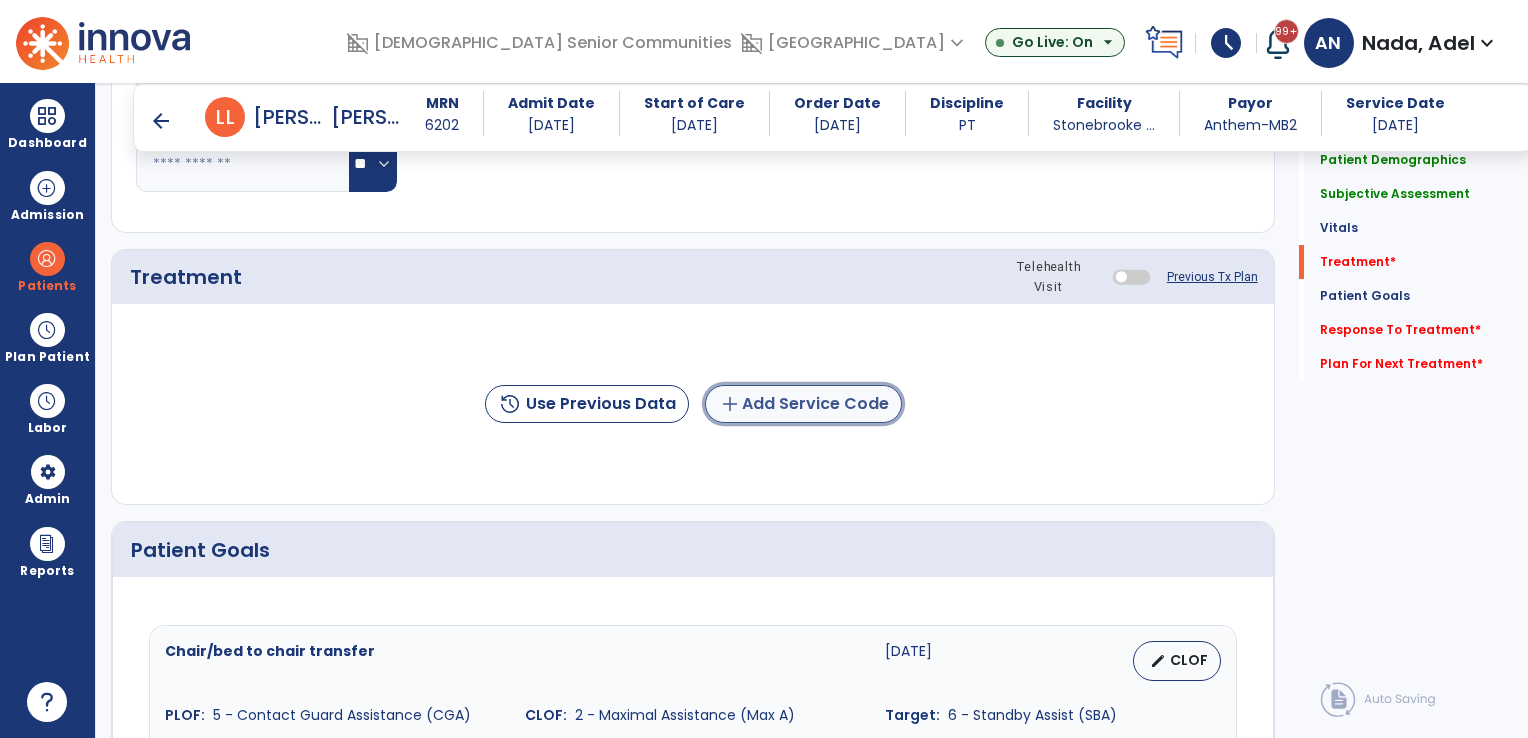 click on "add  Add Service Code" 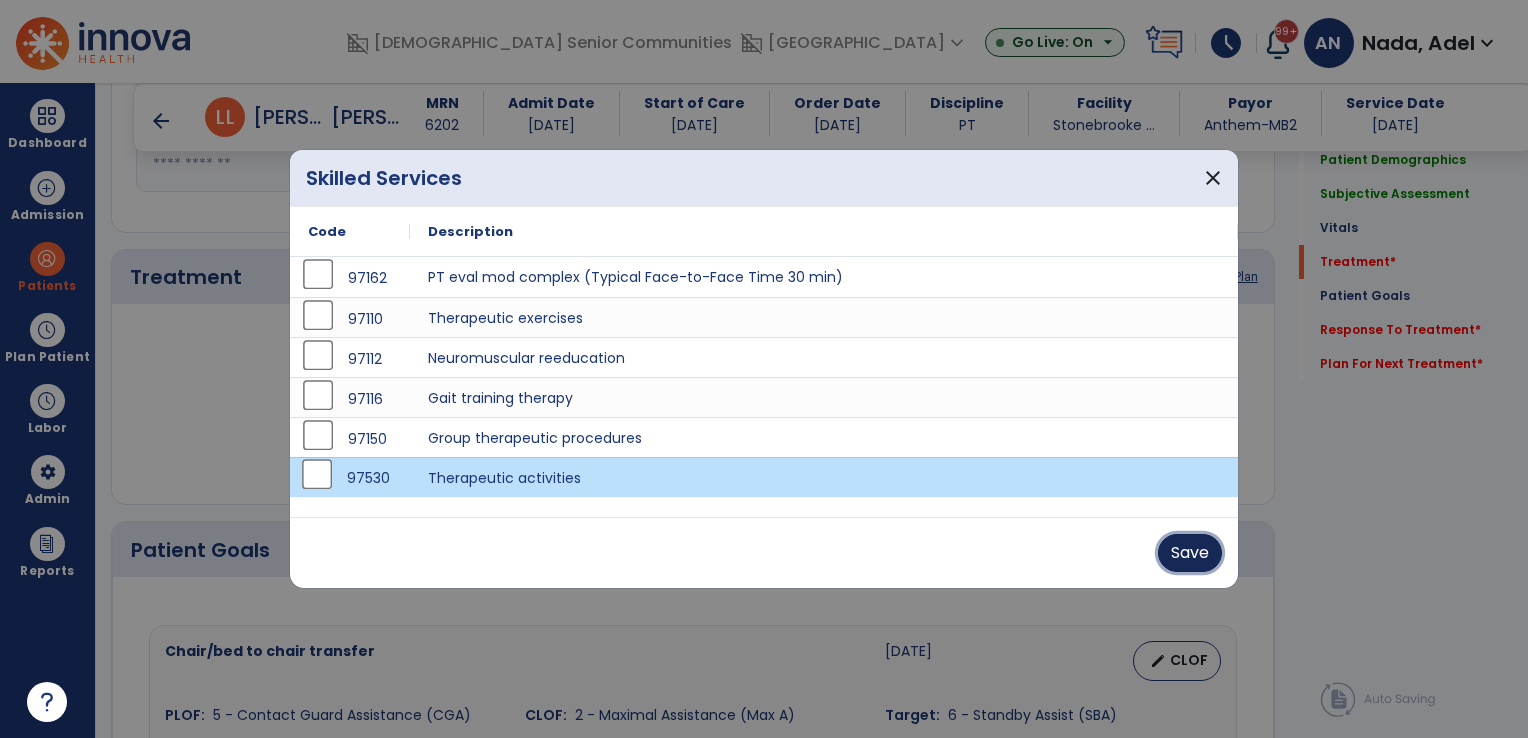 click on "Save" at bounding box center (1190, 553) 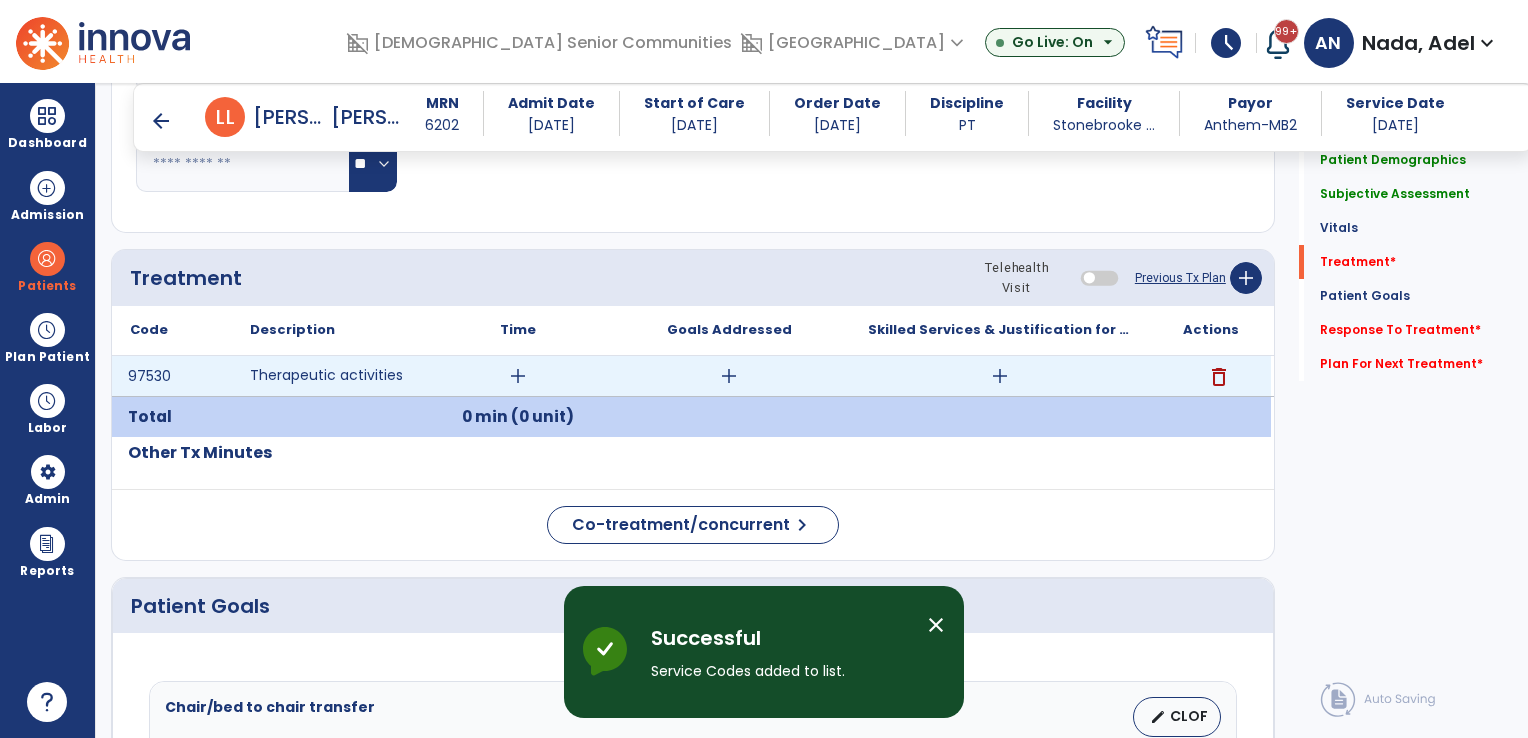 click on "add" at bounding box center (518, 376) 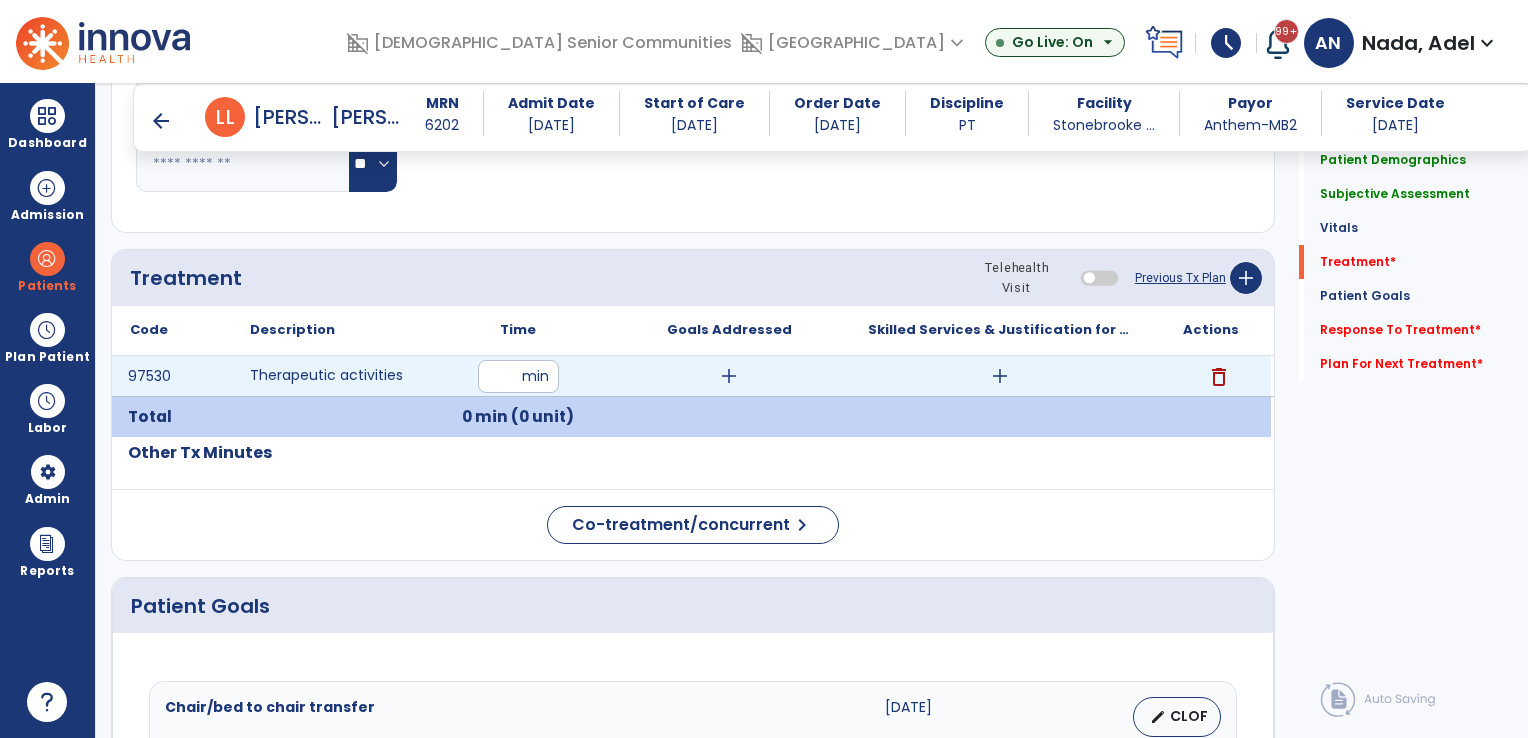type on "**" 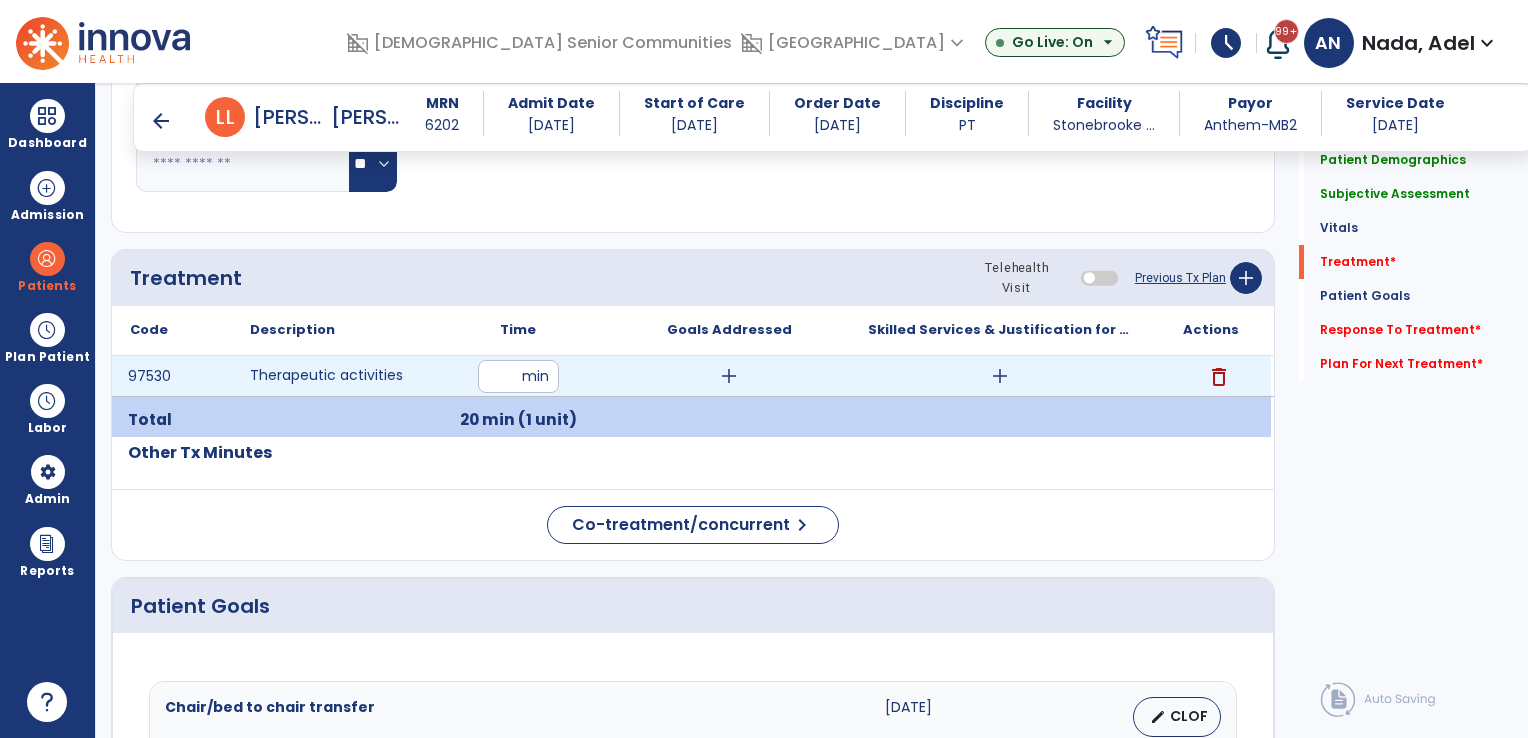 click on "add" at bounding box center [1000, 376] 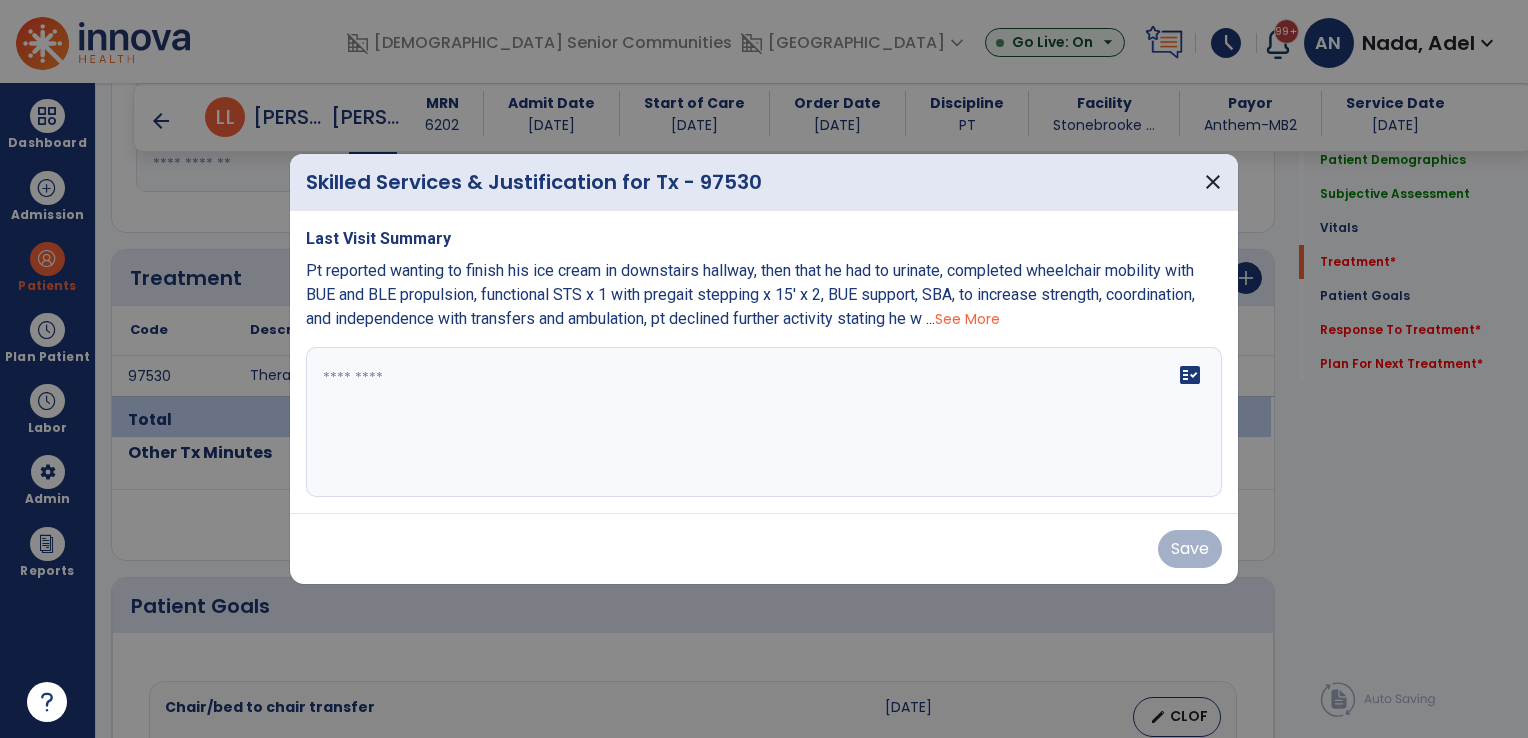 click on "See More" at bounding box center (967, 319) 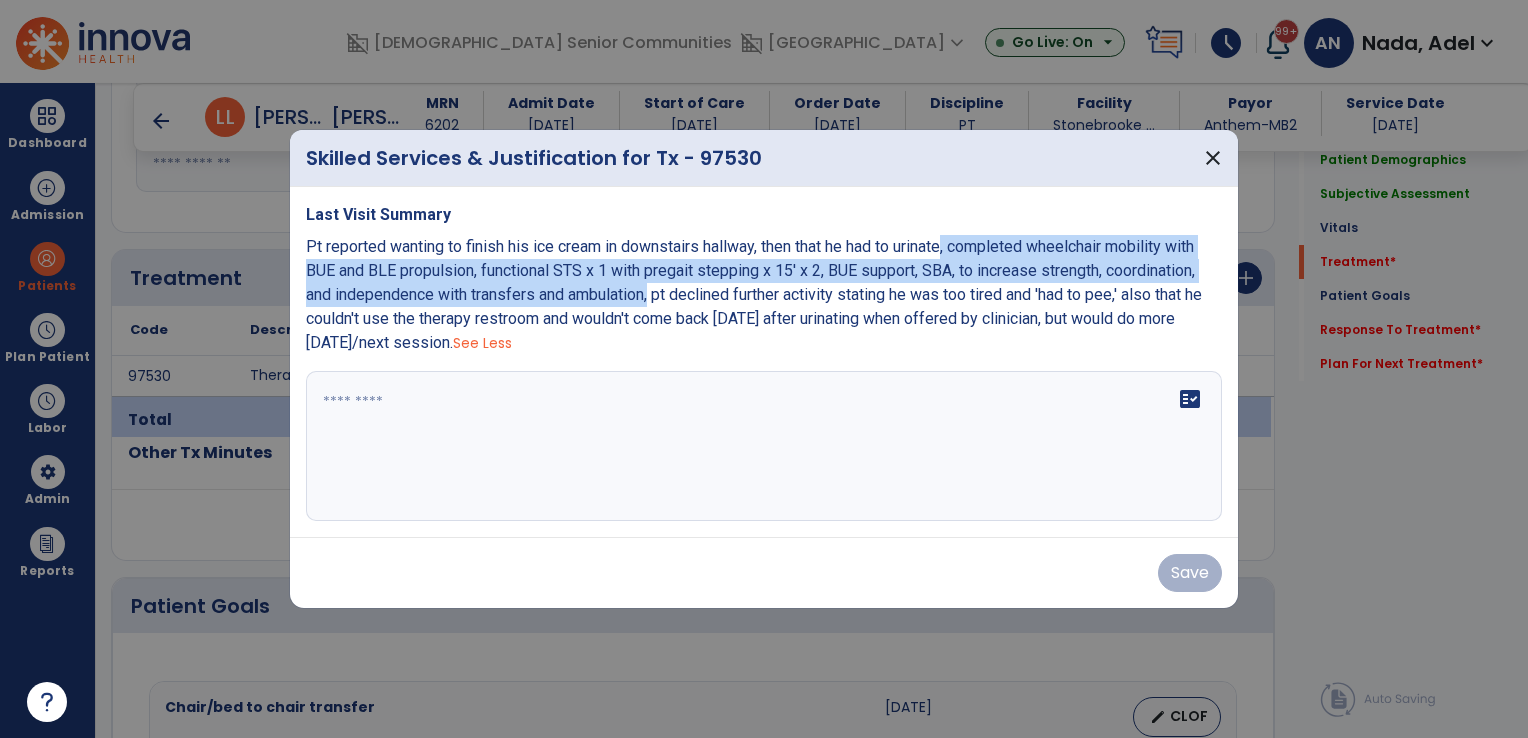 drag, startPoint x: 654, startPoint y: 298, endPoint x: 955, endPoint y: 239, distance: 306.7279 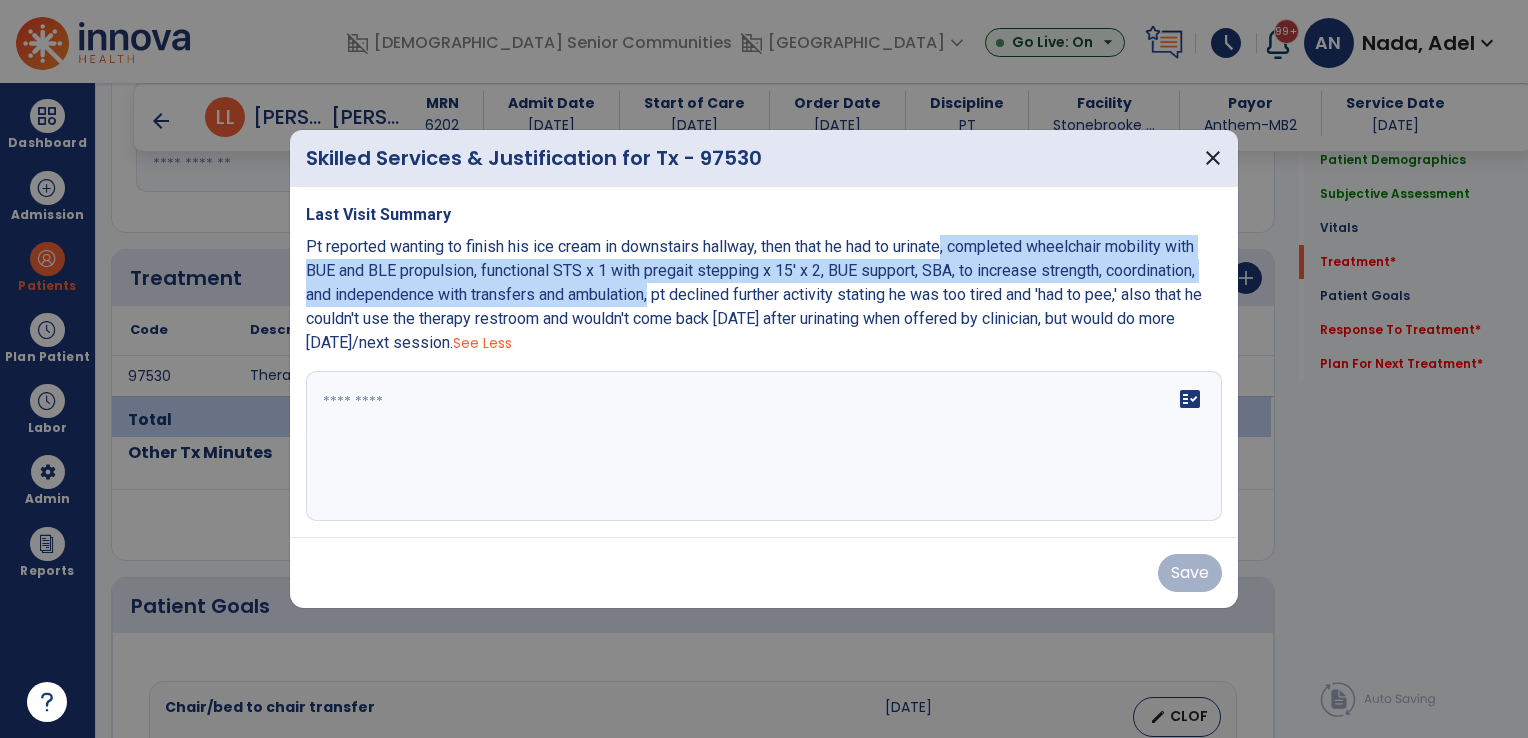 click on "Pt reported wanting to finish his ice cream in downstairs hallway, then that he had to urinate, completed wheelchair mobility with BUE and BLE propulsion, functional STS x 1 with pregait stepping x 15' x 2, BUE support, SBA, to increase strength, coordination, and independence with transfers and ambulation, pt declined further activity stating he was too tired and 'had to pee,' also that he couldn't use the therapy restroom and wouldn't come back today after urinating when offered by clinician, but would do more tomorrow/next session." at bounding box center [754, 294] 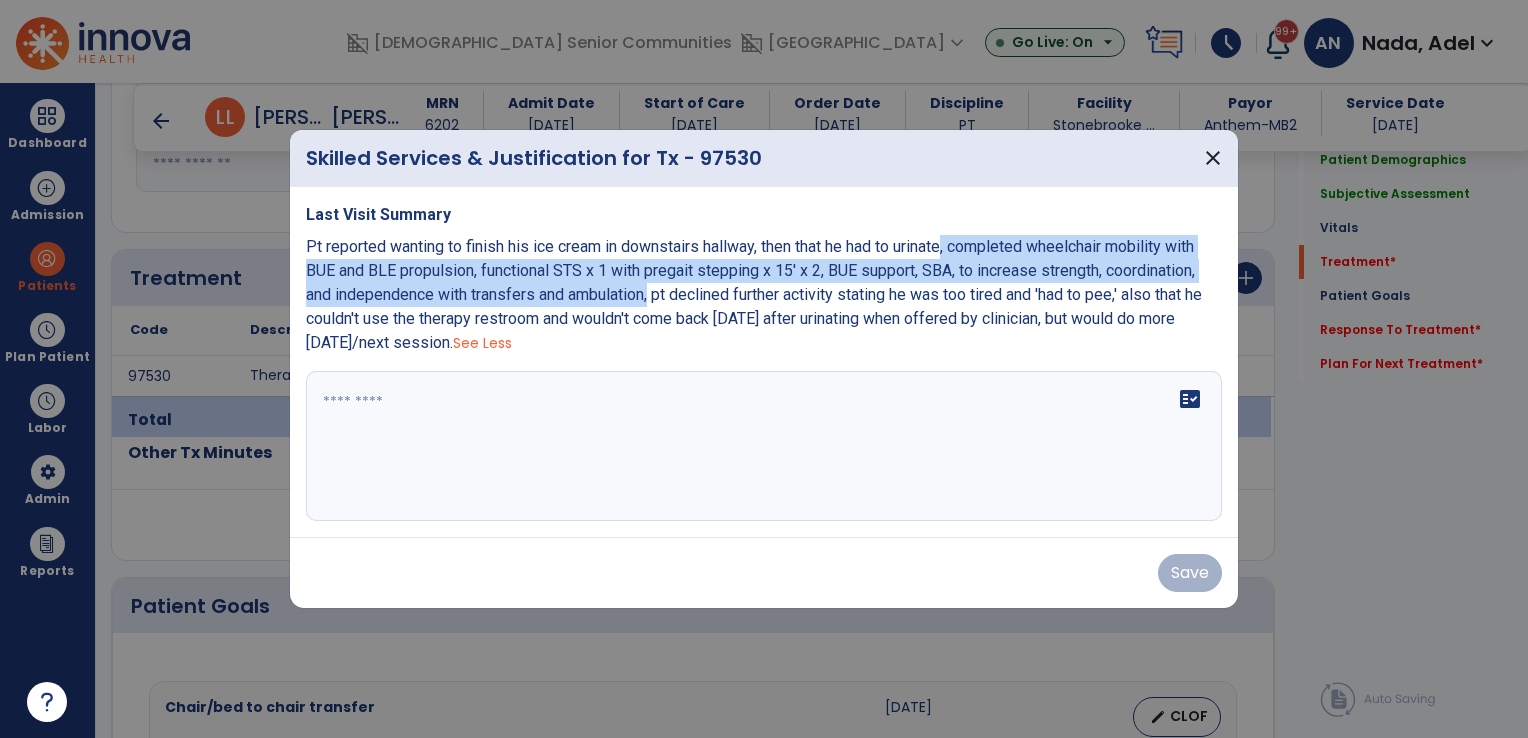 copy on ", completed wheelchair mobility with BUE and BLE propulsion, functional STS x 1 with pregait stepping x 15' x 2, BUE support, SBA, to increase strength, coordination, and independence with transfers and ambulation," 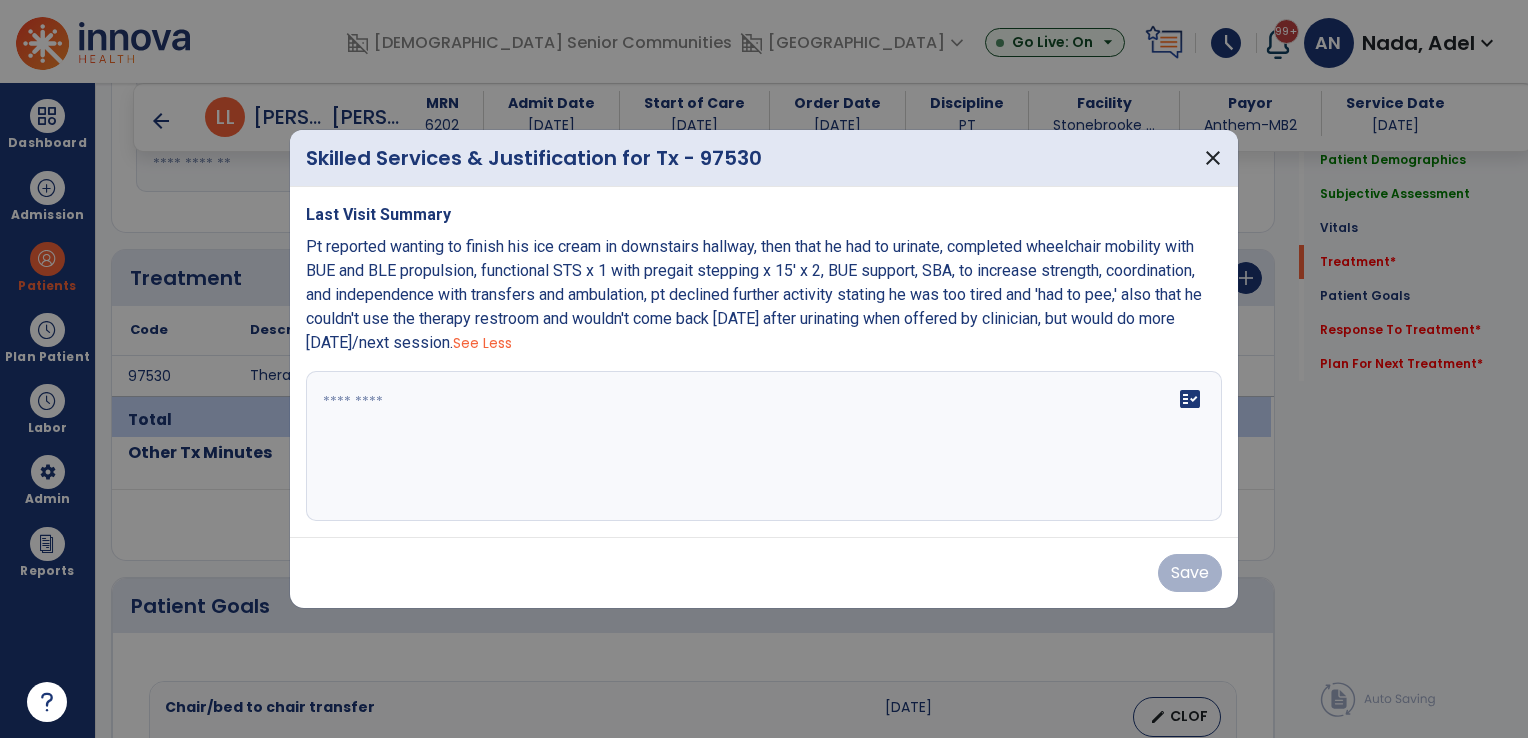 click on "fact_check" at bounding box center (764, 446) 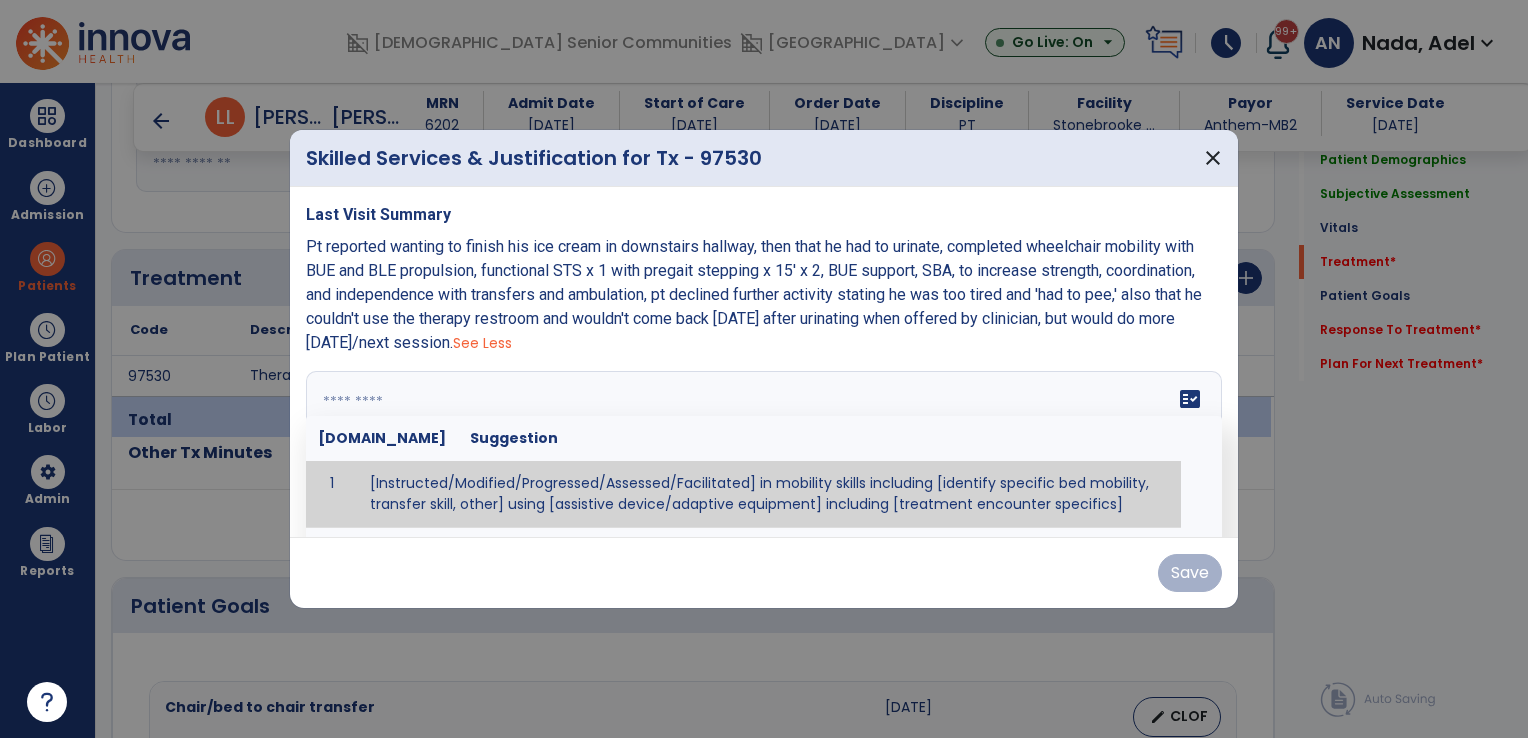 paste on "**********" 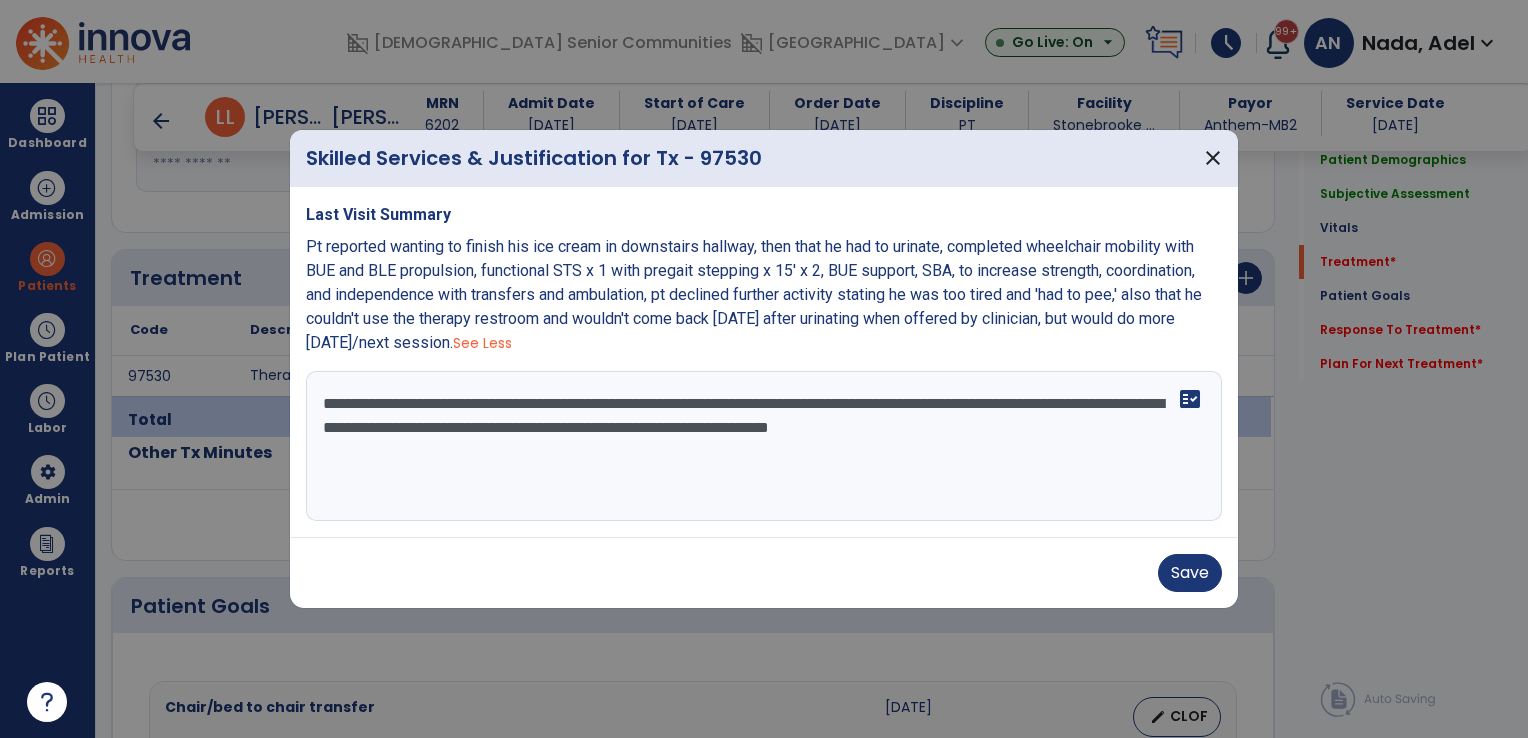 click on "**********" at bounding box center (764, 446) 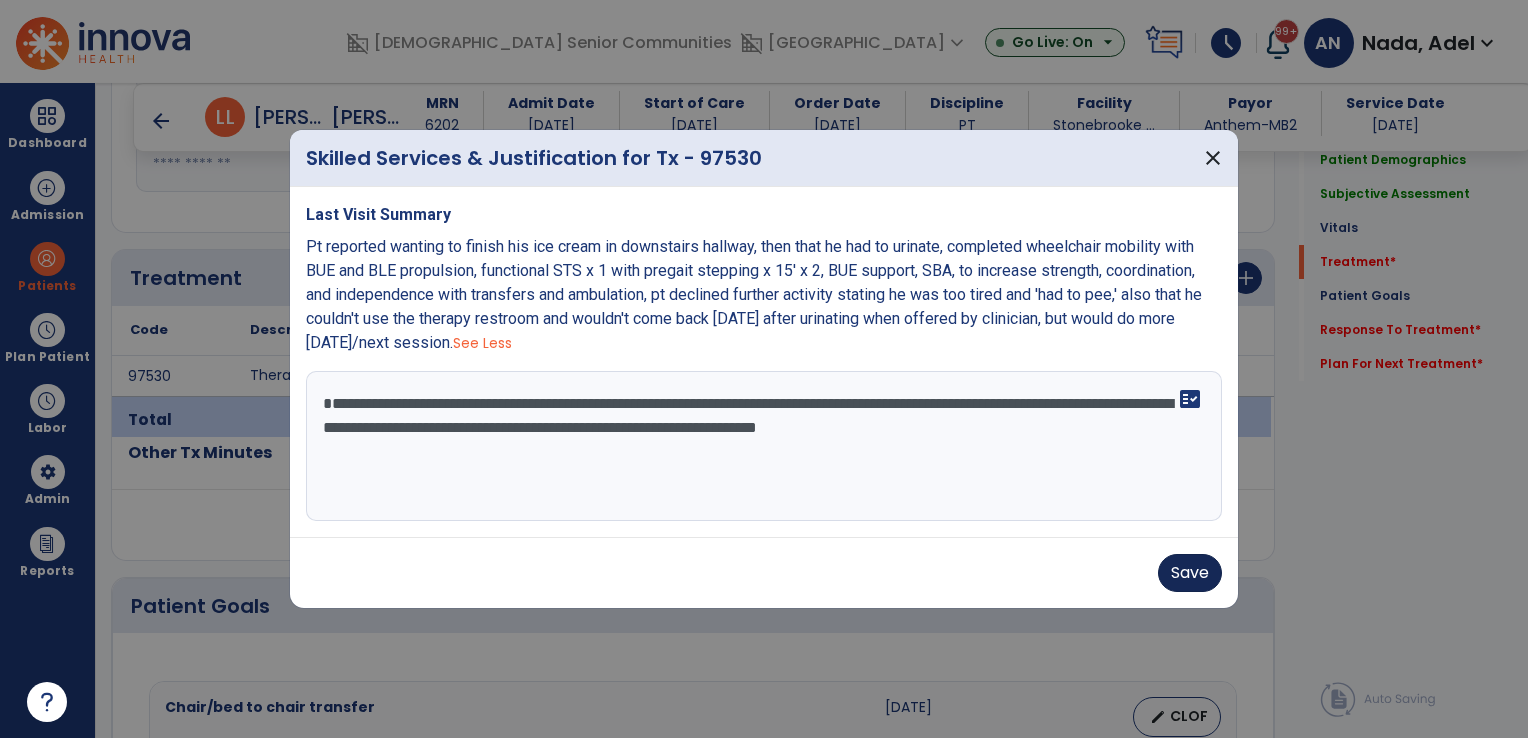 type on "**********" 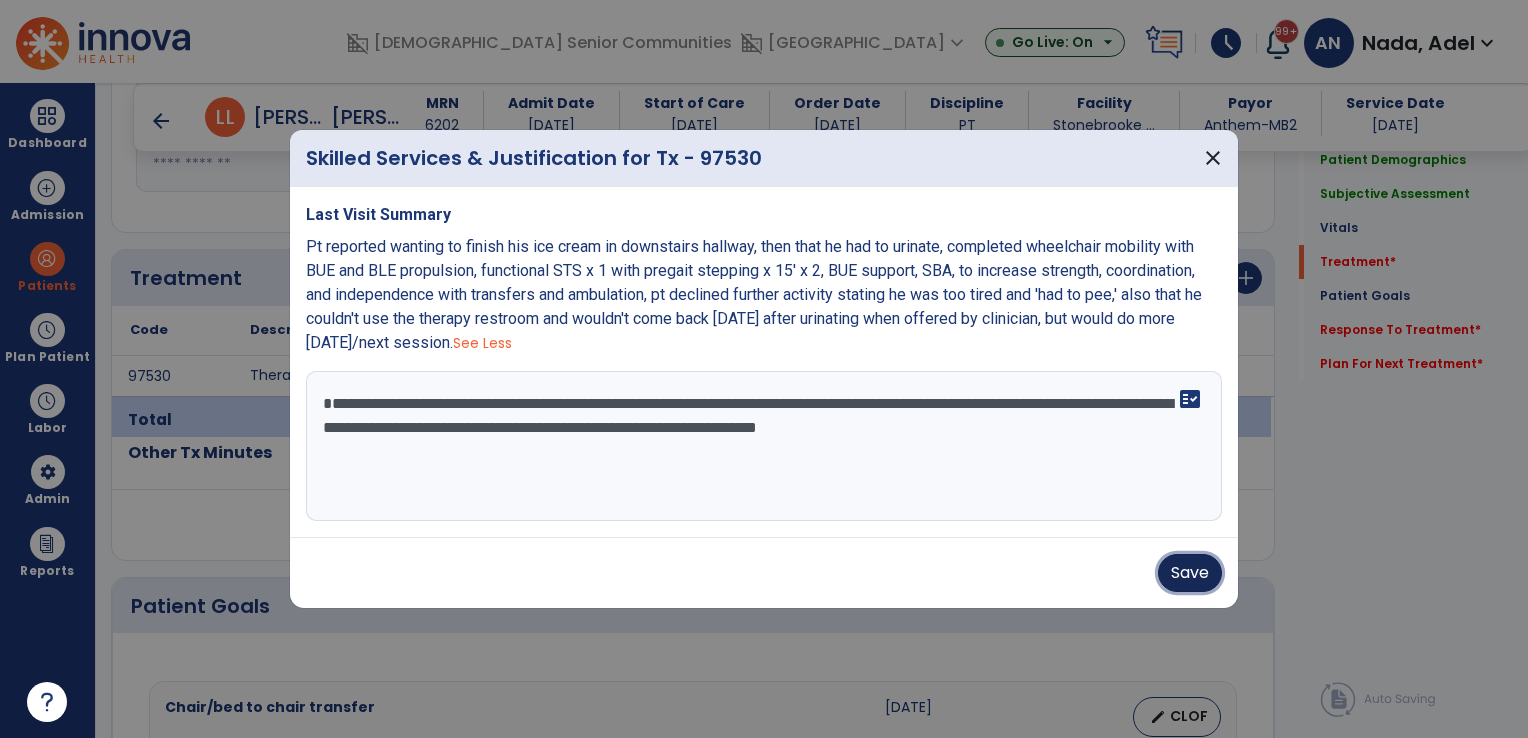 click on "Save" at bounding box center (1190, 573) 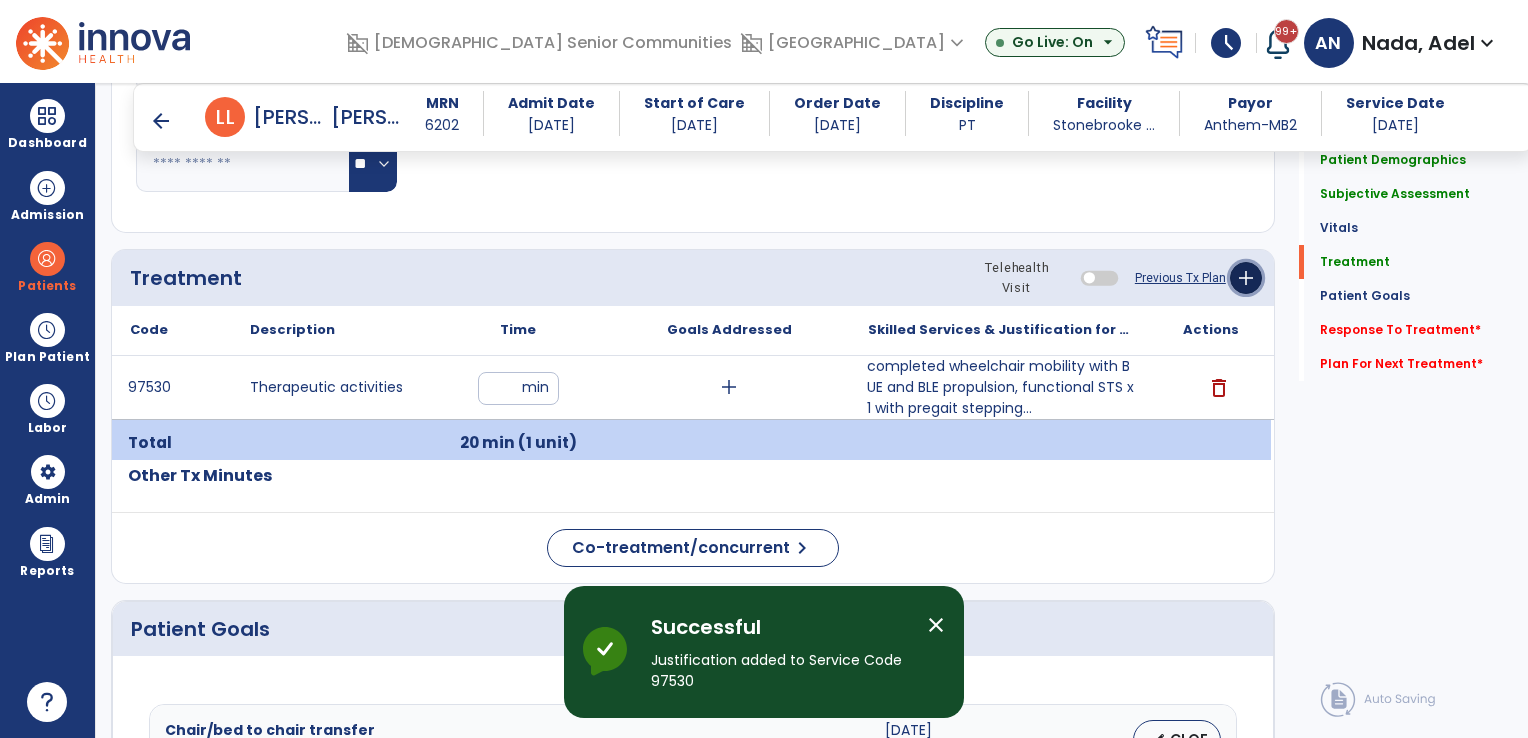 click on "add" 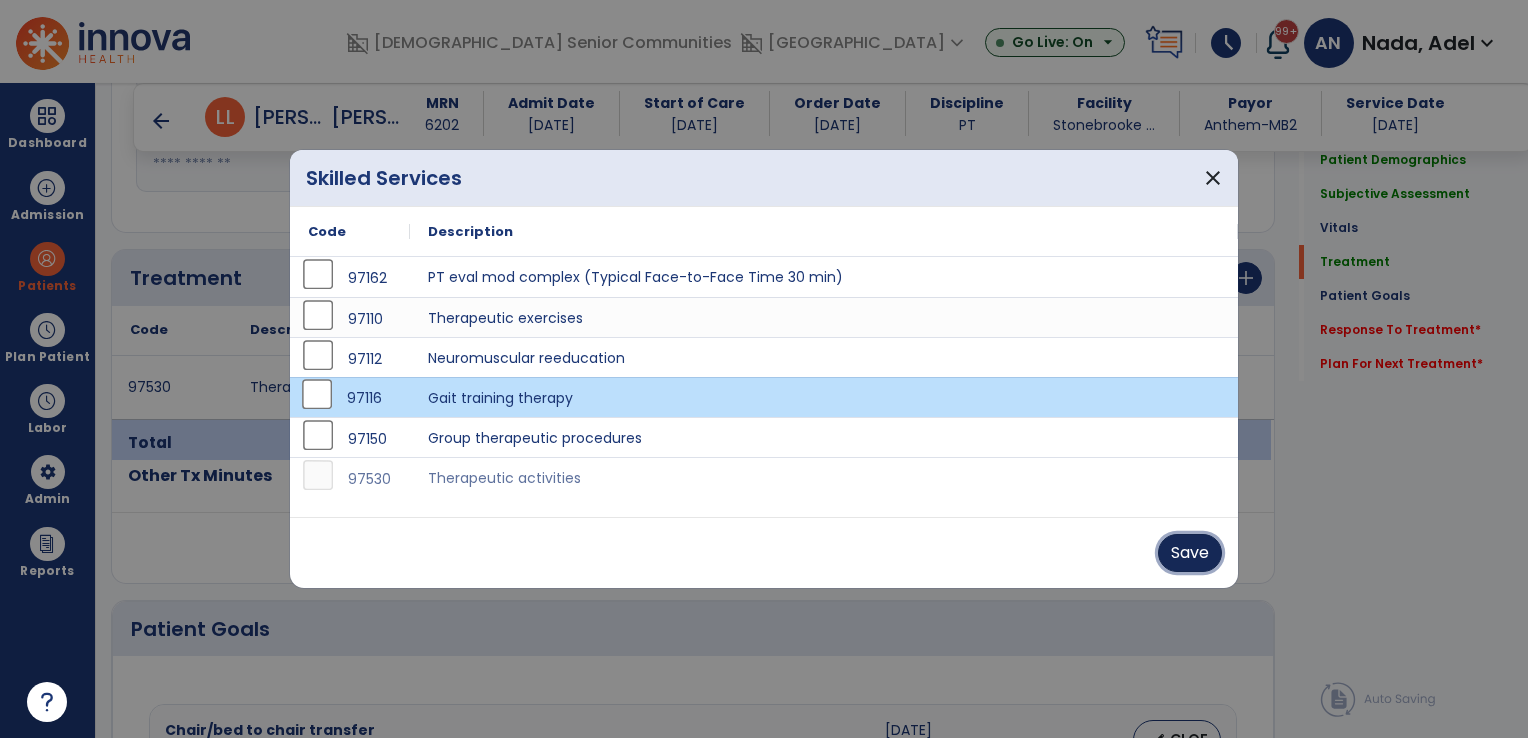 click on "Save" at bounding box center [1190, 553] 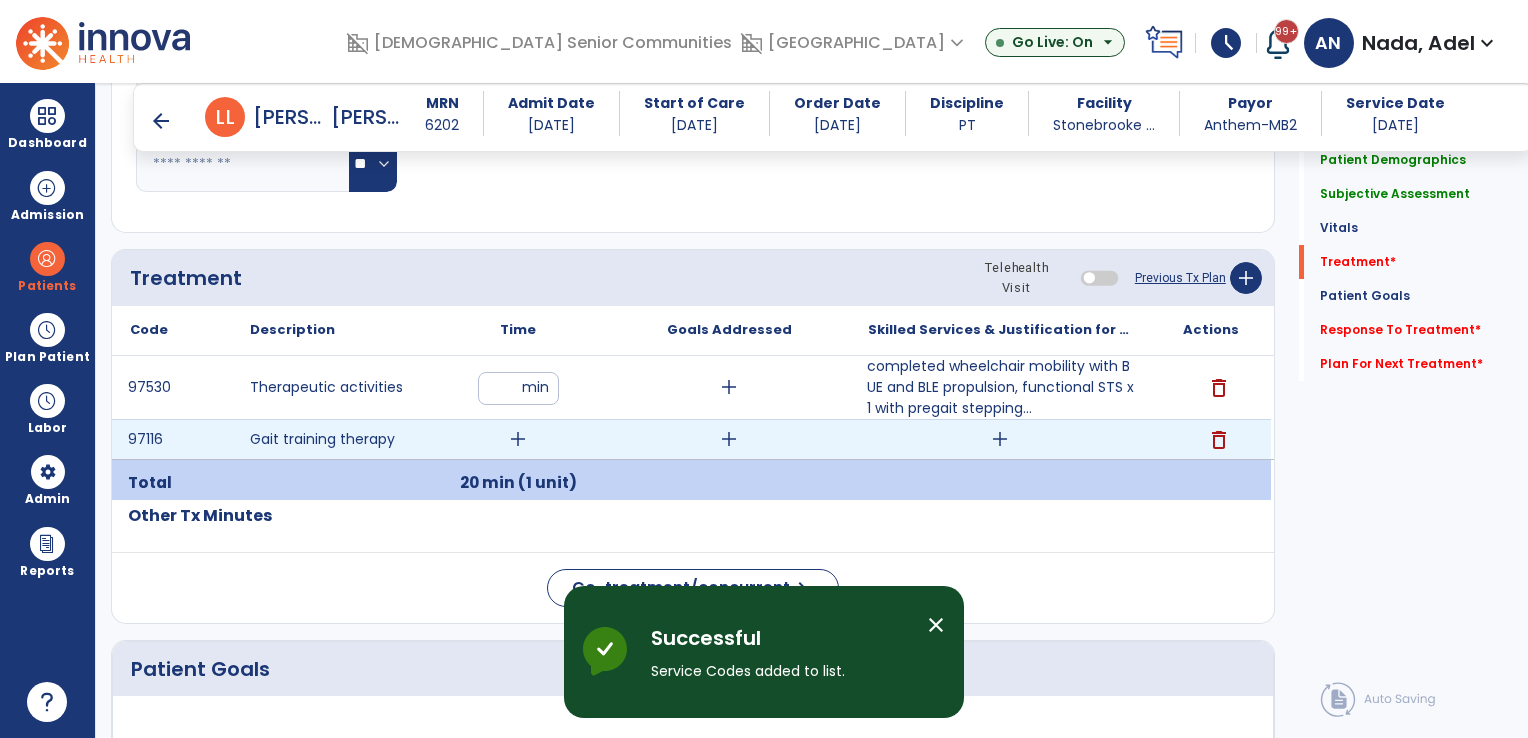 click on "add" at bounding box center [518, 439] 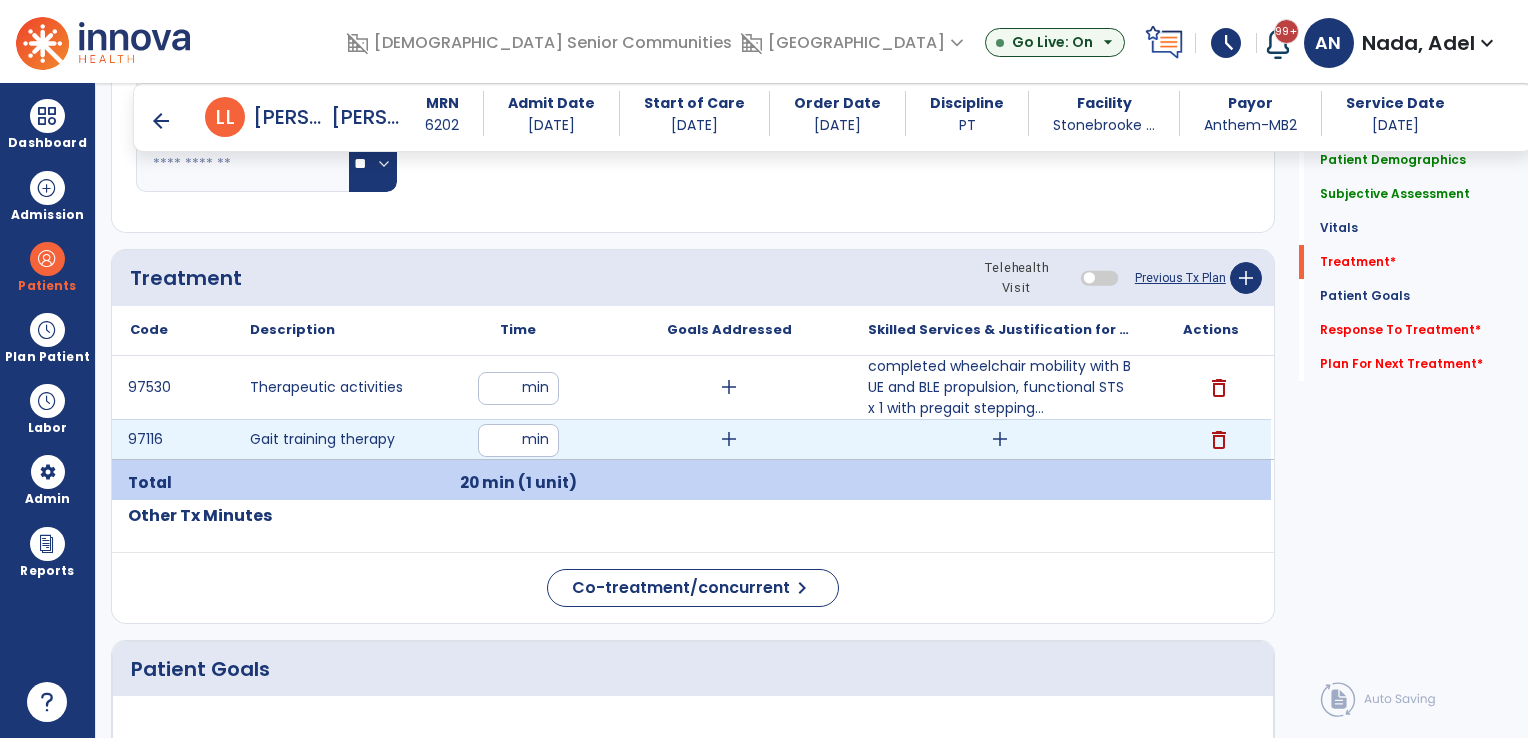 type on "**" 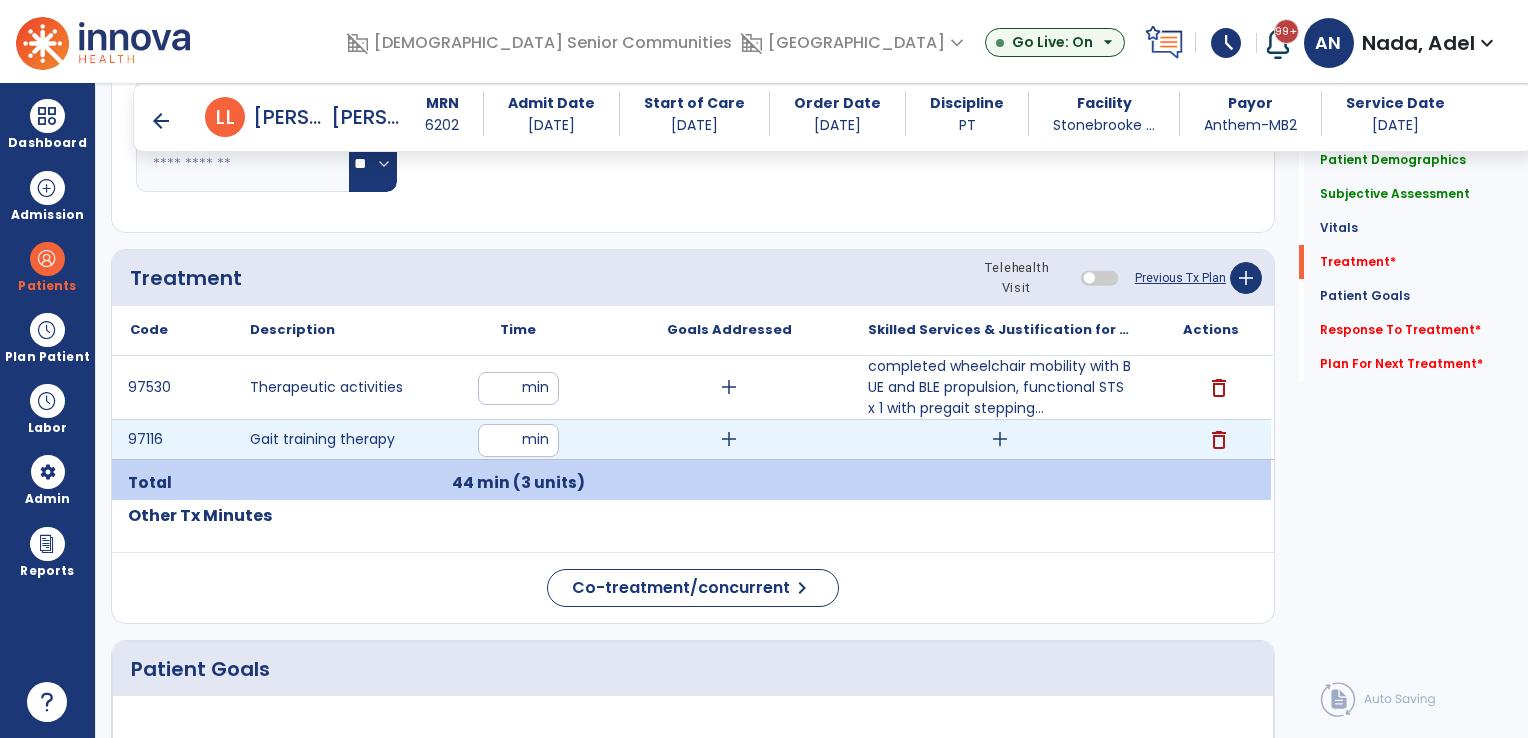 click on "add" at bounding box center (1000, 439) 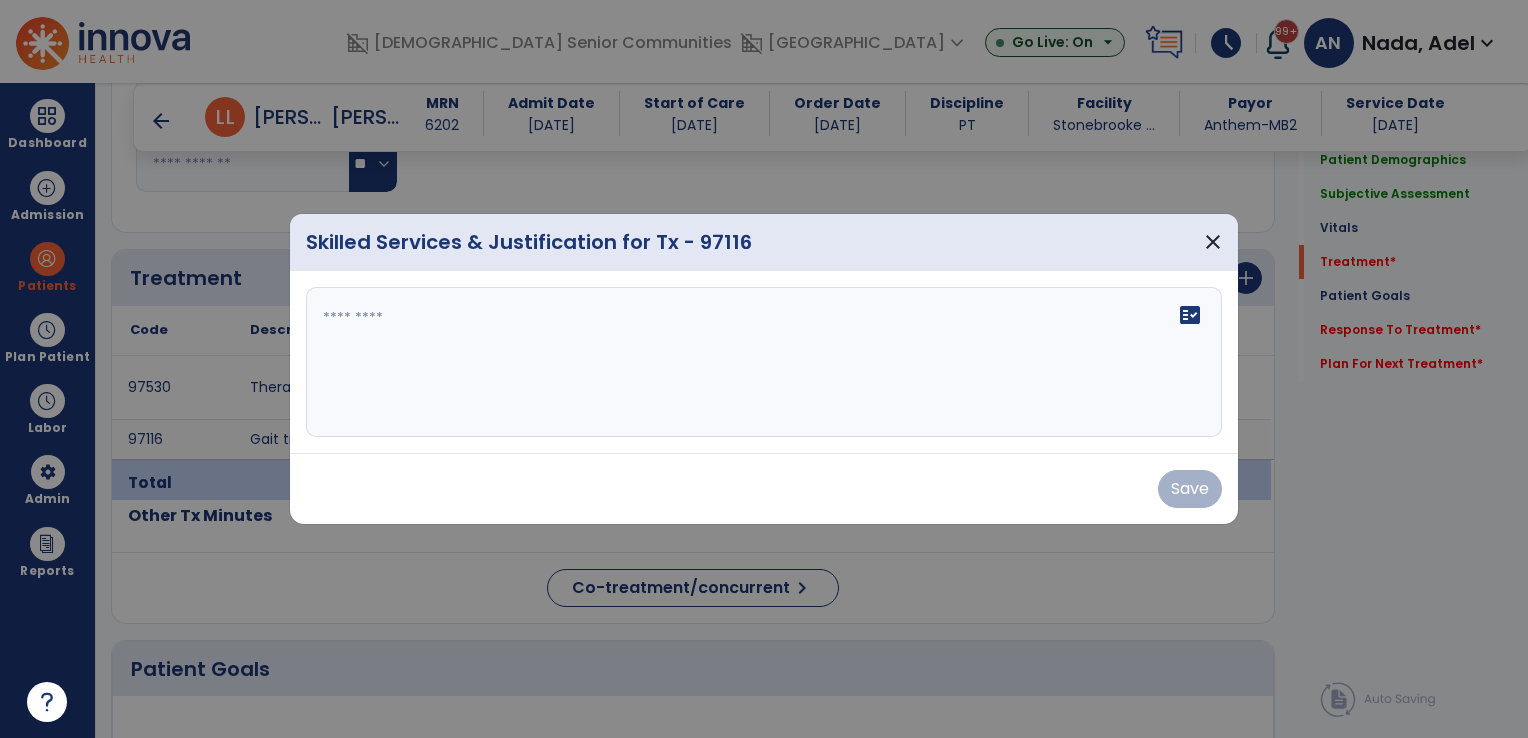 click on "fact_check" at bounding box center (764, 362) 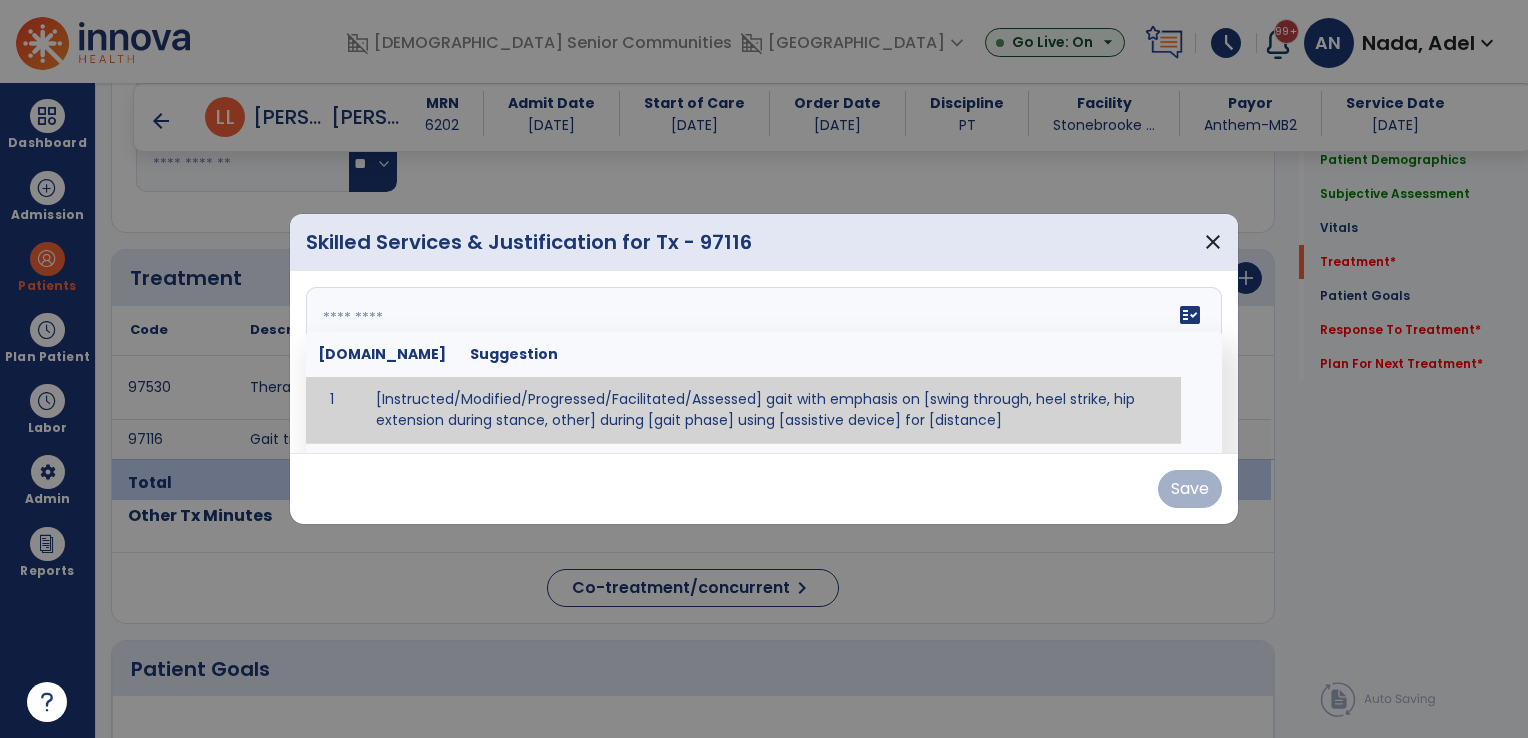 click at bounding box center [762, 362] 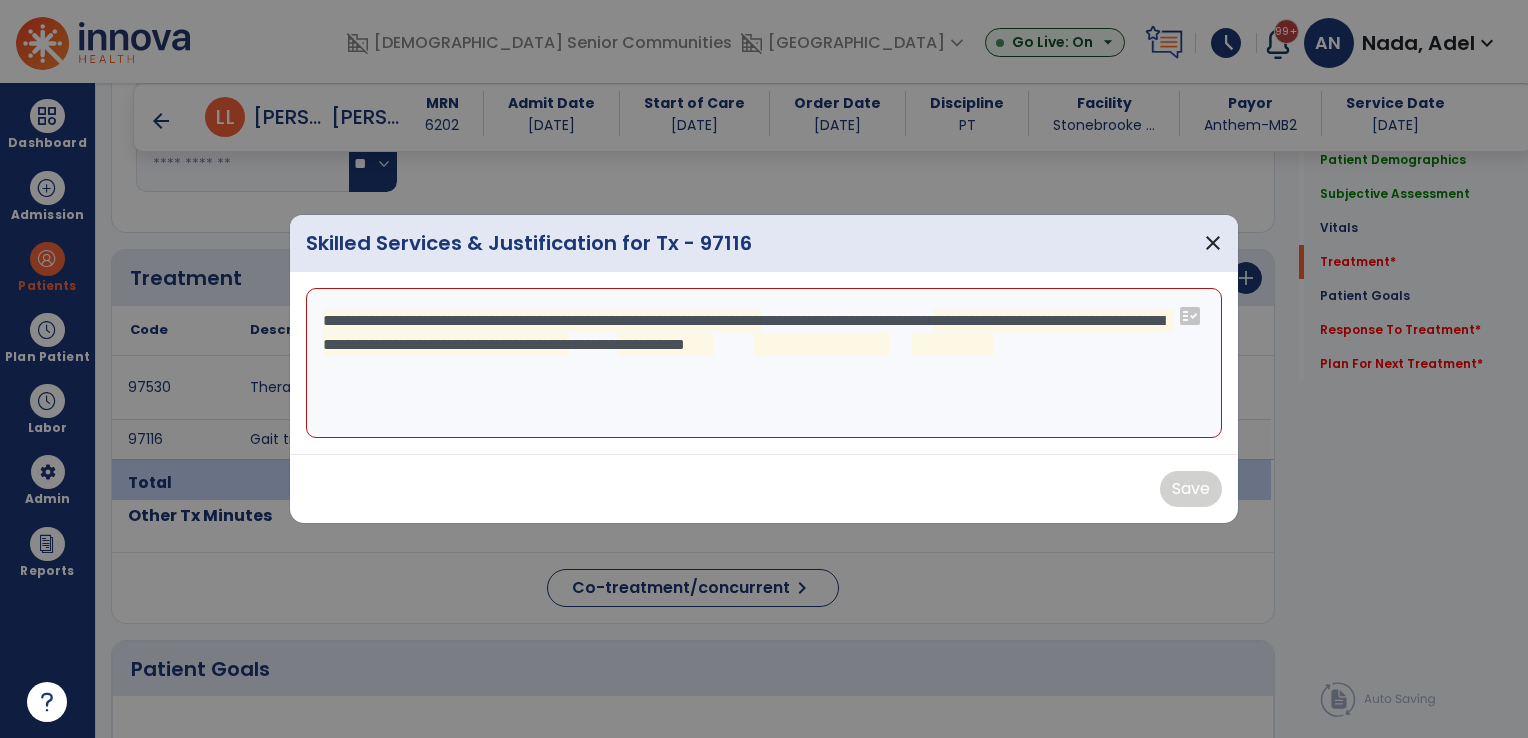 click on "**********" at bounding box center [764, 363] 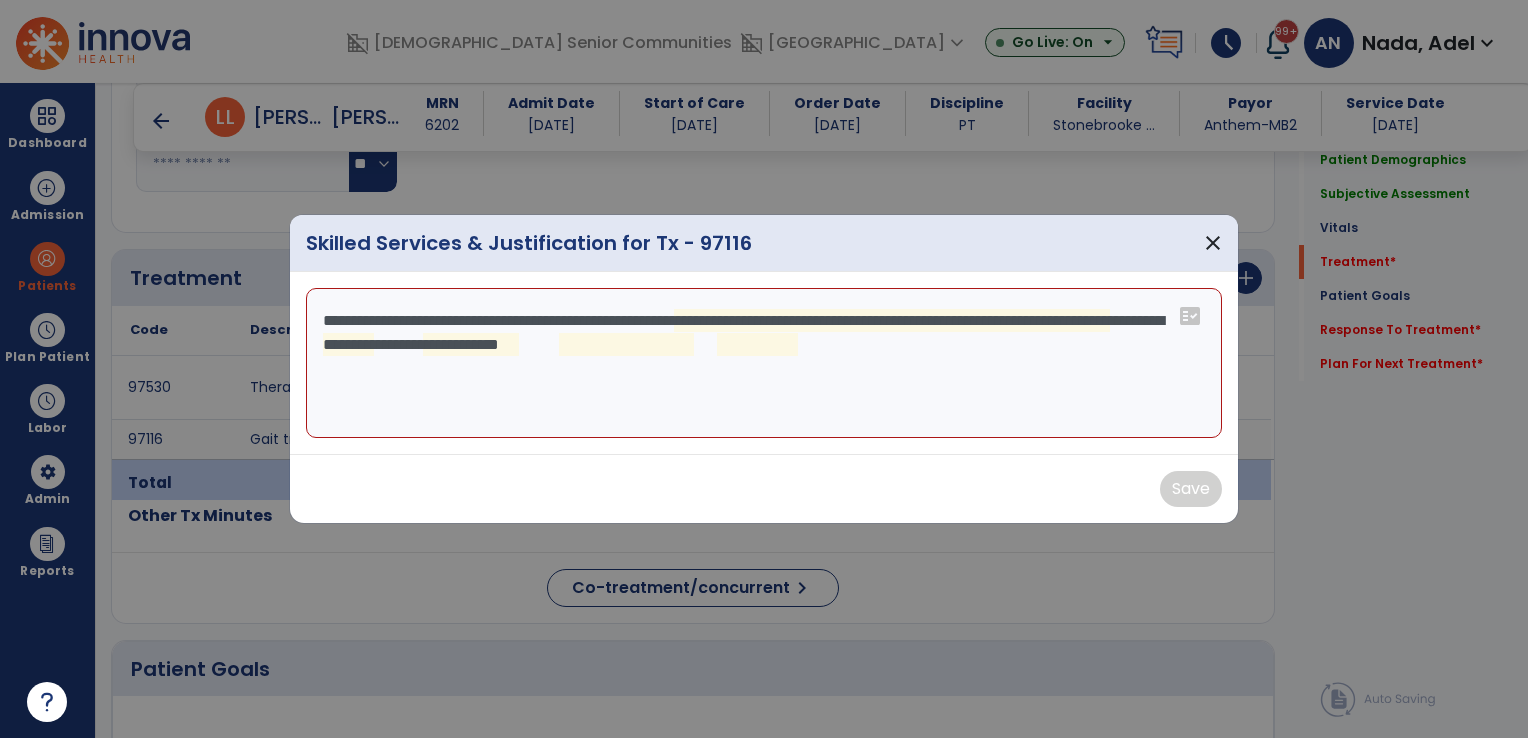 click on "**********" at bounding box center [764, 363] 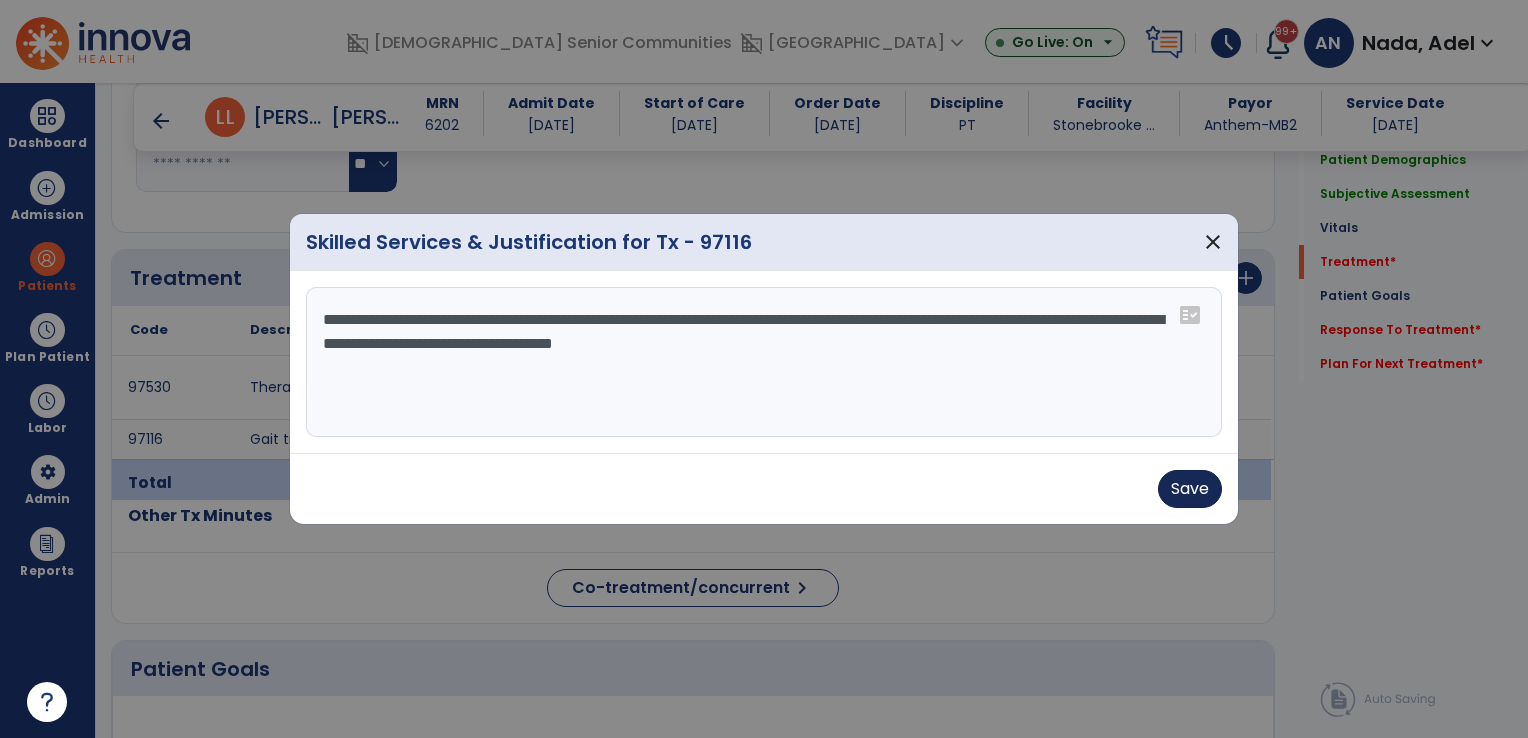 type on "**********" 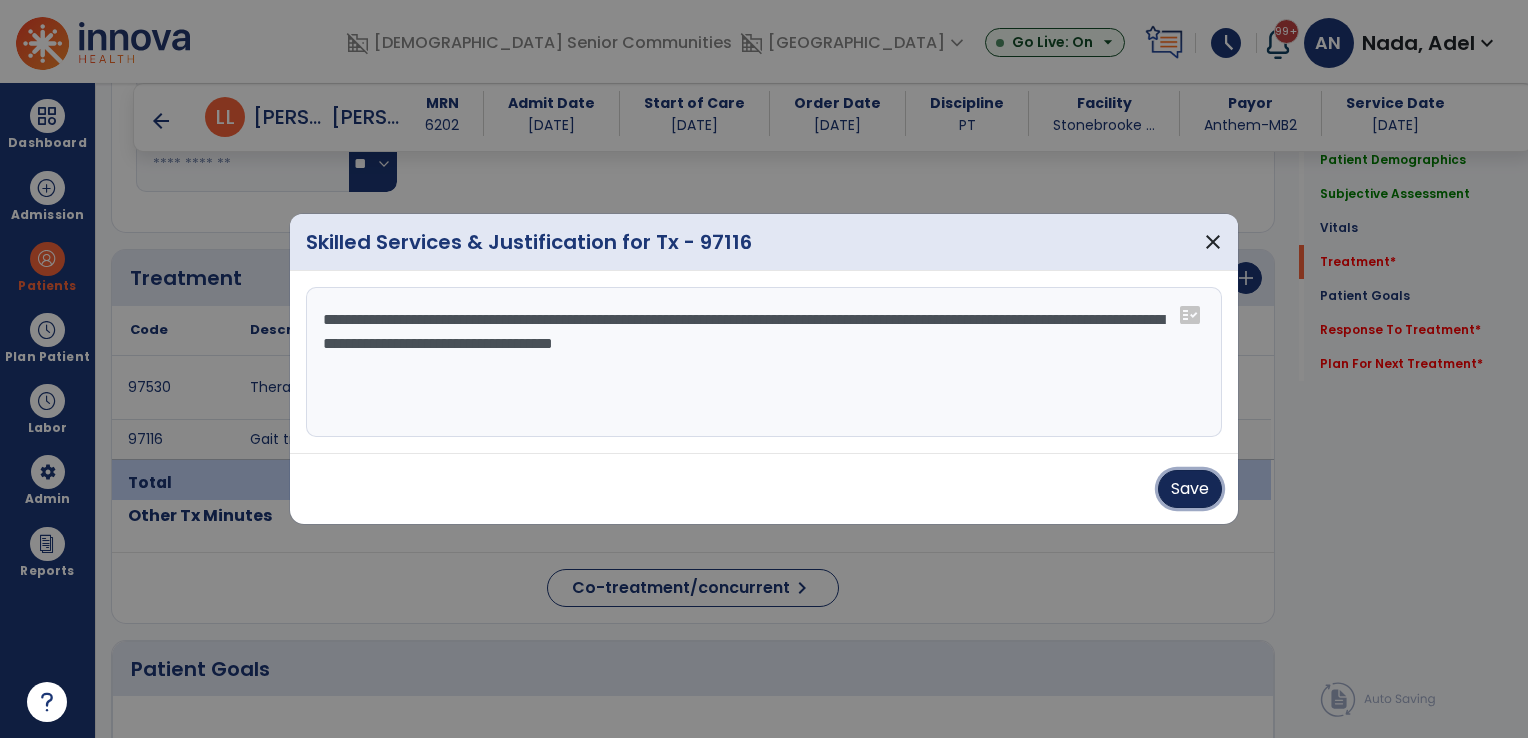 click on "Save" at bounding box center [1190, 489] 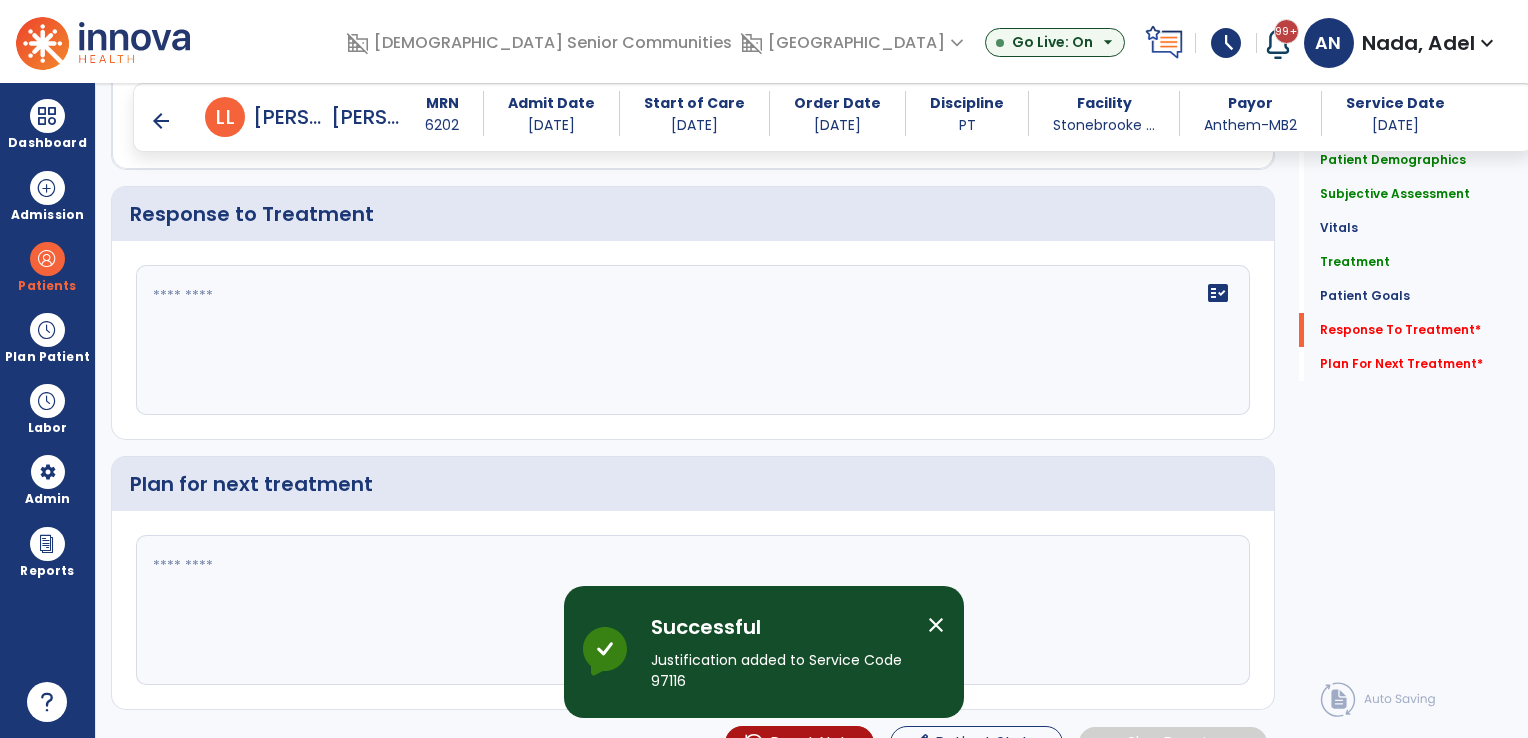 scroll, scrollTop: 2600, scrollLeft: 0, axis: vertical 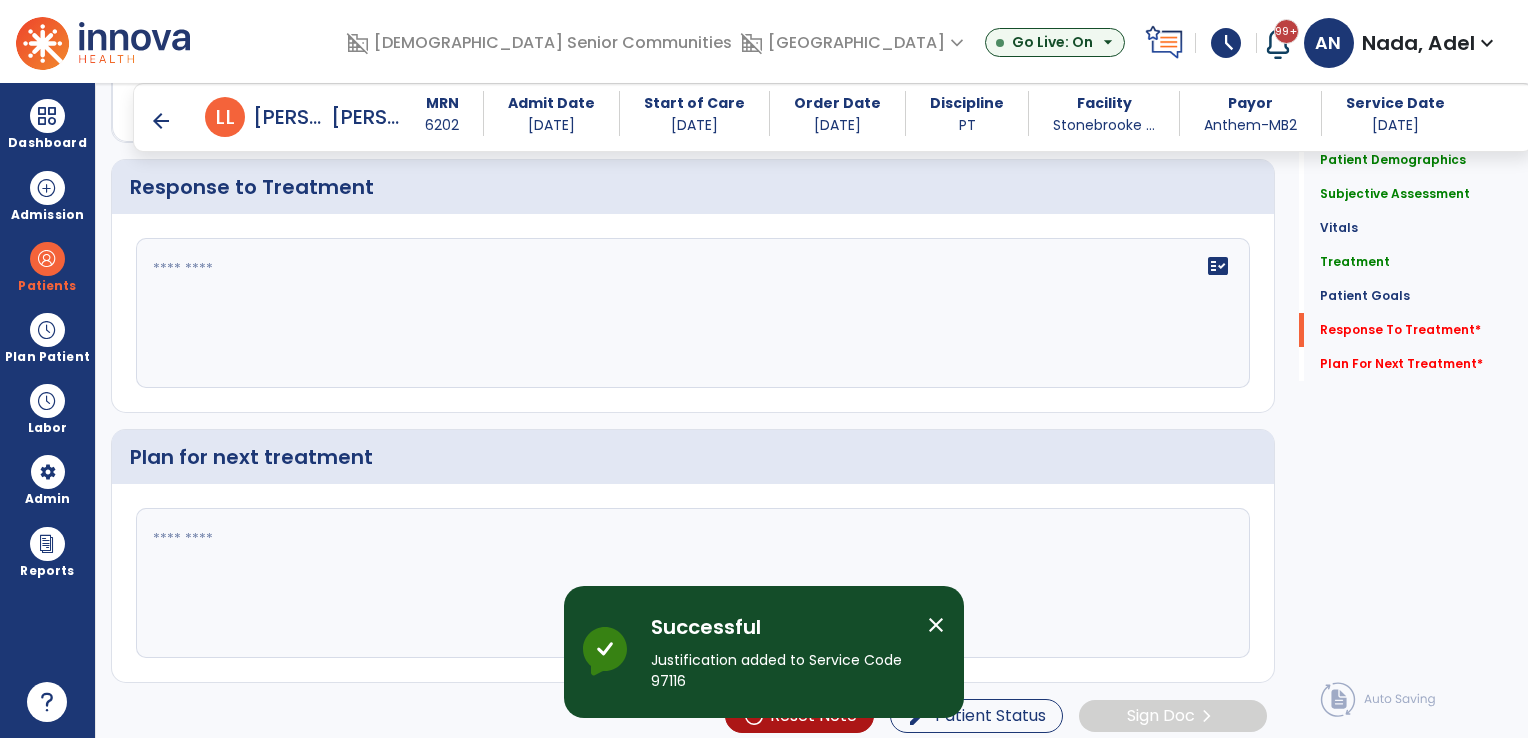 click on "fact_check" 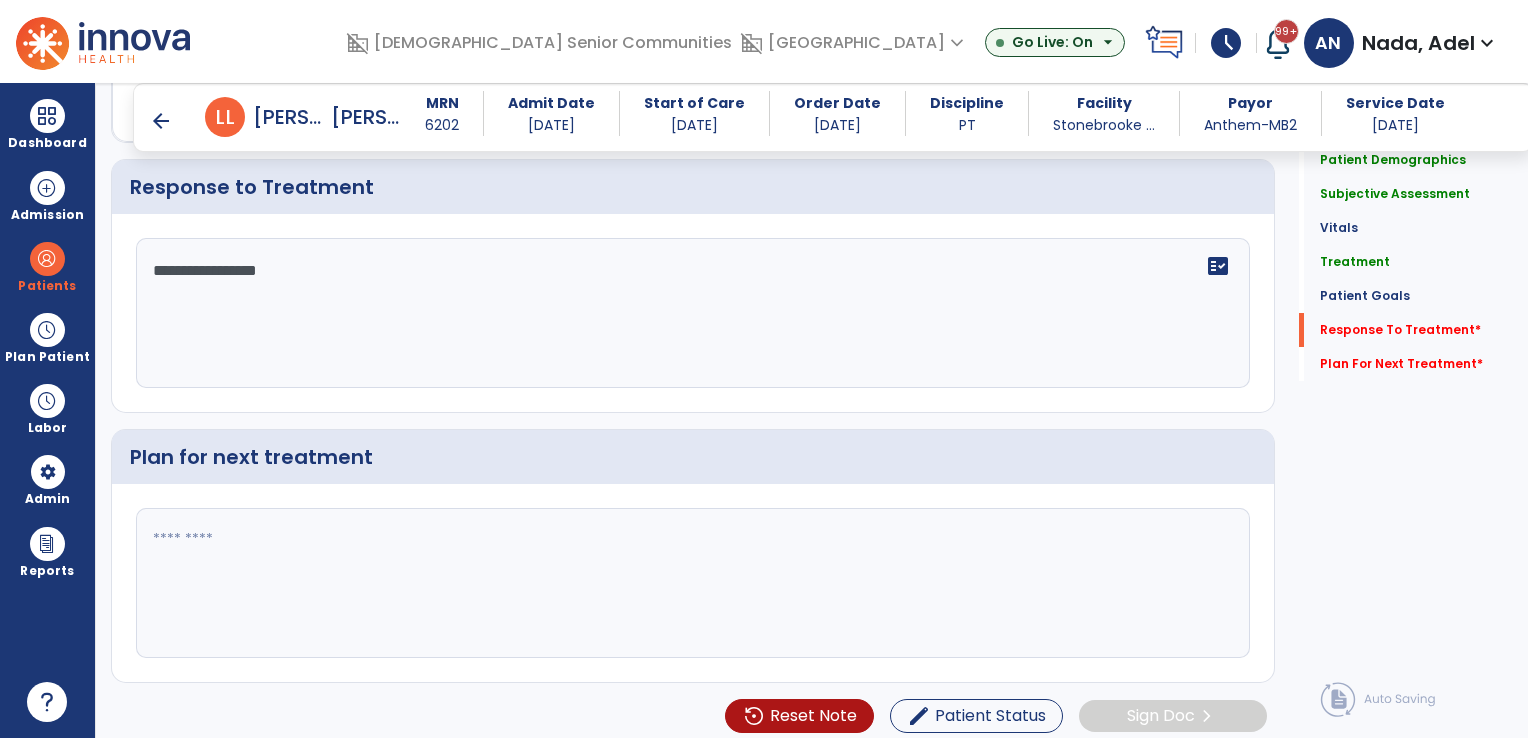 type on "**********" 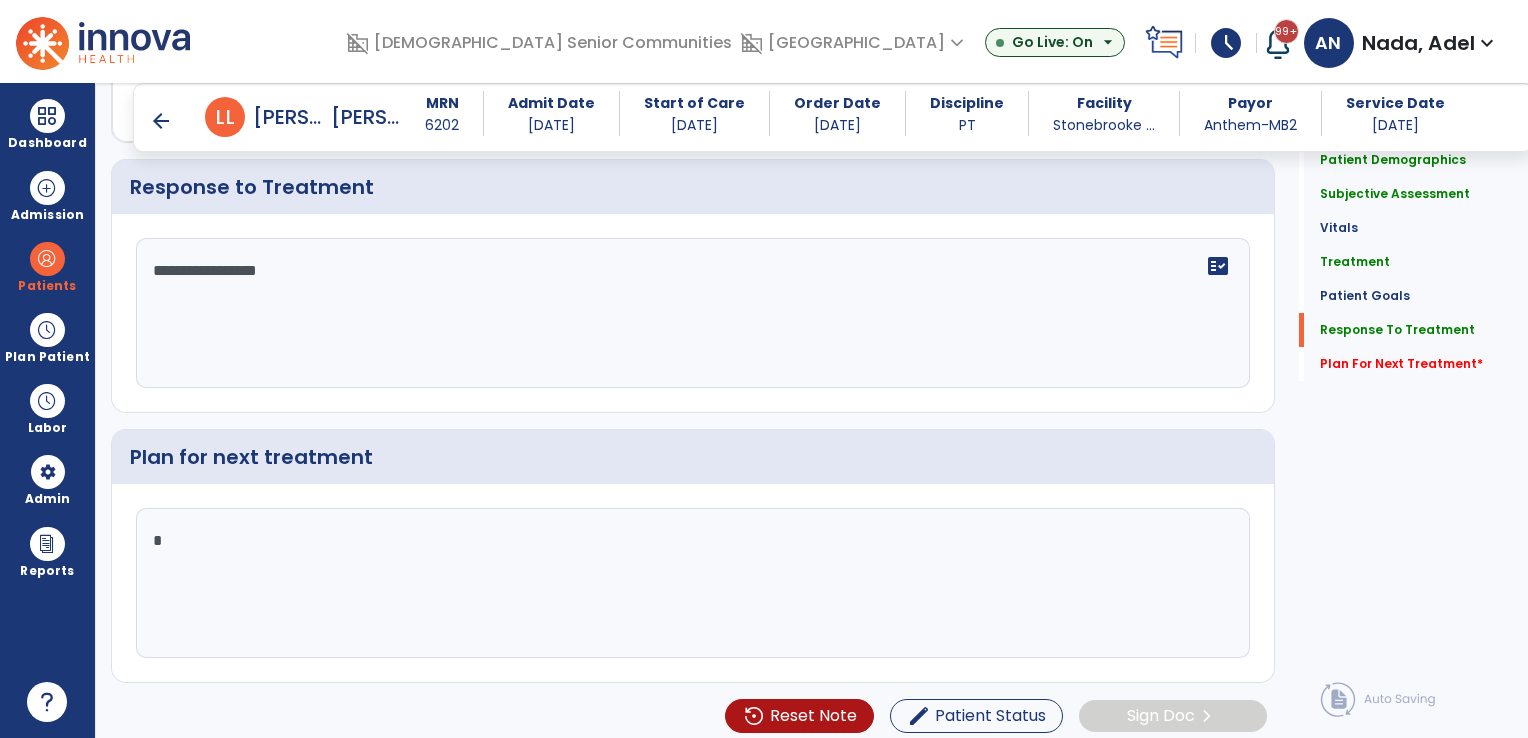 type on "*" 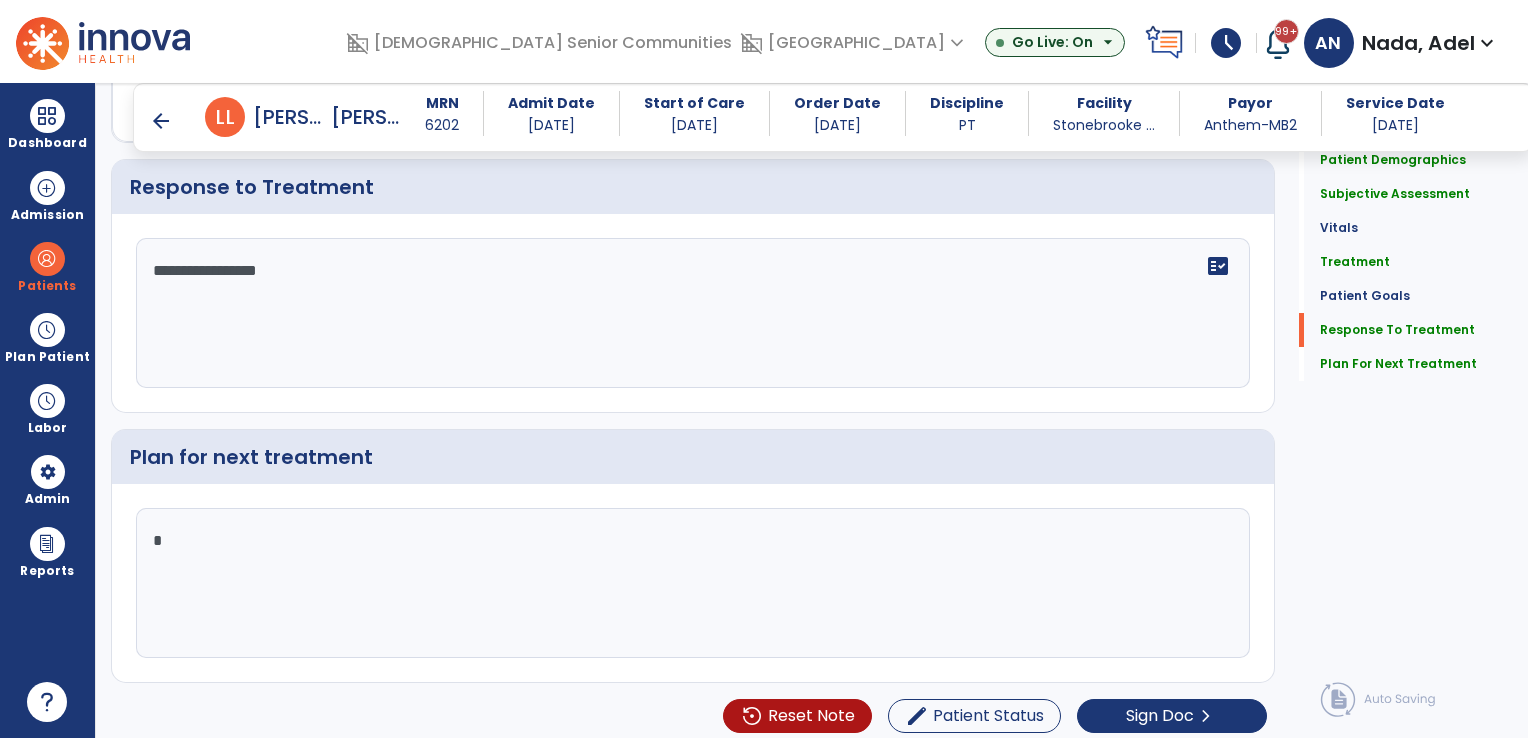 scroll, scrollTop: 2600, scrollLeft: 0, axis: vertical 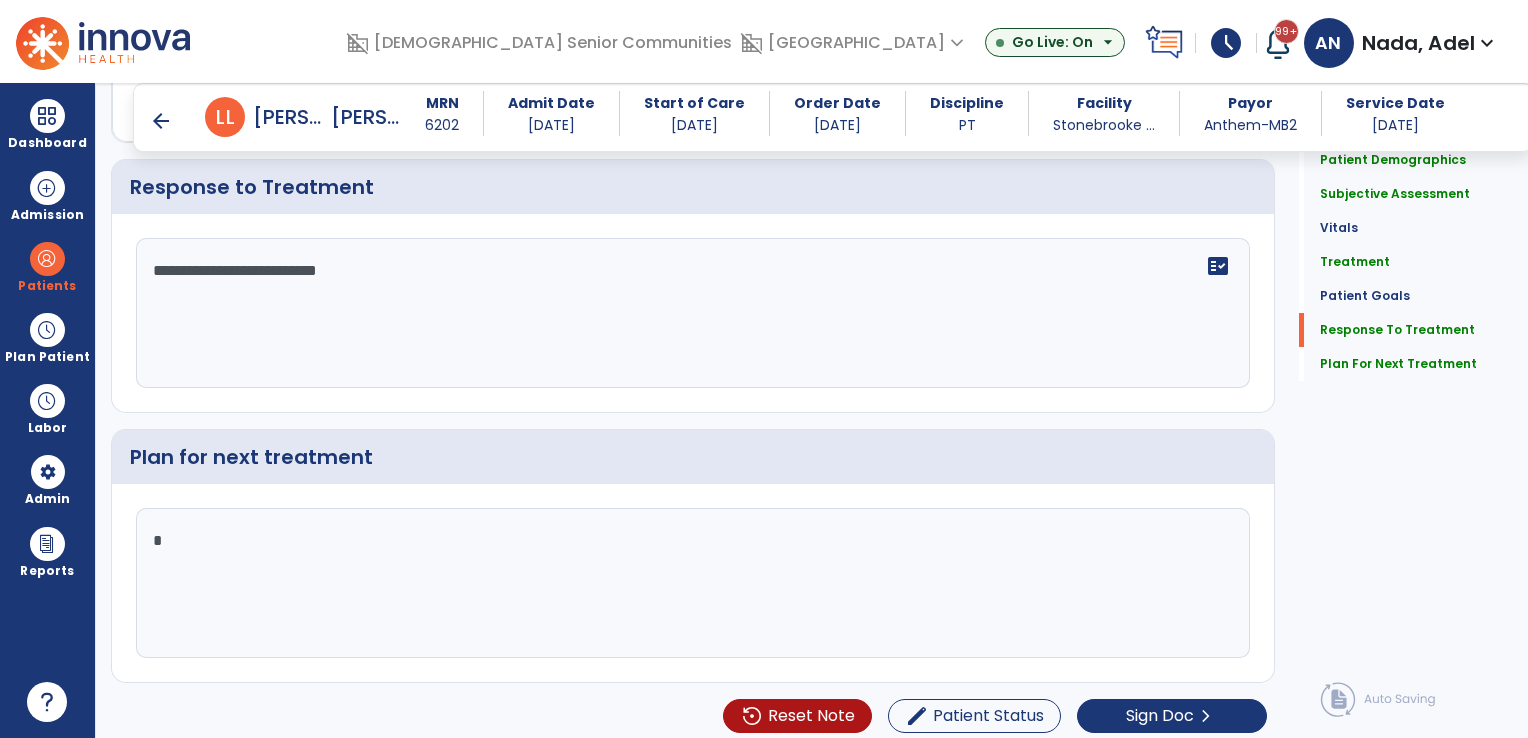 type on "**********" 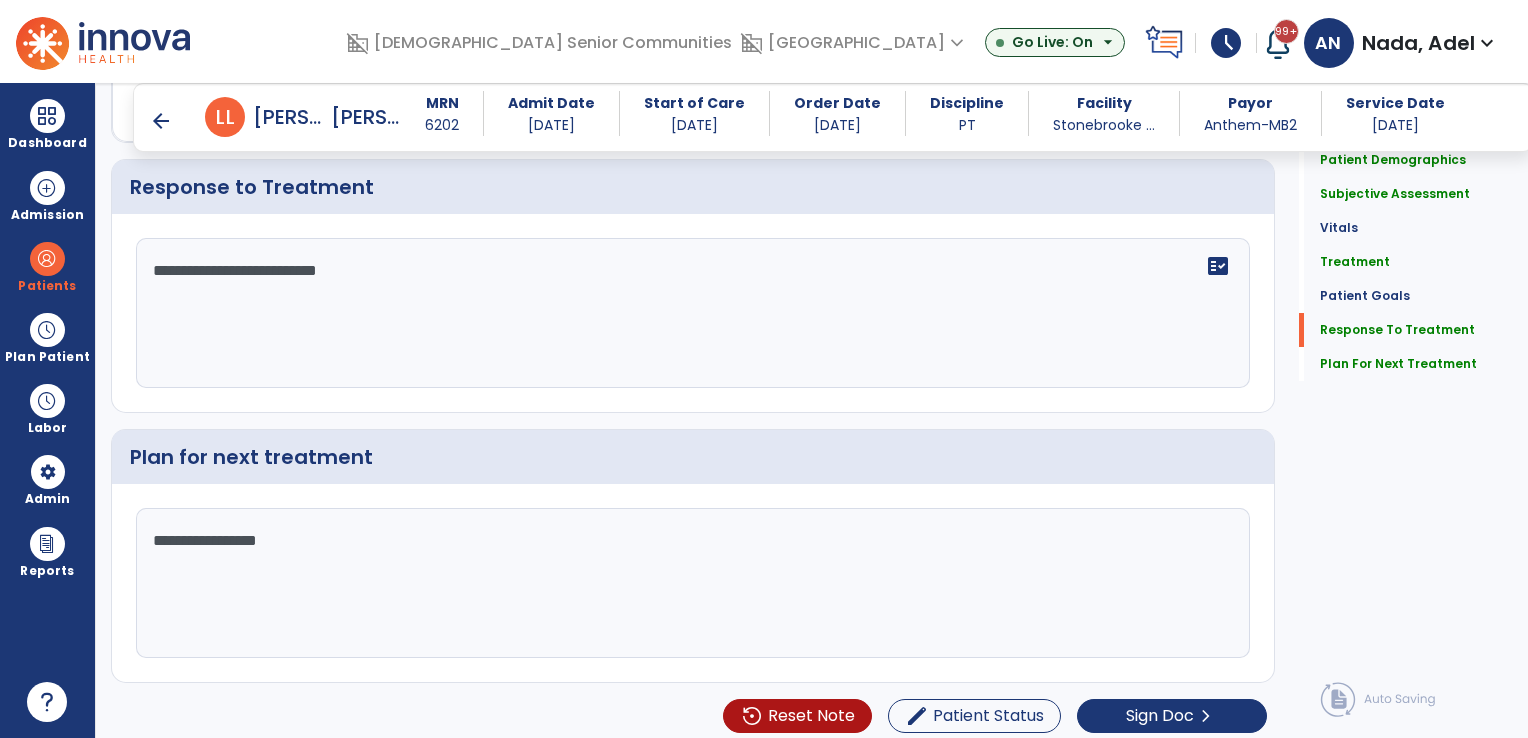 scroll, scrollTop: 2600, scrollLeft: 0, axis: vertical 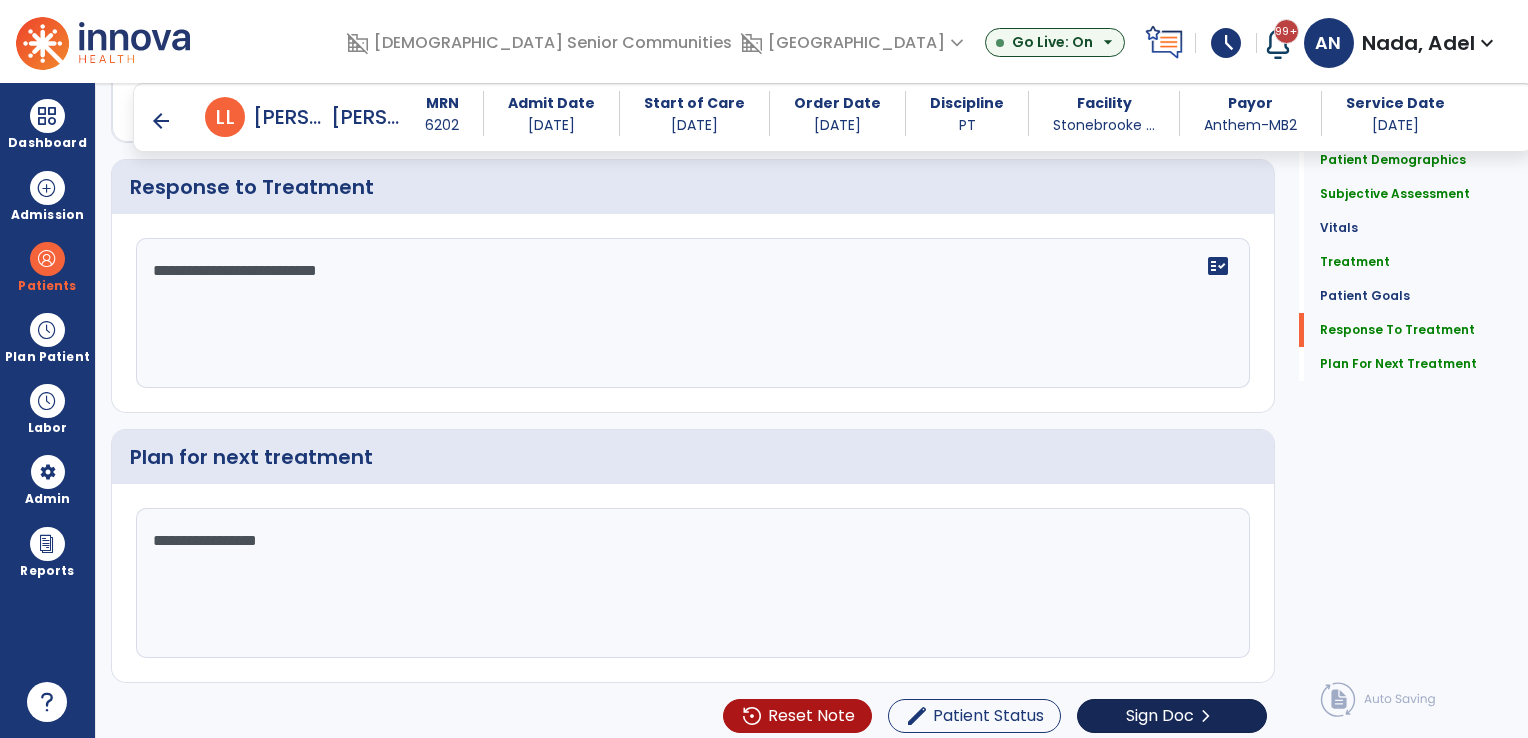 type on "**********" 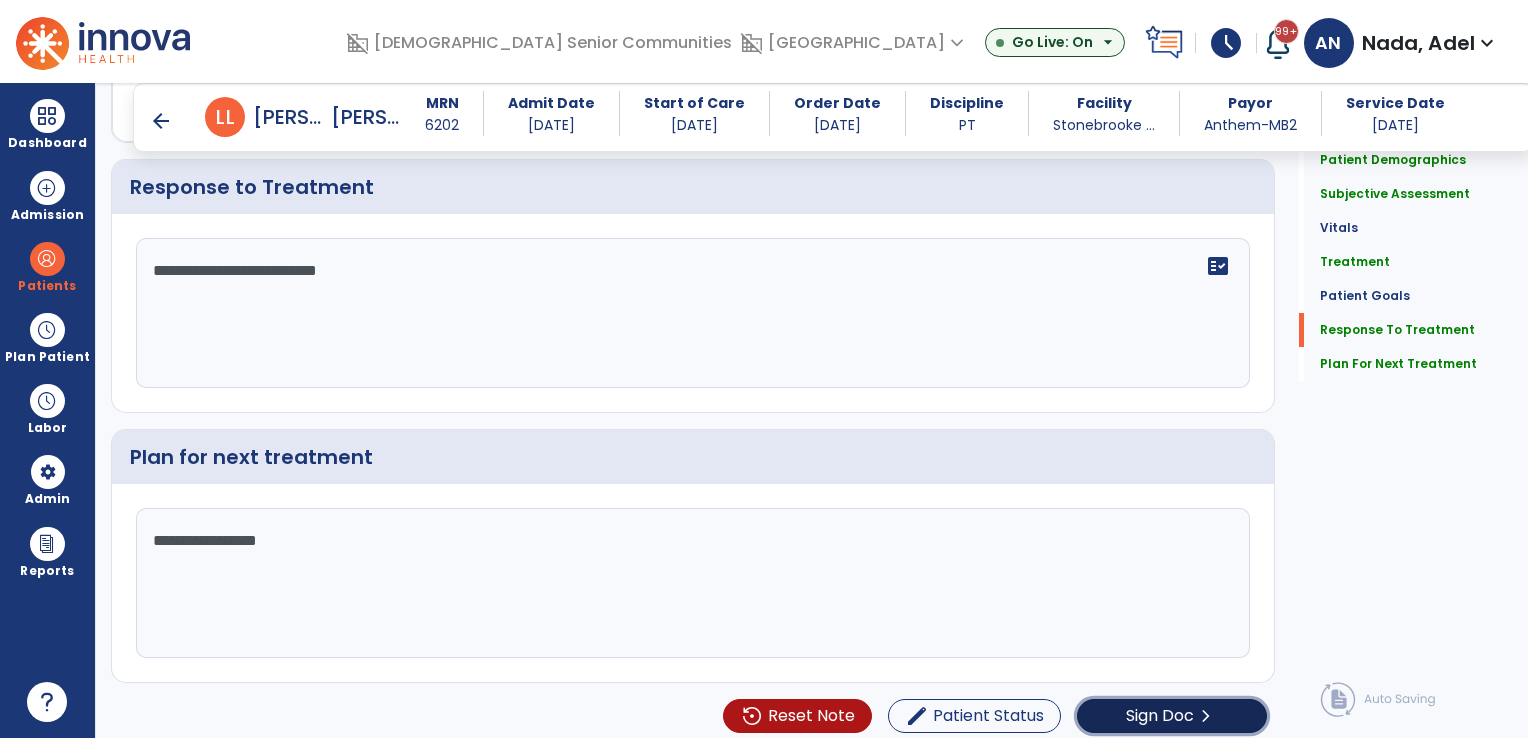 click on "Sign Doc" 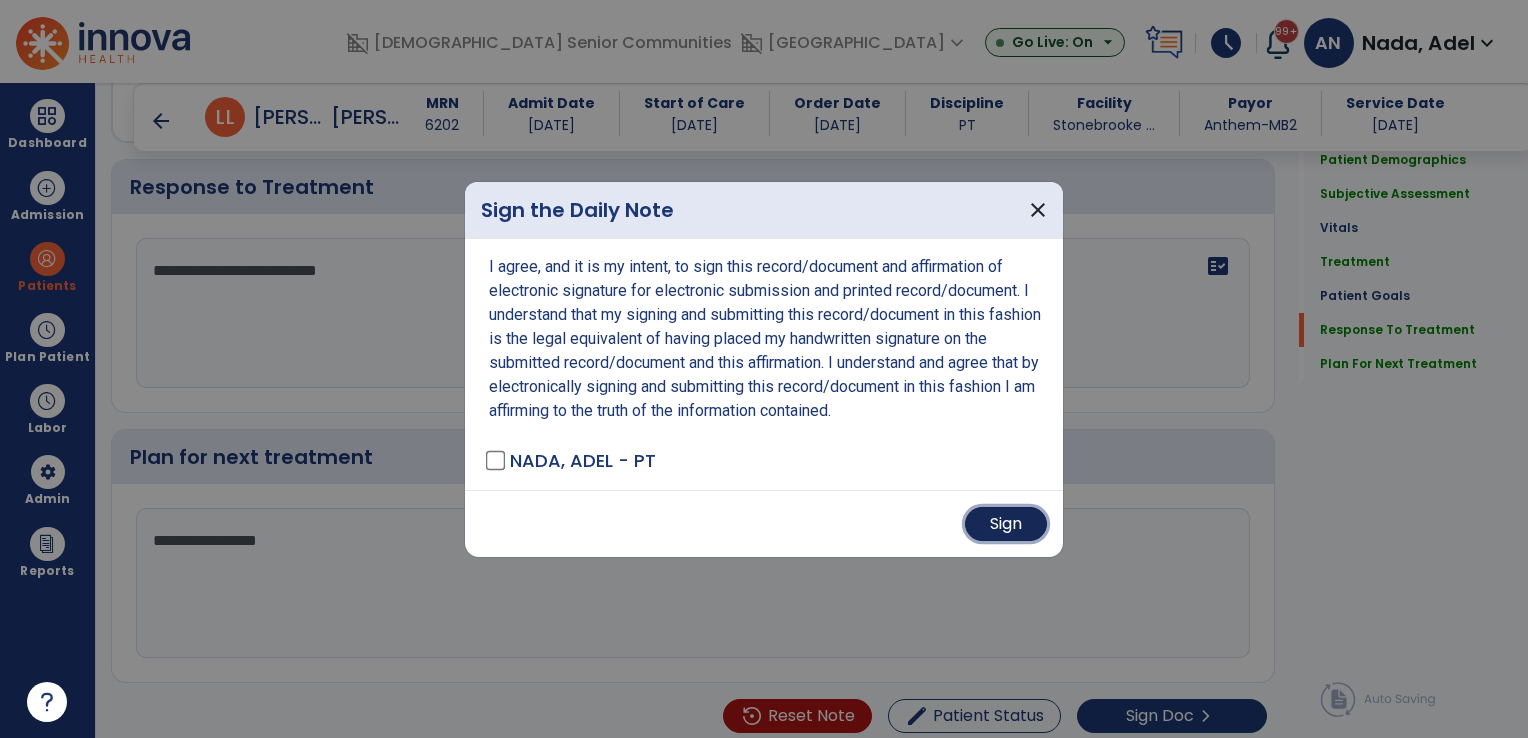 click on "Sign" at bounding box center (1006, 524) 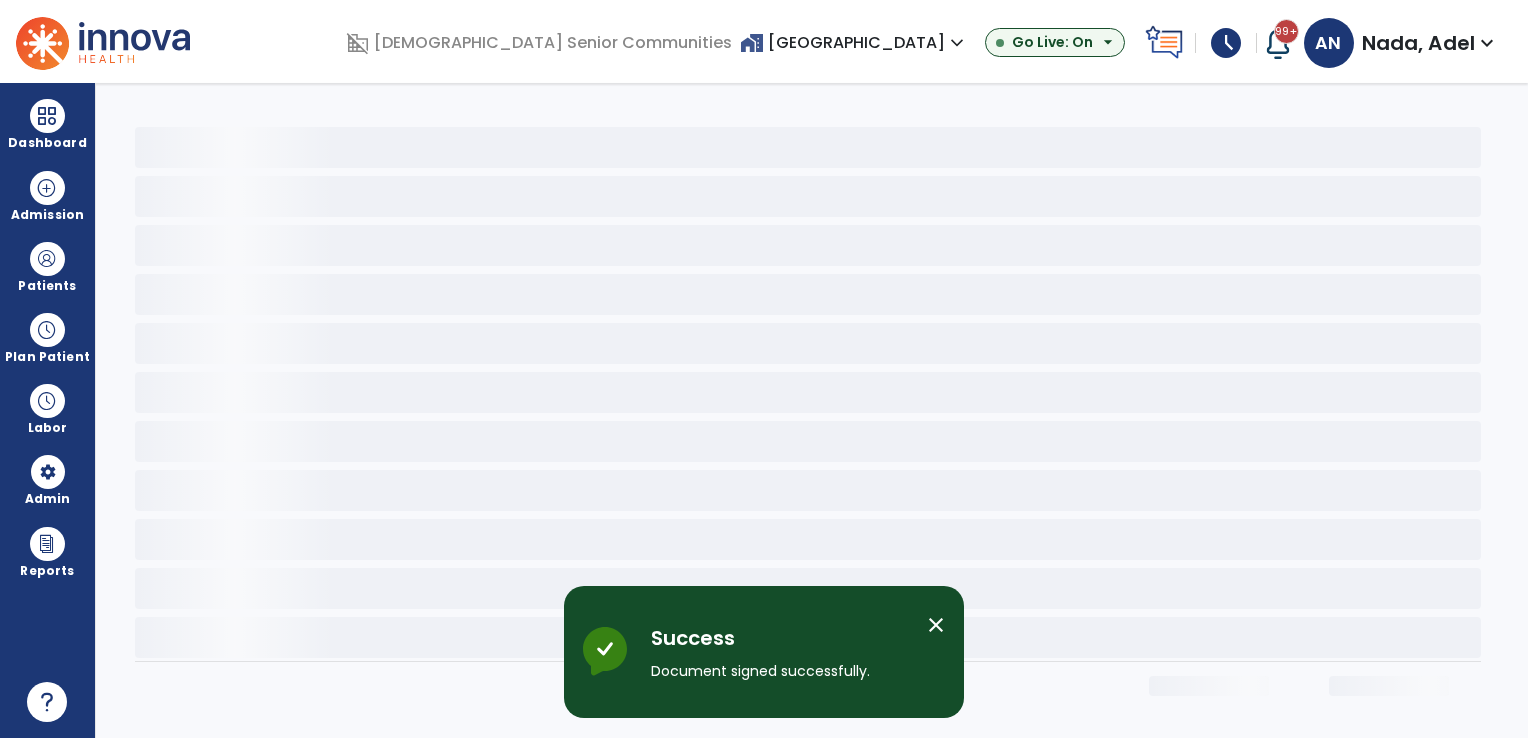 scroll, scrollTop: 0, scrollLeft: 0, axis: both 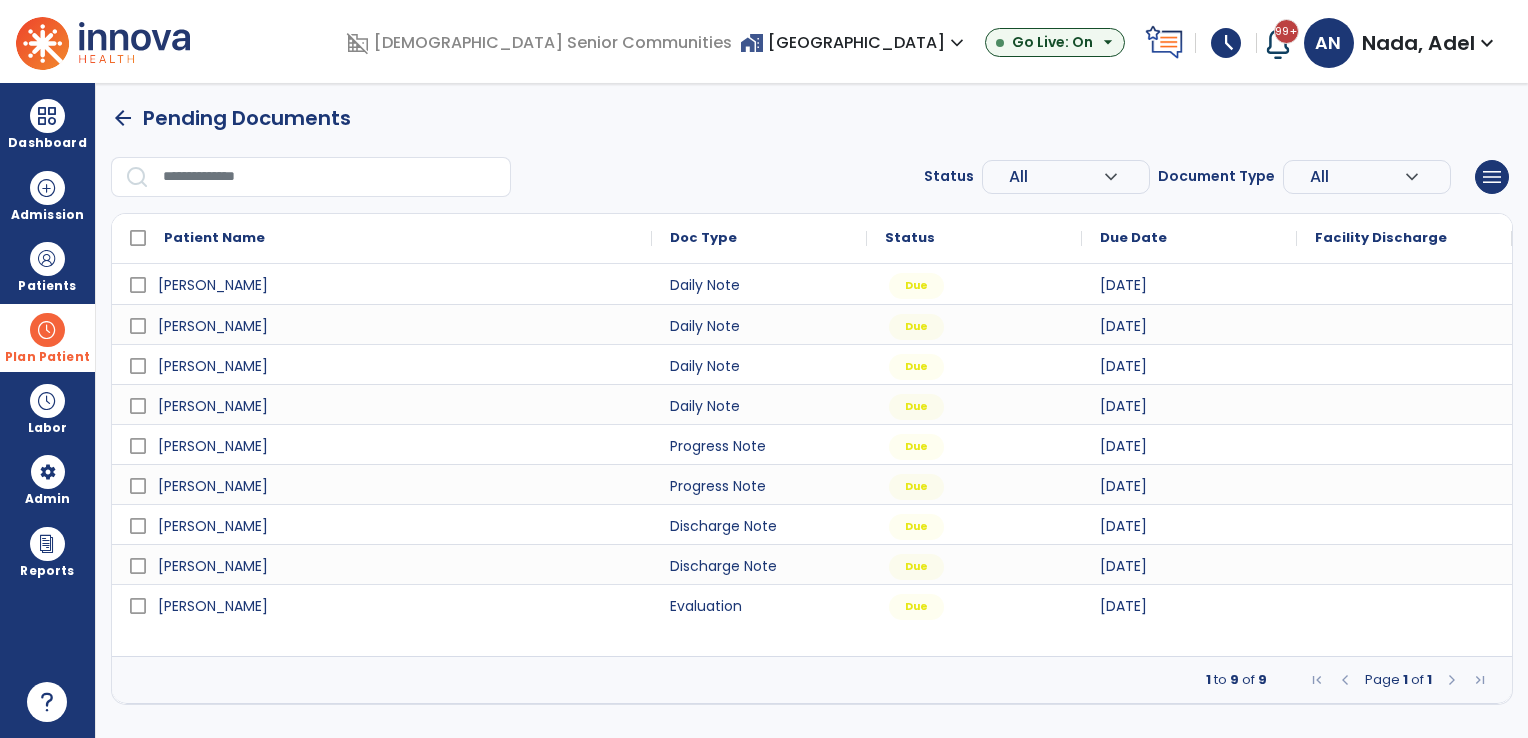click at bounding box center (47, 330) 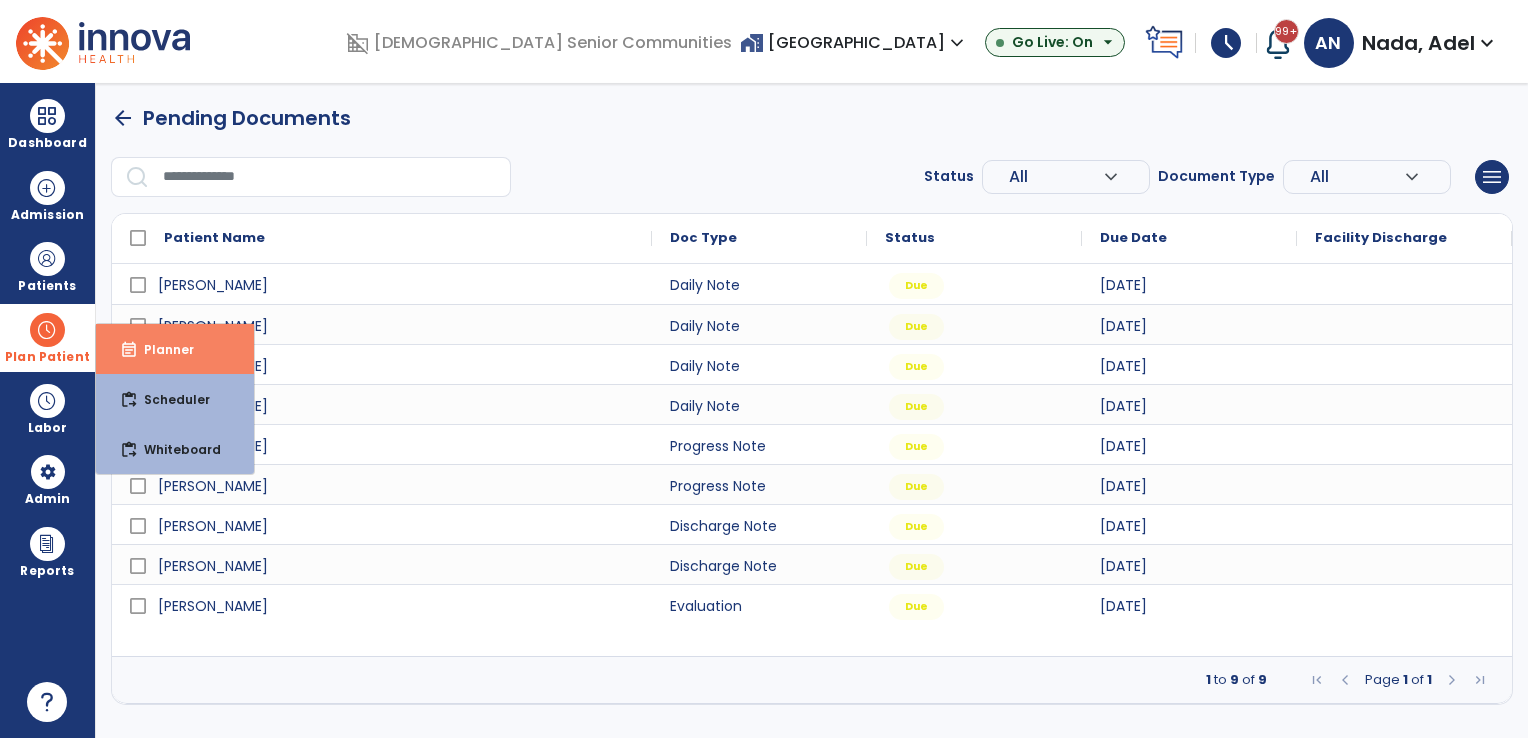click on "Planner" at bounding box center (161, 349) 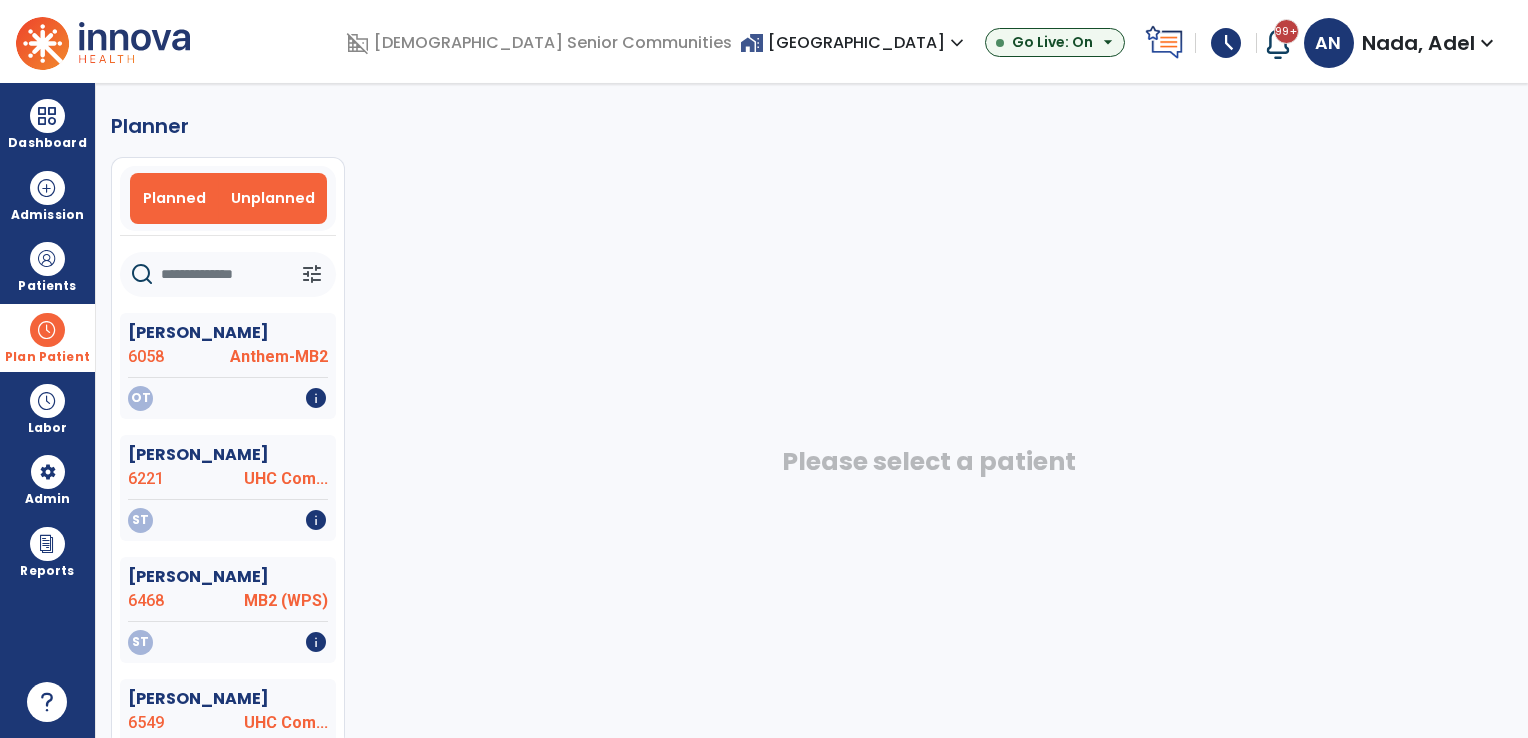 click on "Planned" at bounding box center [174, 198] 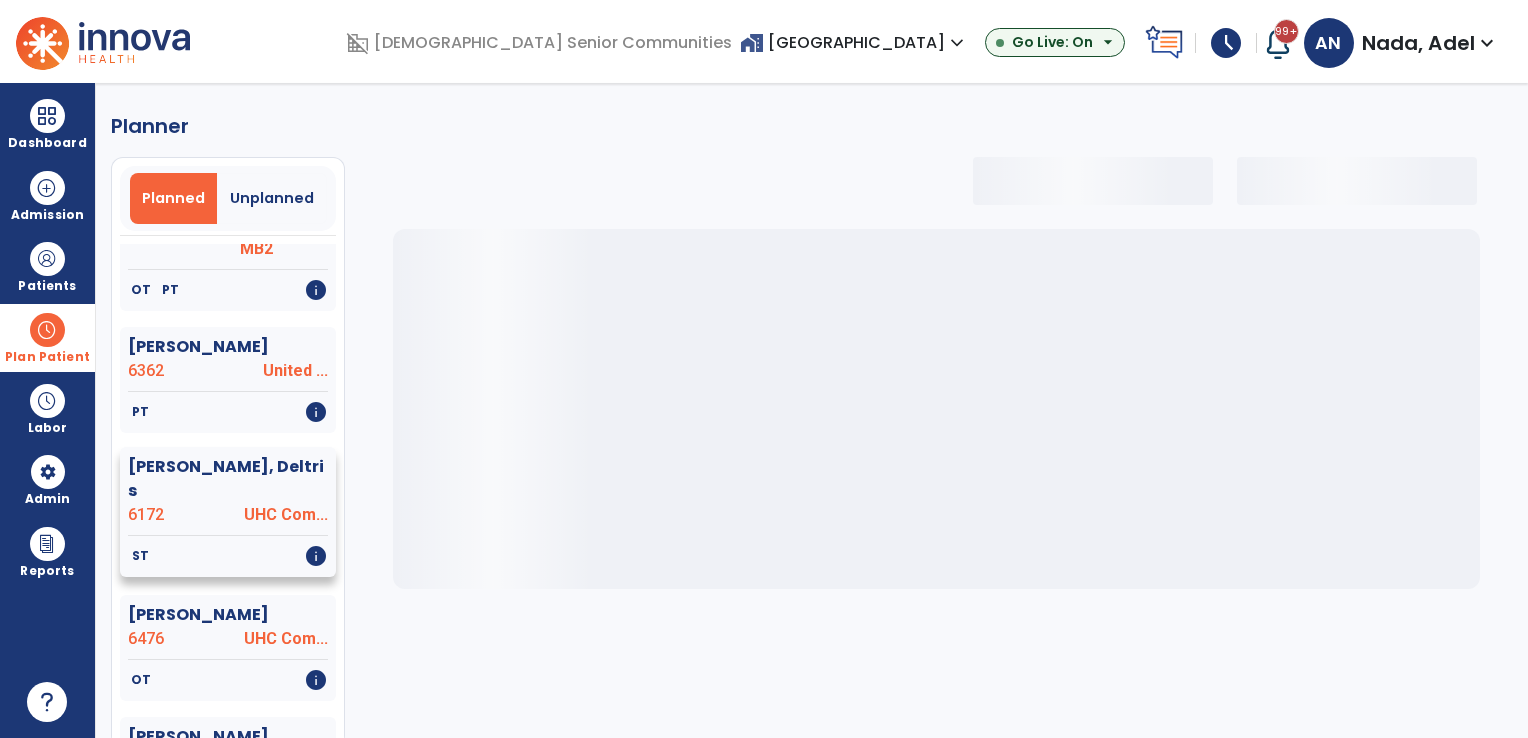 select on "***" 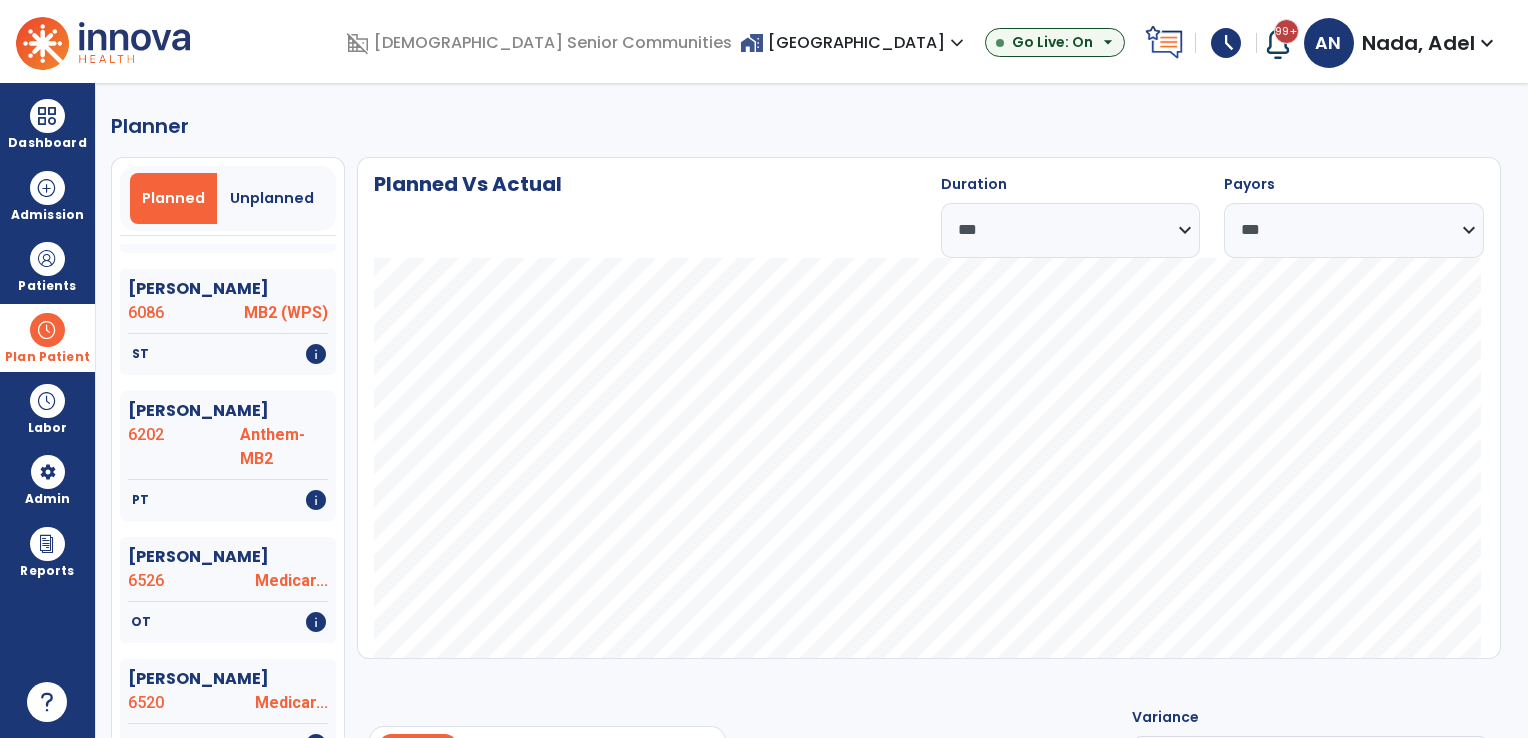 scroll, scrollTop: 1713, scrollLeft: 0, axis: vertical 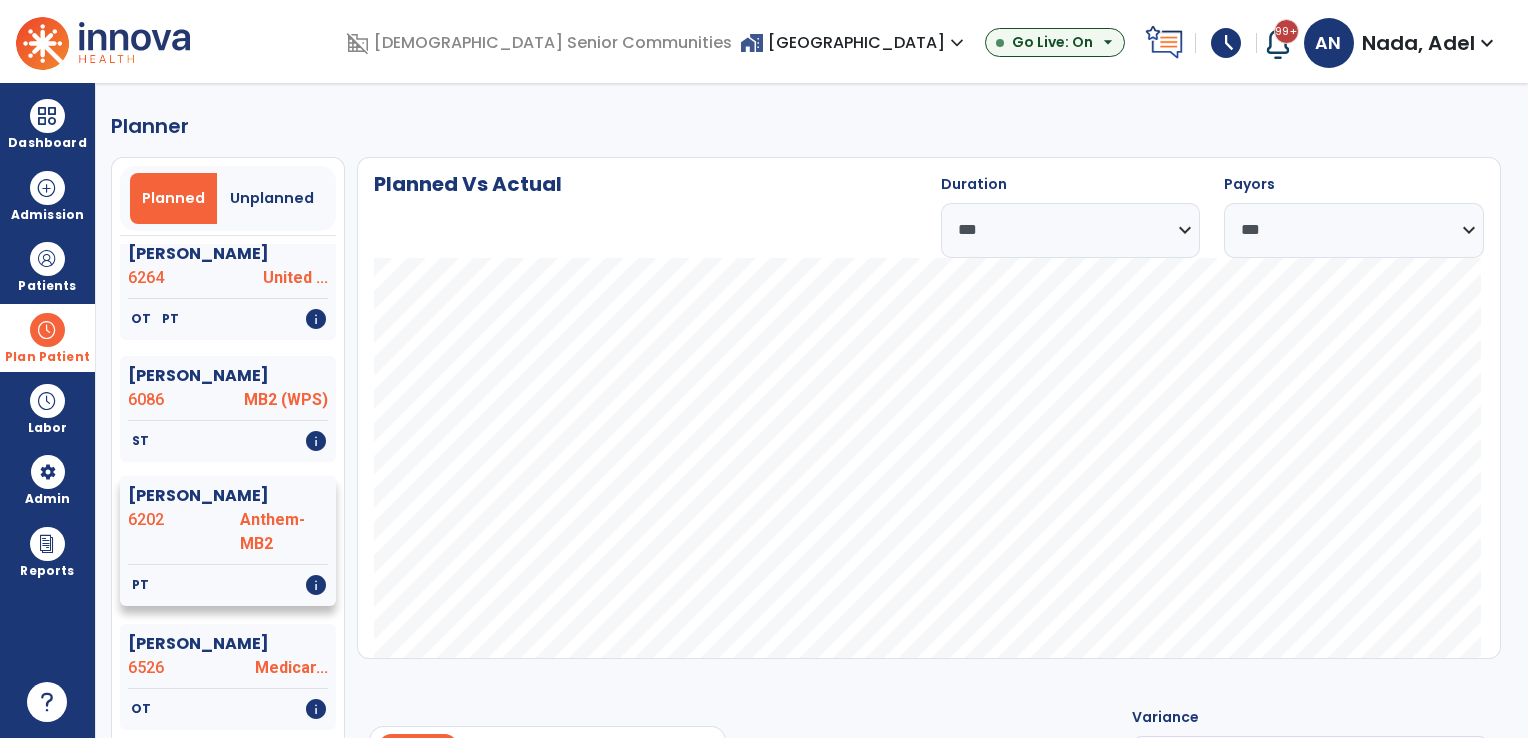 click on "[PERSON_NAME]" 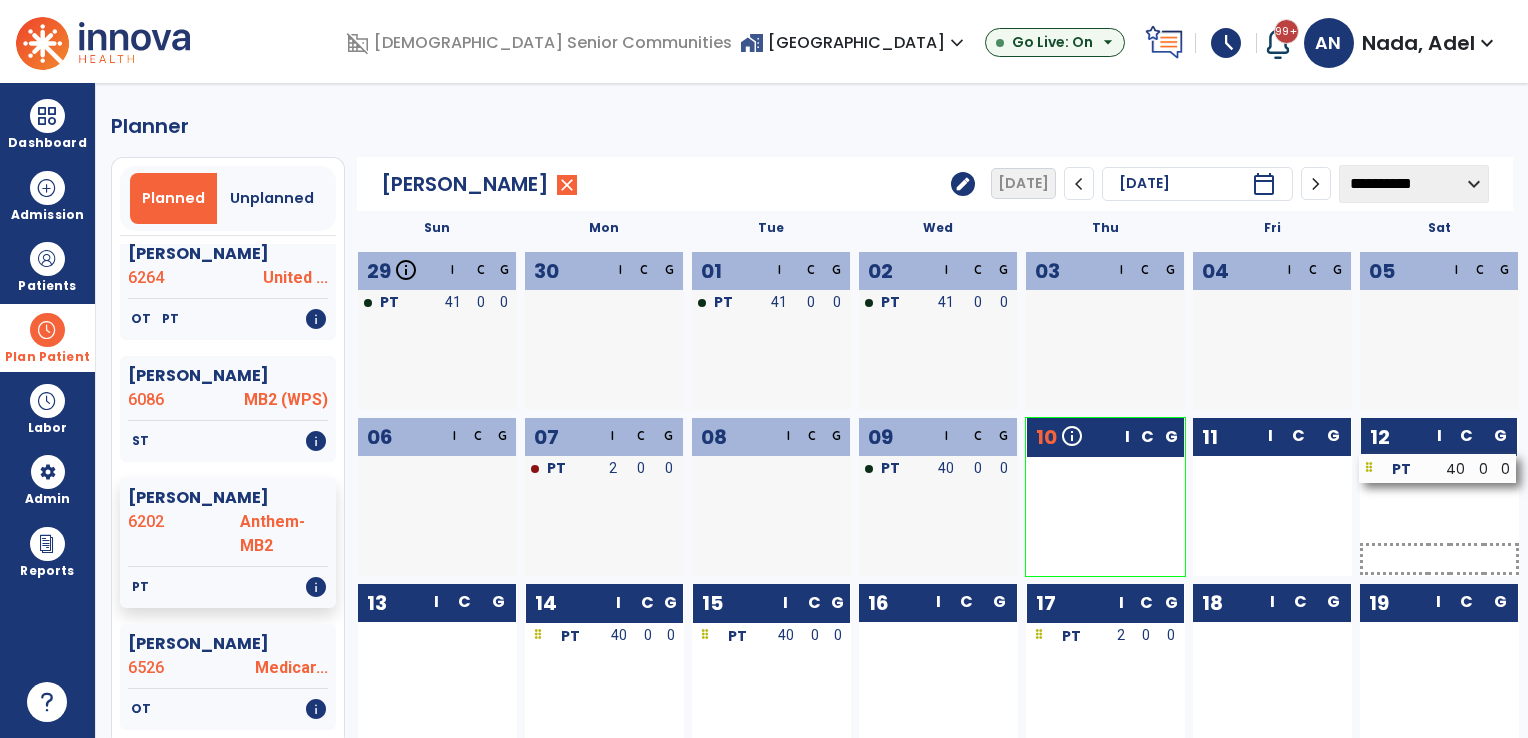 drag, startPoint x: 1072, startPoint y: 474, endPoint x: 1406, endPoint y: 472, distance: 334.00598 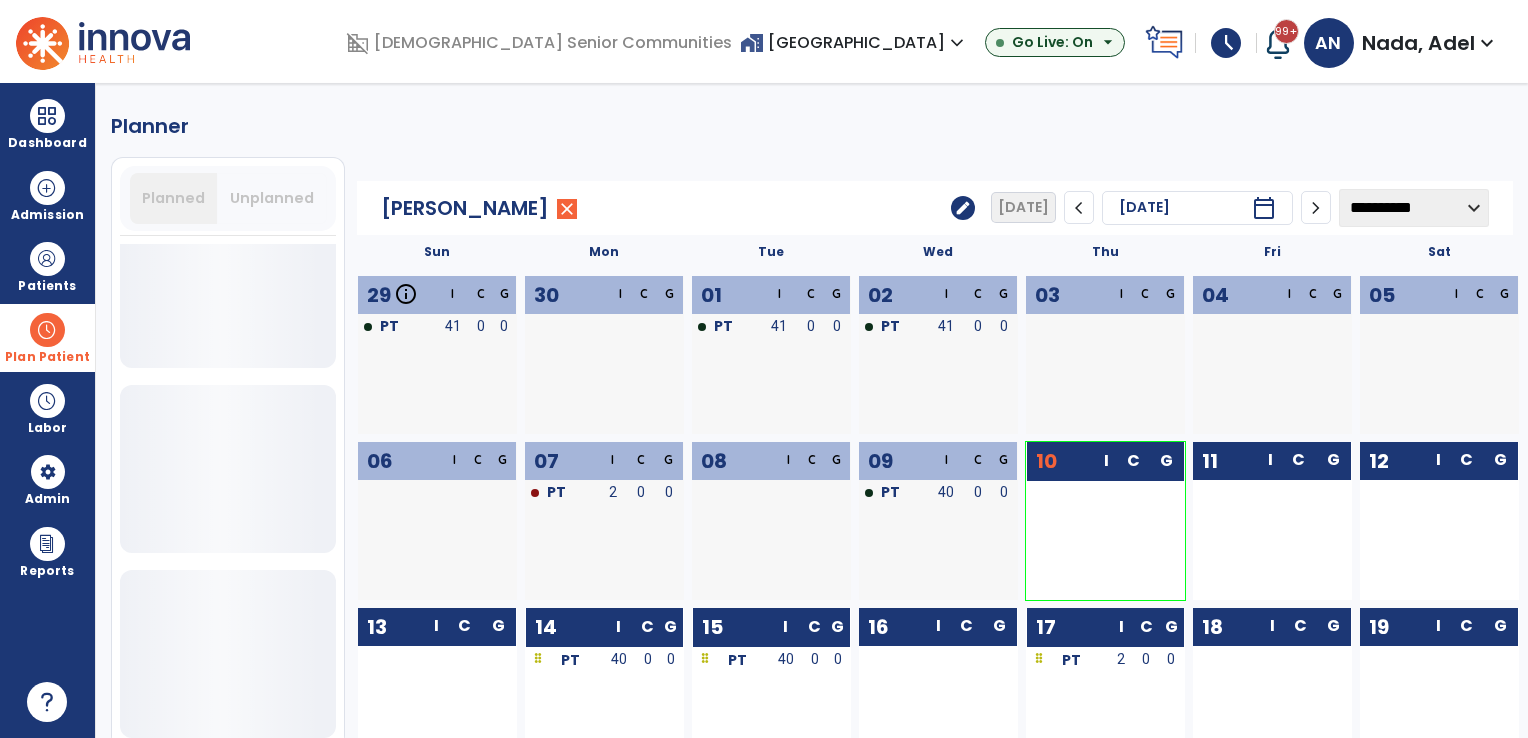 scroll, scrollTop: 1713, scrollLeft: 0, axis: vertical 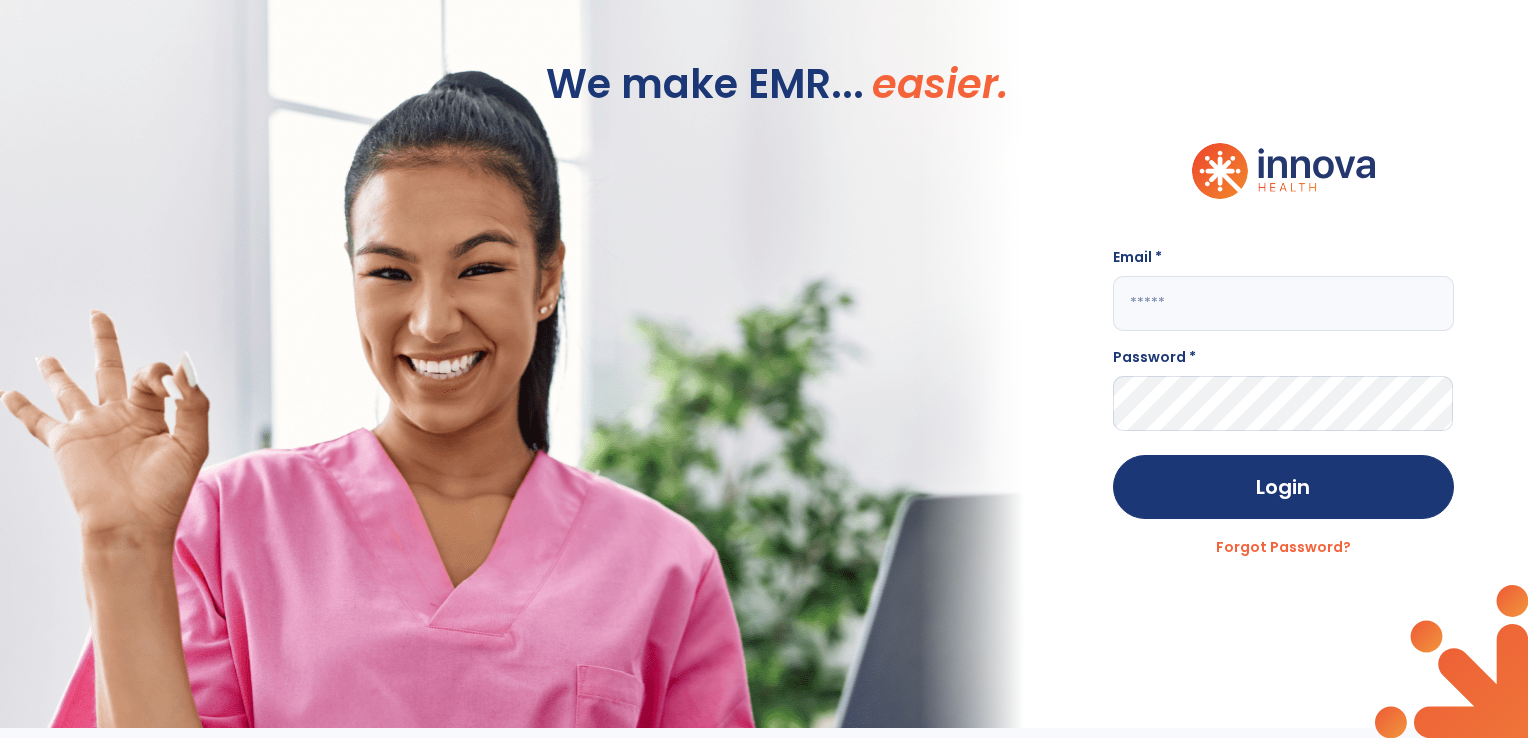 click 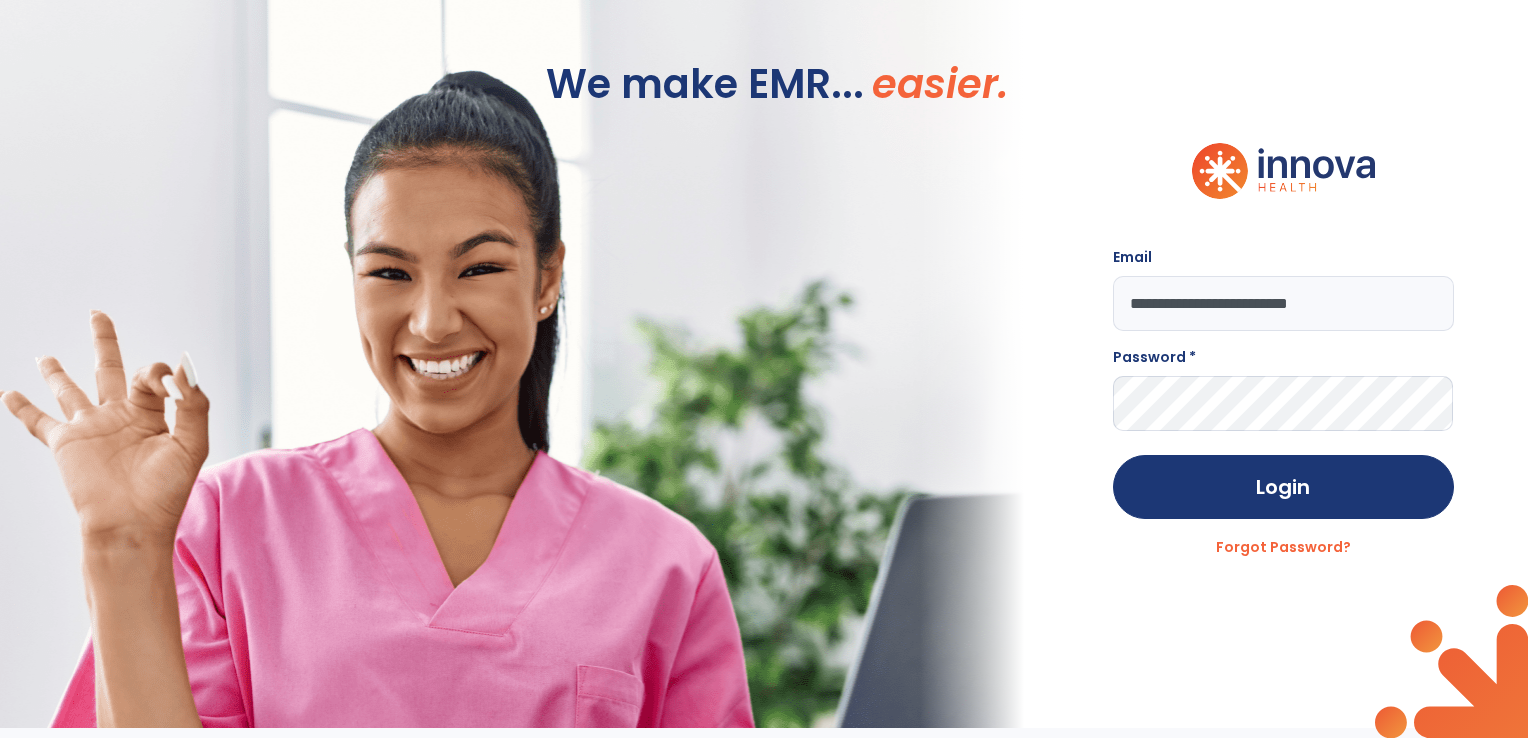 type on "**********" 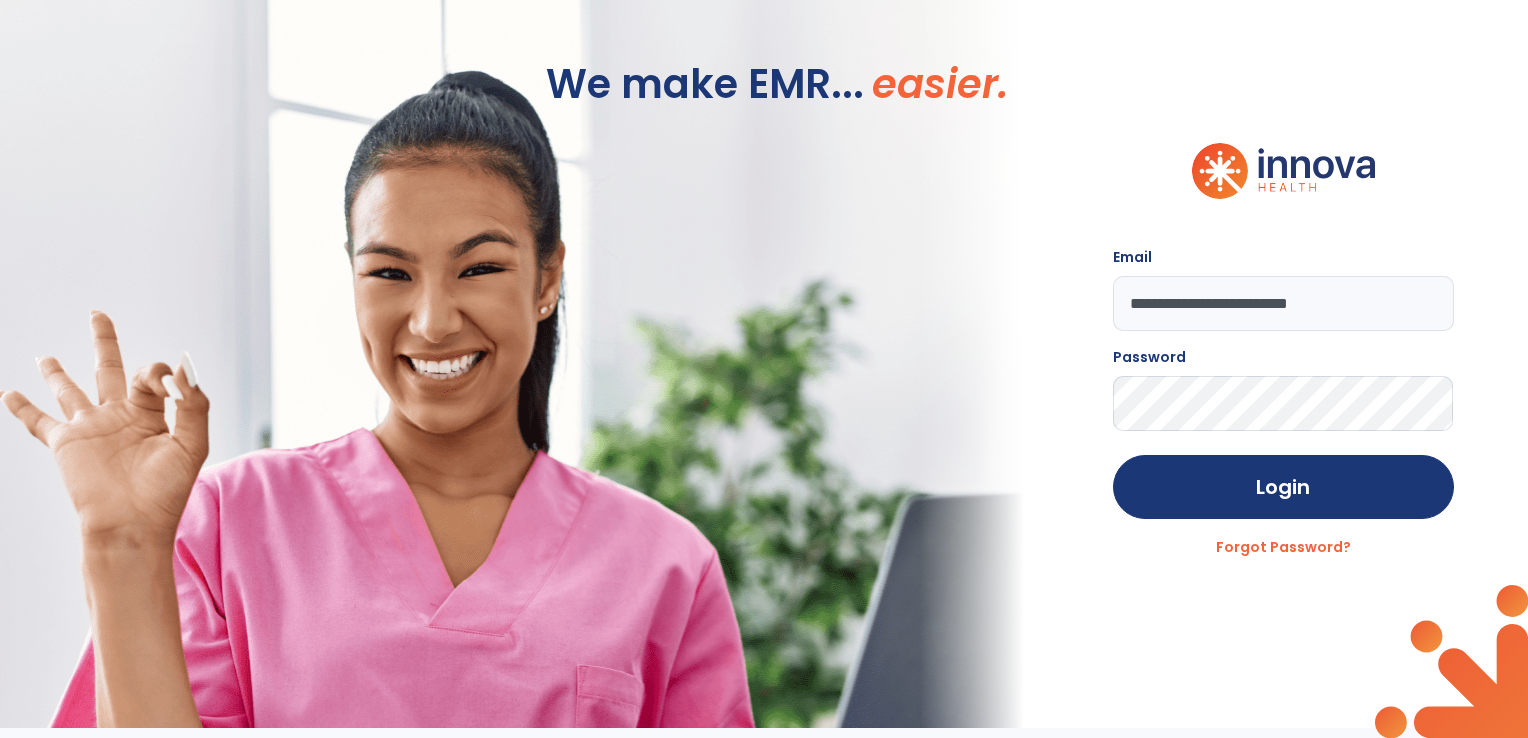 click on "Login" 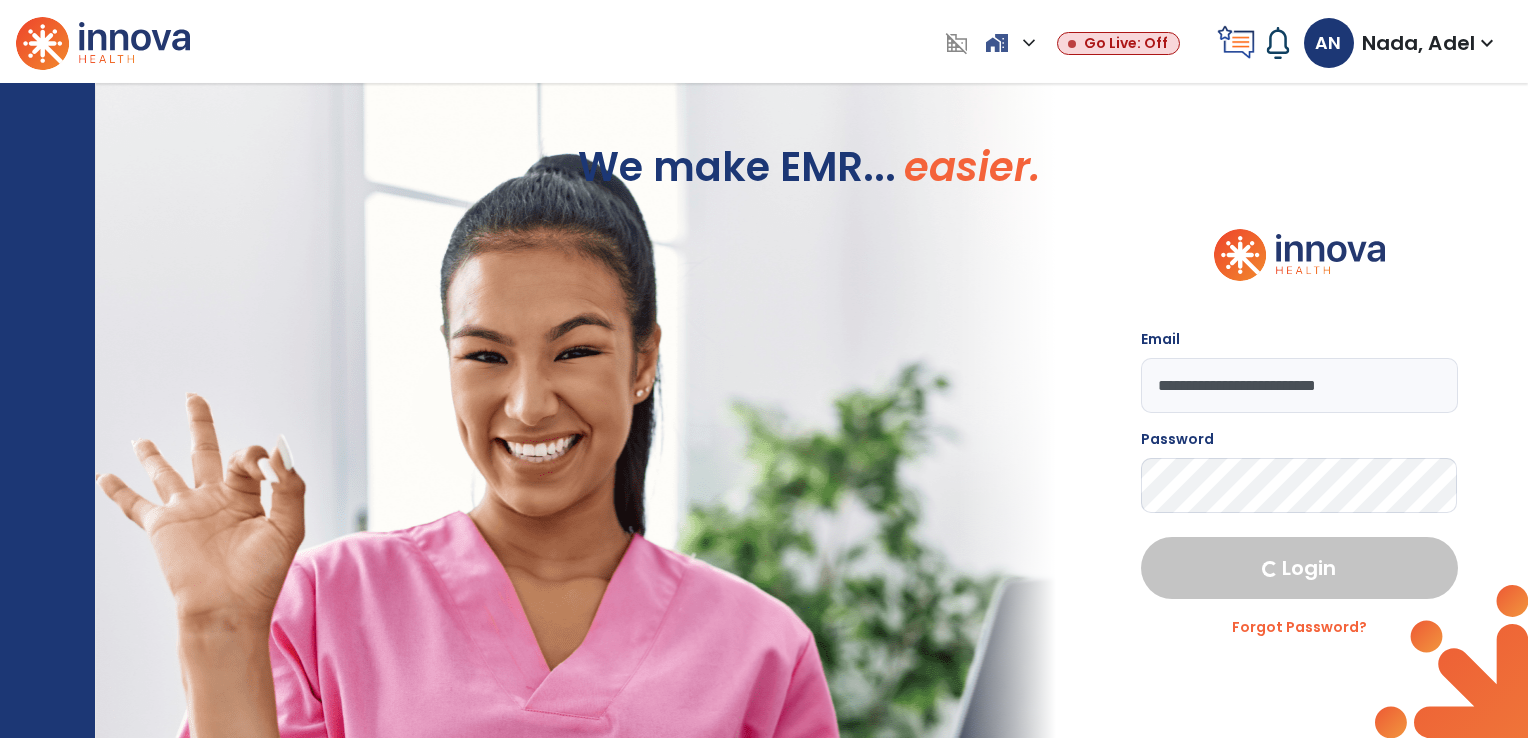 select on "***" 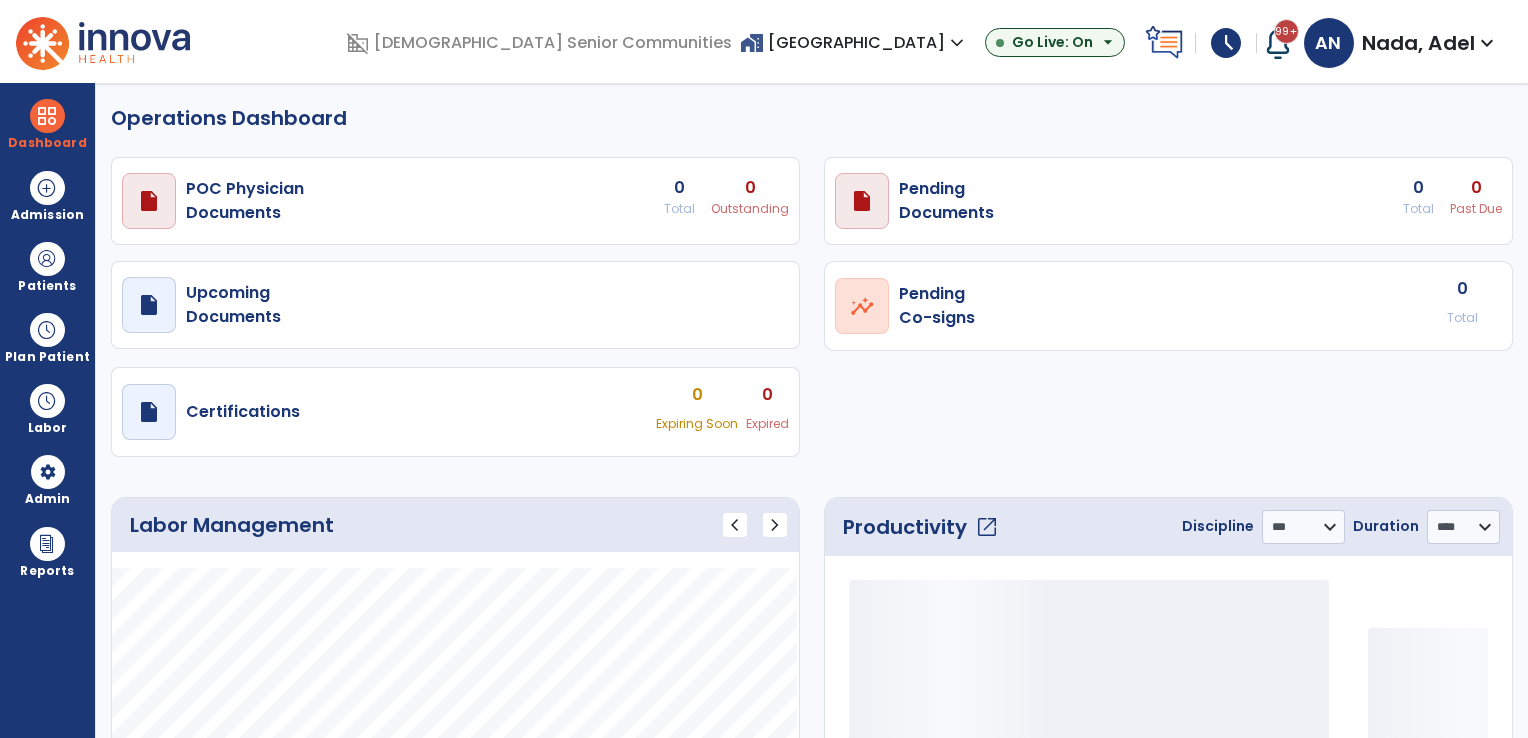 select on "***" 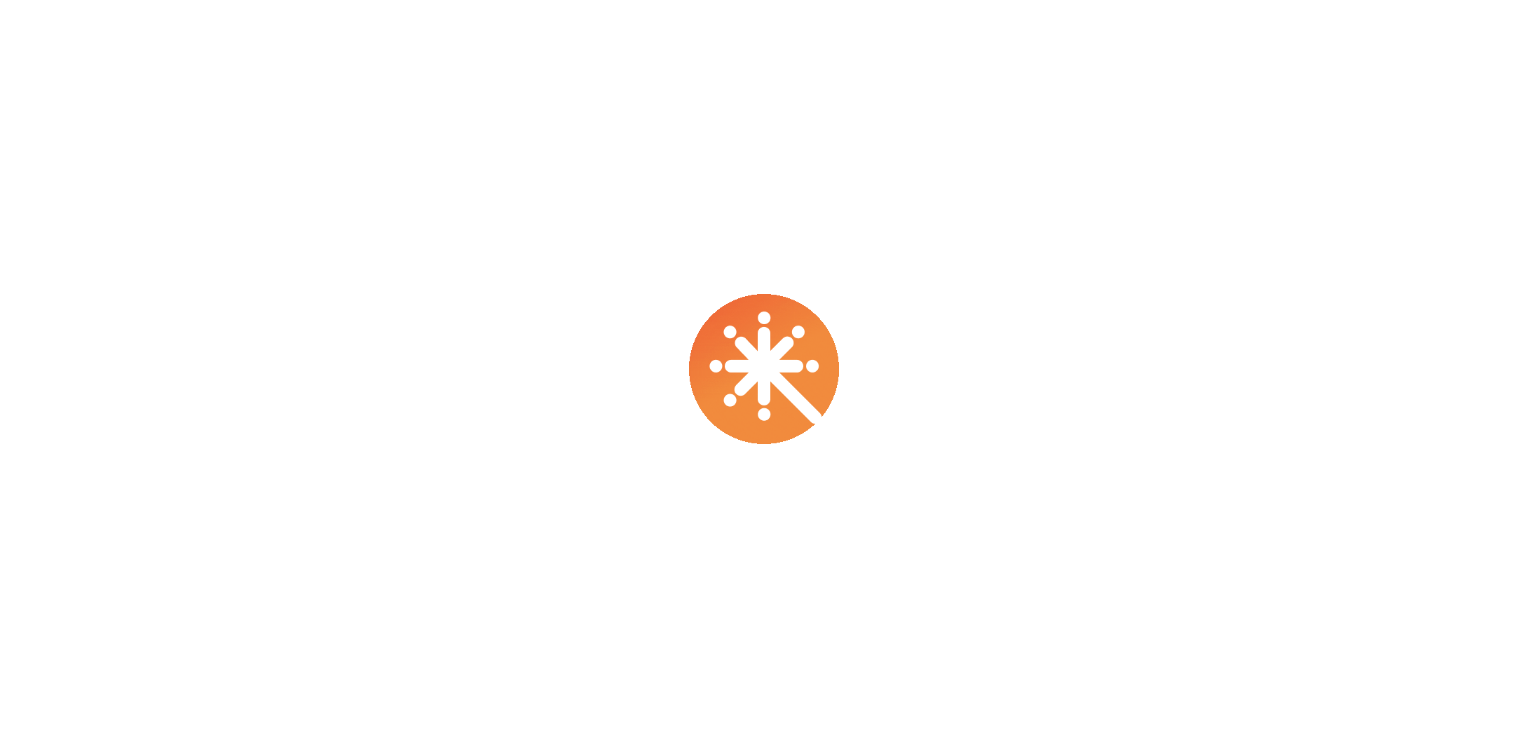 scroll, scrollTop: 0, scrollLeft: 0, axis: both 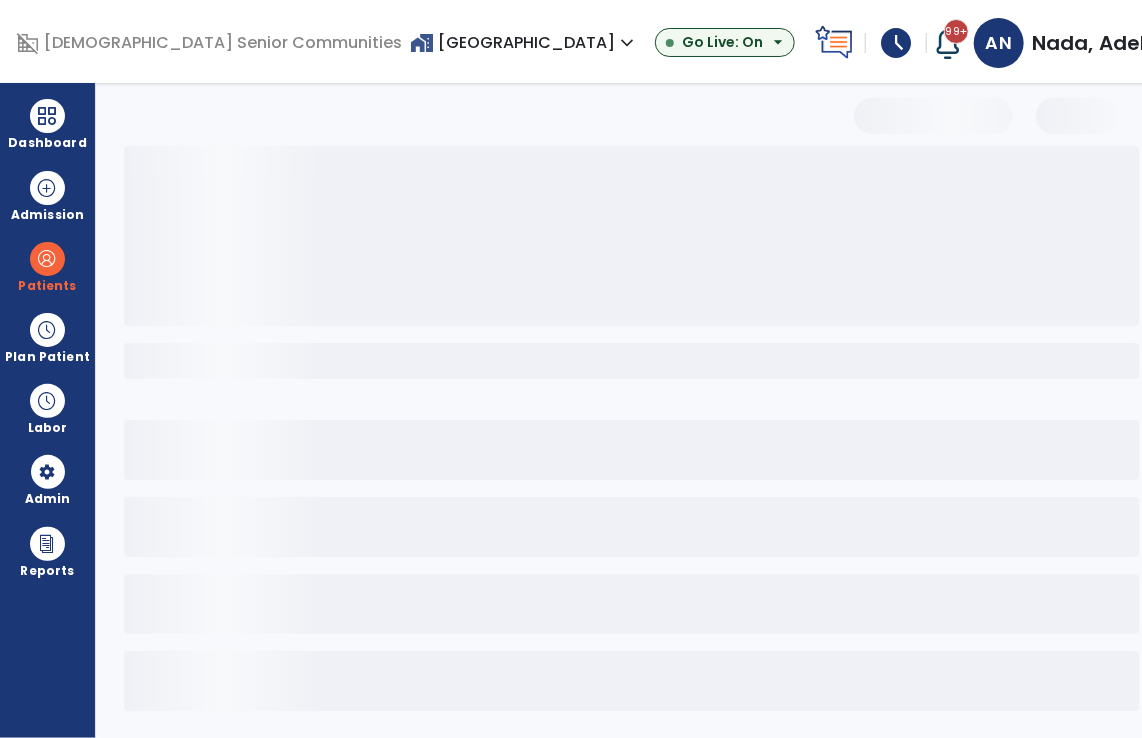 select on "***" 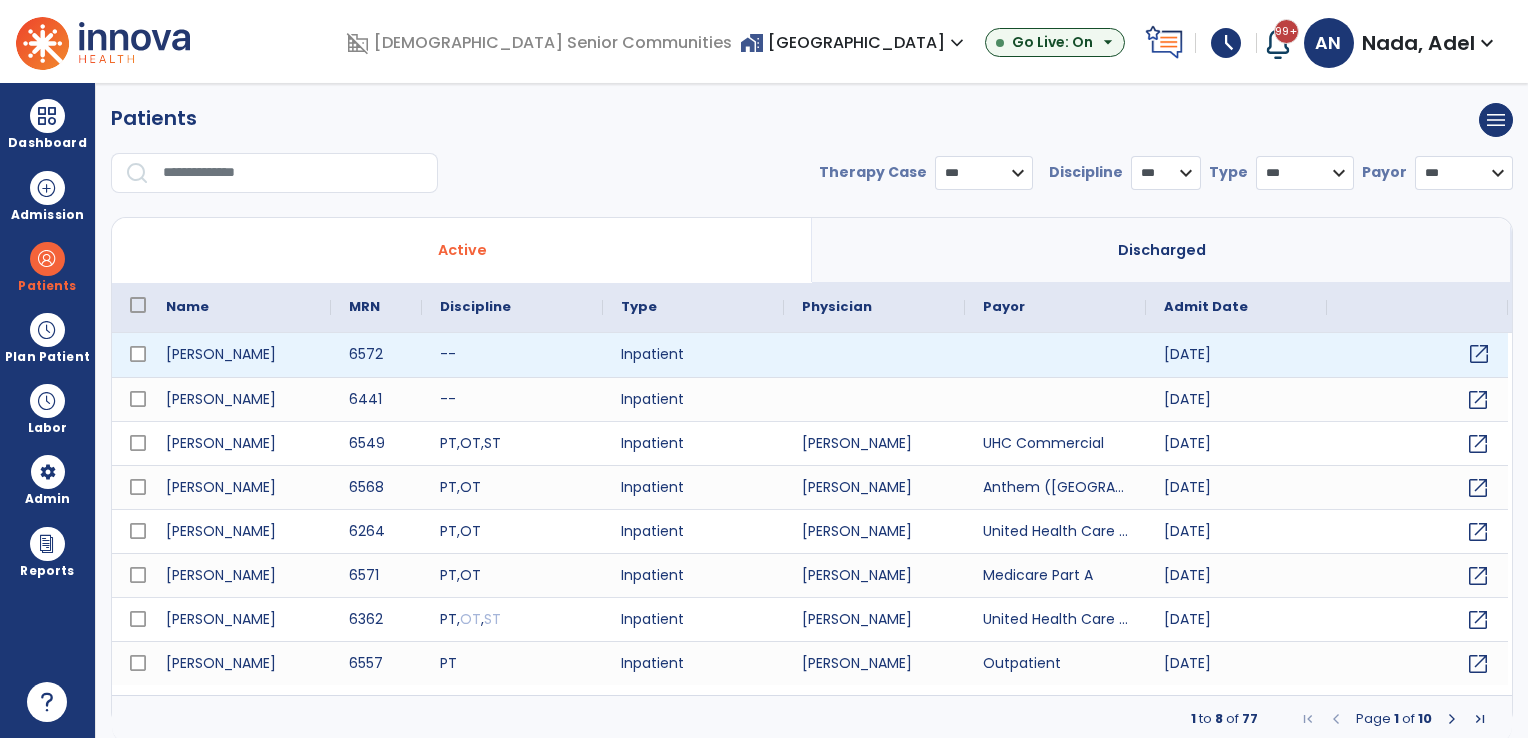 click on "open_in_new" at bounding box center [1479, 354] 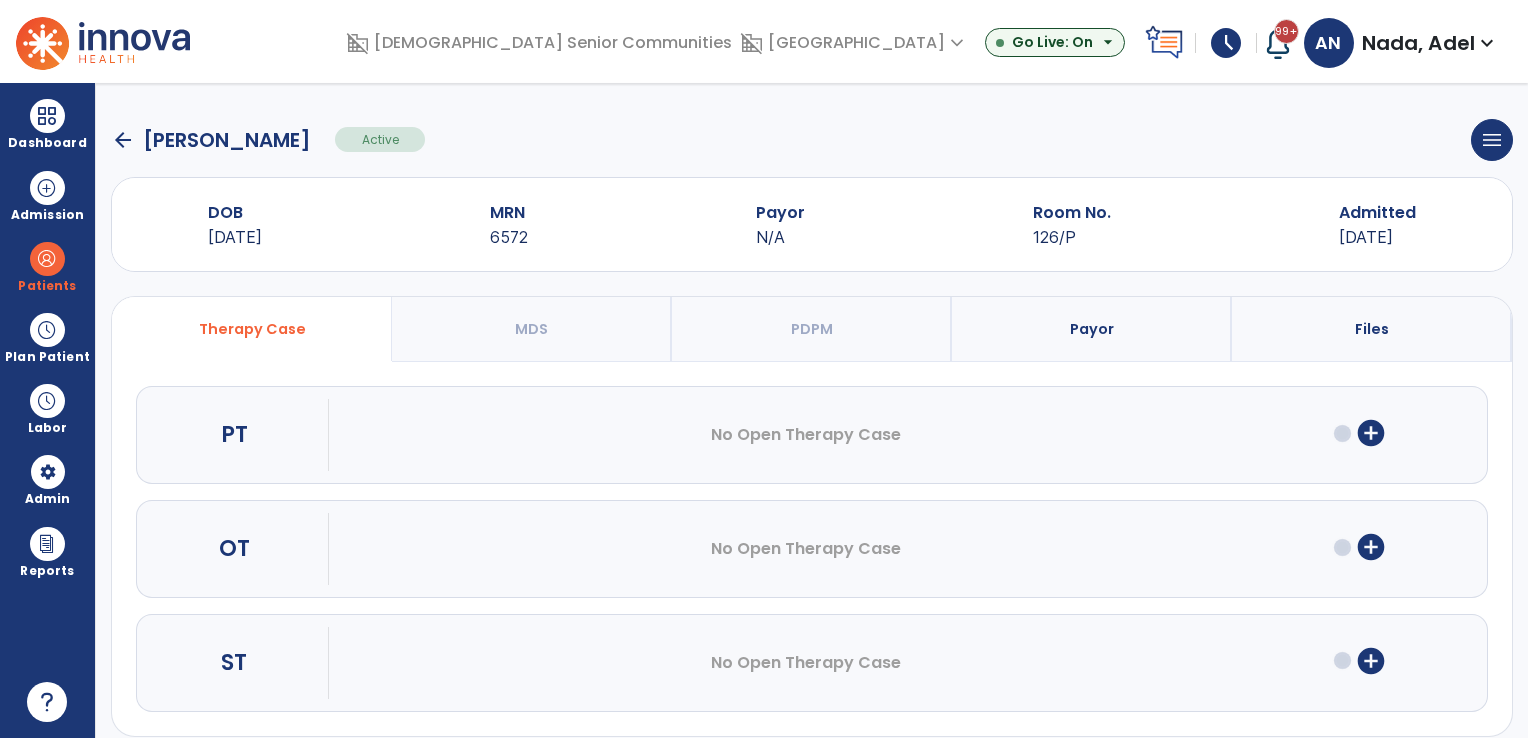 click on "Payor" at bounding box center [780, 213] 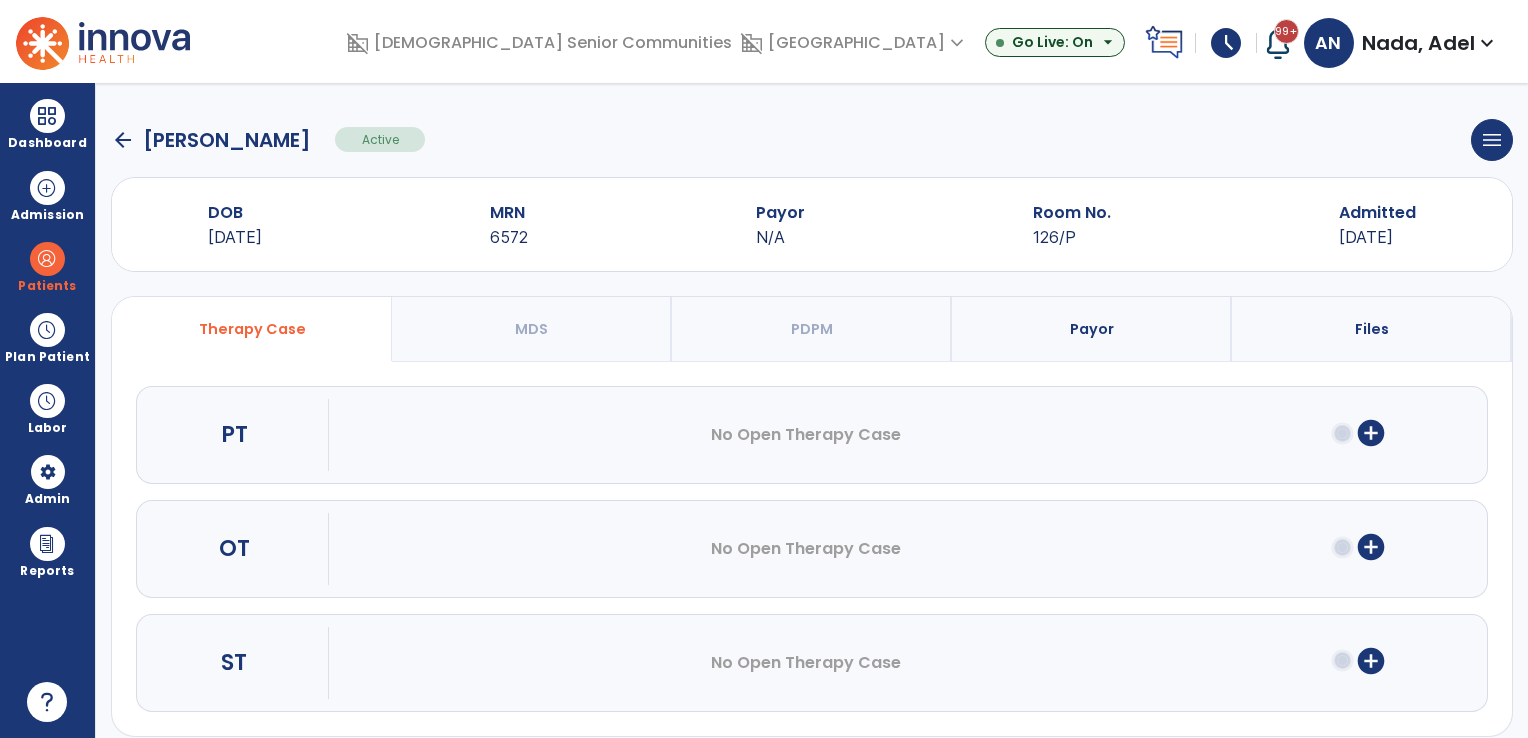 click on "Payor" at bounding box center [1092, 329] 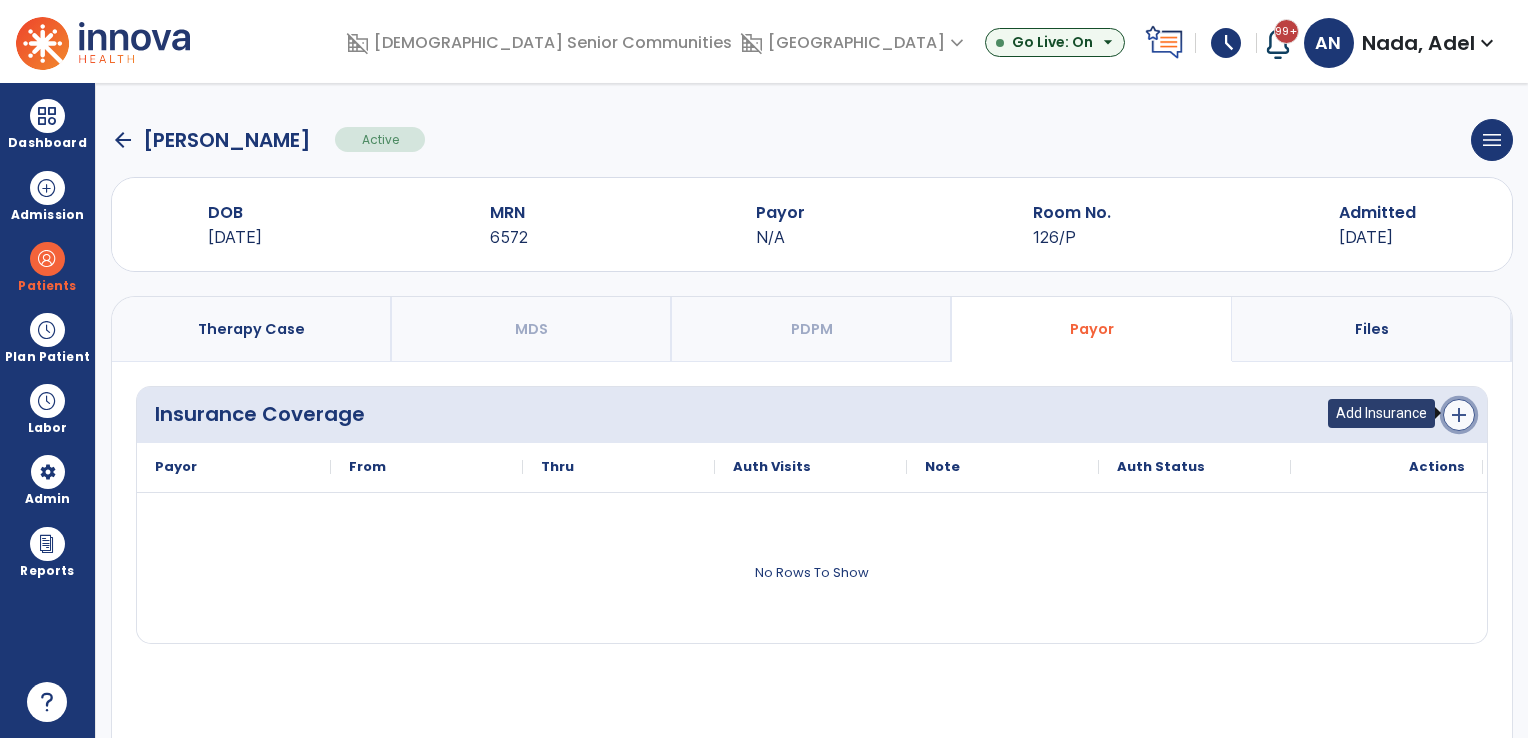 click on "add" 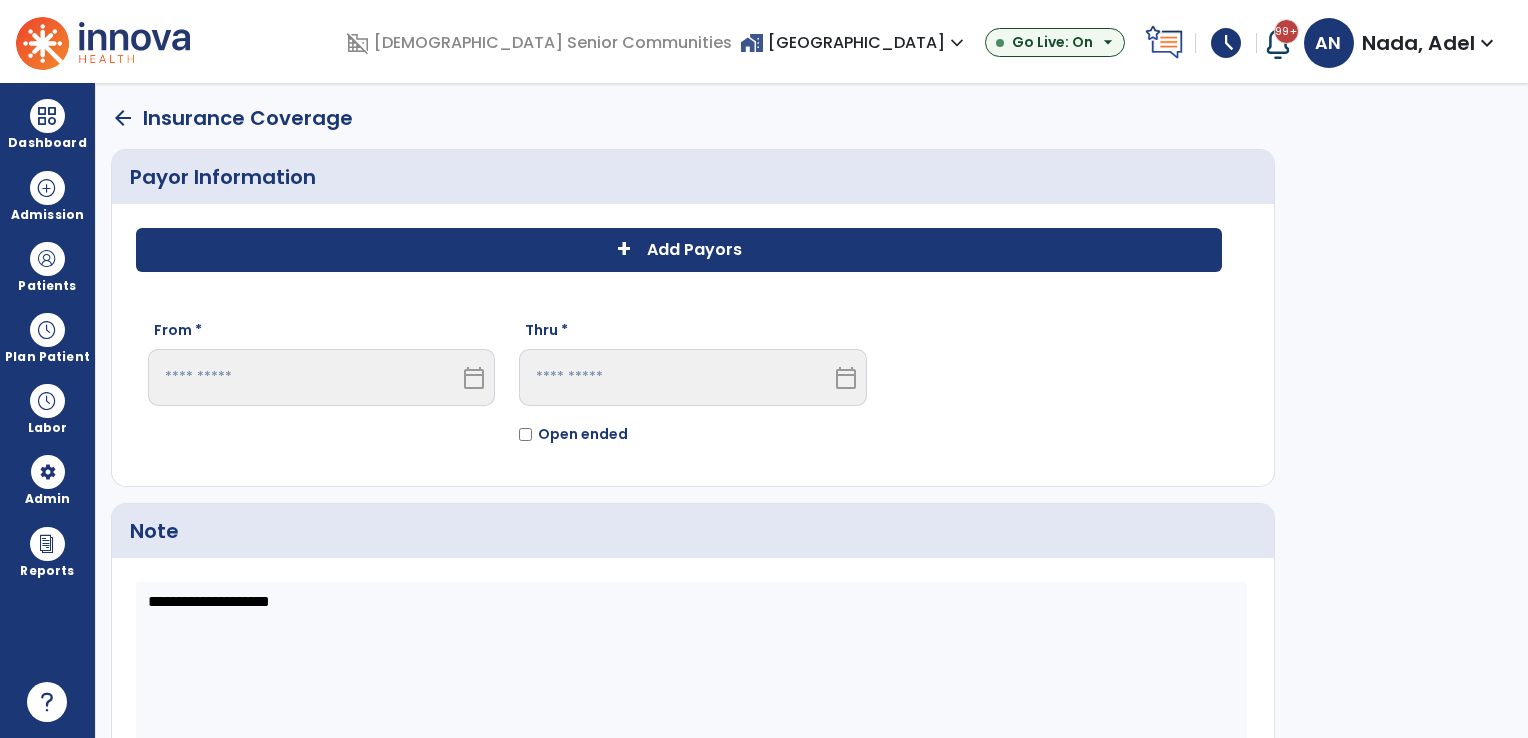 click on "+ Add Payors" 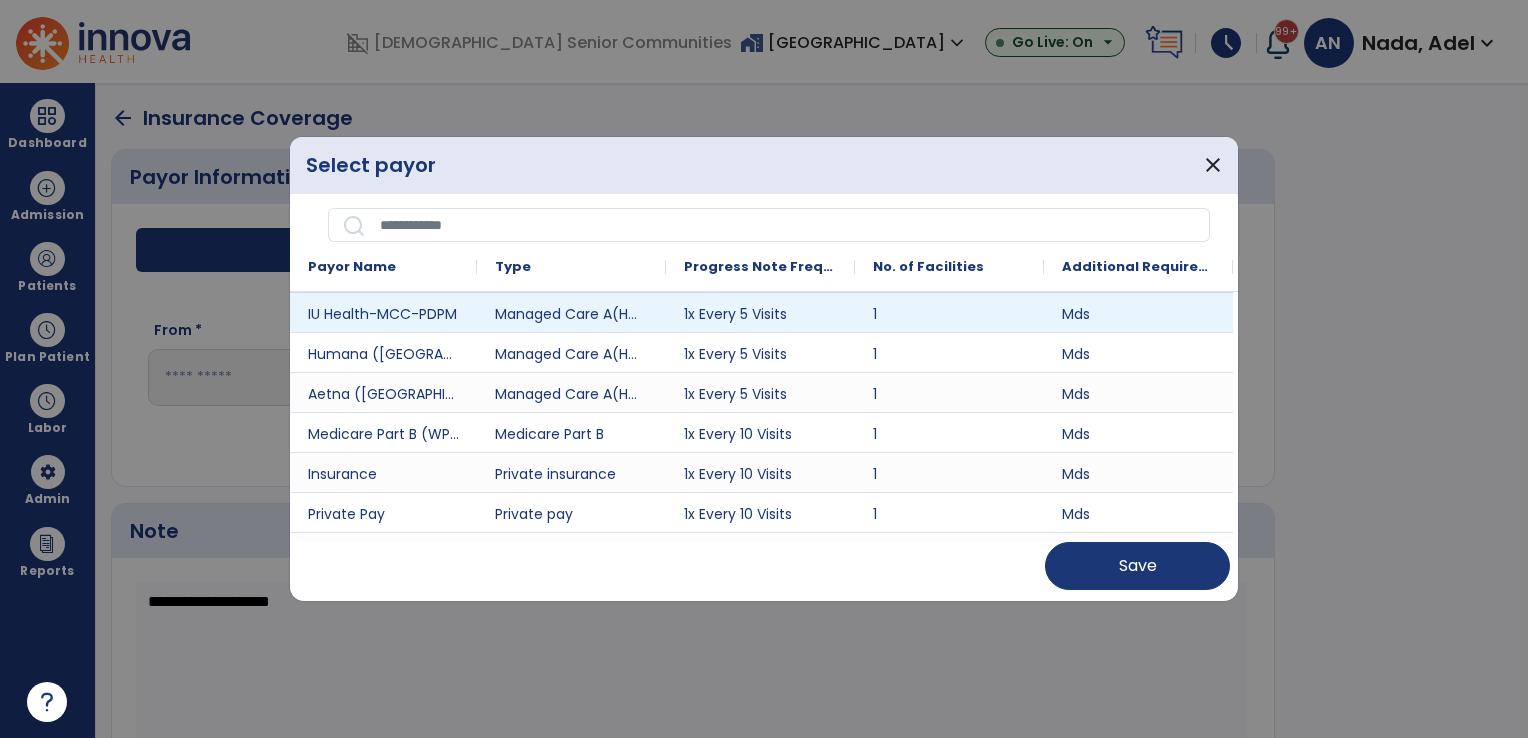 scroll, scrollTop: 300, scrollLeft: 0, axis: vertical 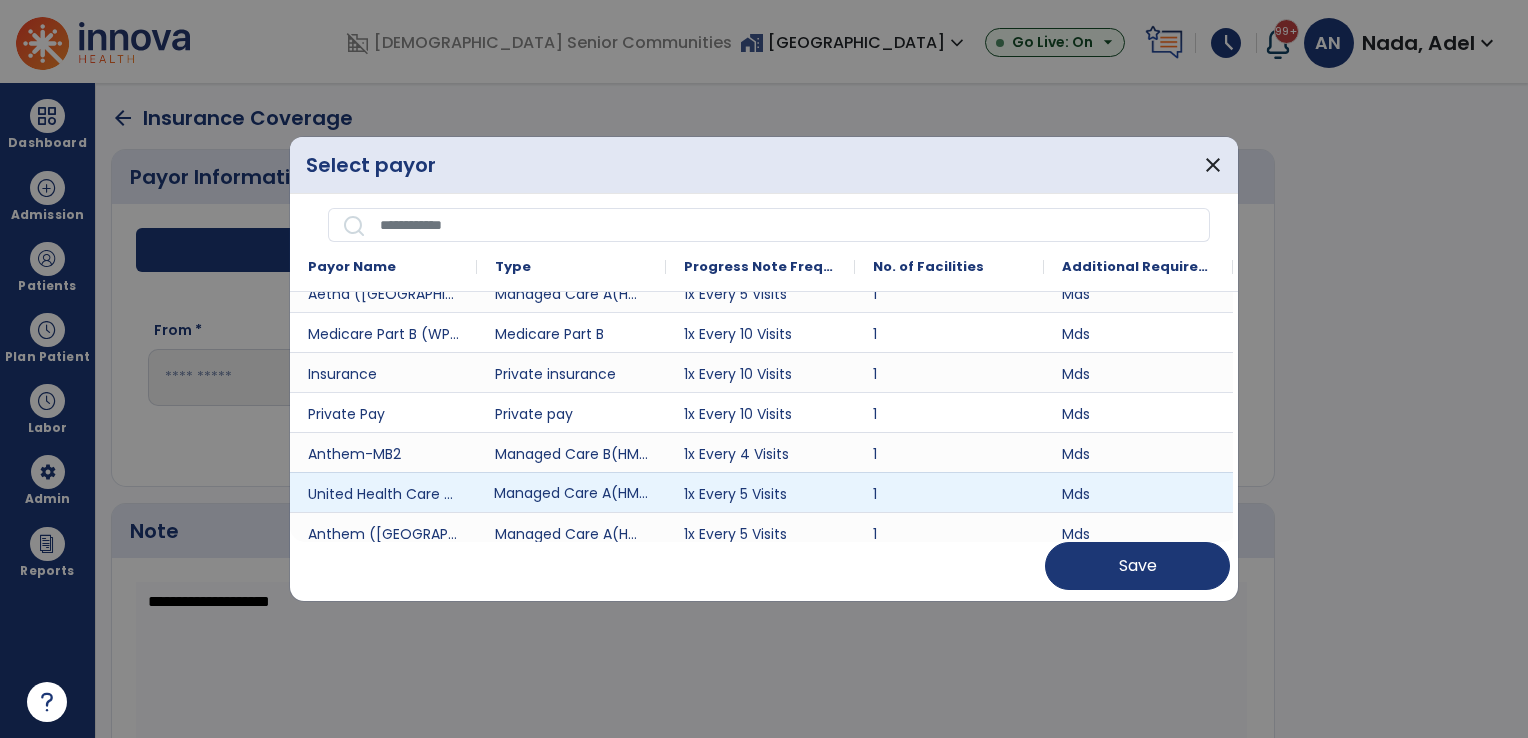click on "Managed Care A(HMO/MCO)" at bounding box center [571, 492] 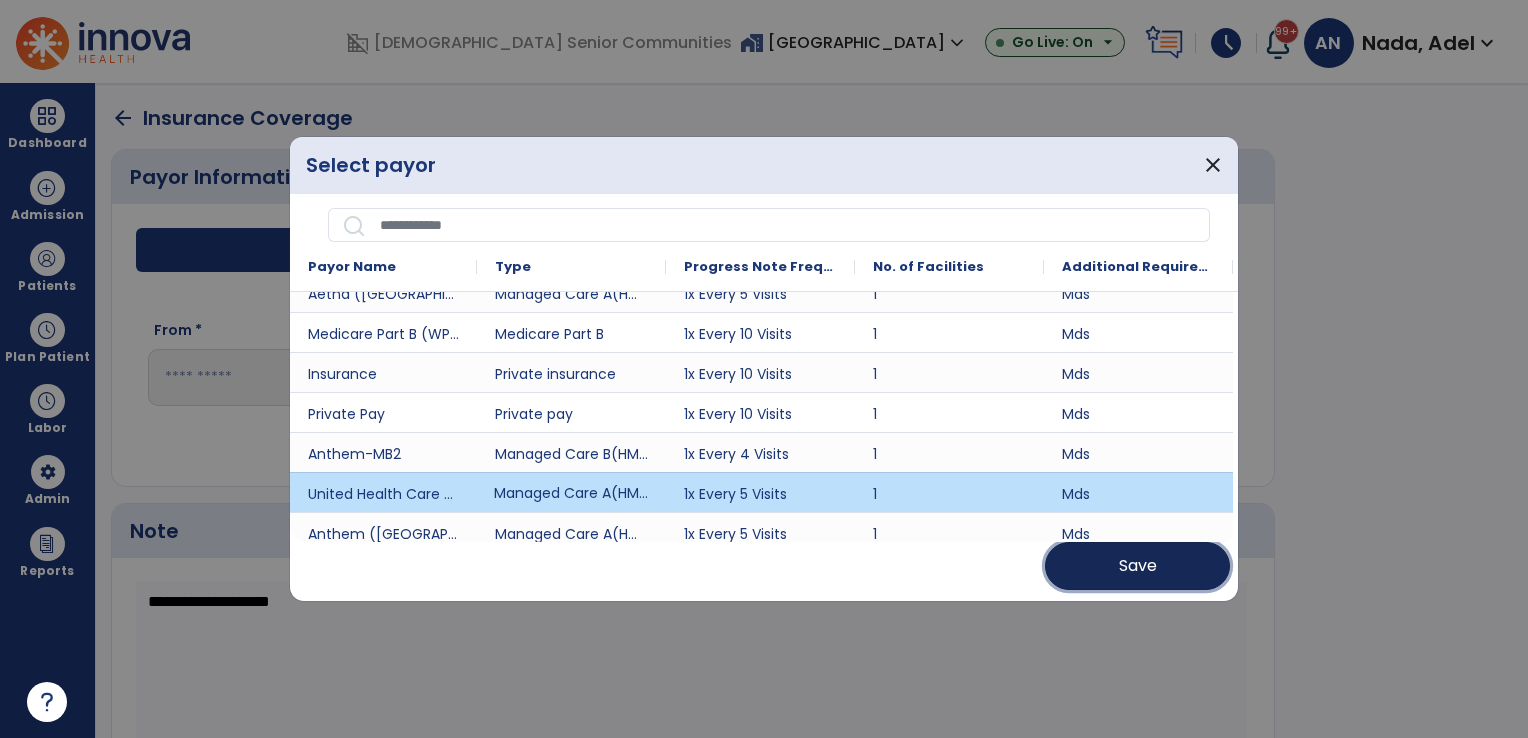 click on "Save" at bounding box center (1138, 566) 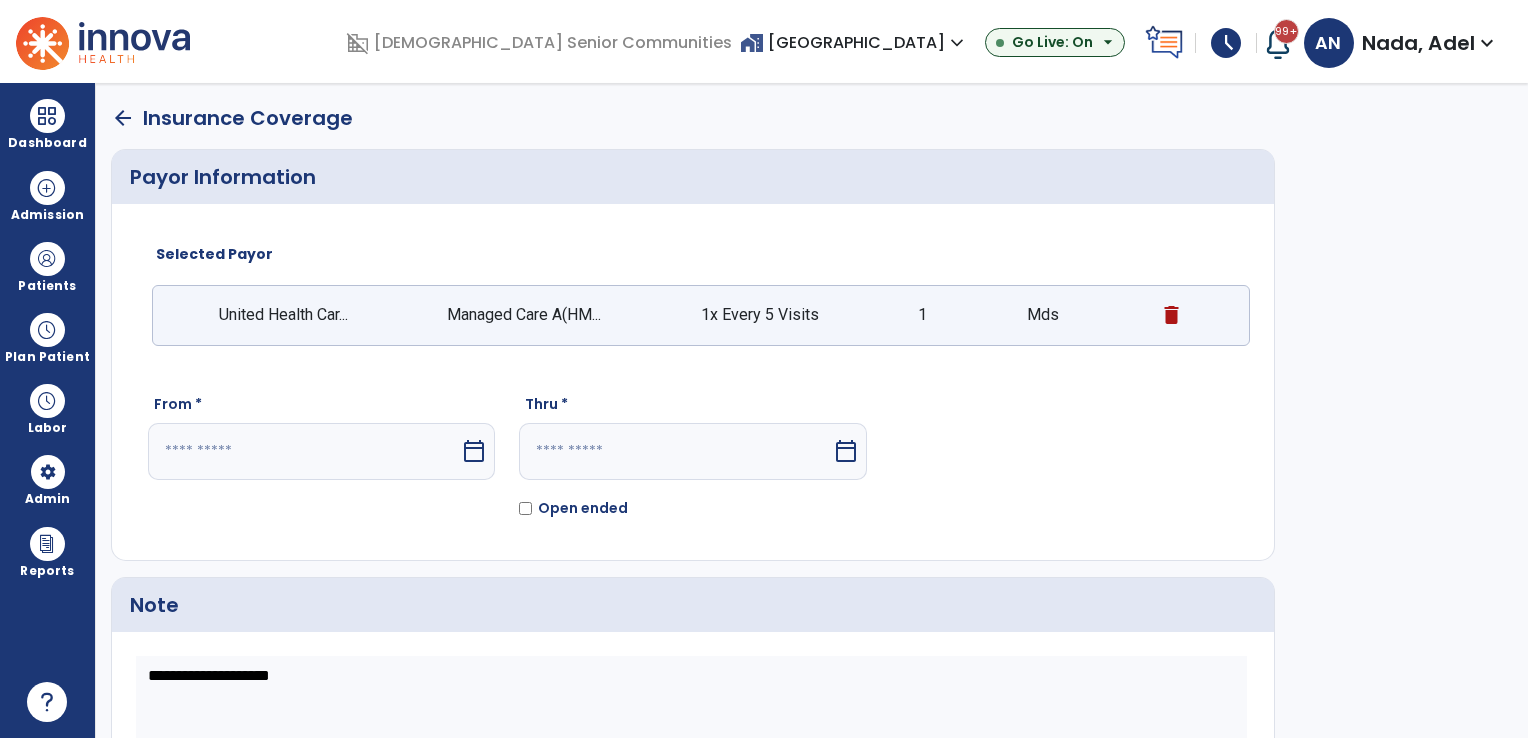 click on "calendar_today" at bounding box center (474, 451) 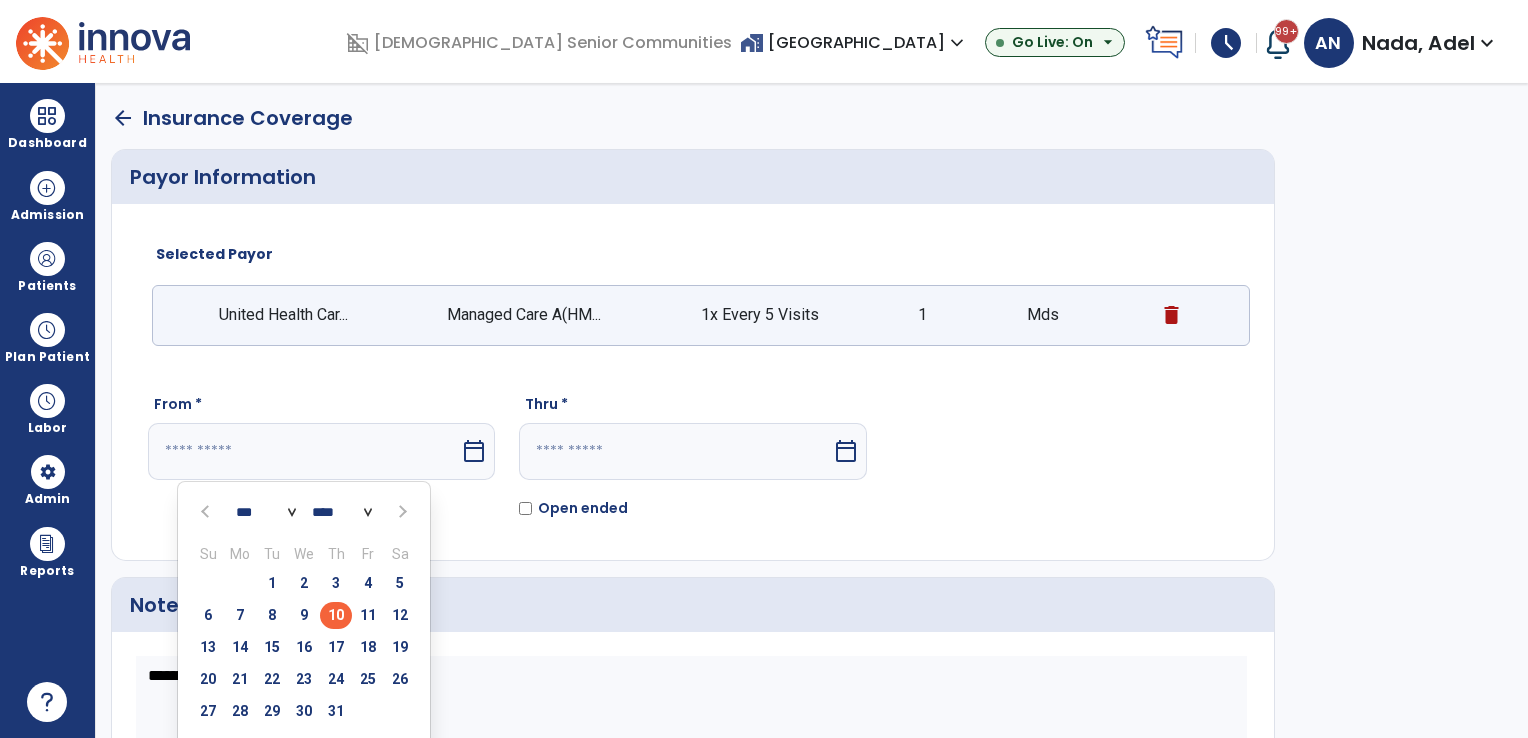 click on "1" at bounding box center (272, 583) 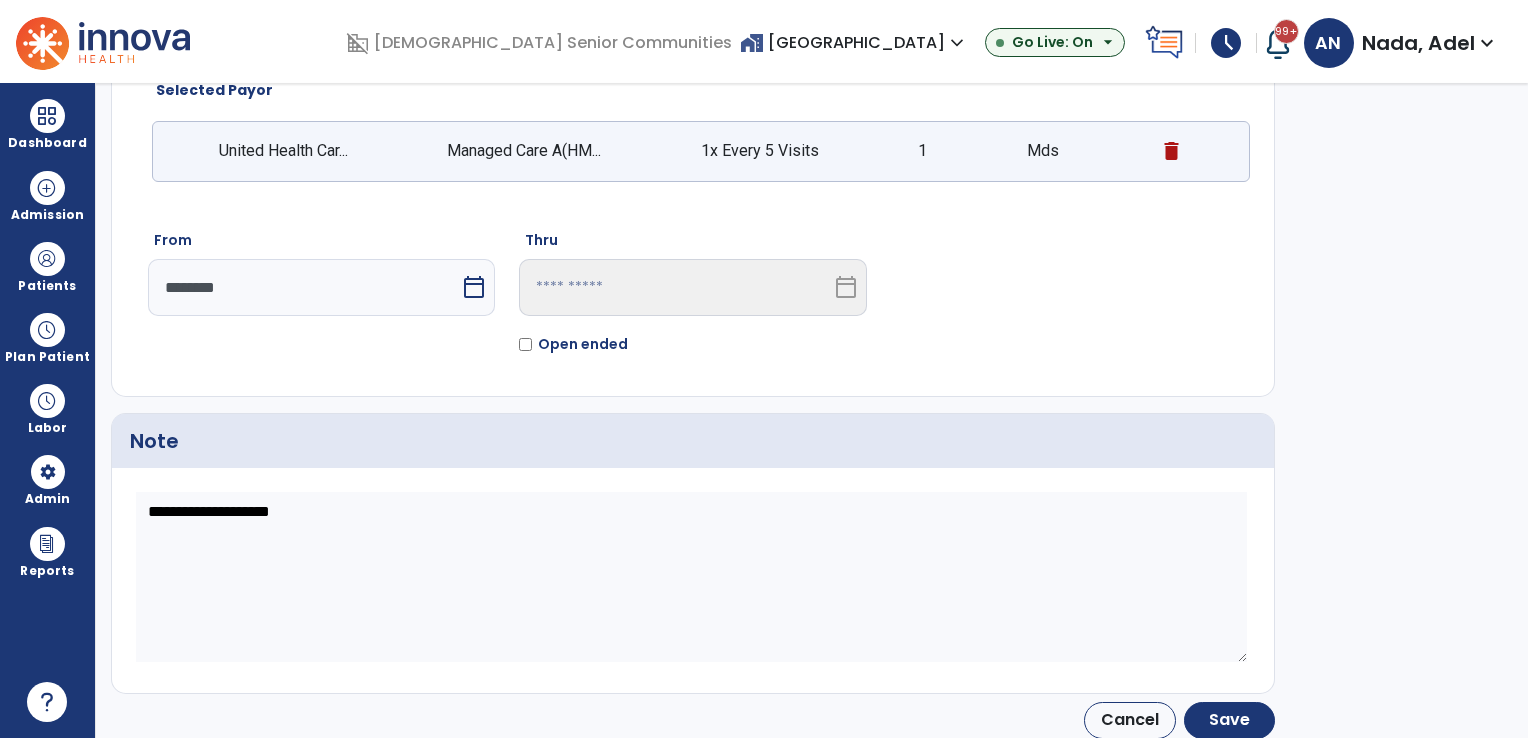 scroll, scrollTop: 169, scrollLeft: 0, axis: vertical 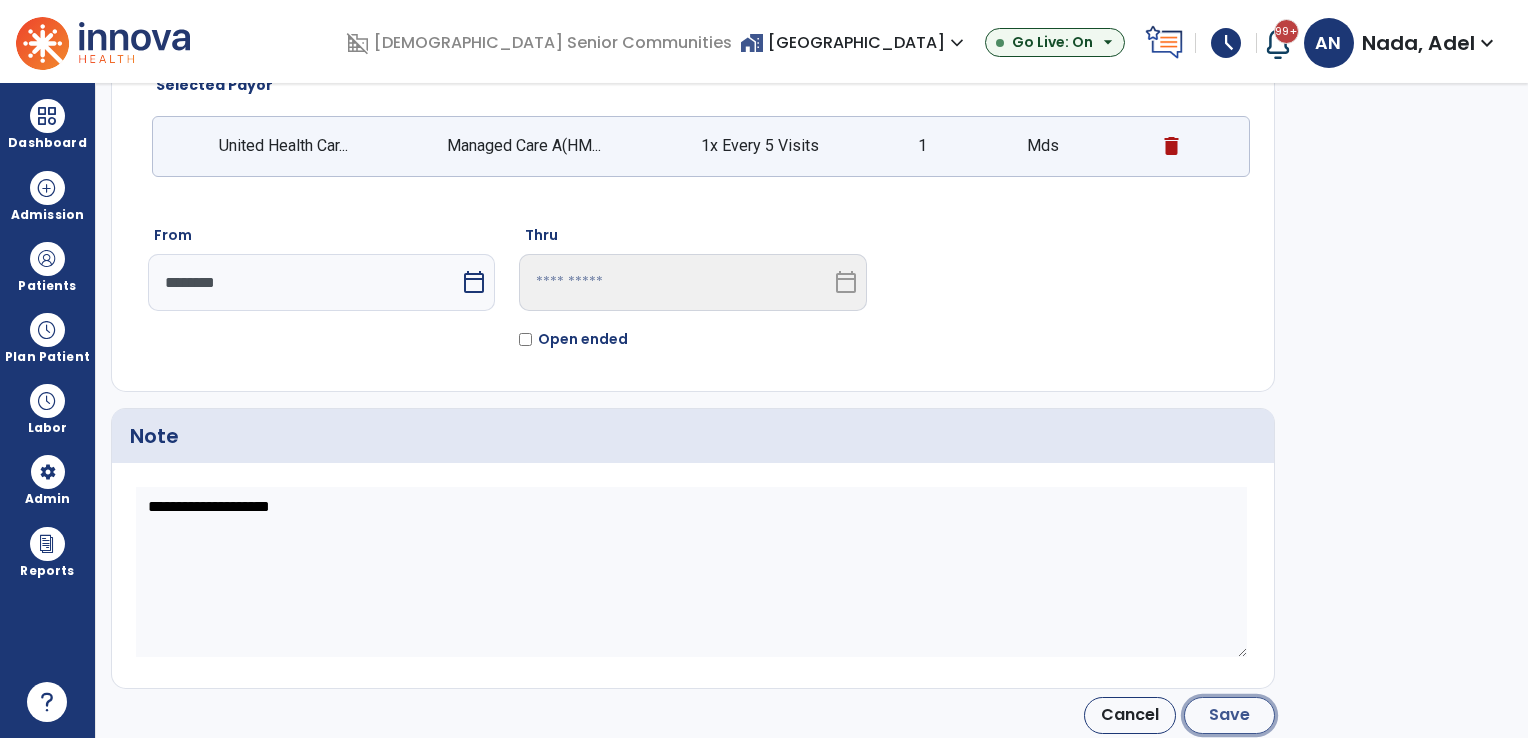click on "Save" 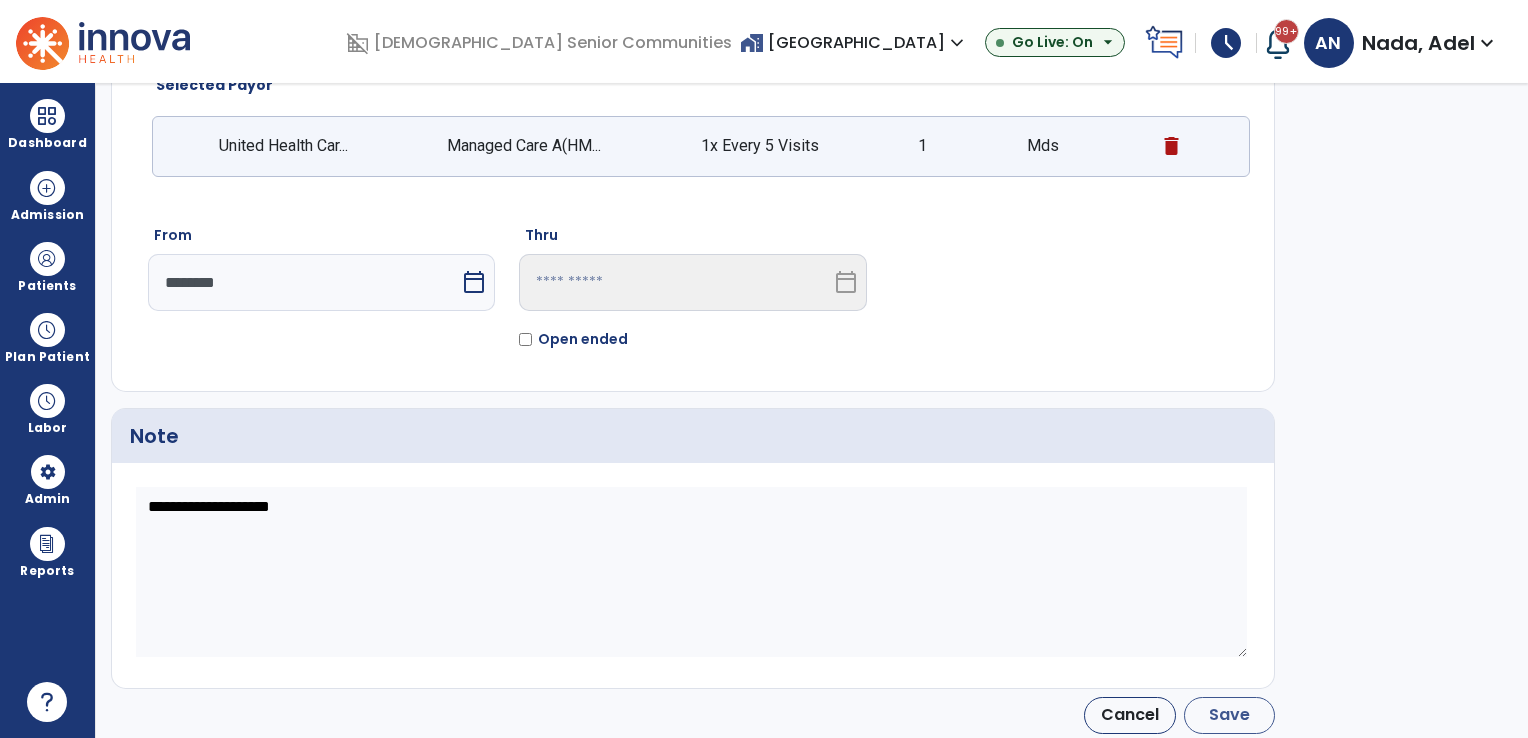 type on "********" 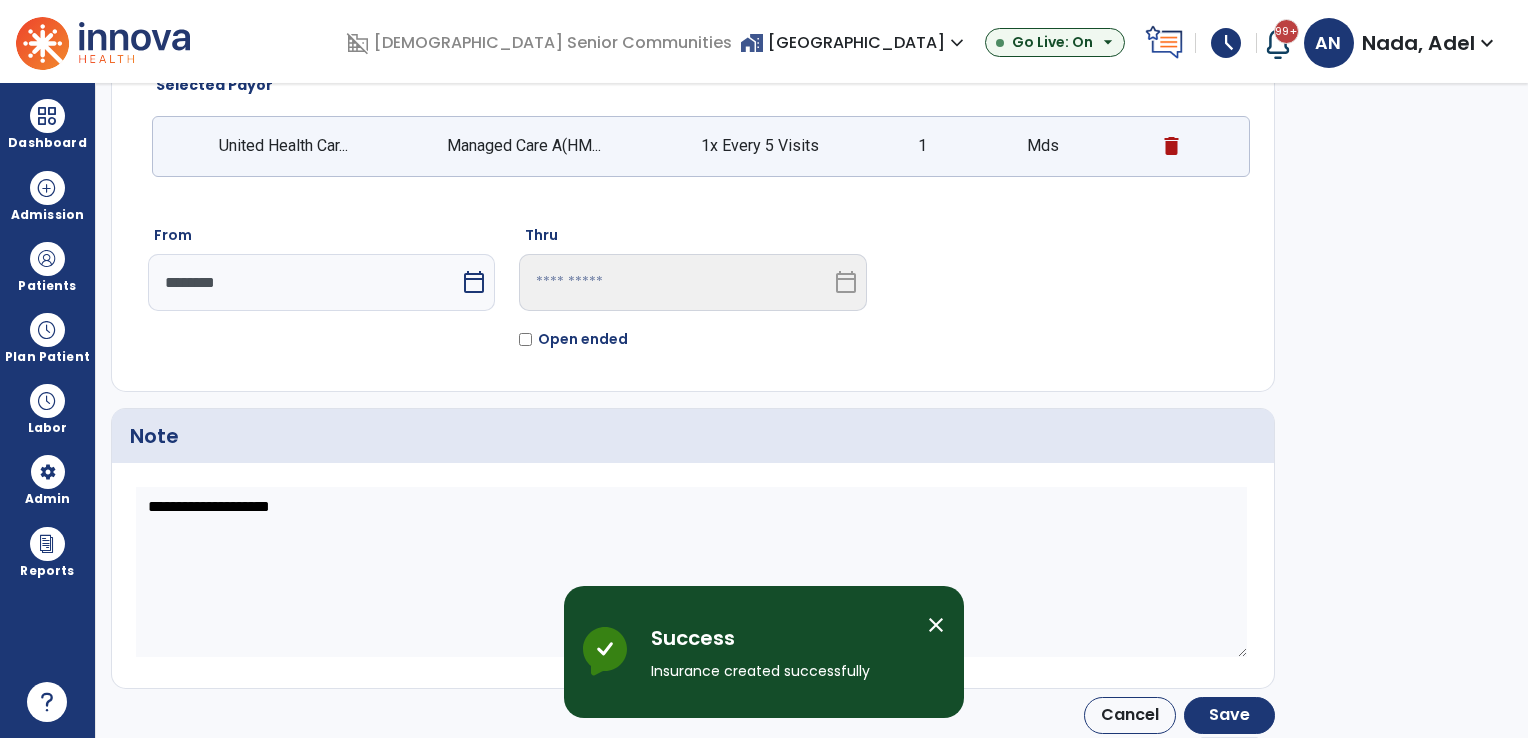 scroll, scrollTop: 139, scrollLeft: 0, axis: vertical 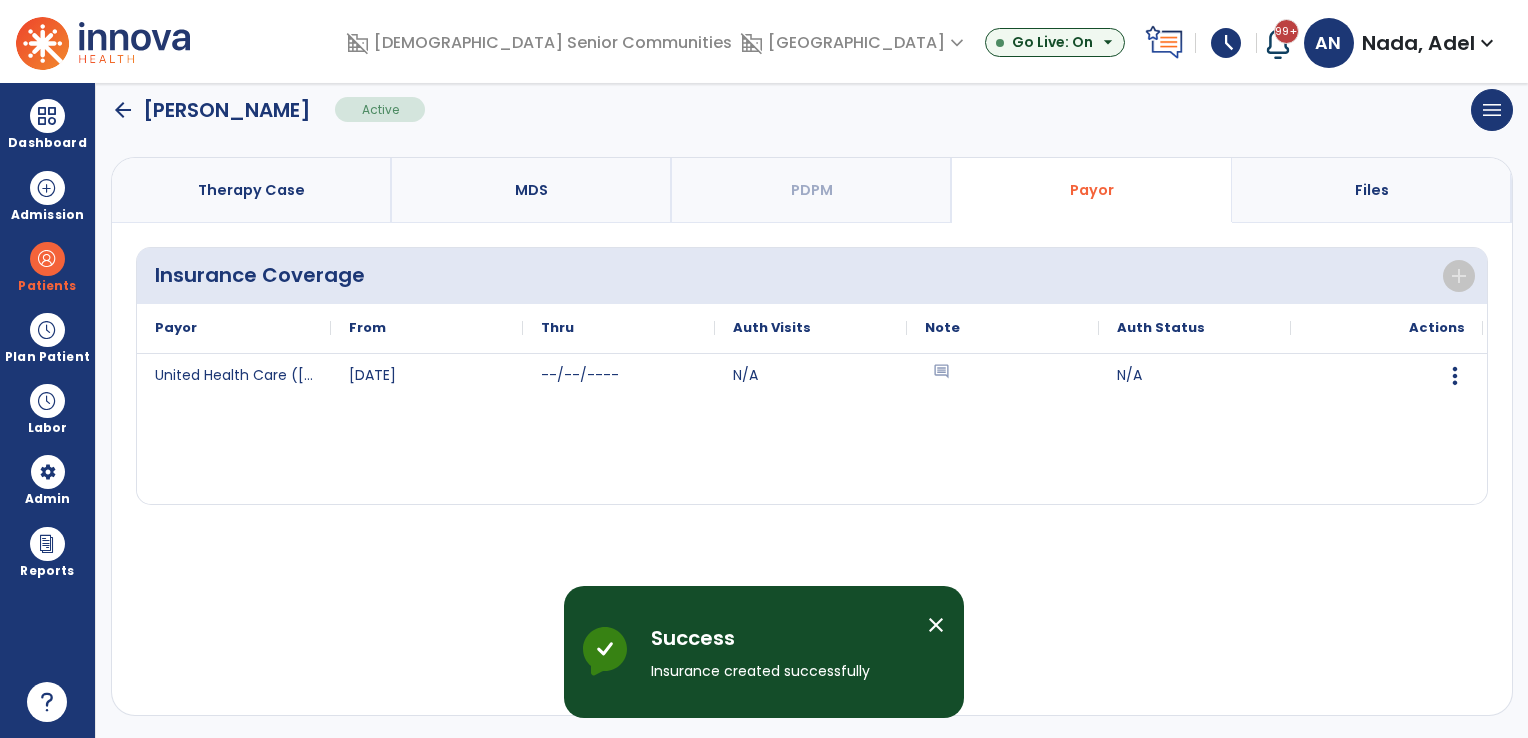 click on "Therapy Case" at bounding box center (251, 190) 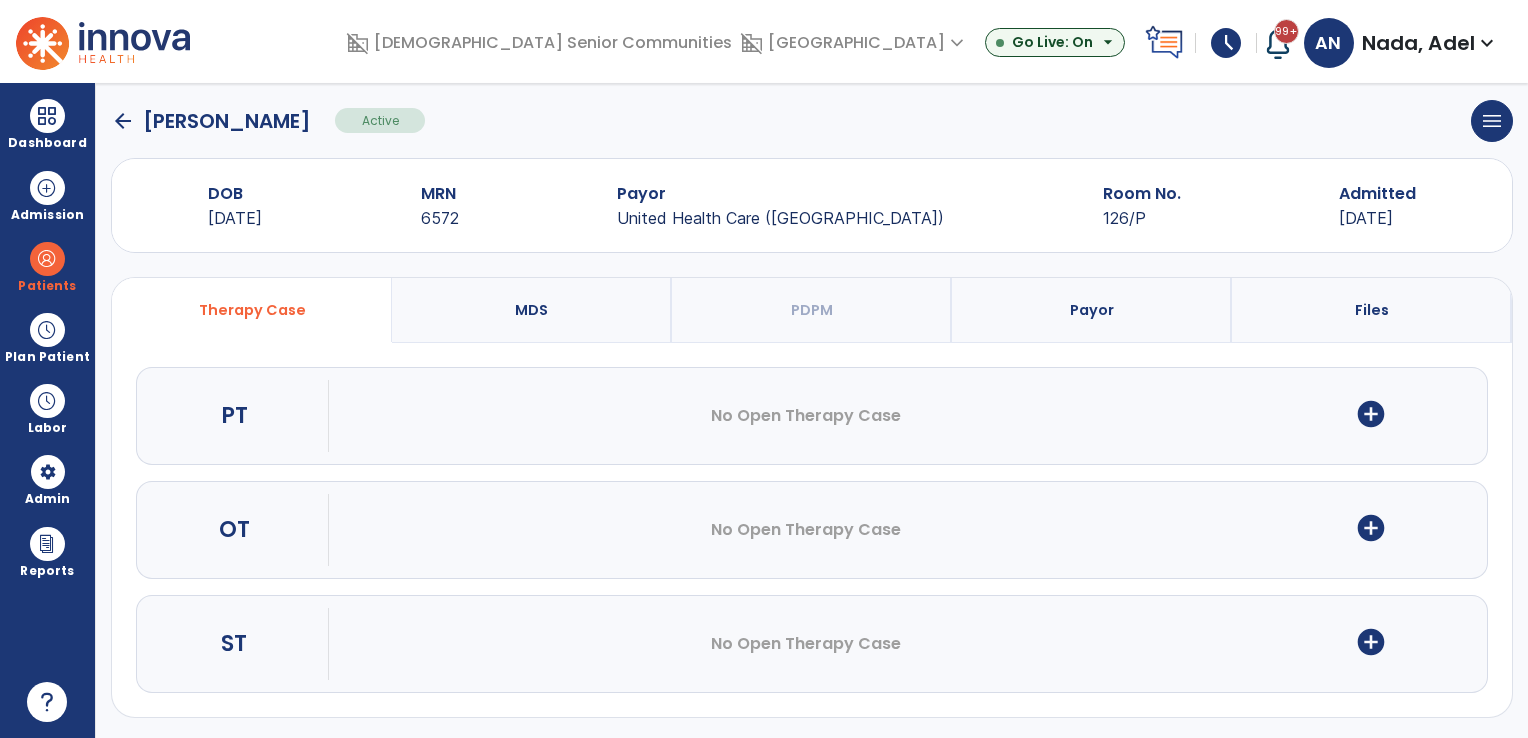click on "add_circle" at bounding box center [1371, 528] 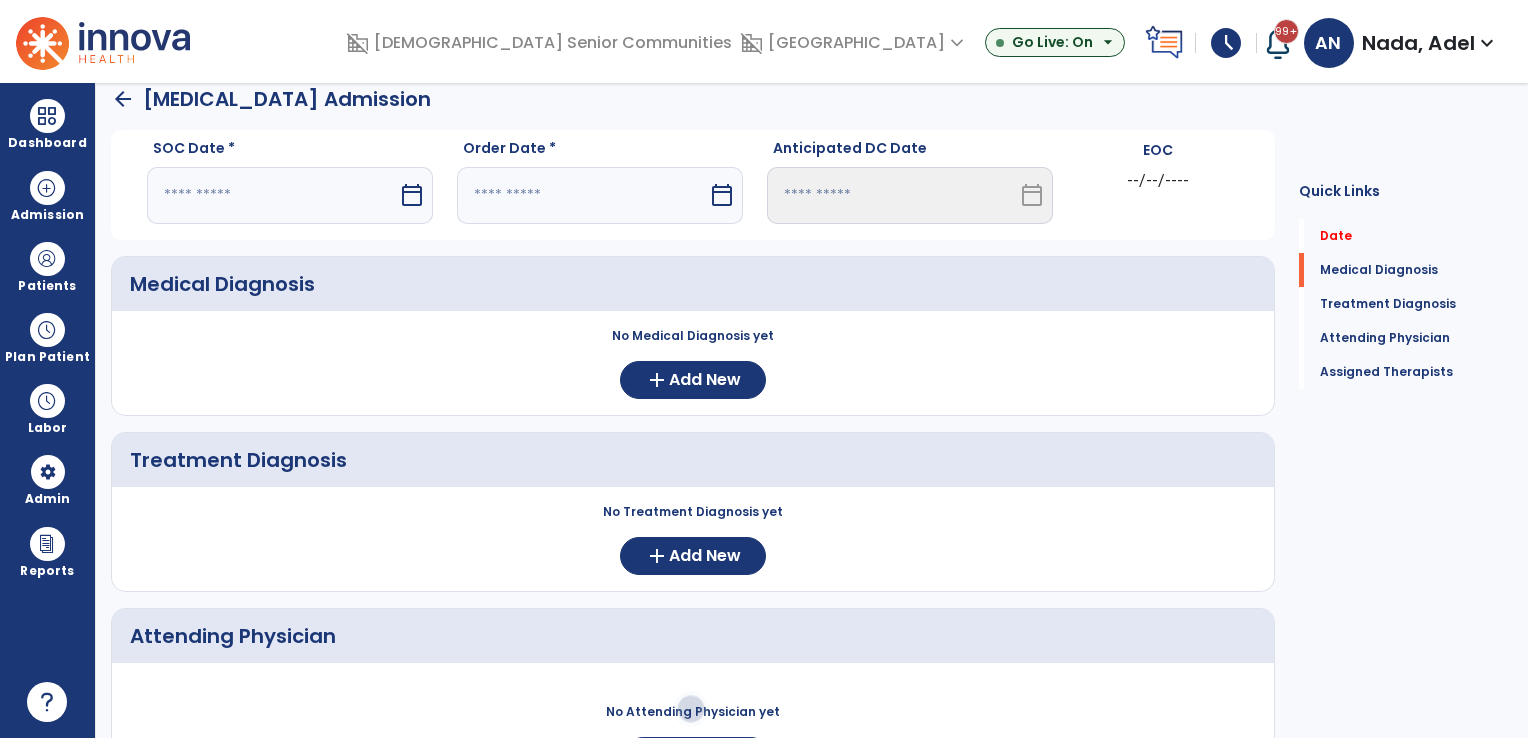 click at bounding box center [272, 195] 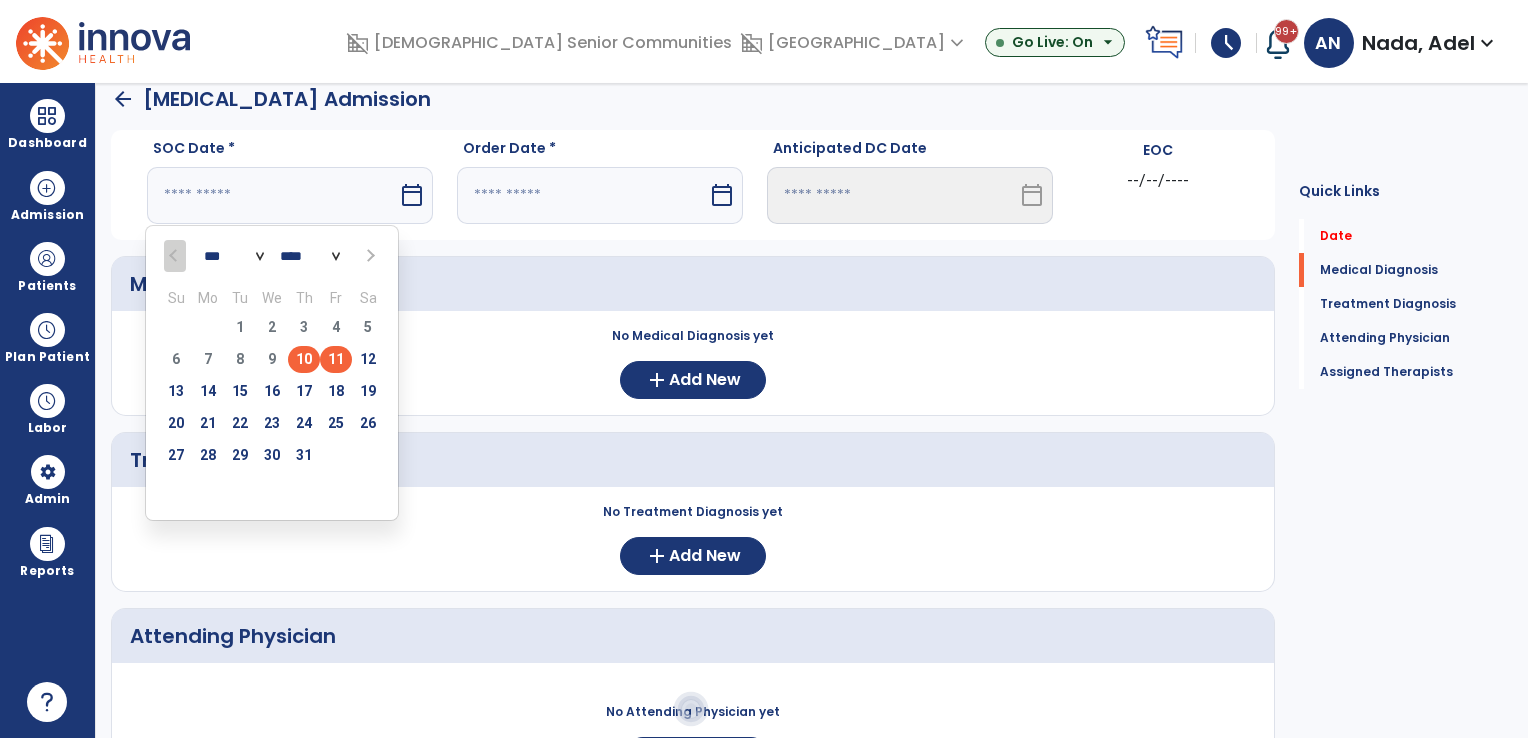 click on "11" at bounding box center [336, 359] 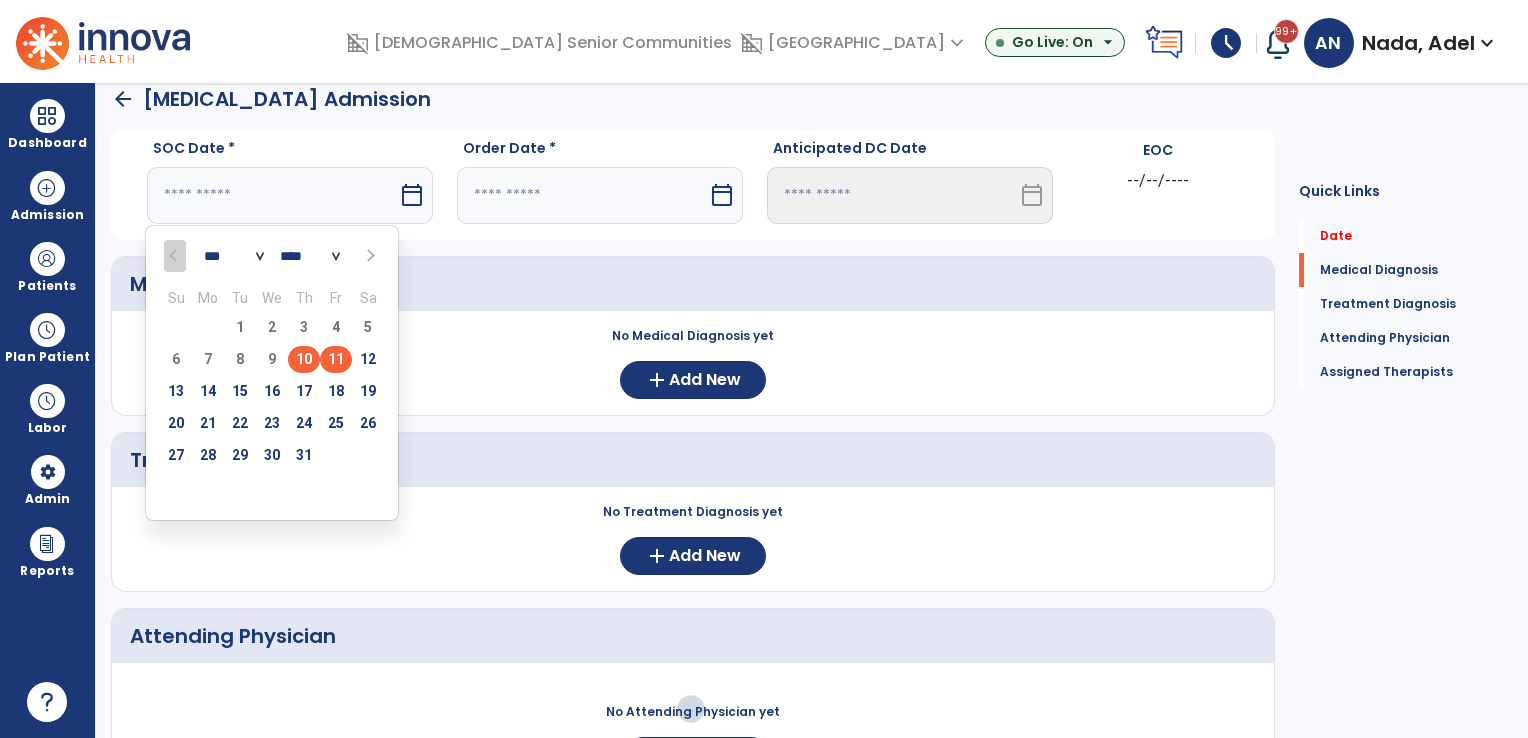 type on "*********" 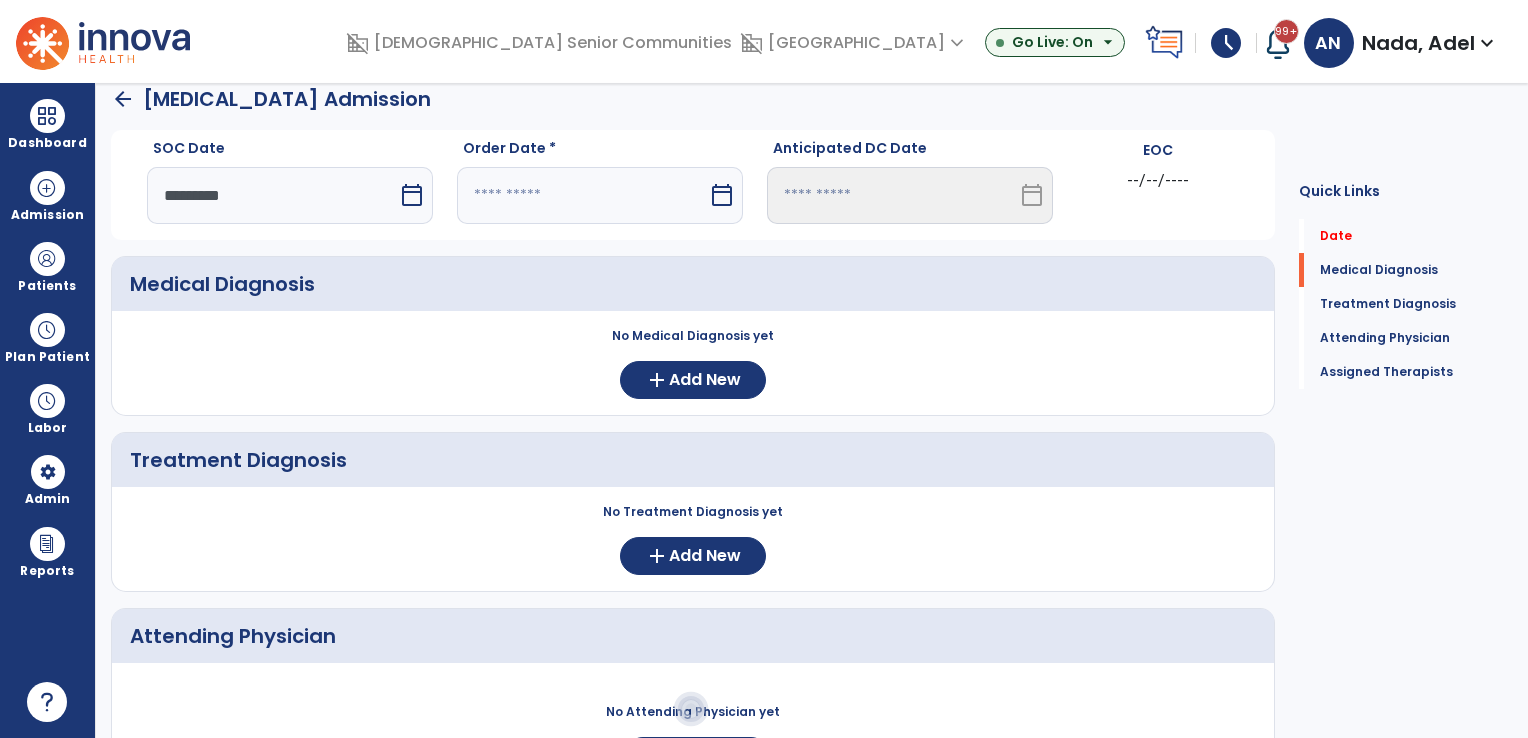 click at bounding box center (582, 195) 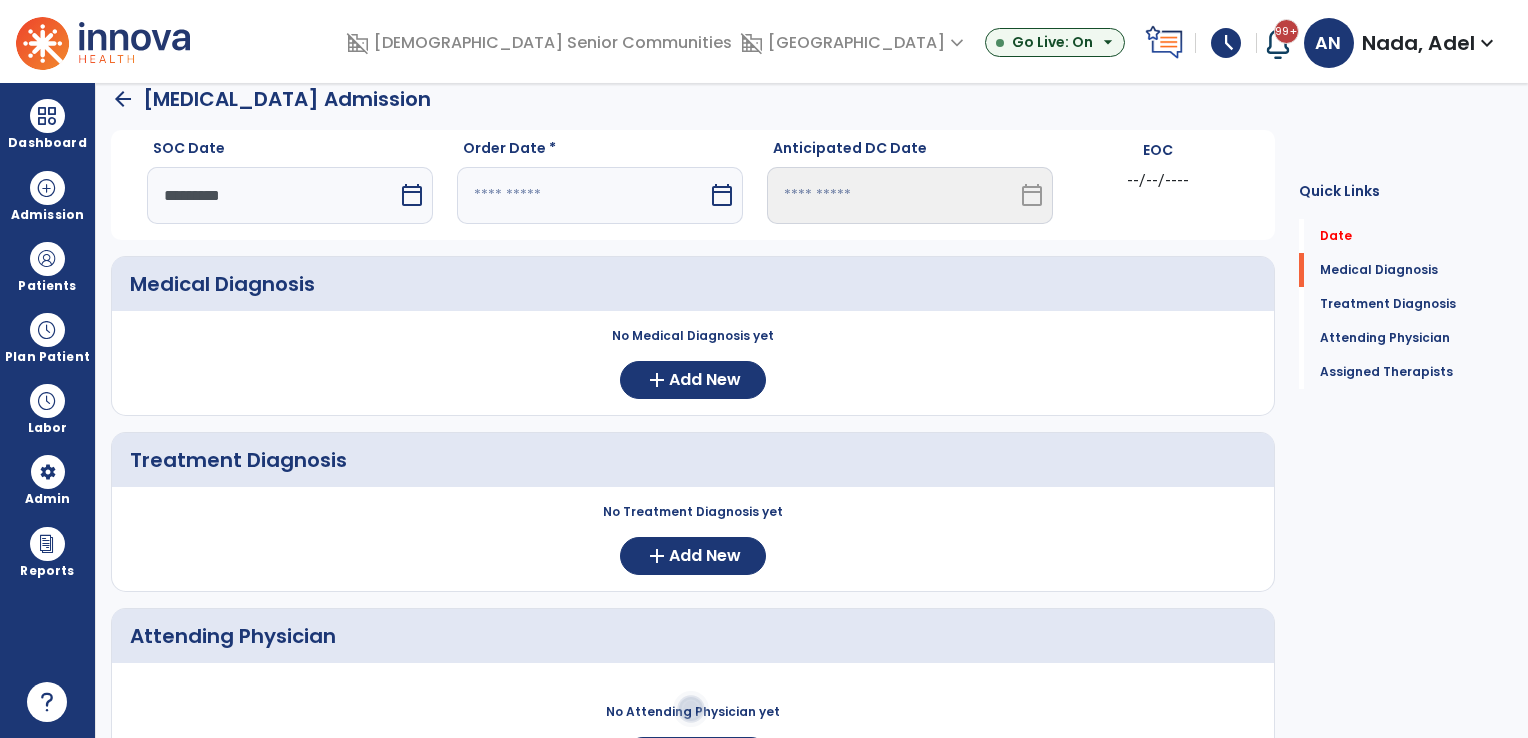 select on "*" 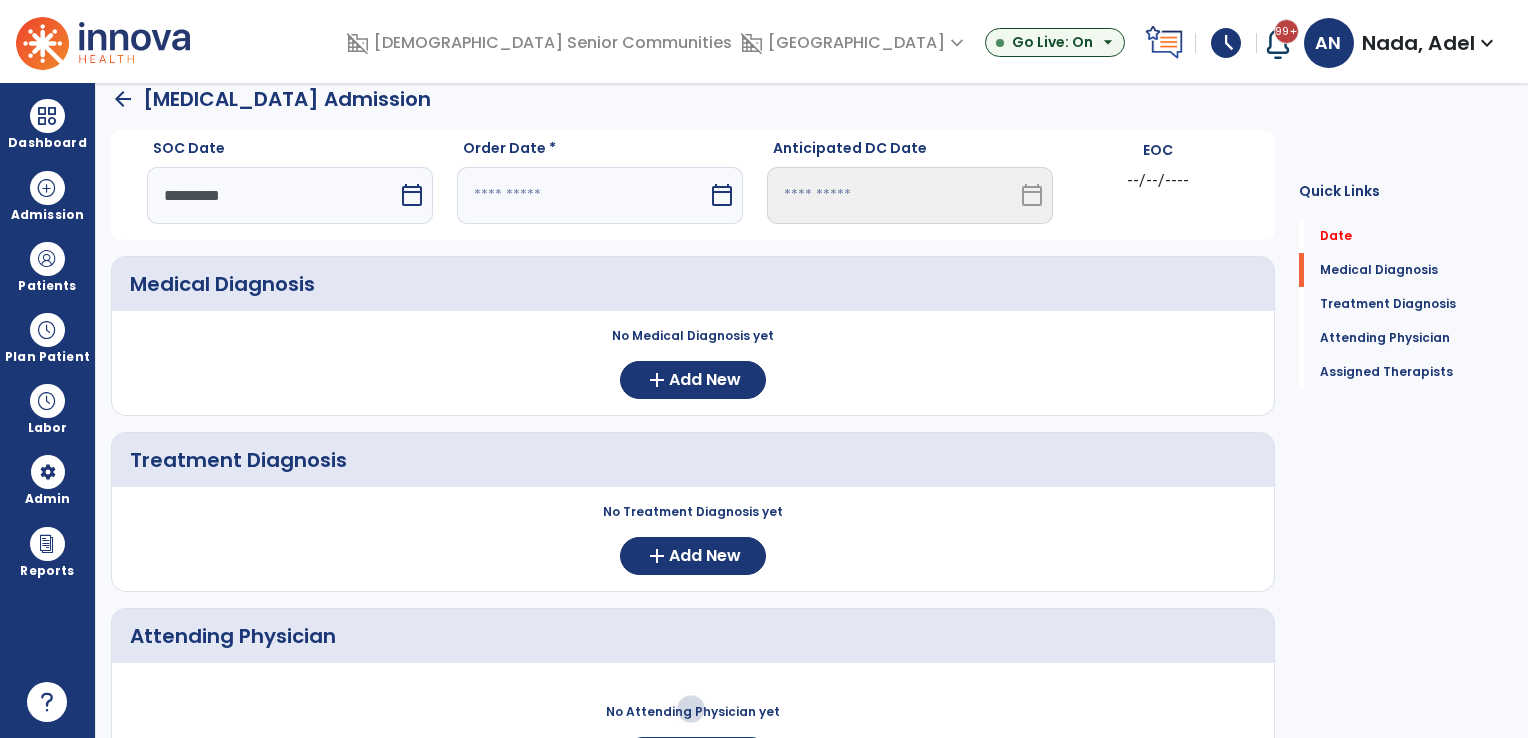 select on "****" 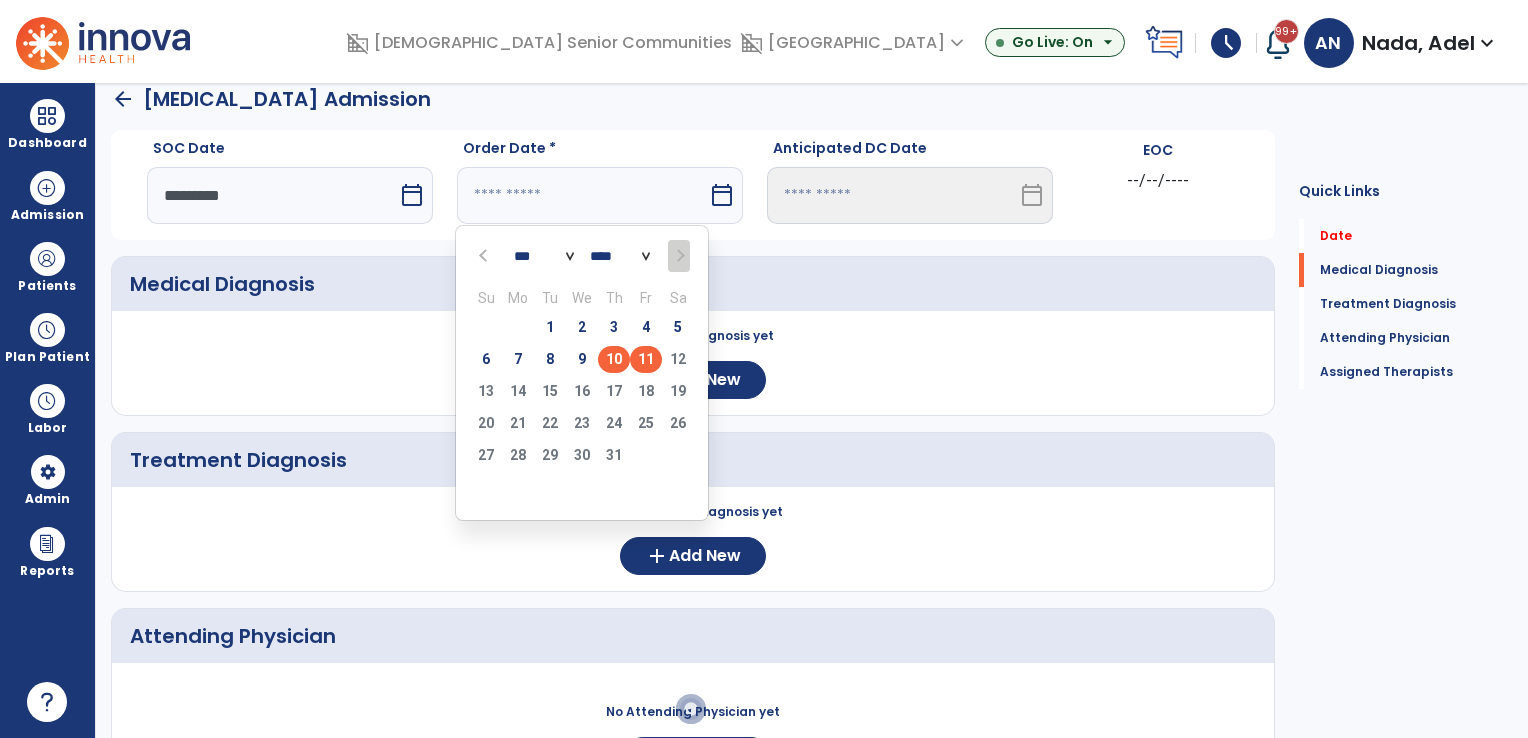 click on "11" at bounding box center (646, 359) 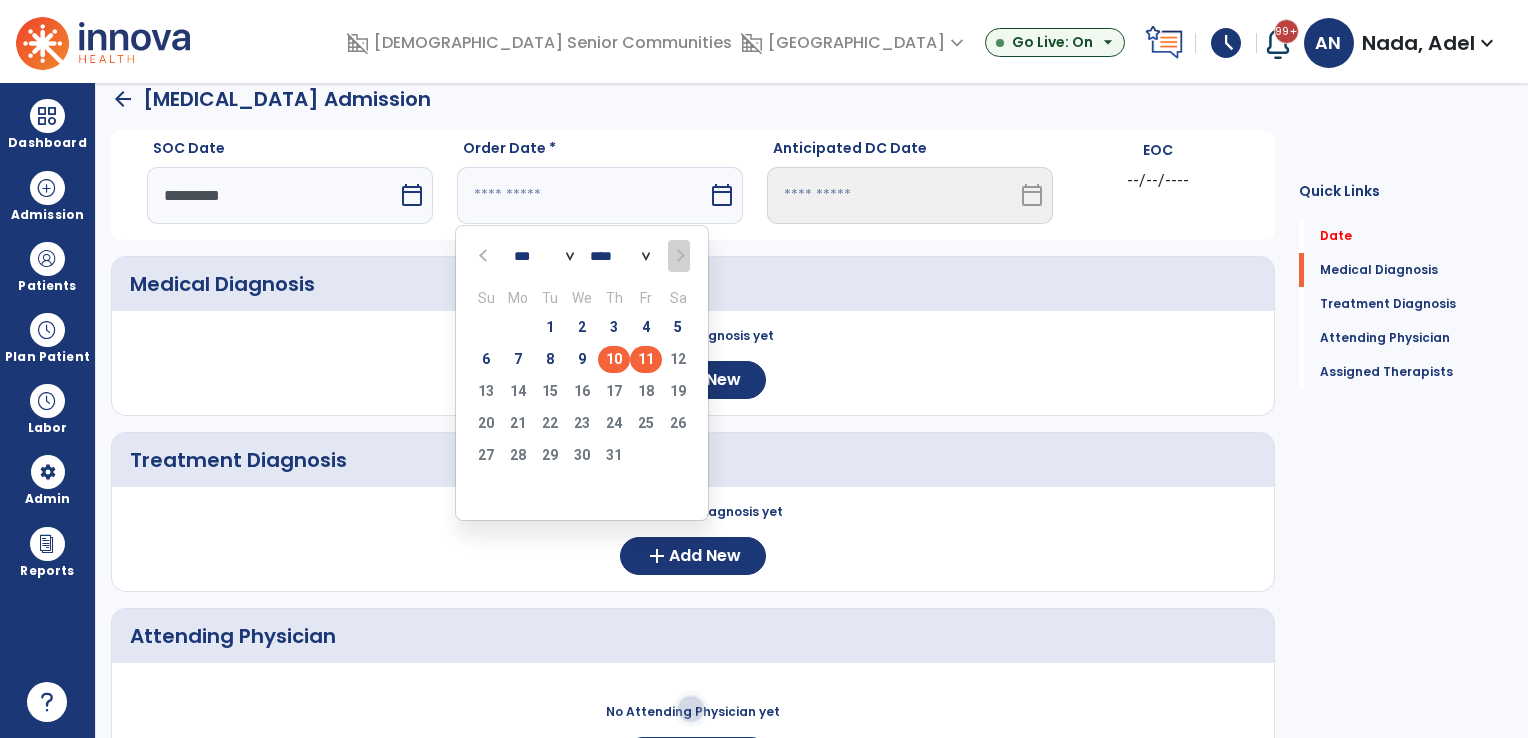 type on "*********" 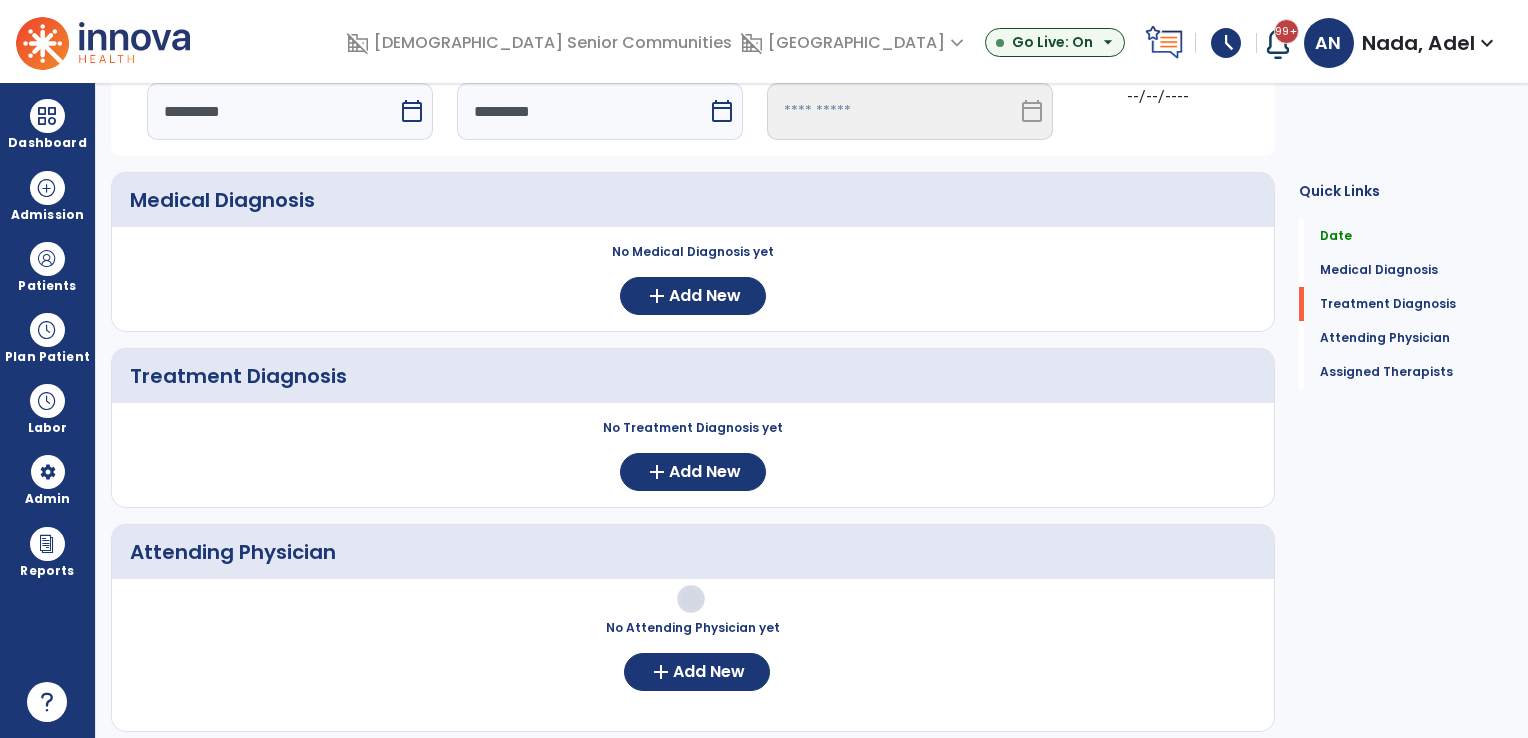 scroll, scrollTop: 219, scrollLeft: 0, axis: vertical 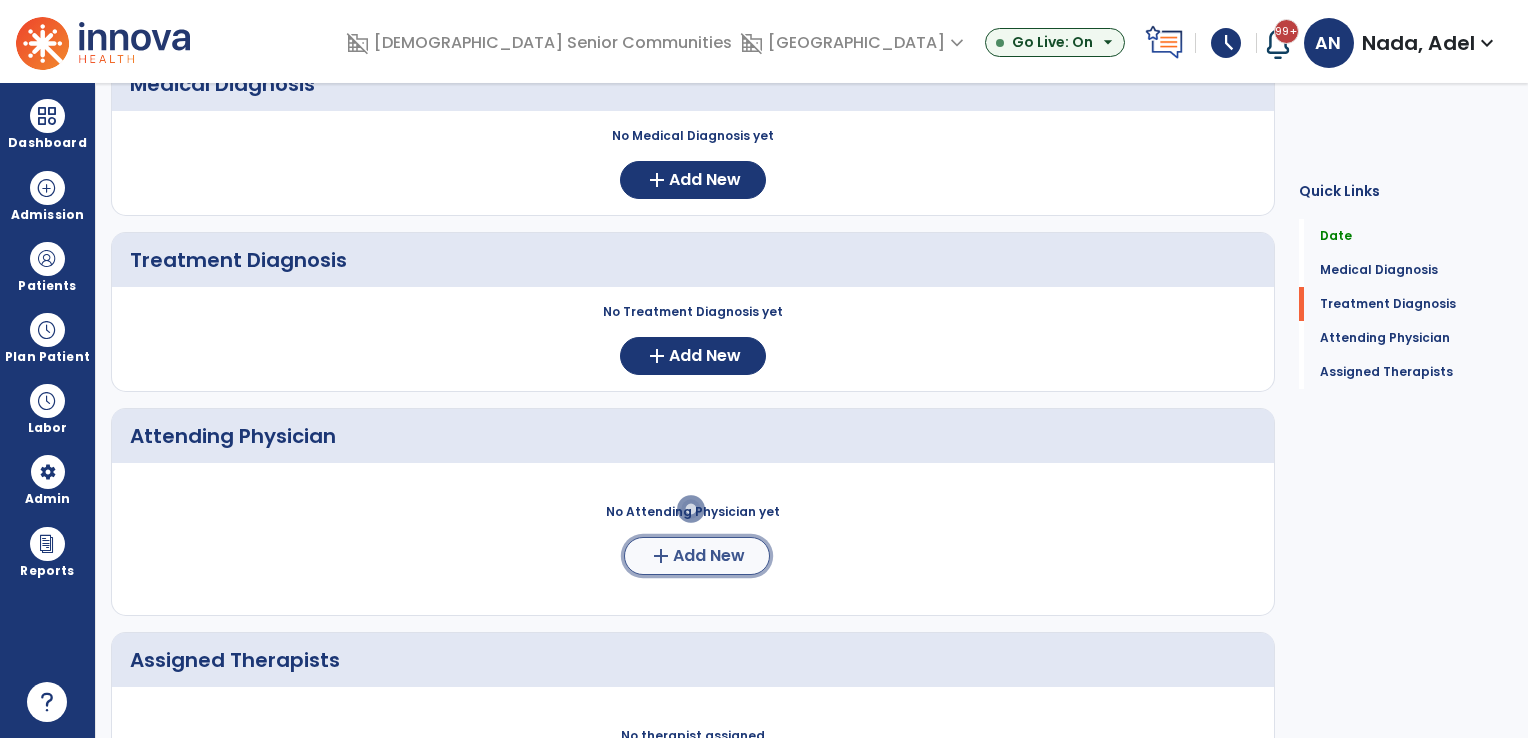 click on "Add New" 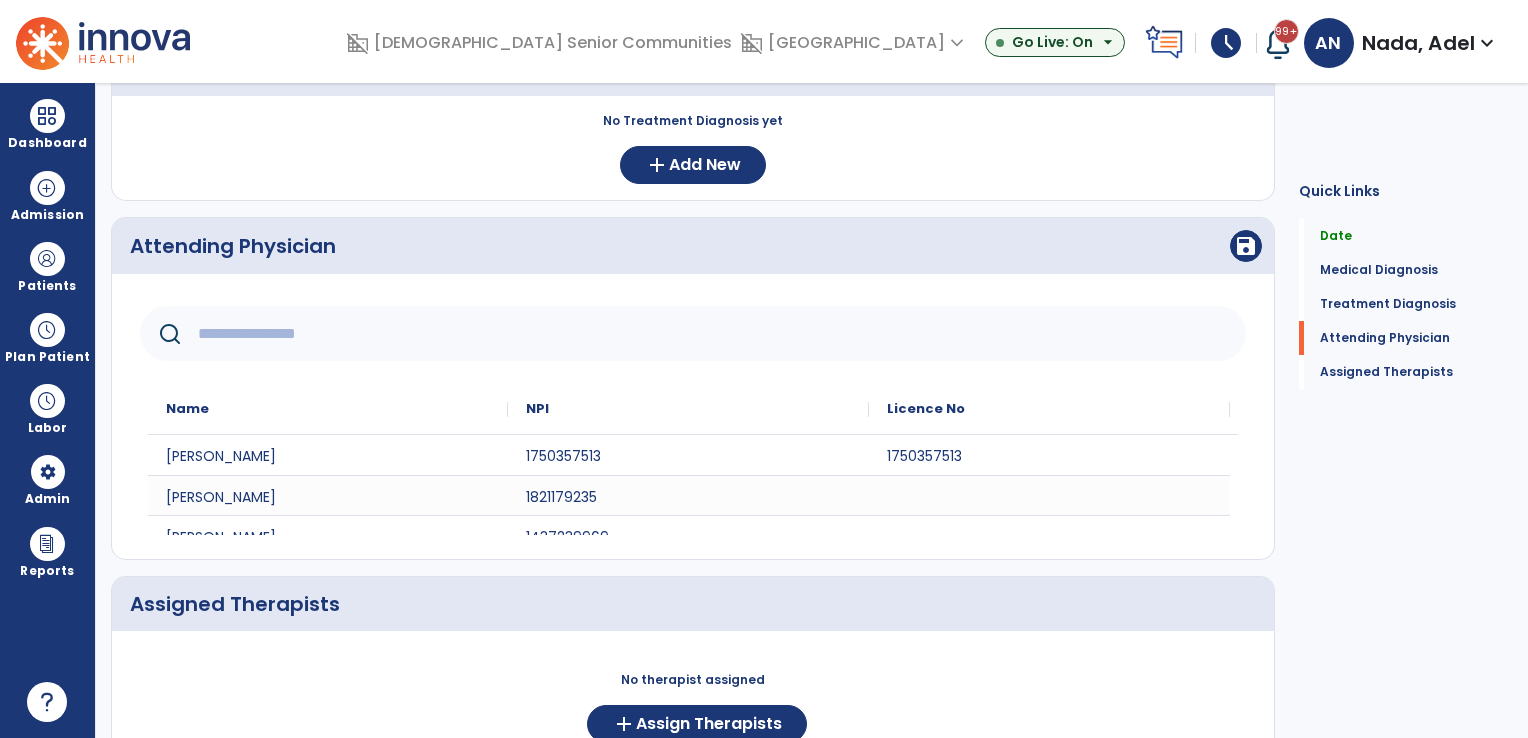 scroll, scrollTop: 419, scrollLeft: 0, axis: vertical 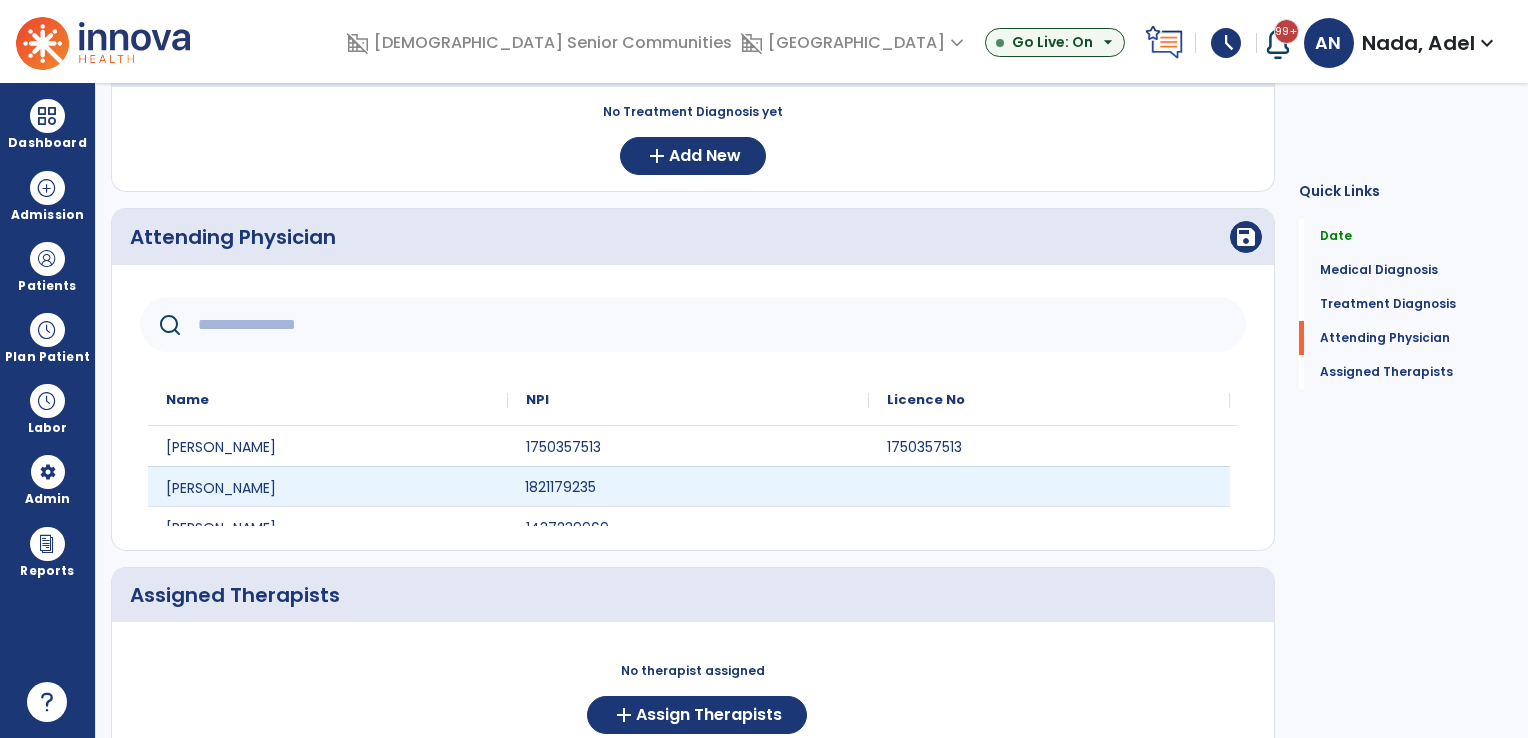 click on "1821179235" 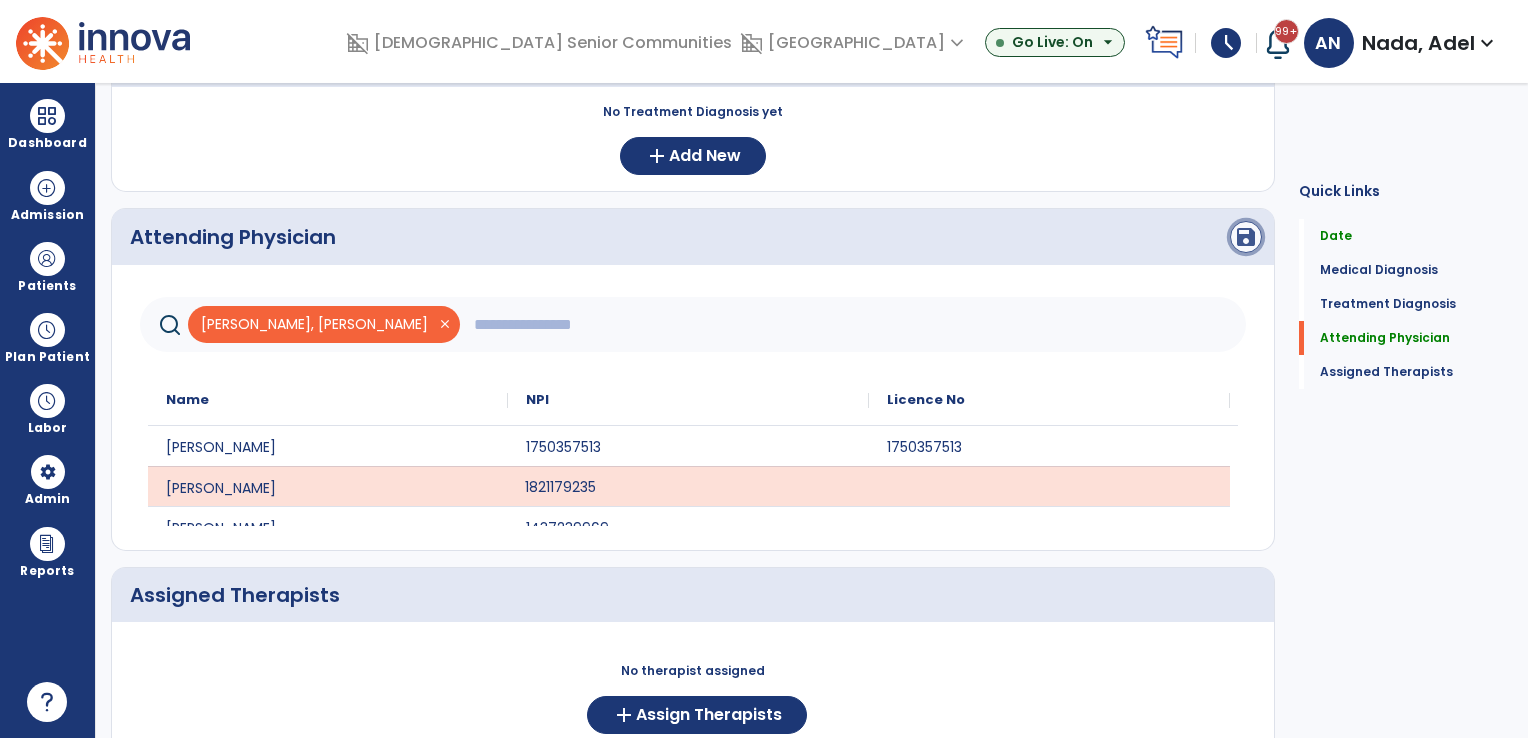 click on "save" 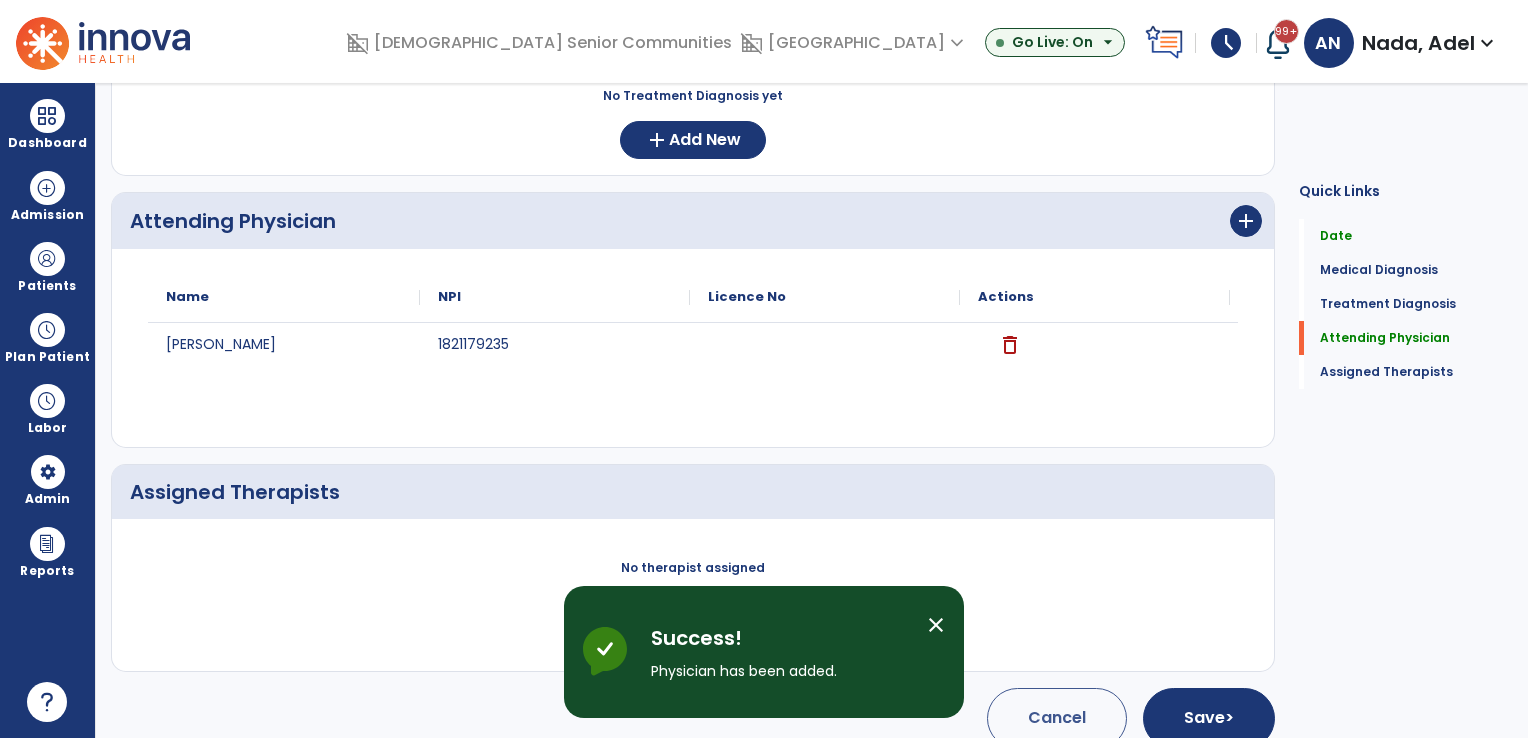 scroll, scrollTop: 457, scrollLeft: 0, axis: vertical 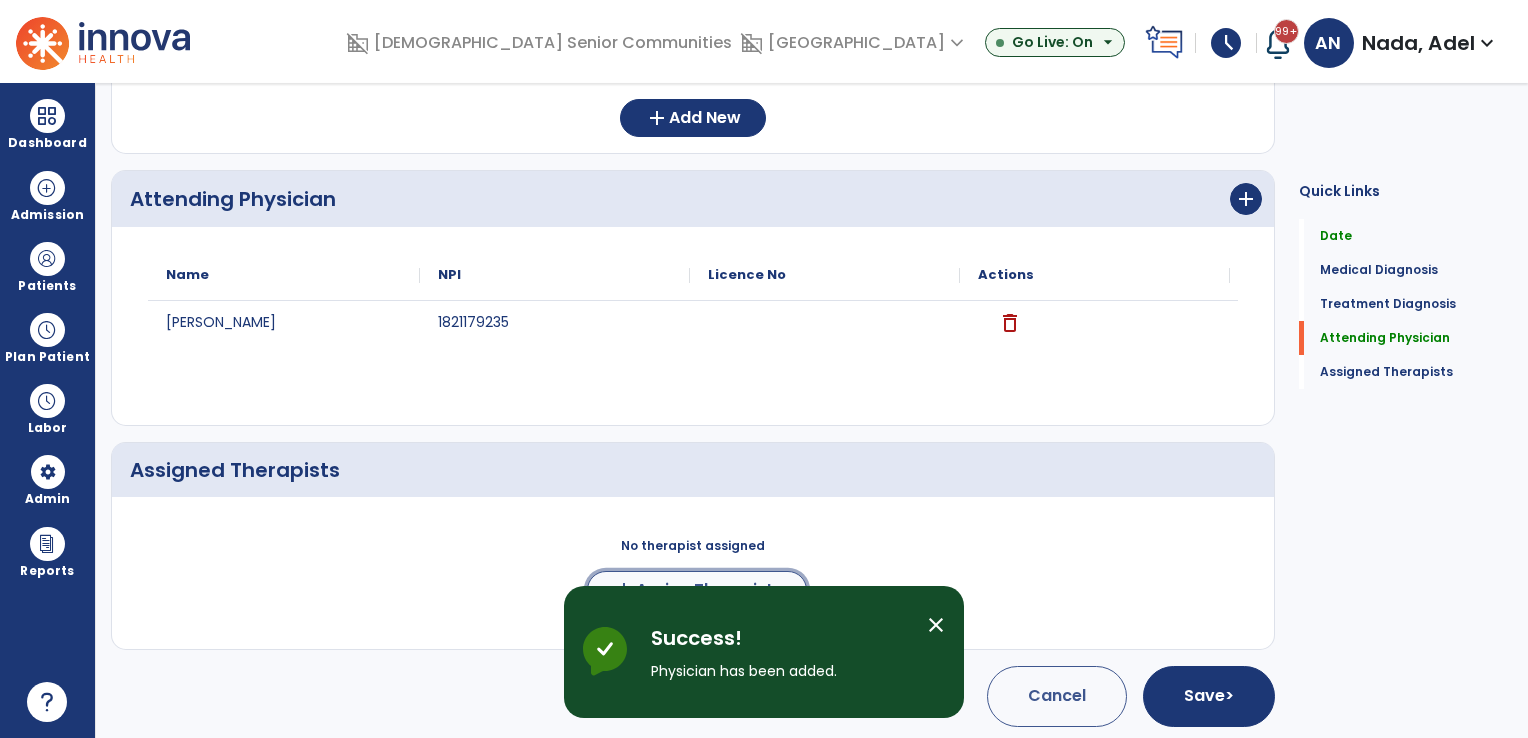 click on "add  Assign Therapists" 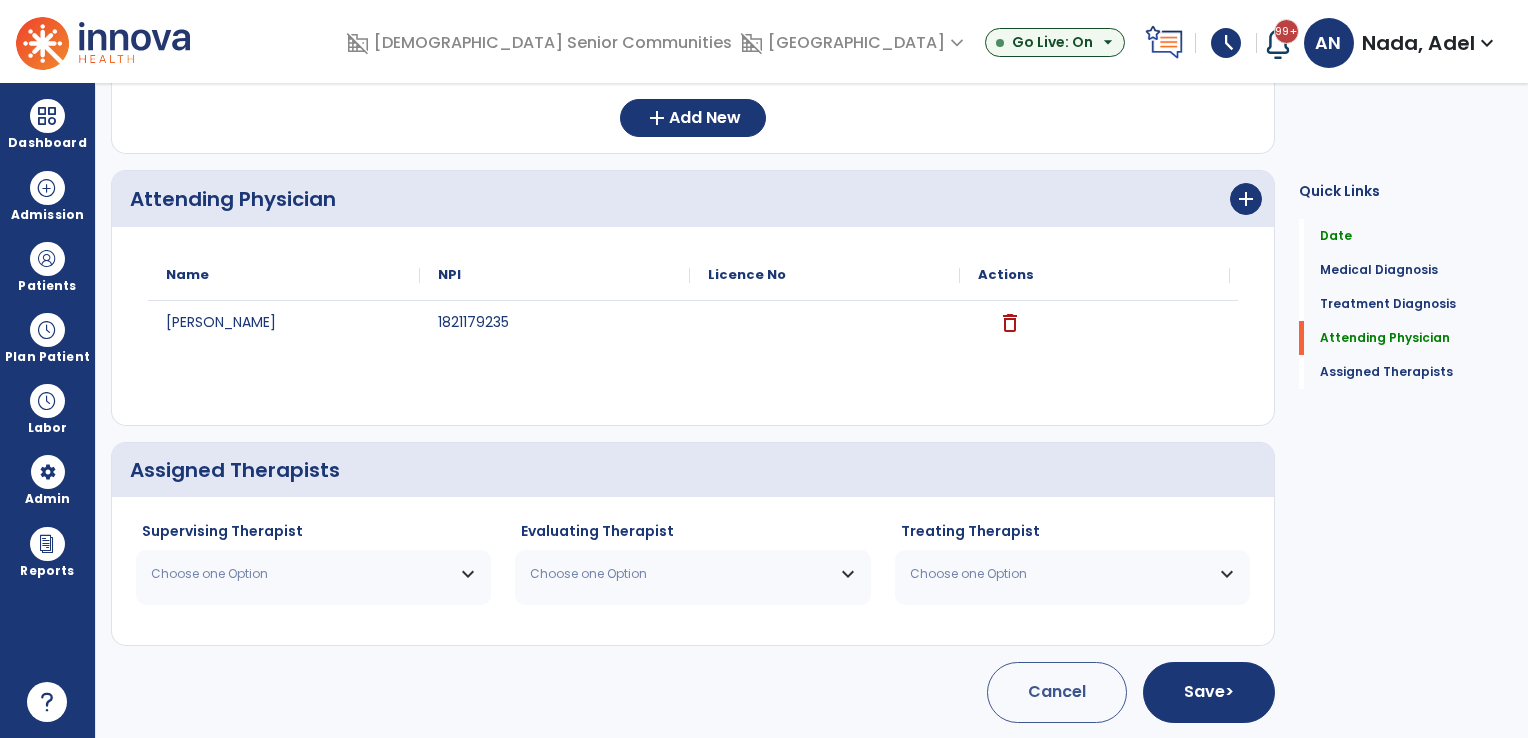 scroll, scrollTop: 454, scrollLeft: 0, axis: vertical 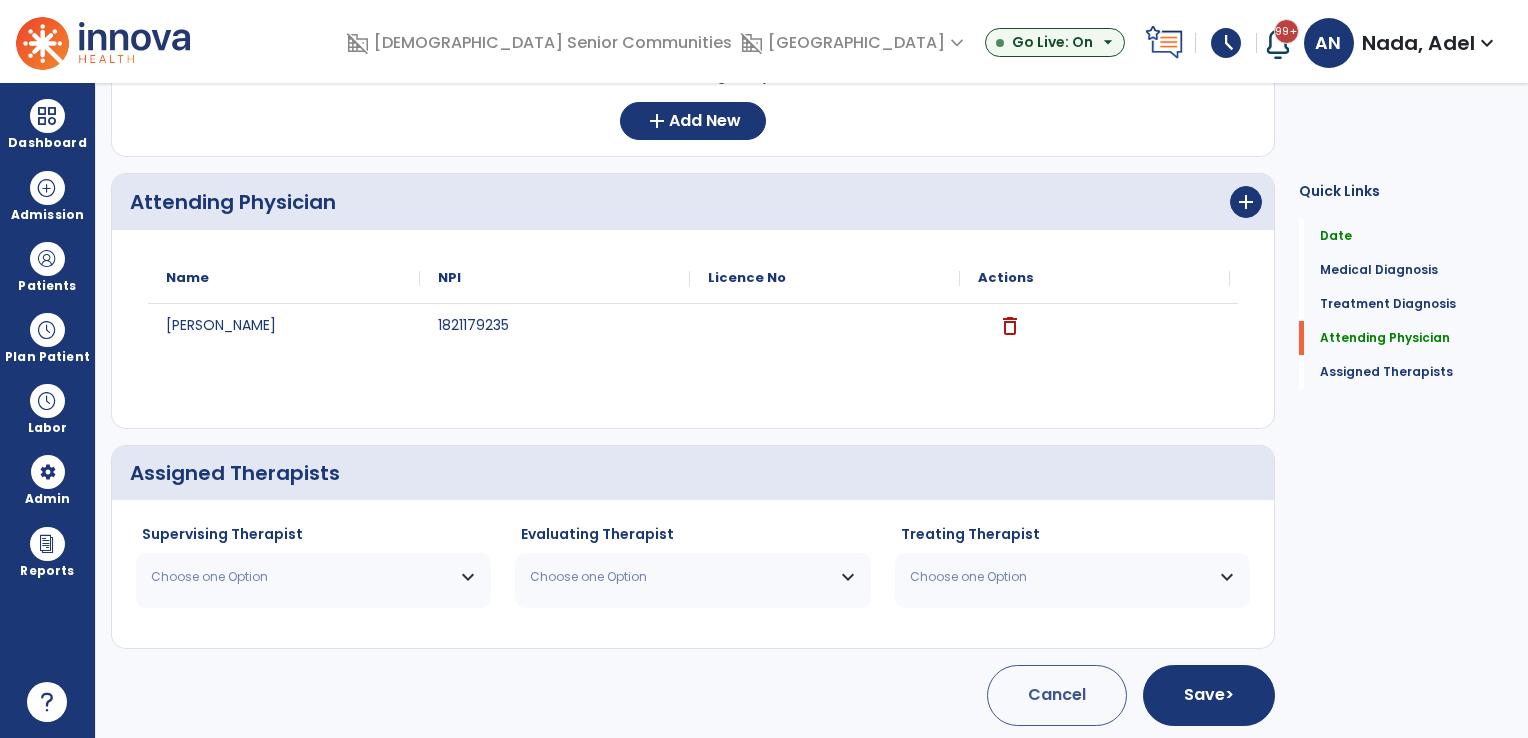 click on "Choose one Option" at bounding box center (301, 577) 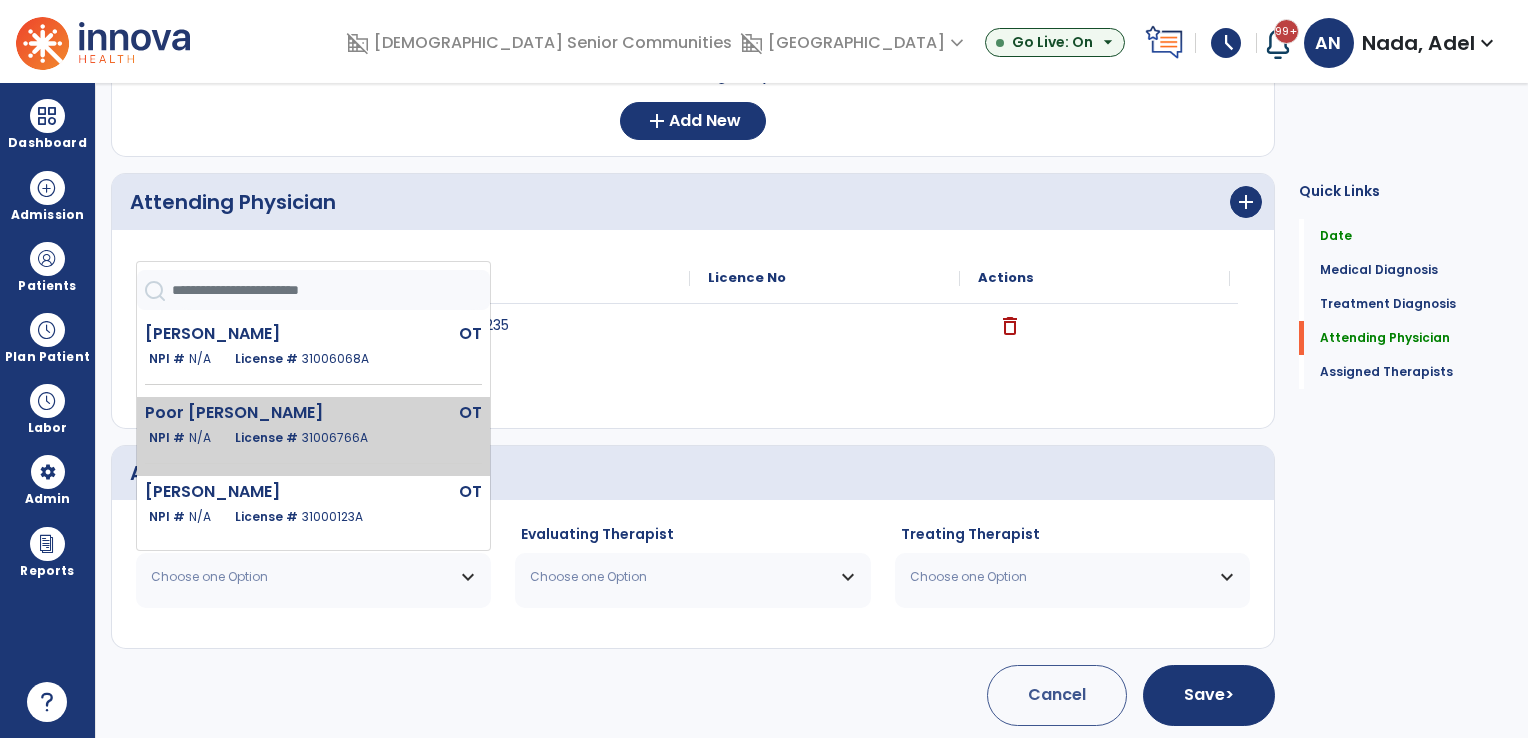 click on "Poor Elyse" 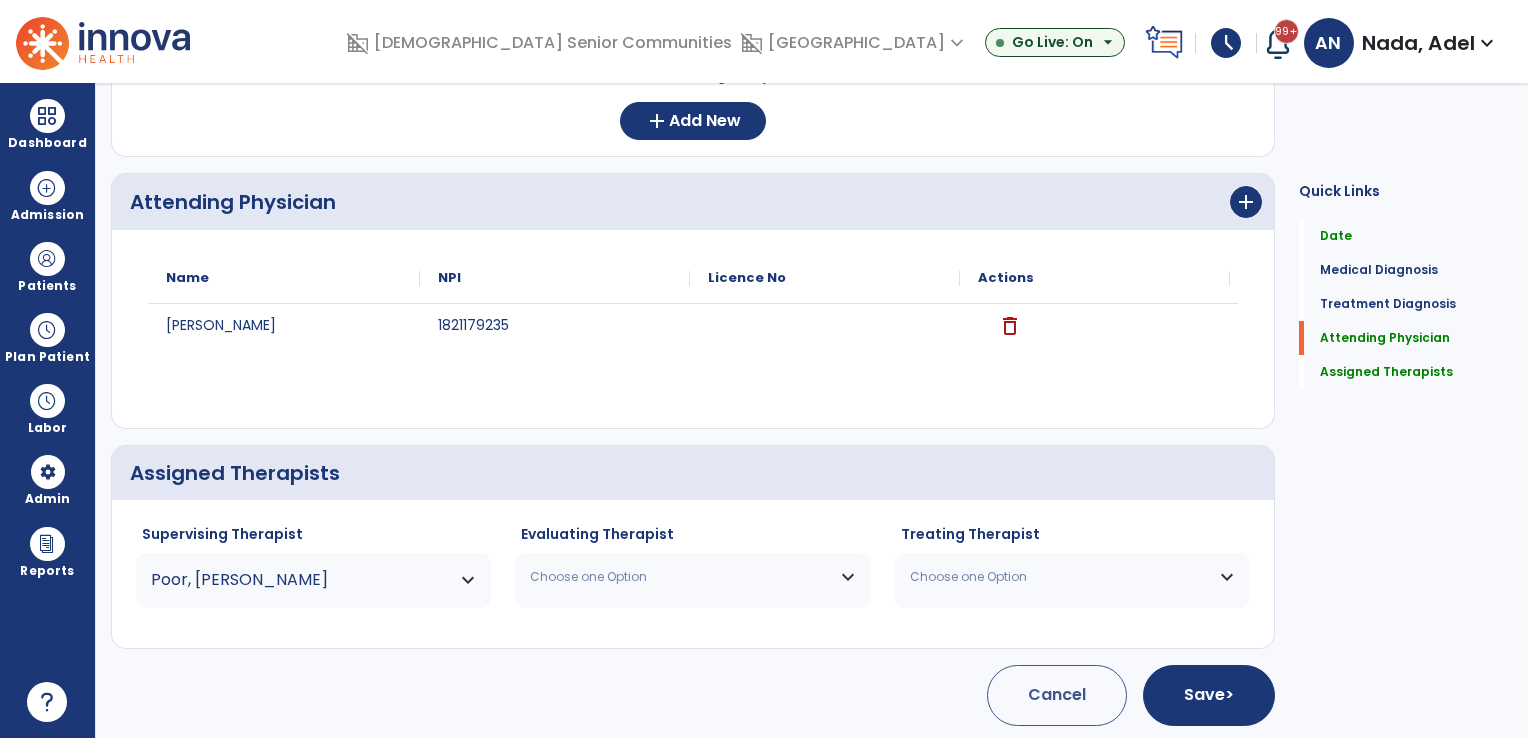 click on "Choose one Option" at bounding box center (680, 577) 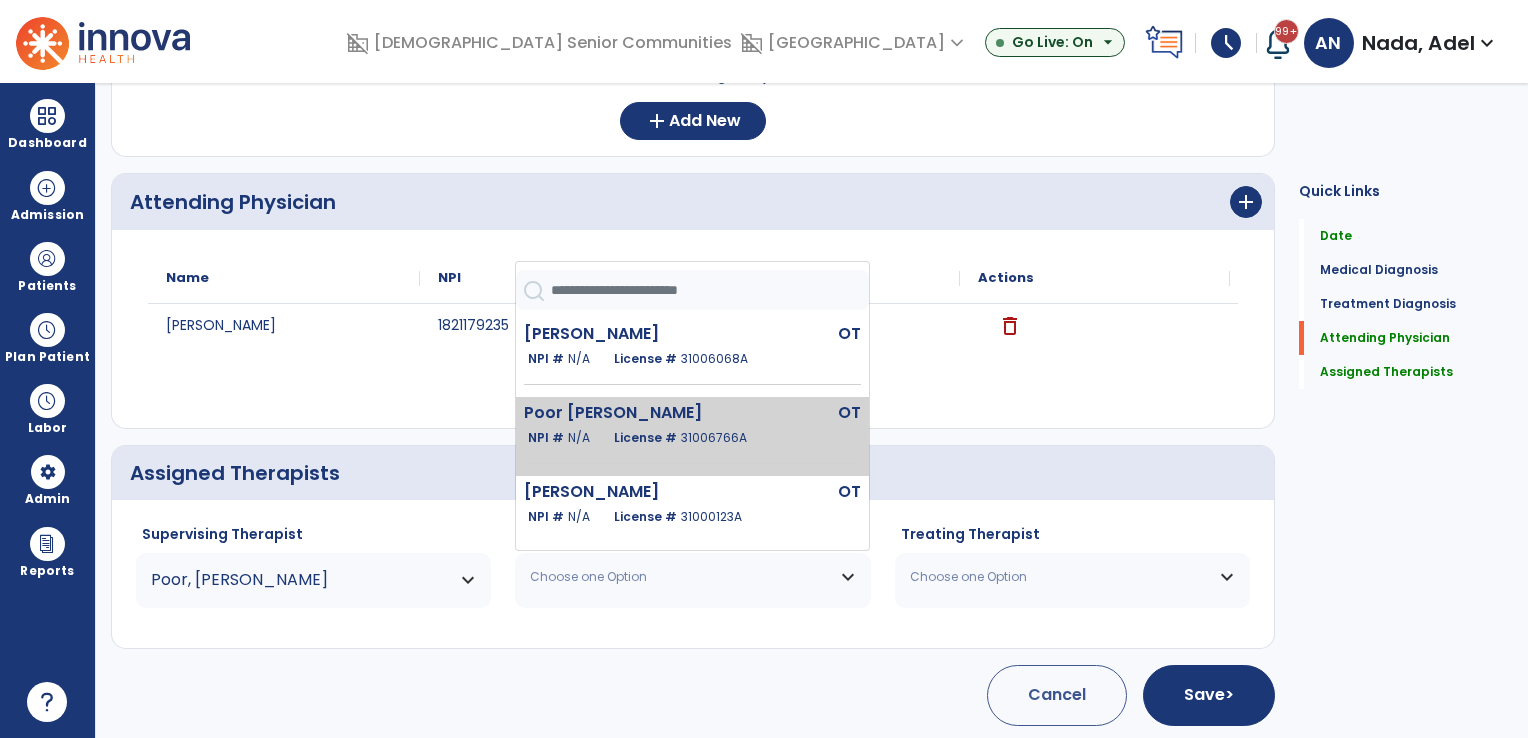 click on "Poor Elyse" 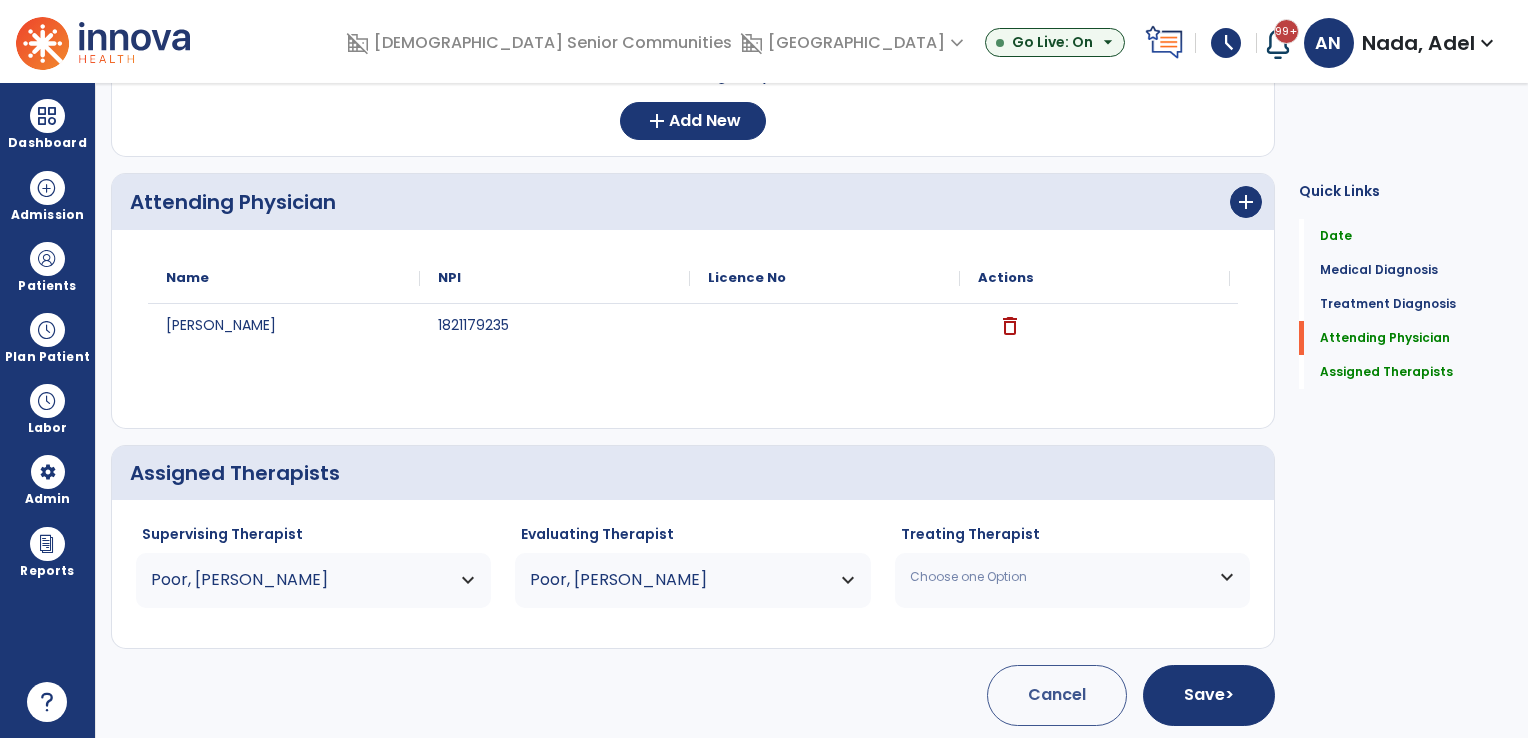 click on "Choose one Option" at bounding box center (1072, 577) 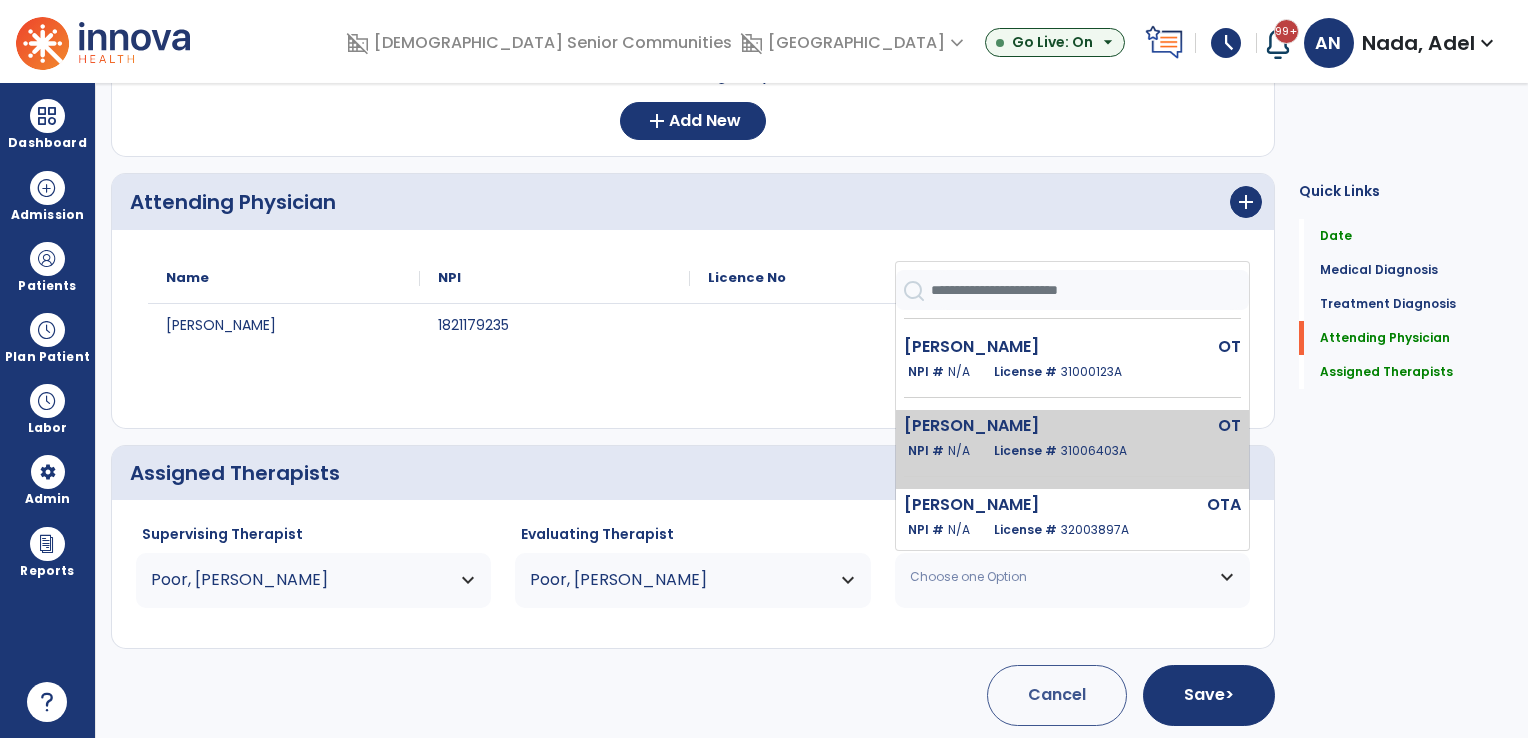 scroll, scrollTop: 170, scrollLeft: 0, axis: vertical 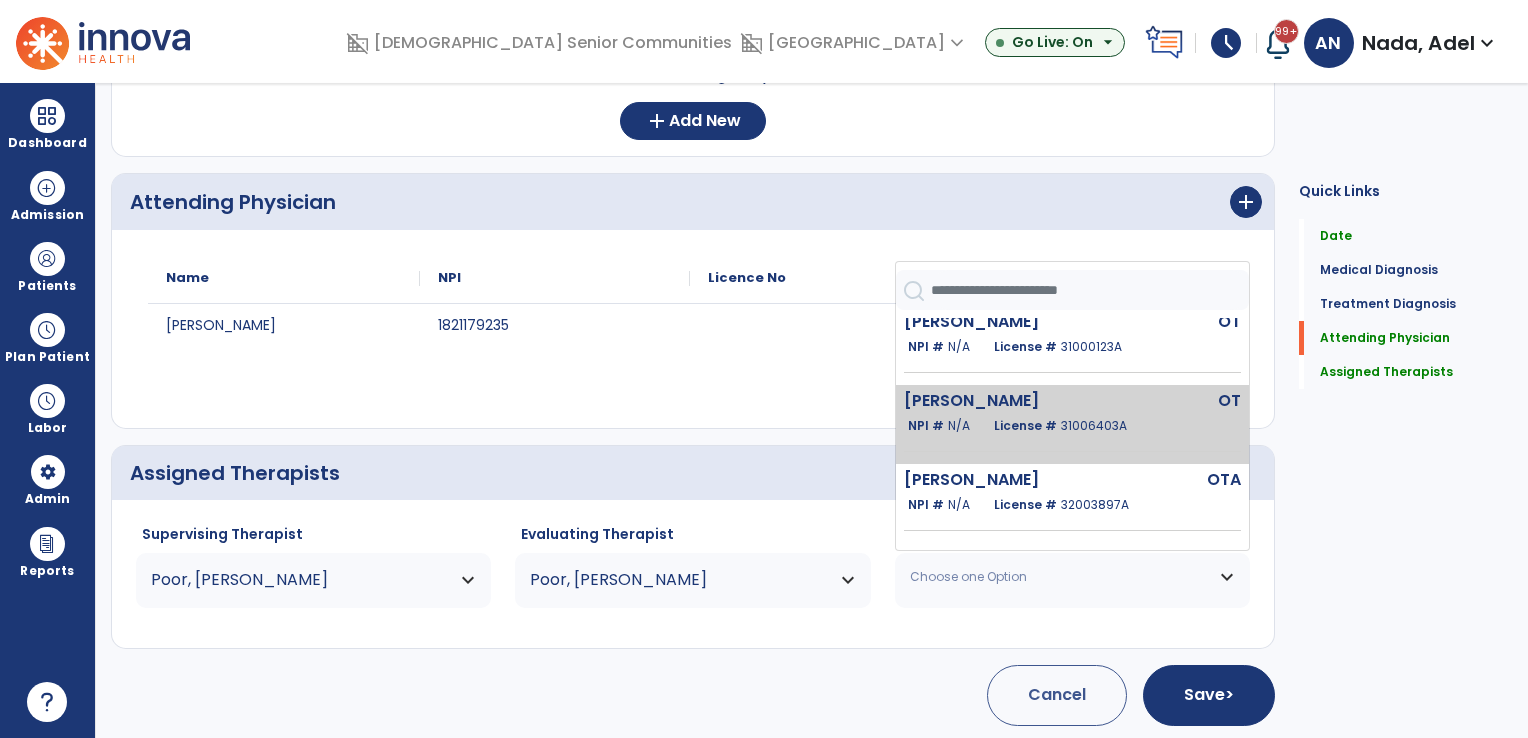 click on "Usko Makenna" 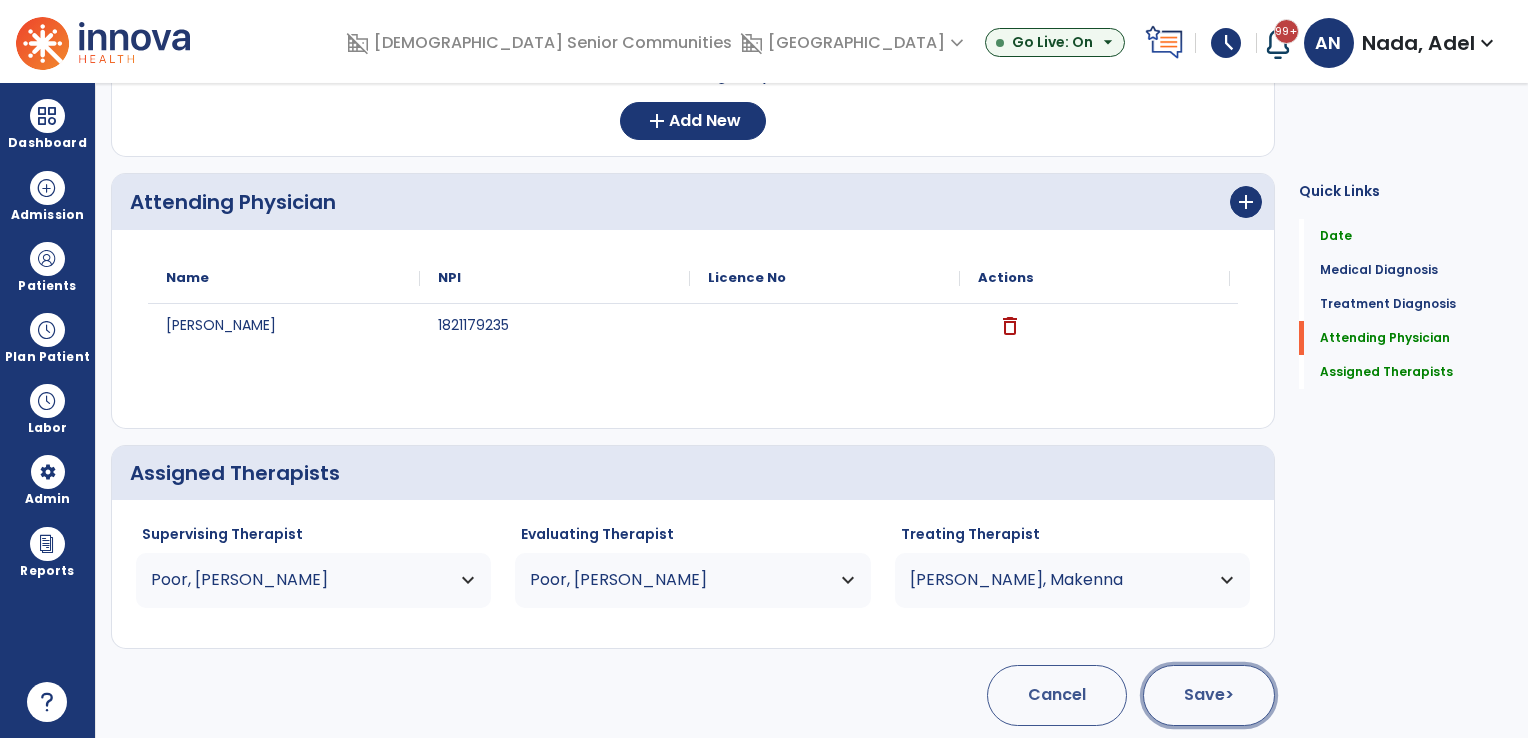 click on "Save  >" 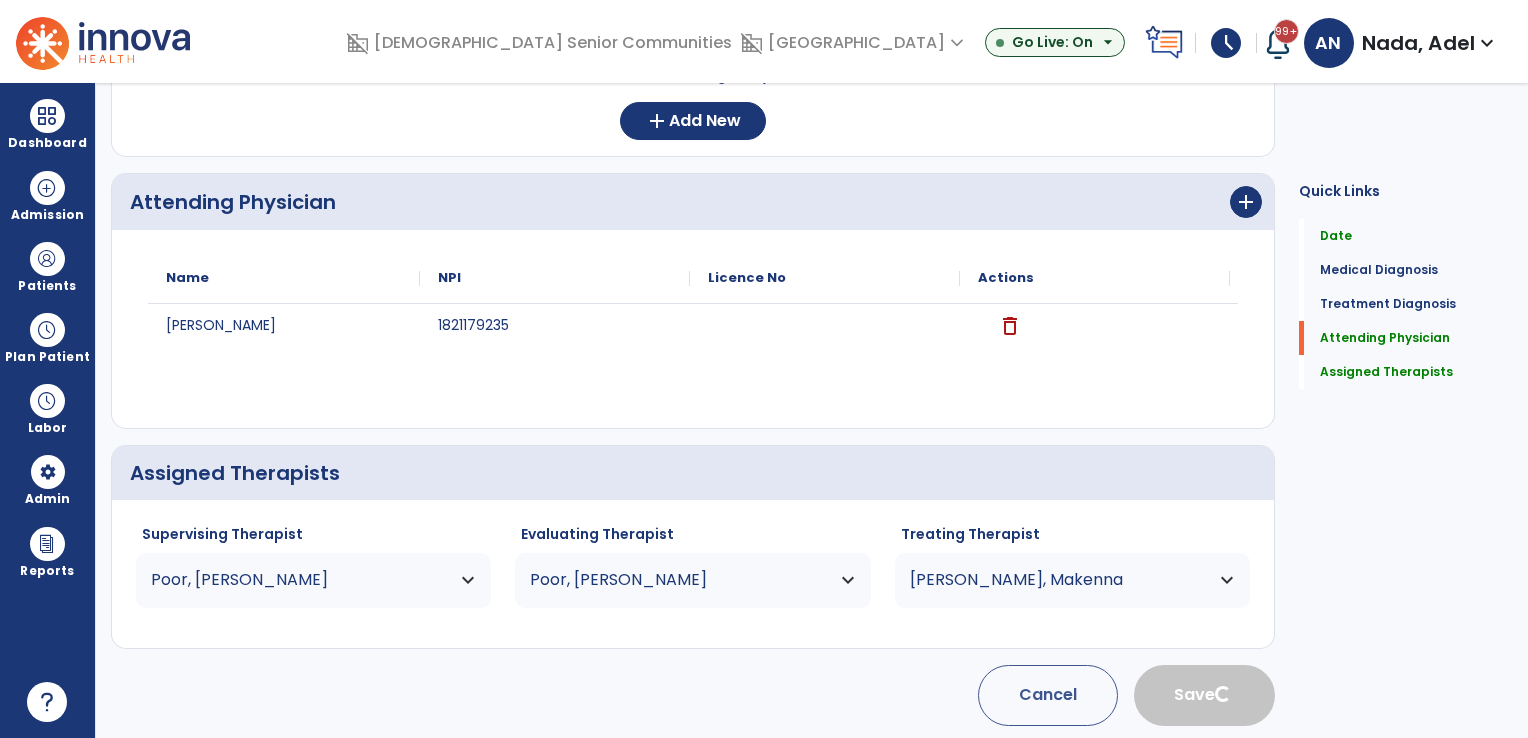 type 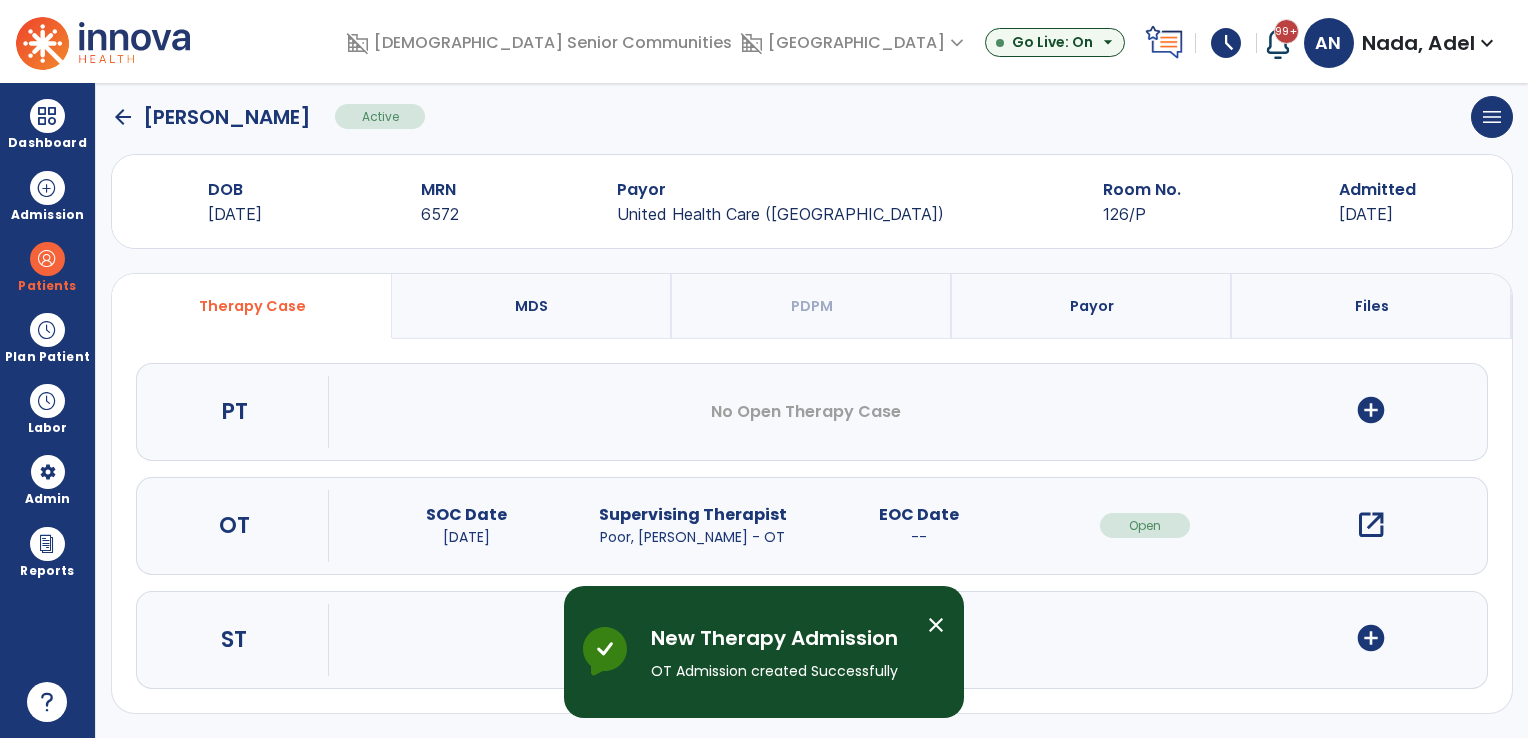 scroll, scrollTop: 19, scrollLeft: 0, axis: vertical 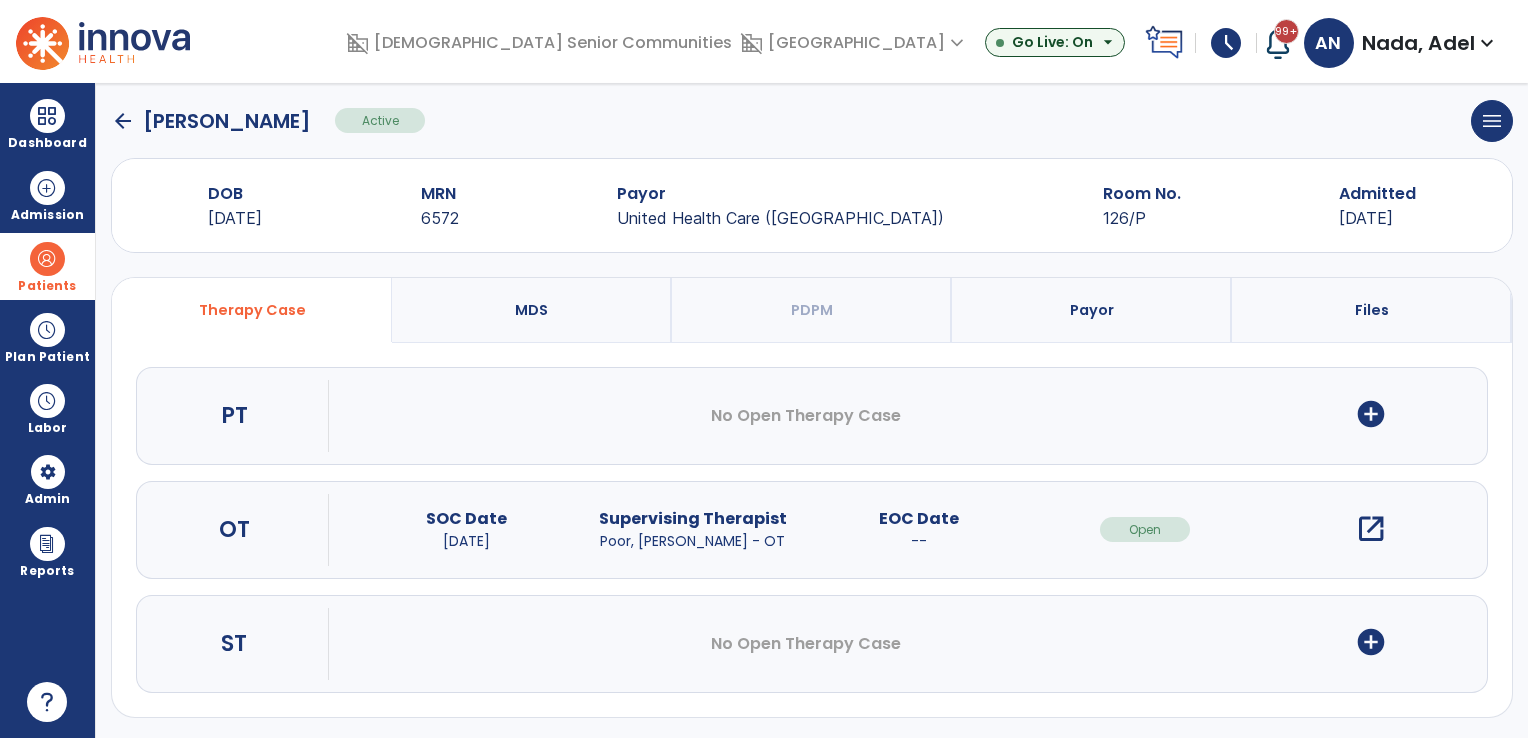 click on "Patients" at bounding box center [47, 266] 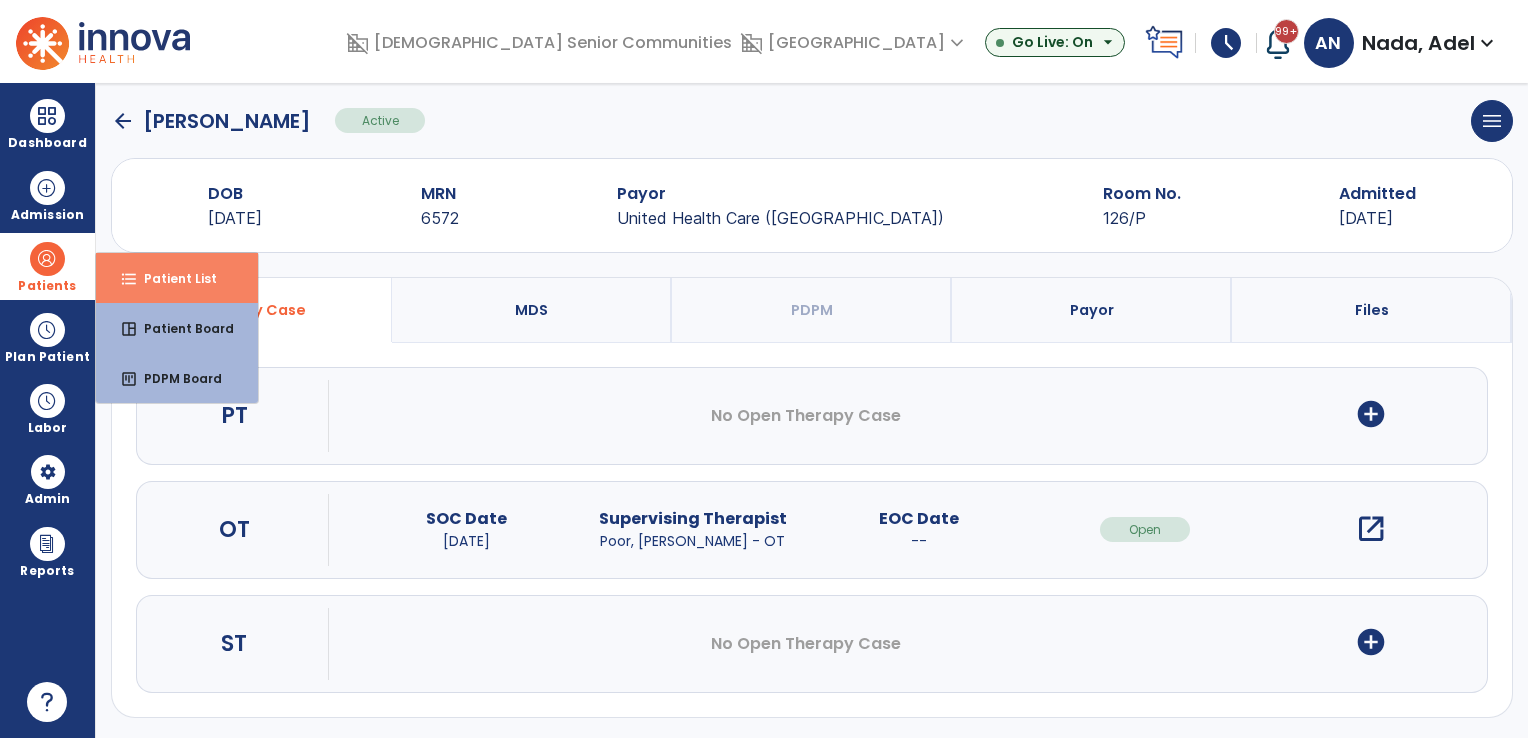 click on "Patient List" at bounding box center (172, 278) 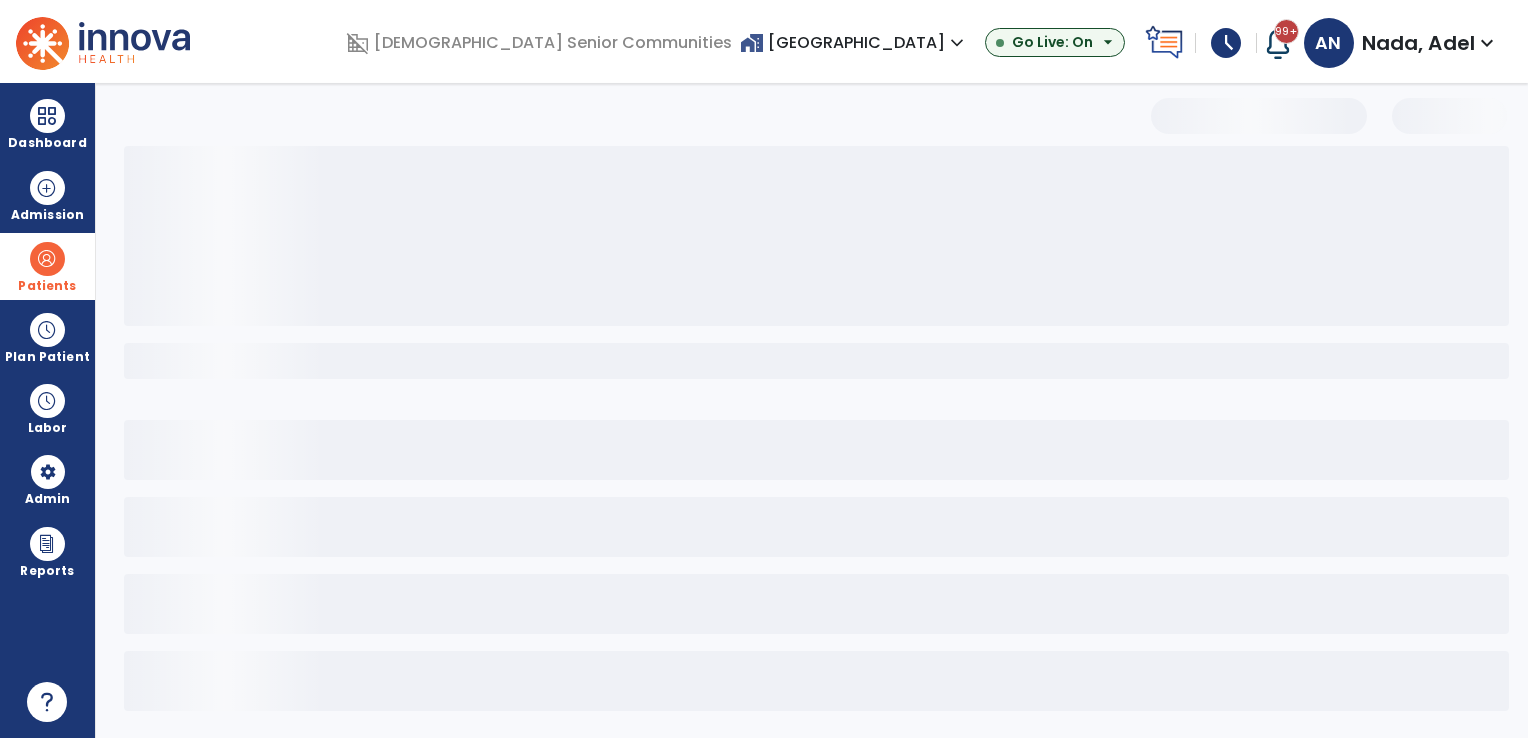 scroll, scrollTop: 3, scrollLeft: 0, axis: vertical 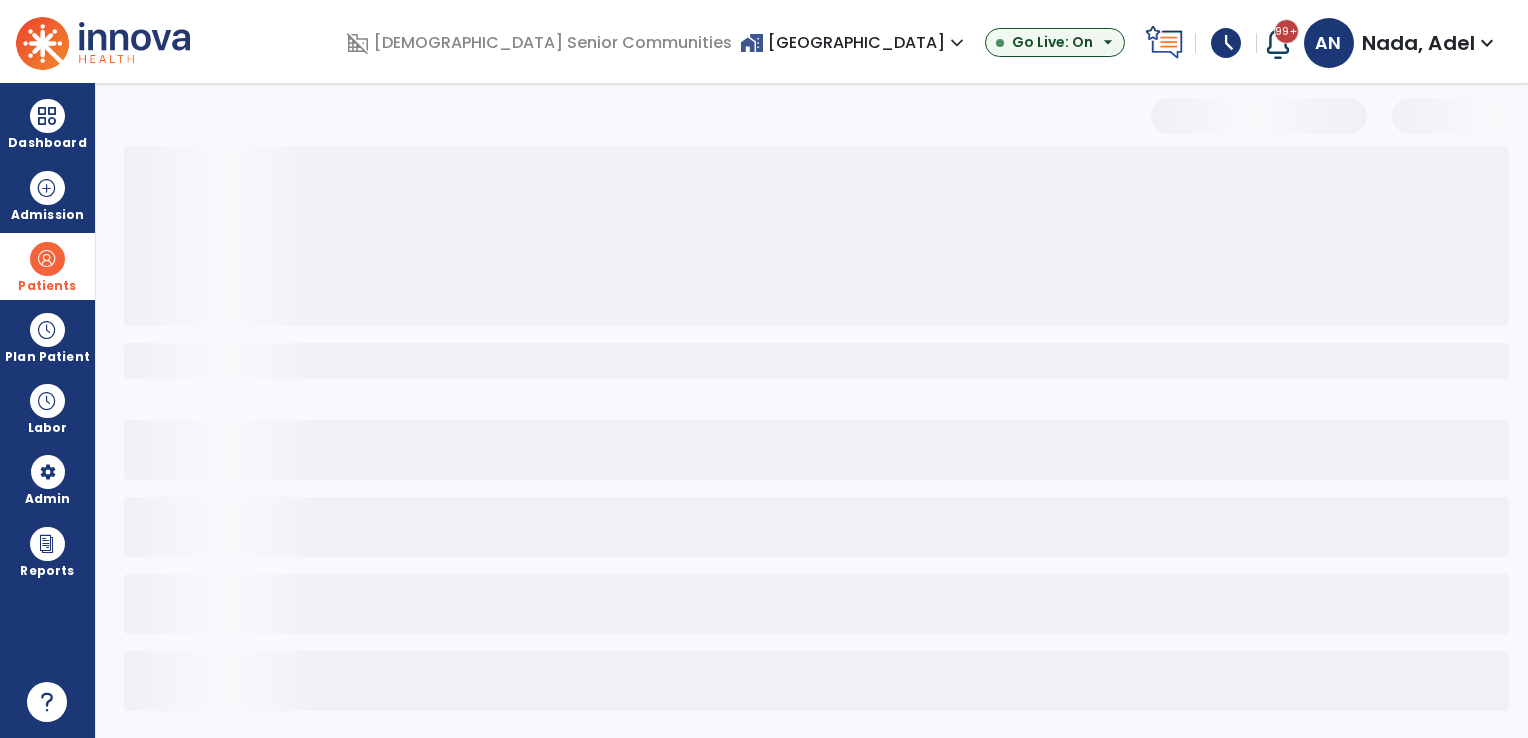 select on "***" 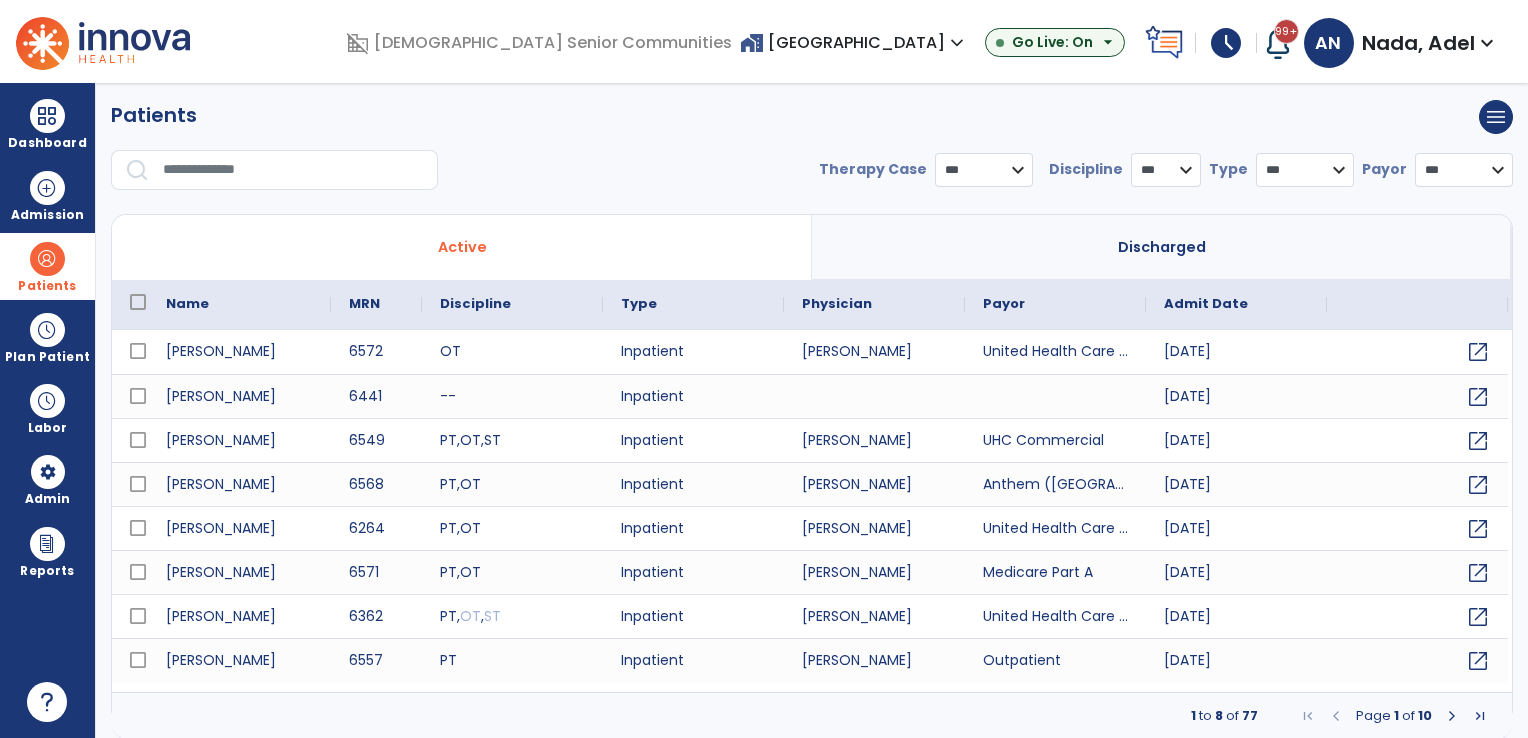 click at bounding box center [293, 170] 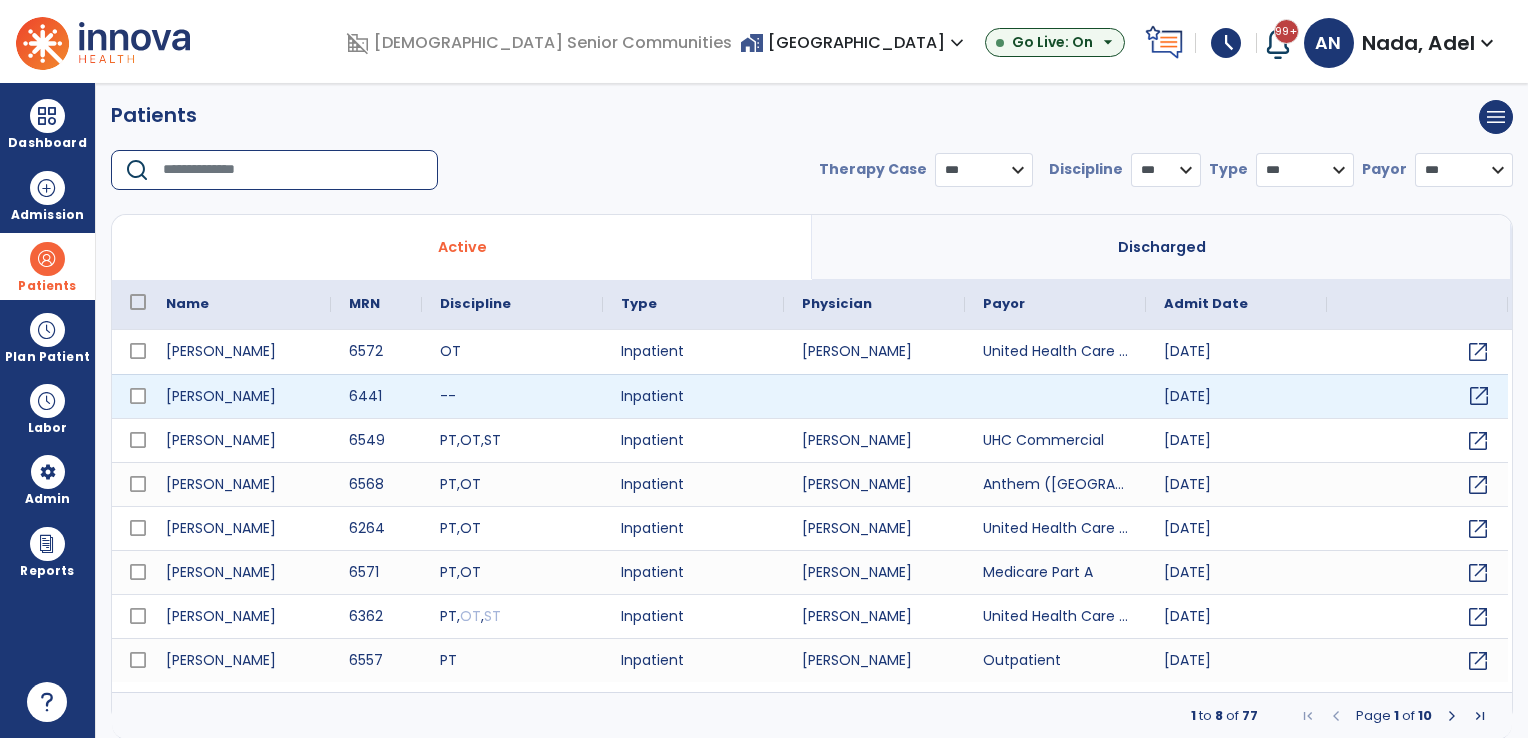 click on "open_in_new" at bounding box center (1479, 396) 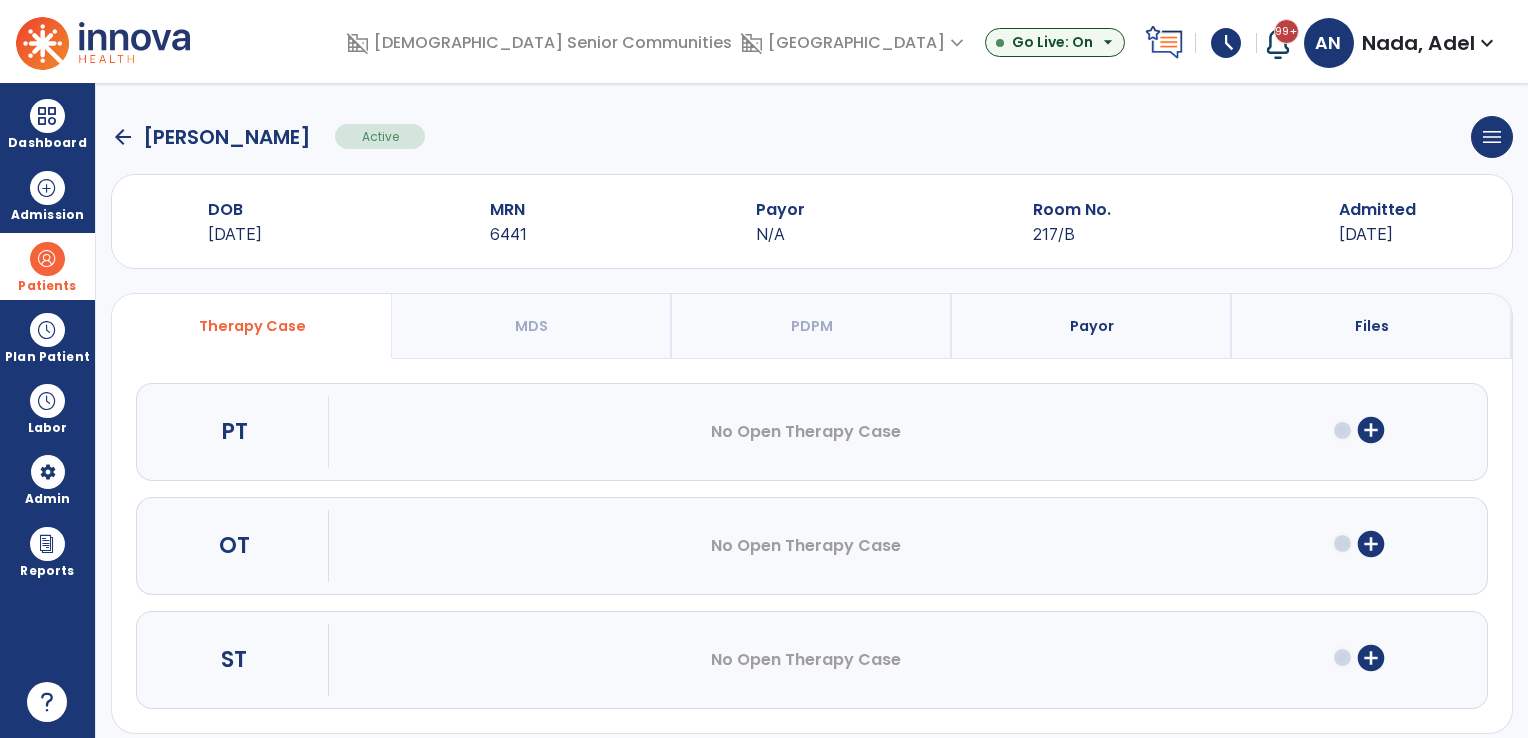click on "Payor" at bounding box center (1092, 326) 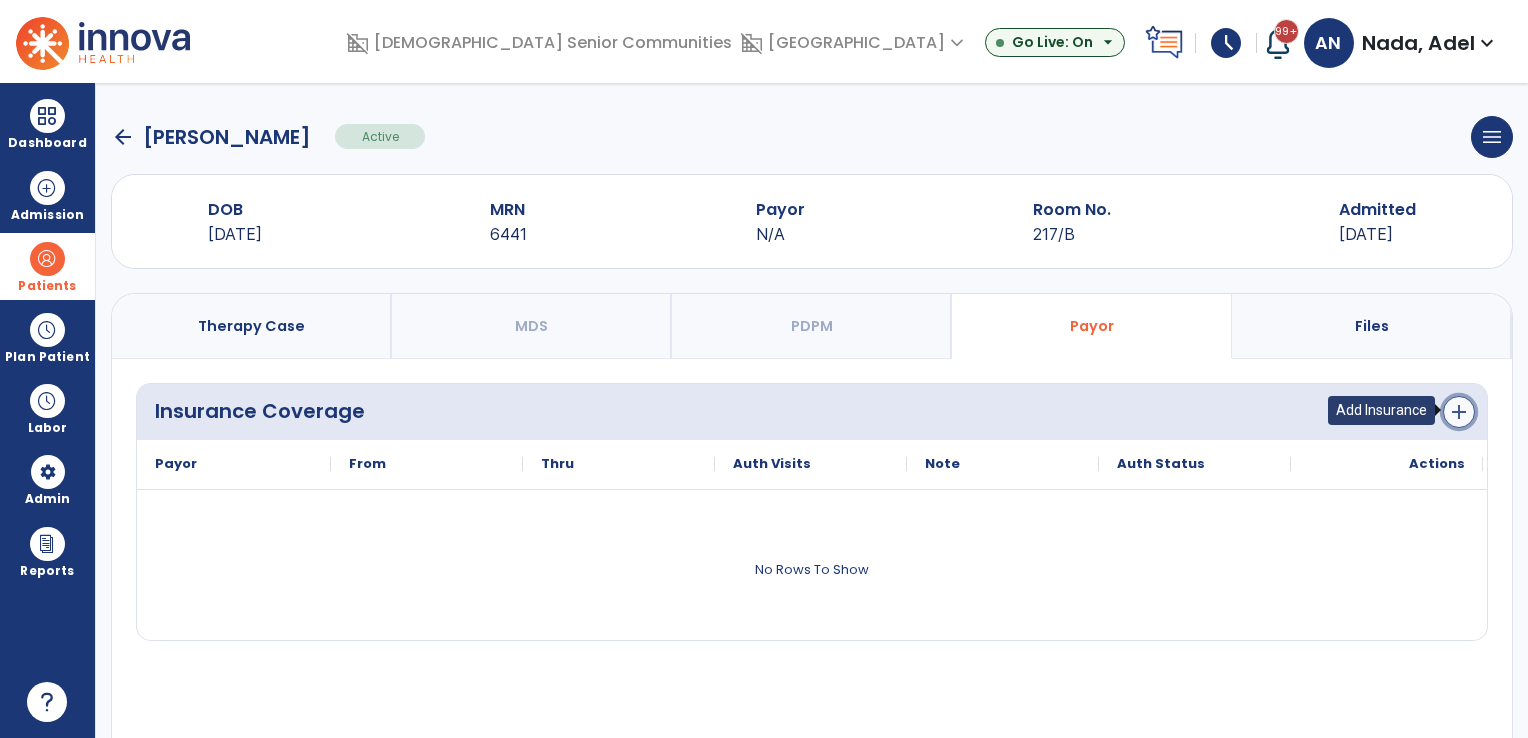 click on "add" 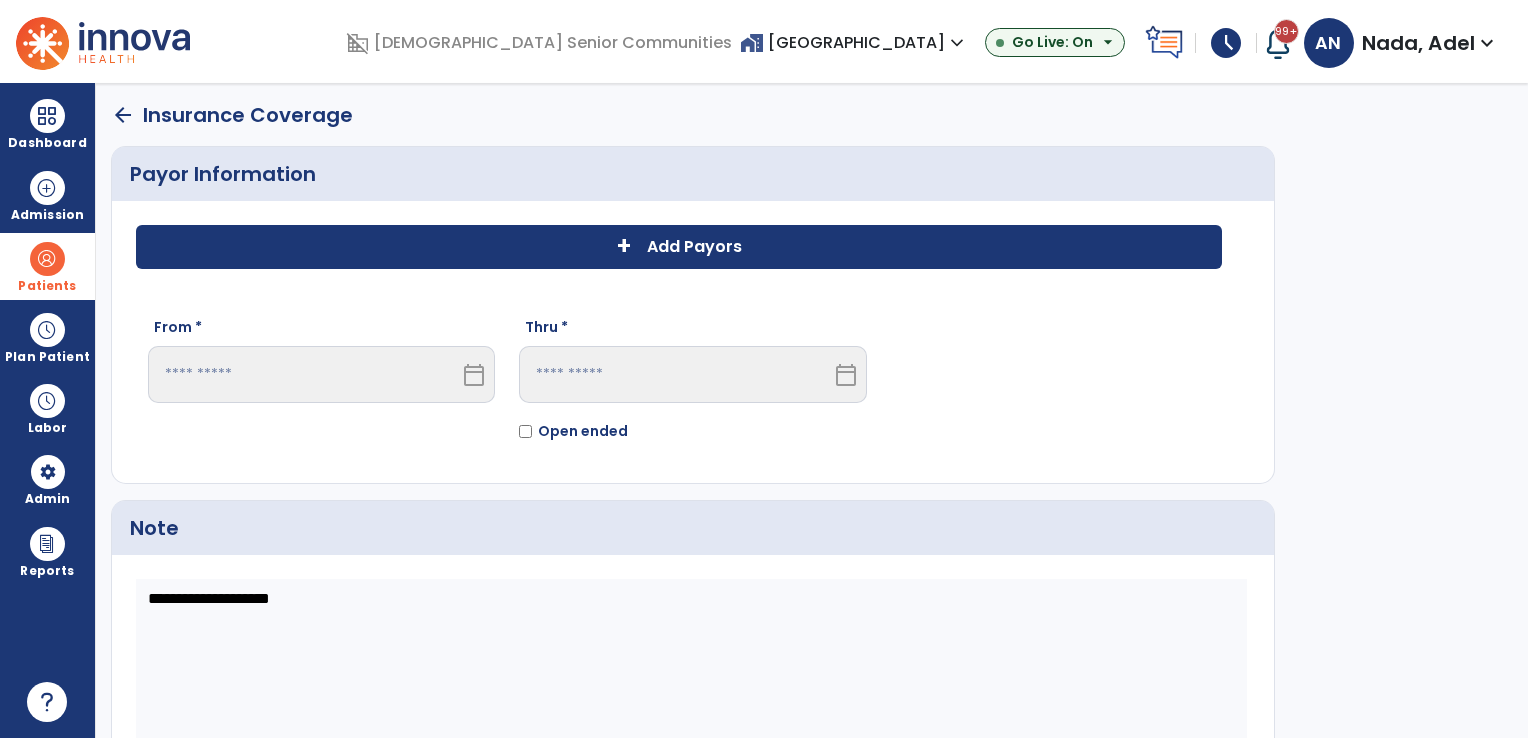 click on "+ Add Payors" 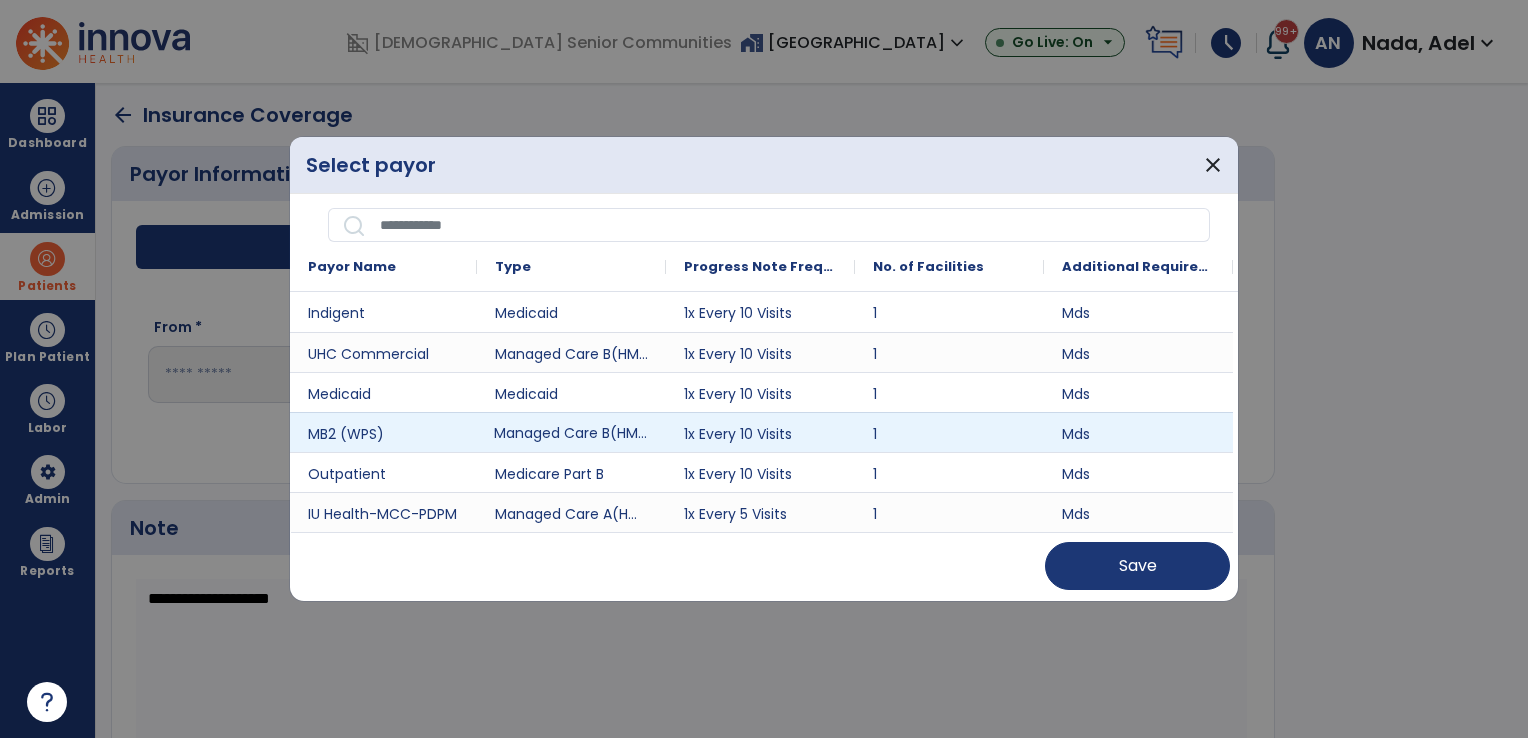 click on "Managed Care B(HMO/MCO)" at bounding box center [571, 432] 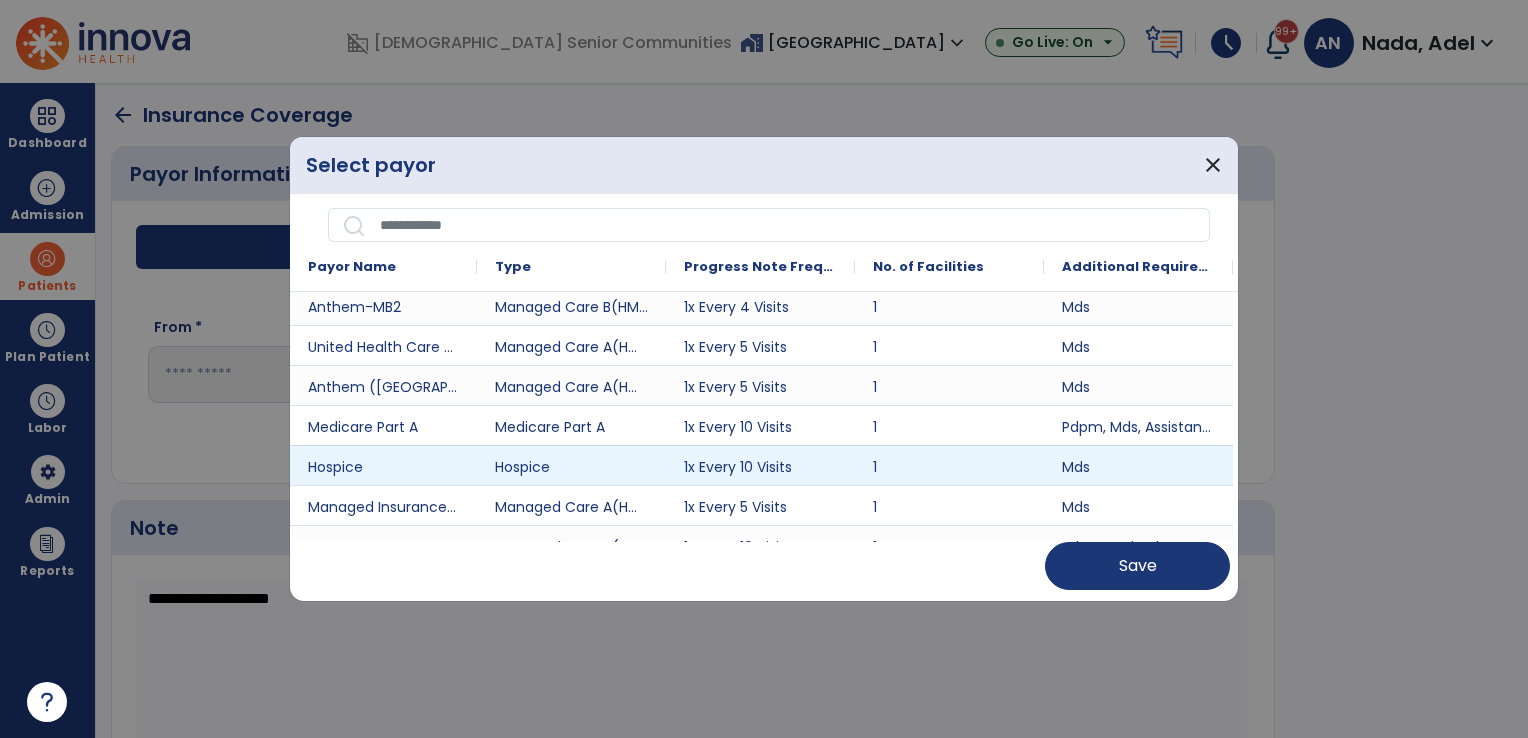 scroll, scrollTop: 469, scrollLeft: 0, axis: vertical 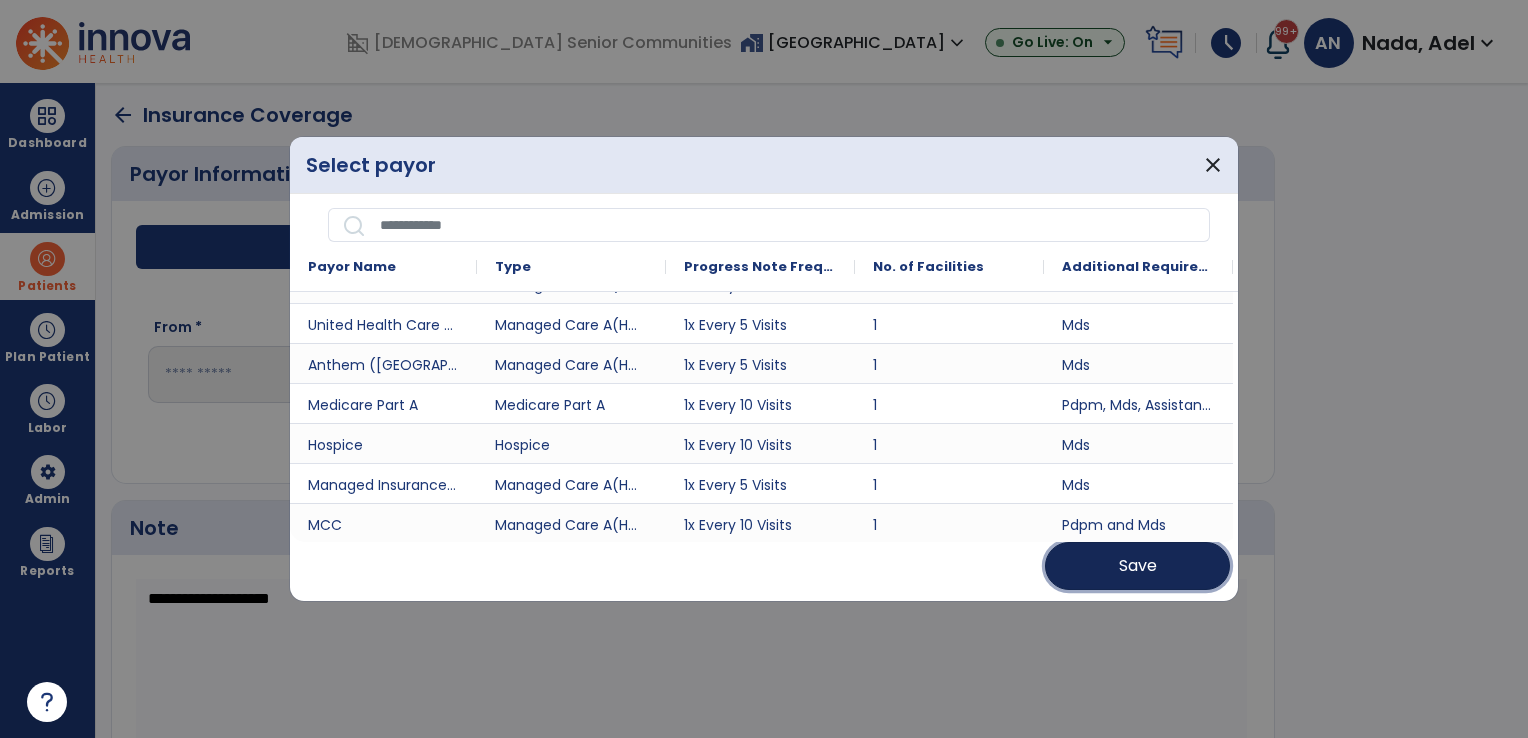 click on "Save" at bounding box center [1137, 566] 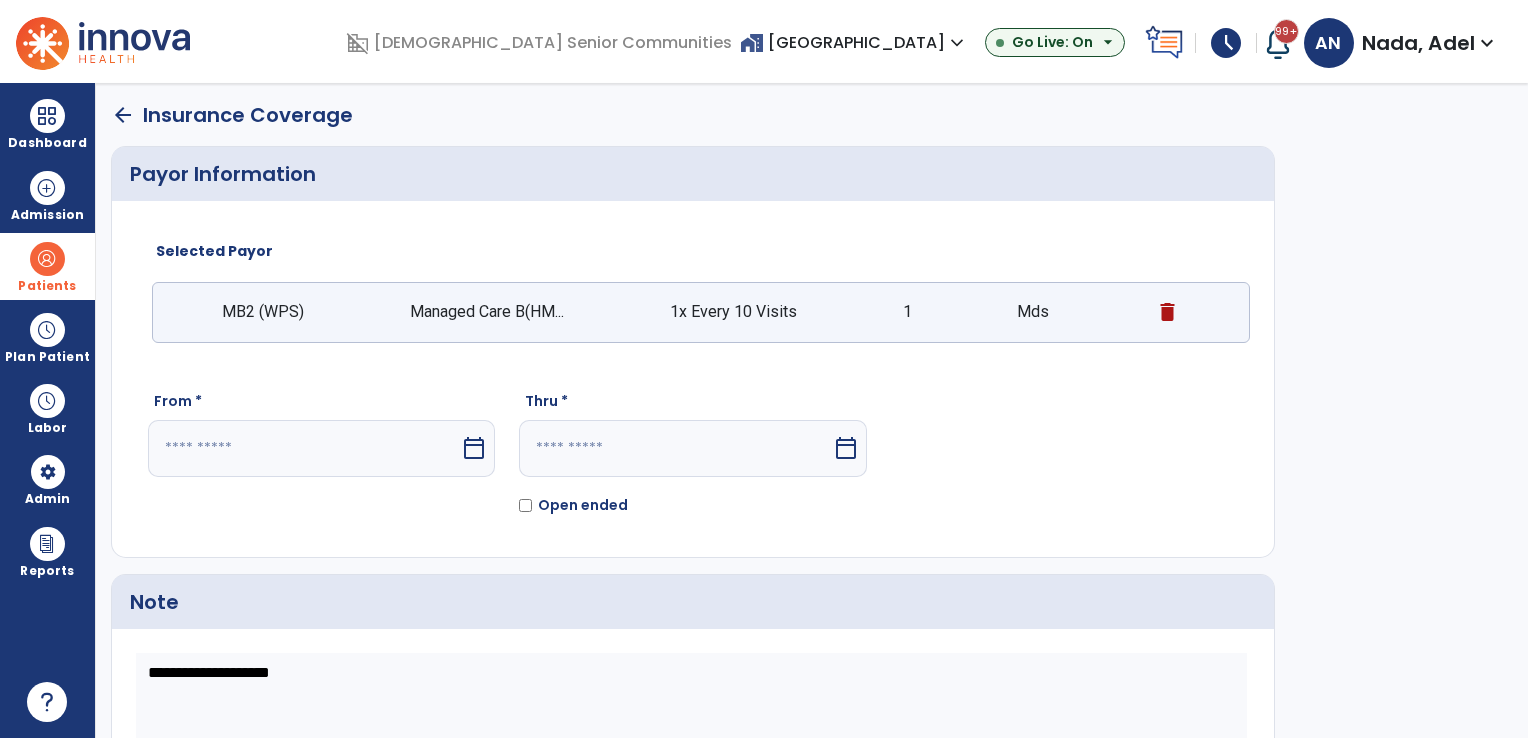 click on "calendar_today" at bounding box center (474, 448) 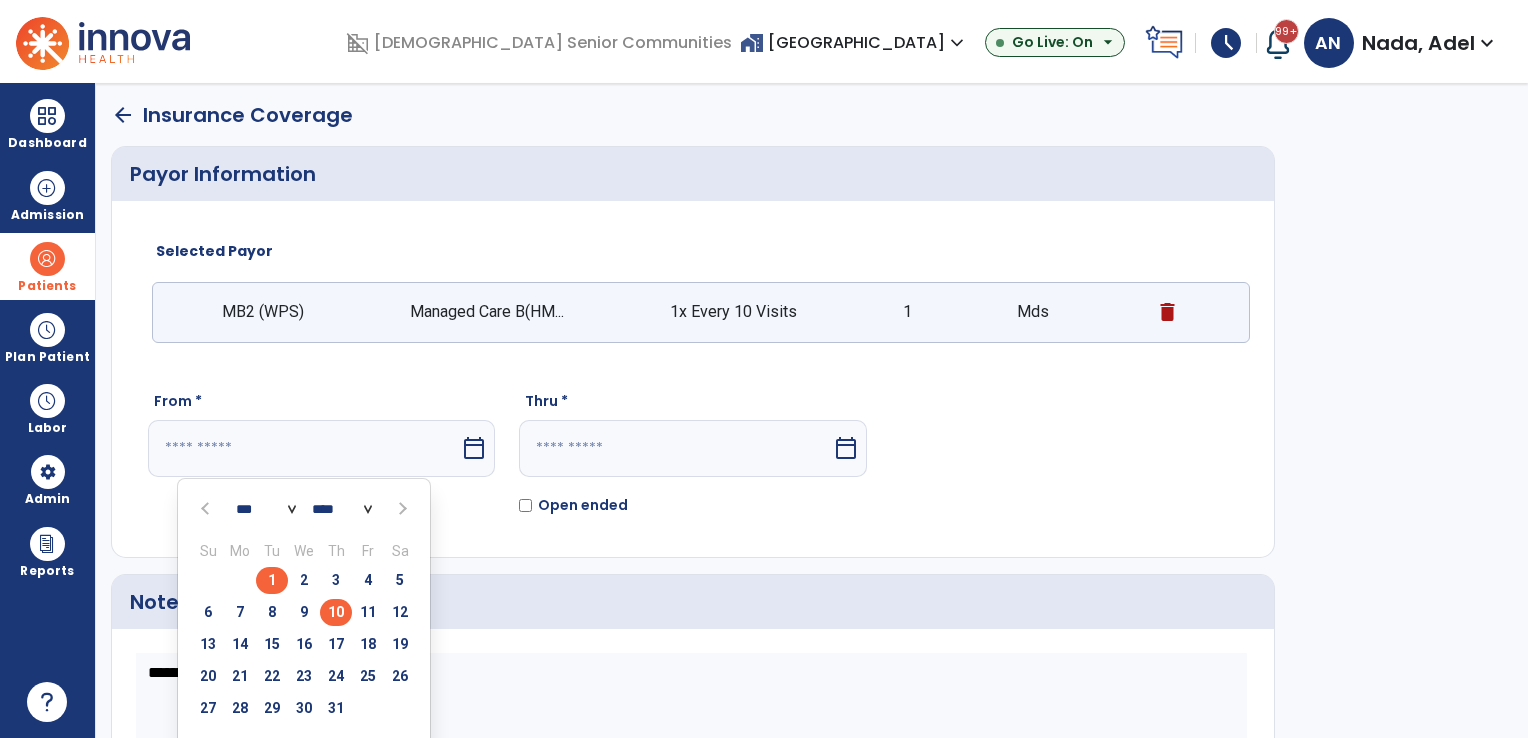 click on "1" at bounding box center (272, 580) 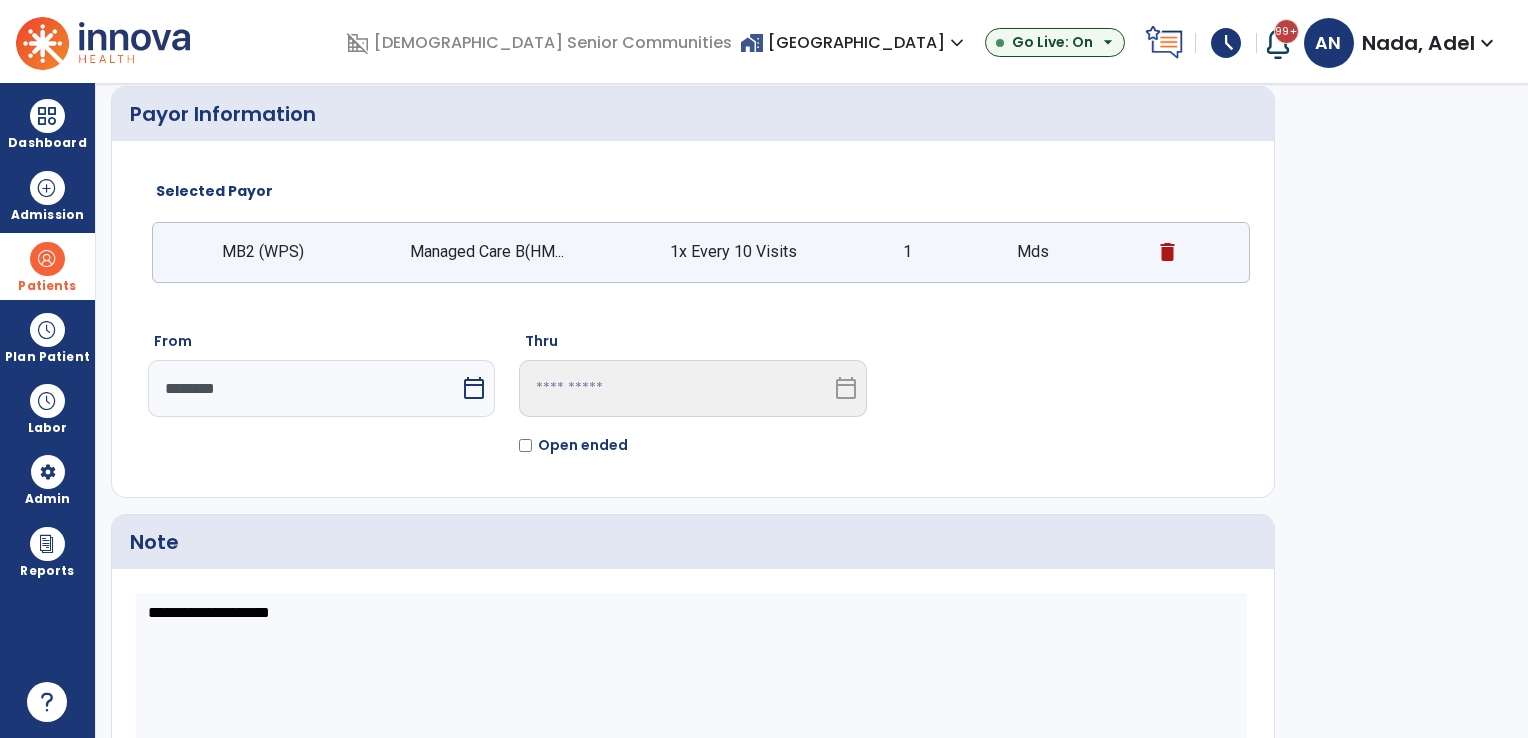 scroll, scrollTop: 169, scrollLeft: 0, axis: vertical 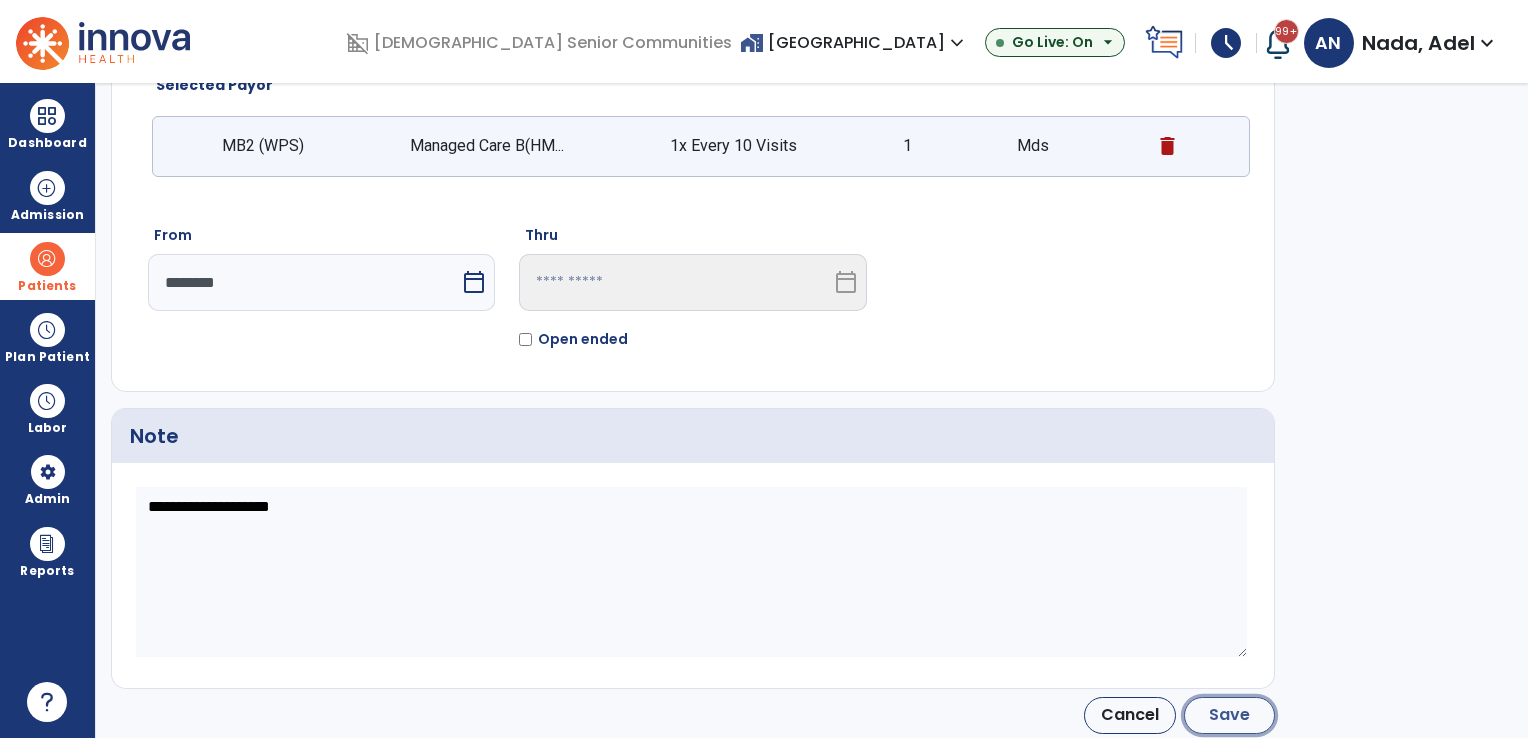click on "Save" 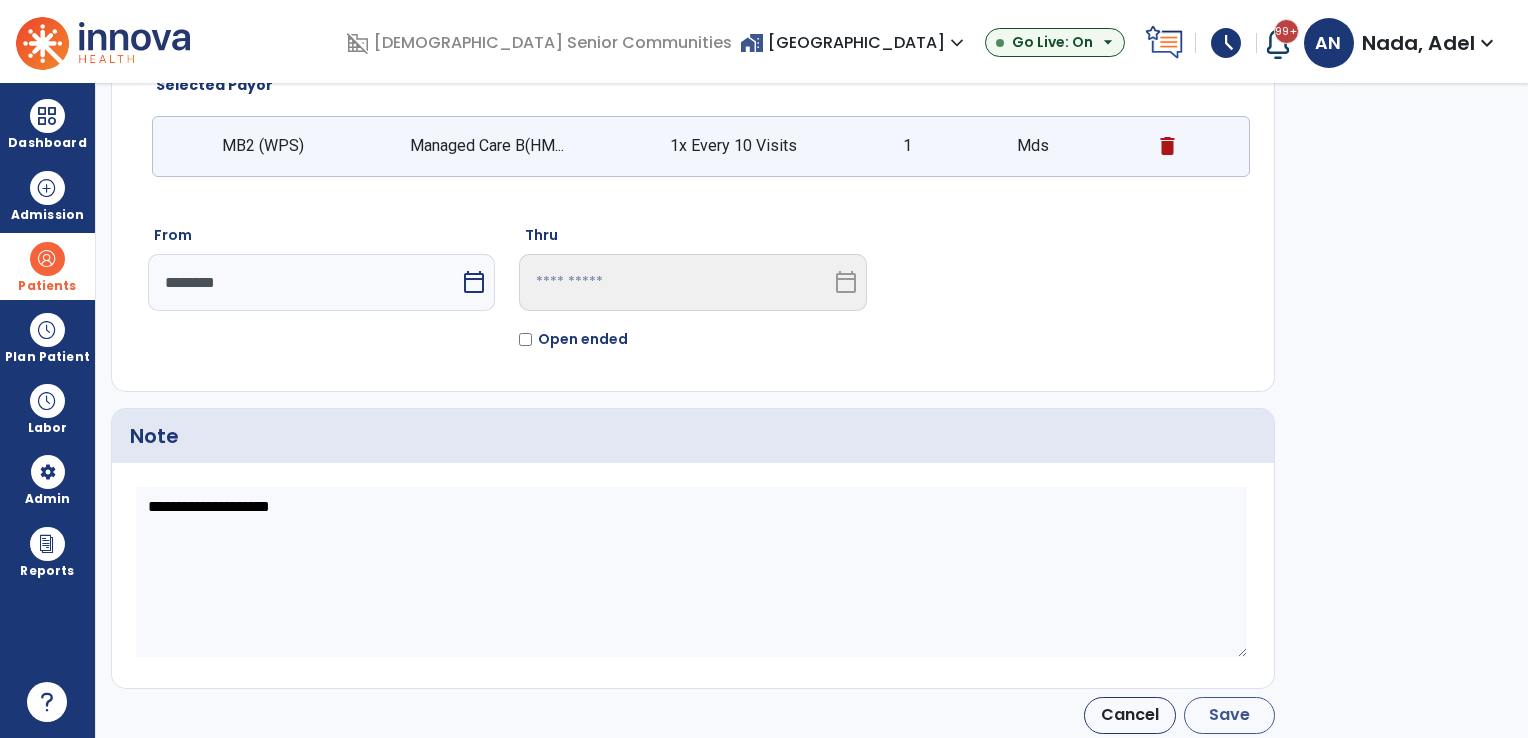 type on "********" 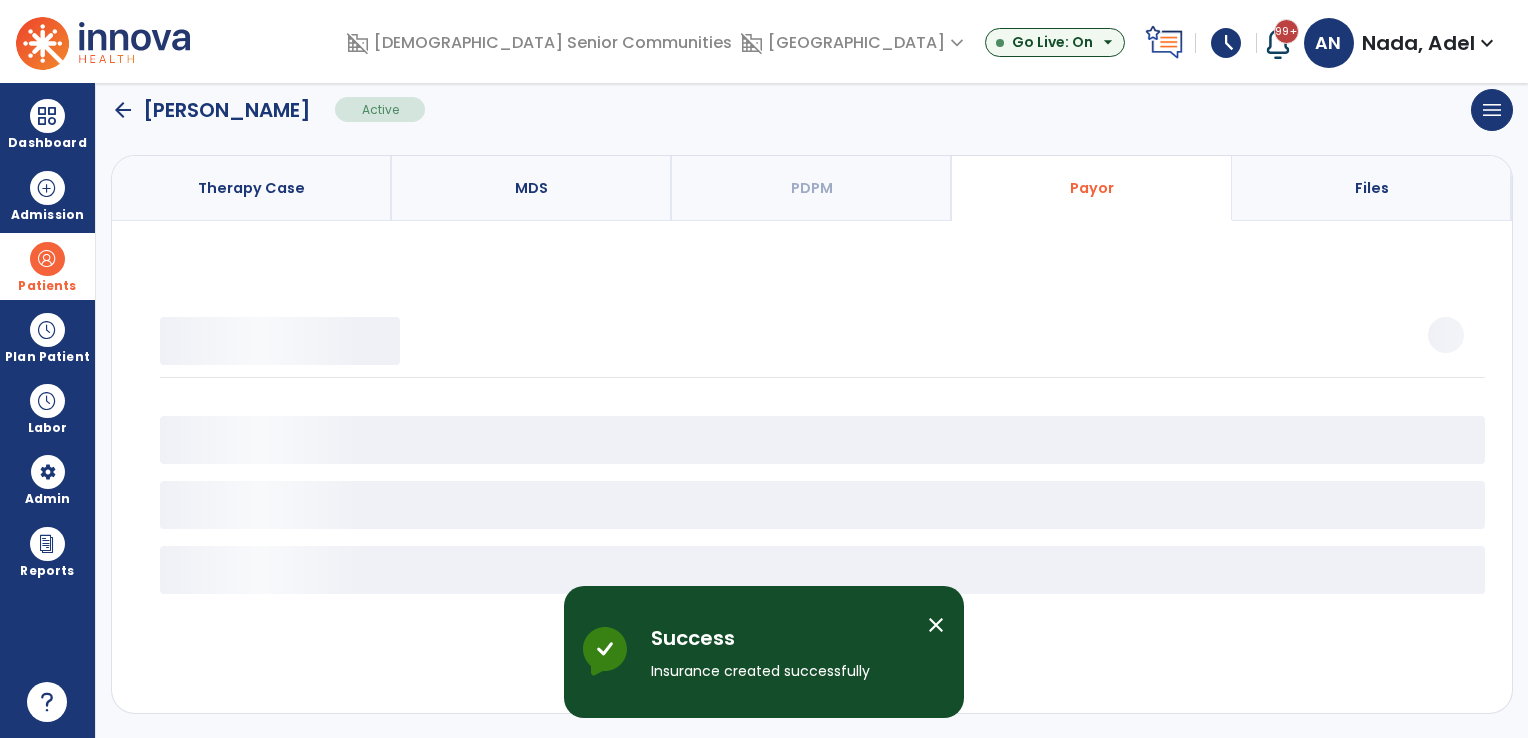 scroll, scrollTop: 139, scrollLeft: 0, axis: vertical 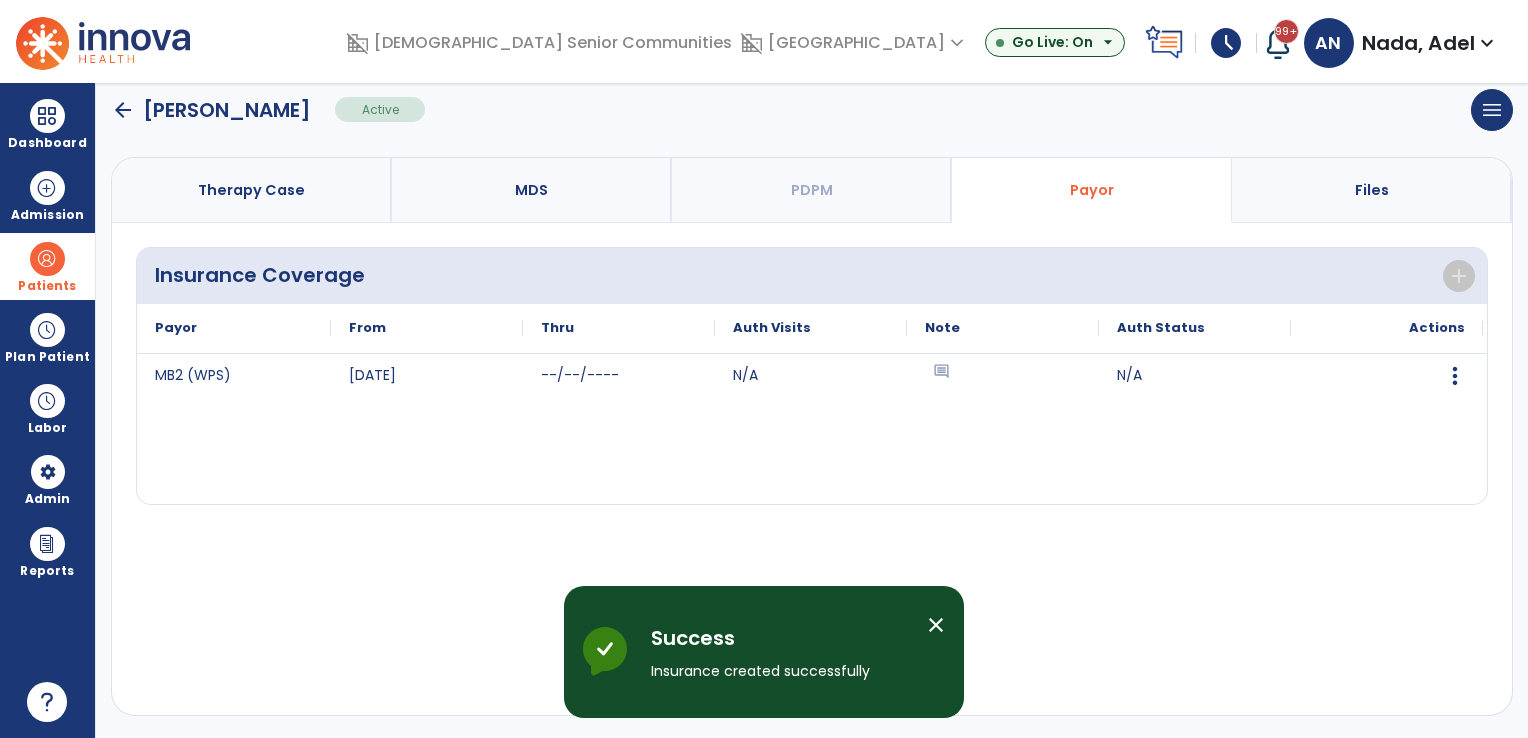 click on "Therapy Case" at bounding box center (252, 190) 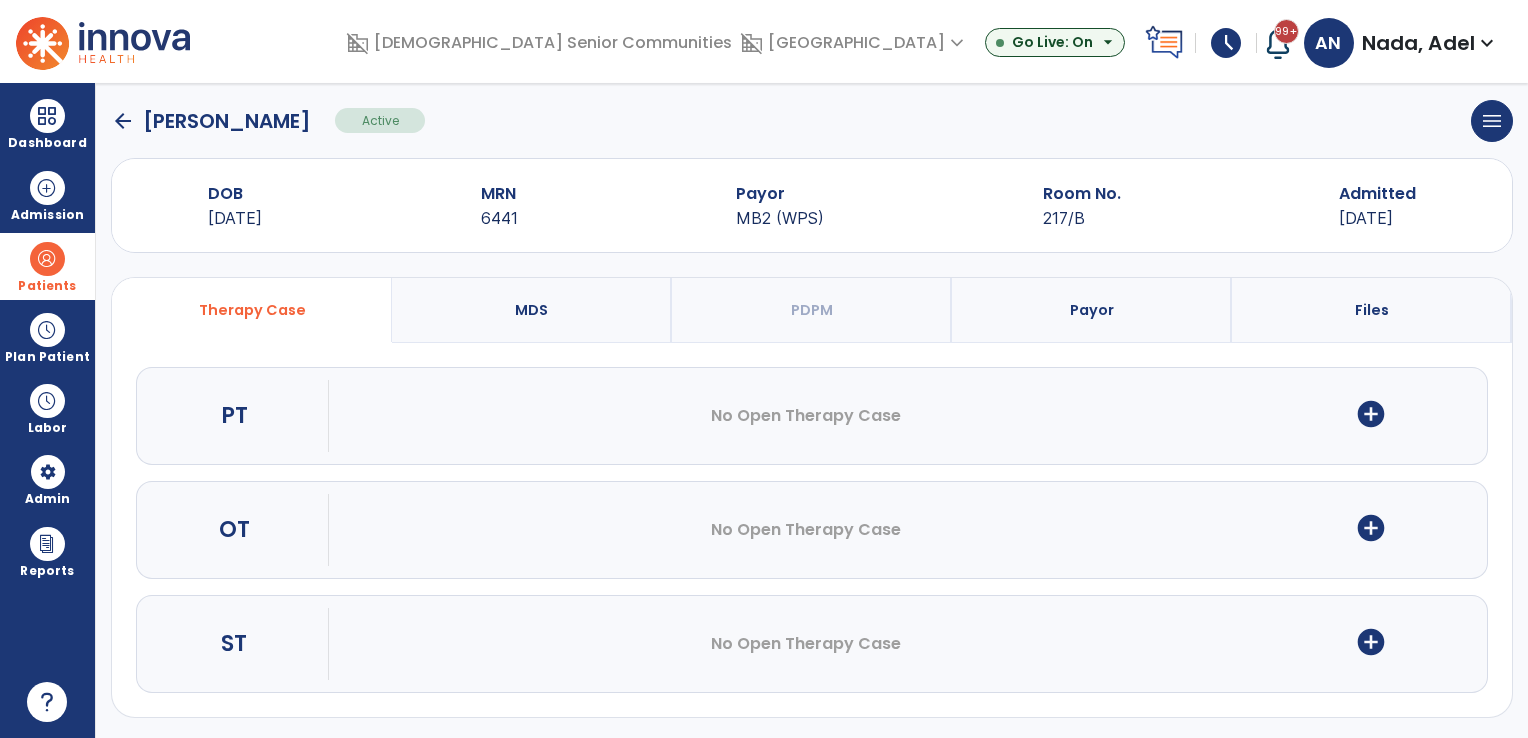 click on "add_circle" at bounding box center (1371, 528) 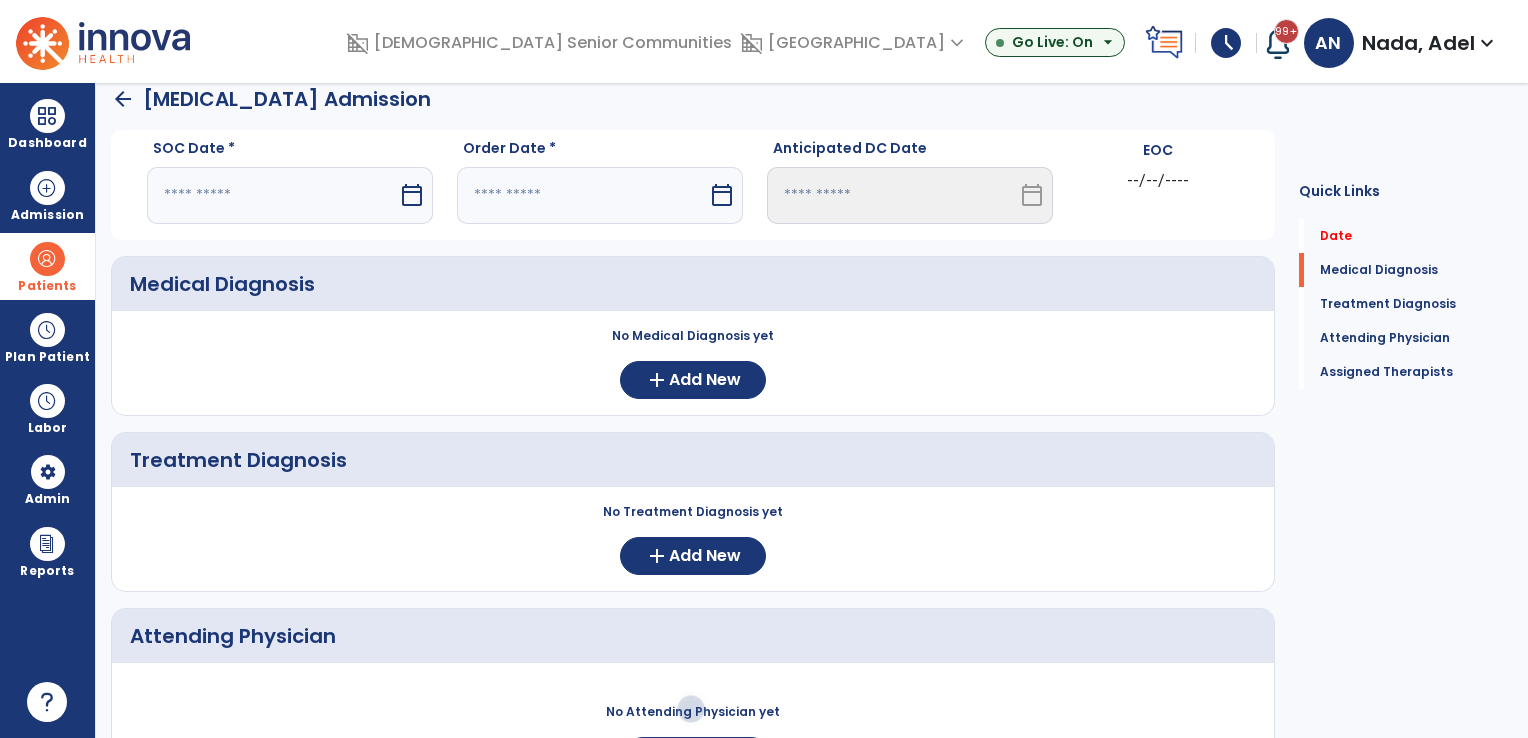 click at bounding box center [272, 195] 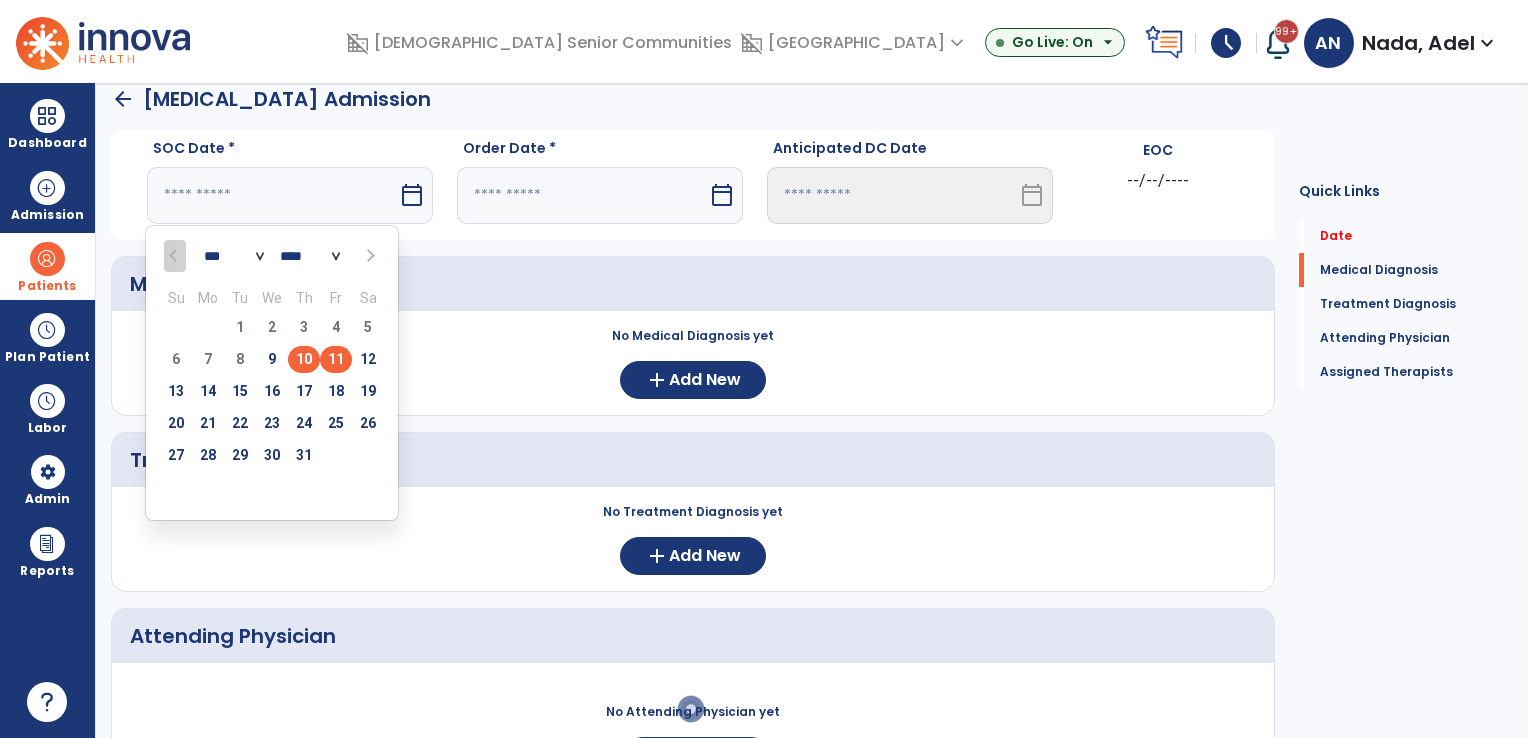 click on "11" at bounding box center [336, 359] 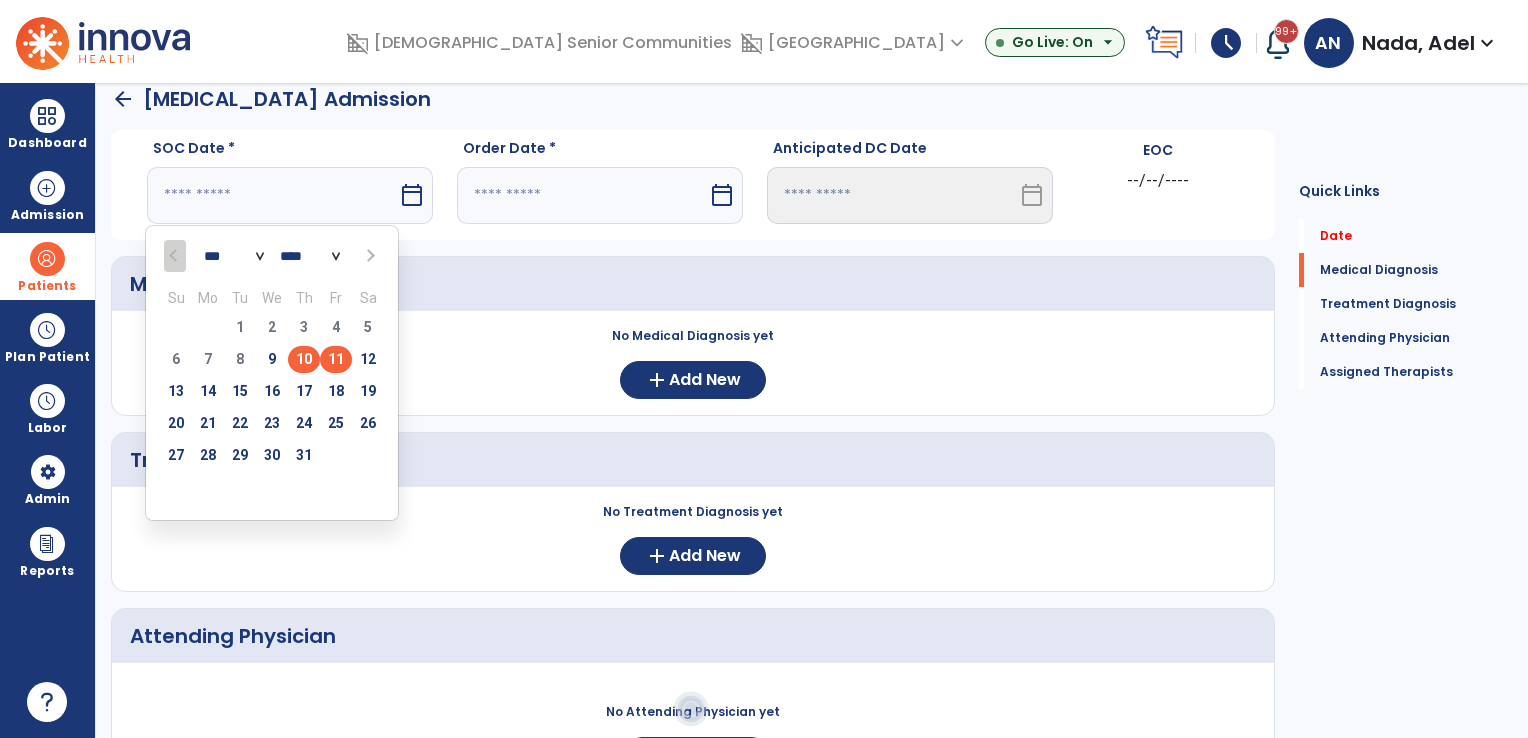 type on "*********" 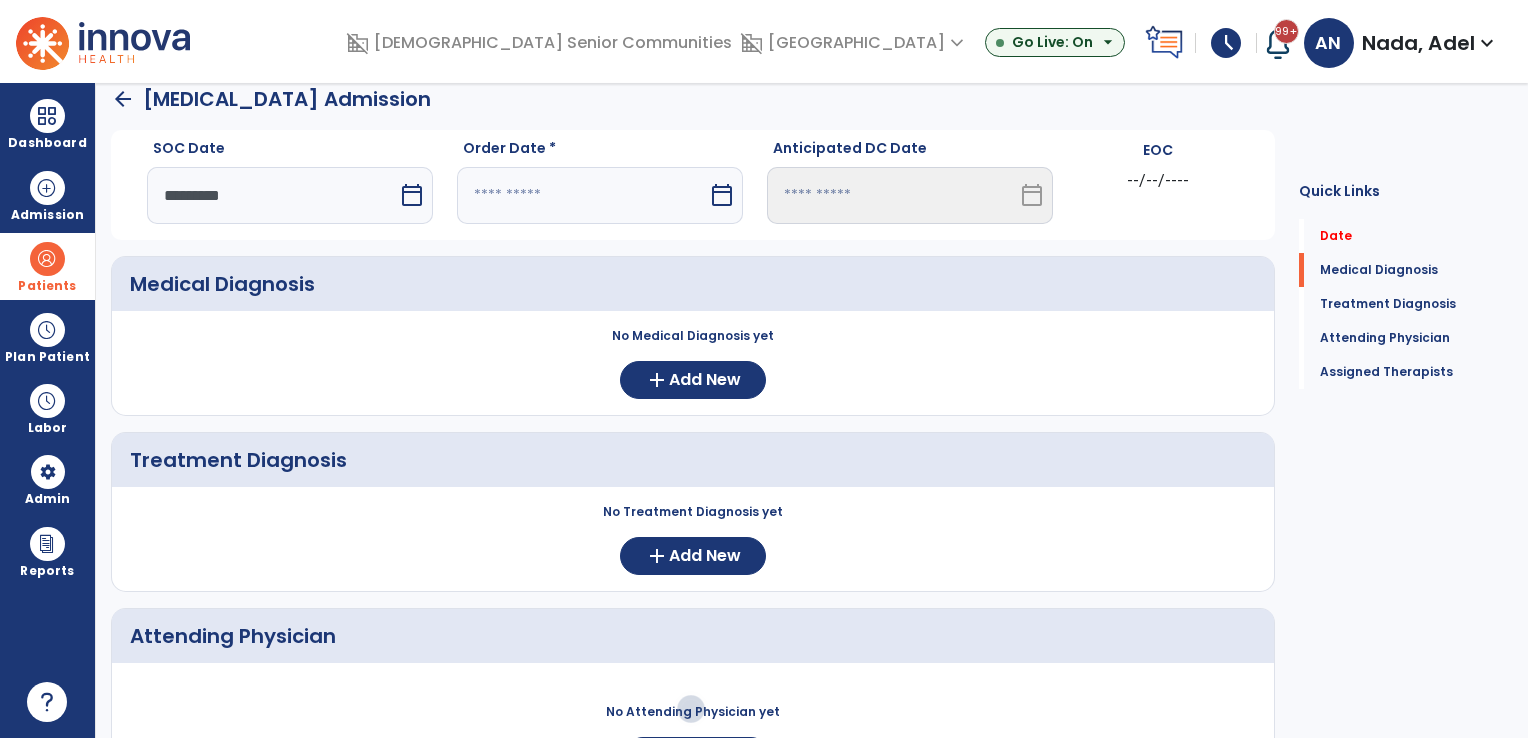 click at bounding box center [582, 195] 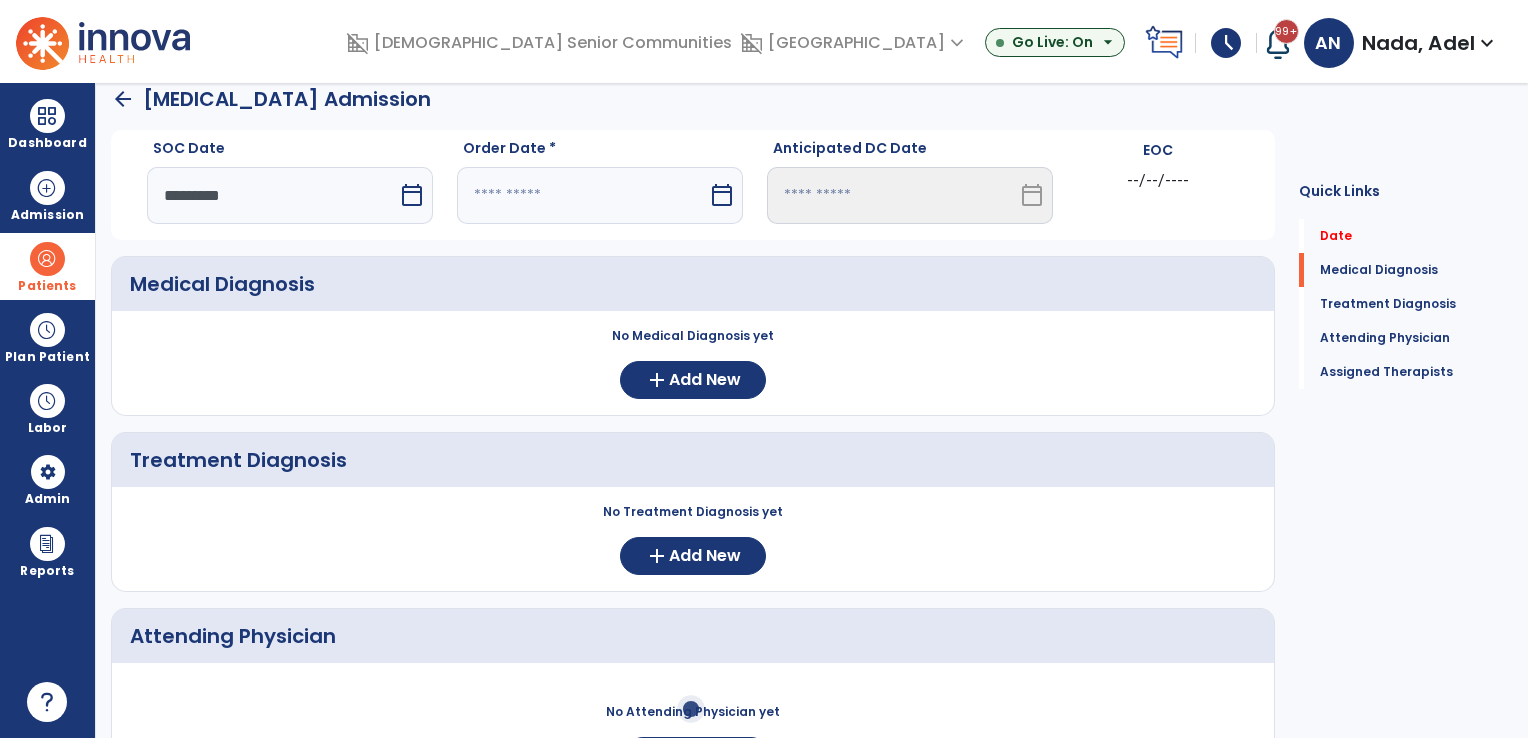 select on "*" 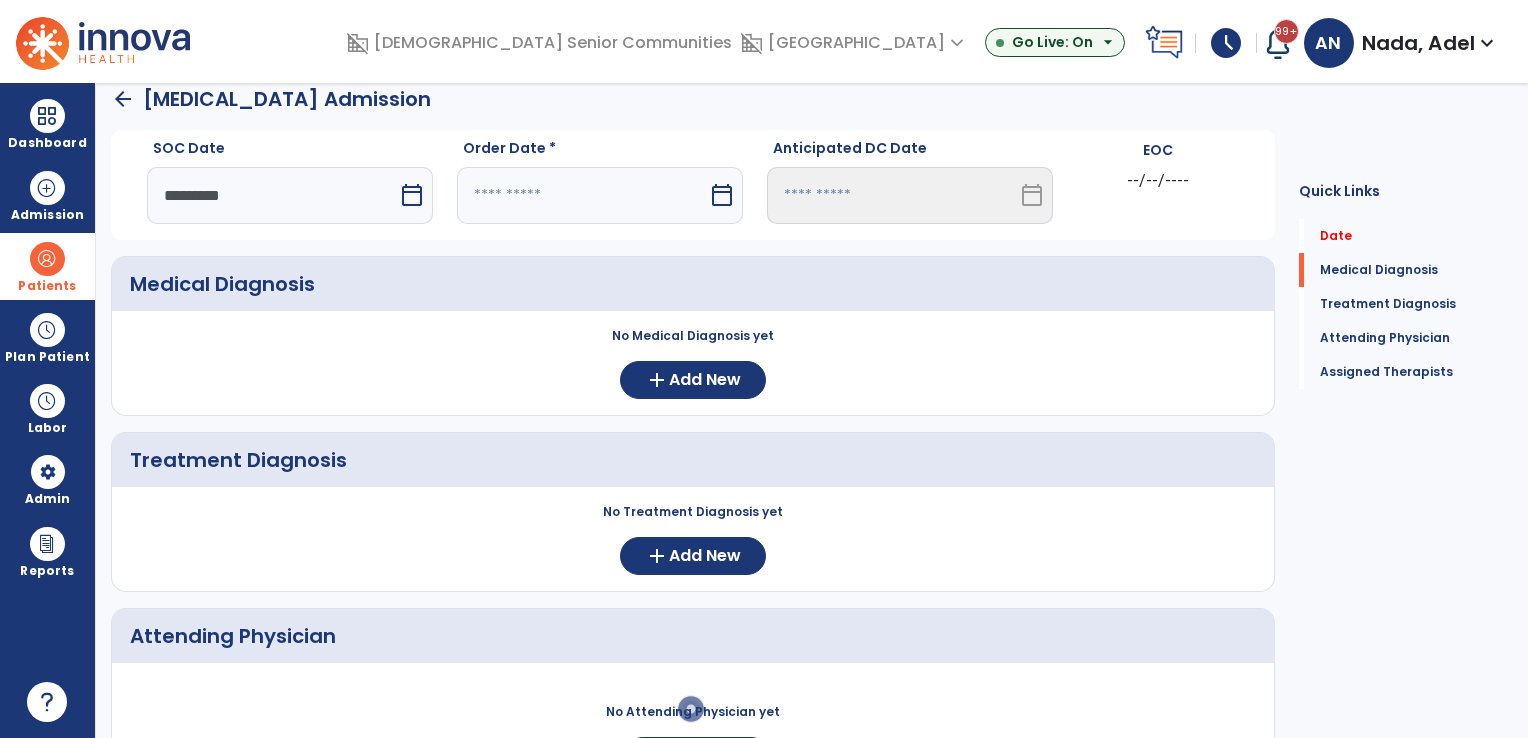 select on "****" 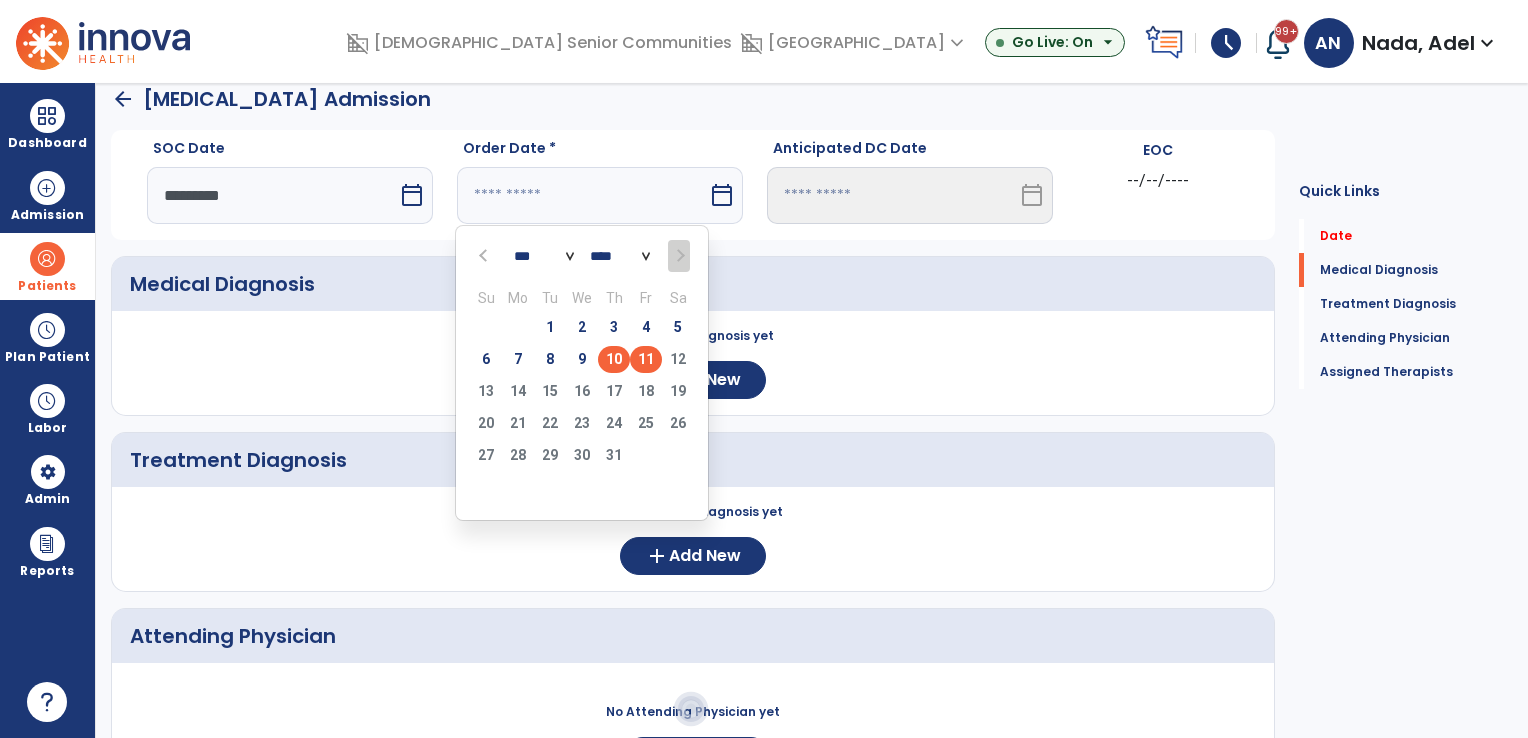 click on "11" at bounding box center (646, 359) 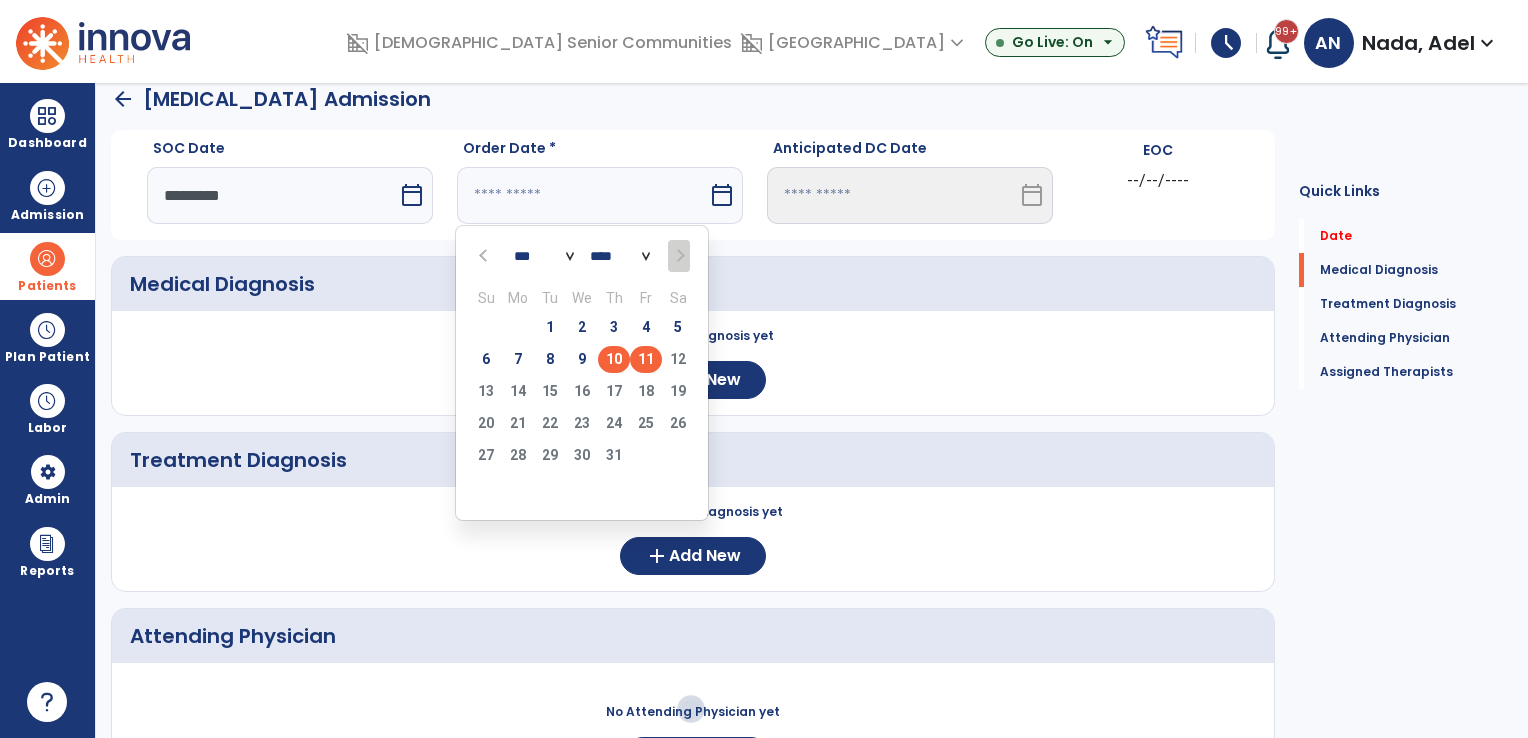 type on "*********" 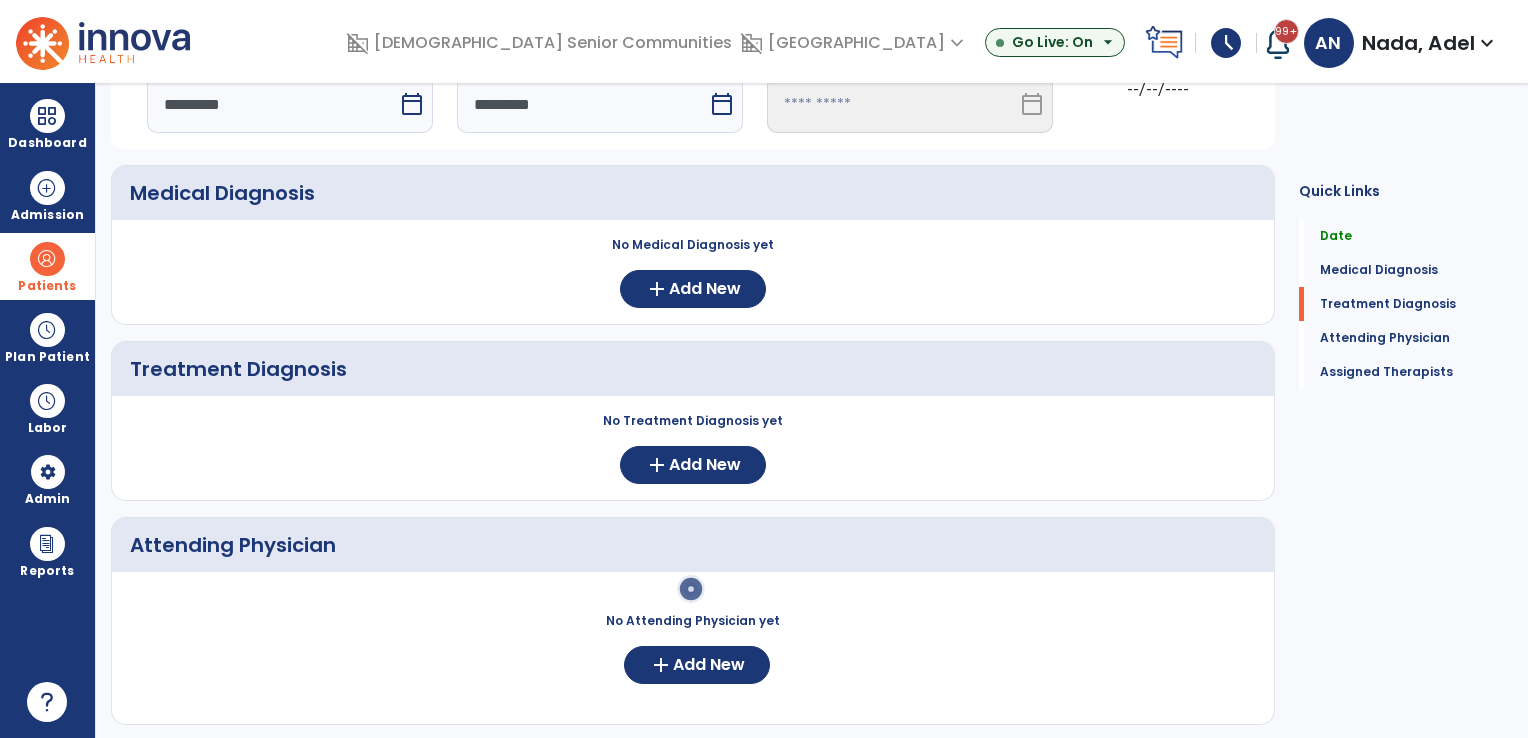 scroll, scrollTop: 219, scrollLeft: 0, axis: vertical 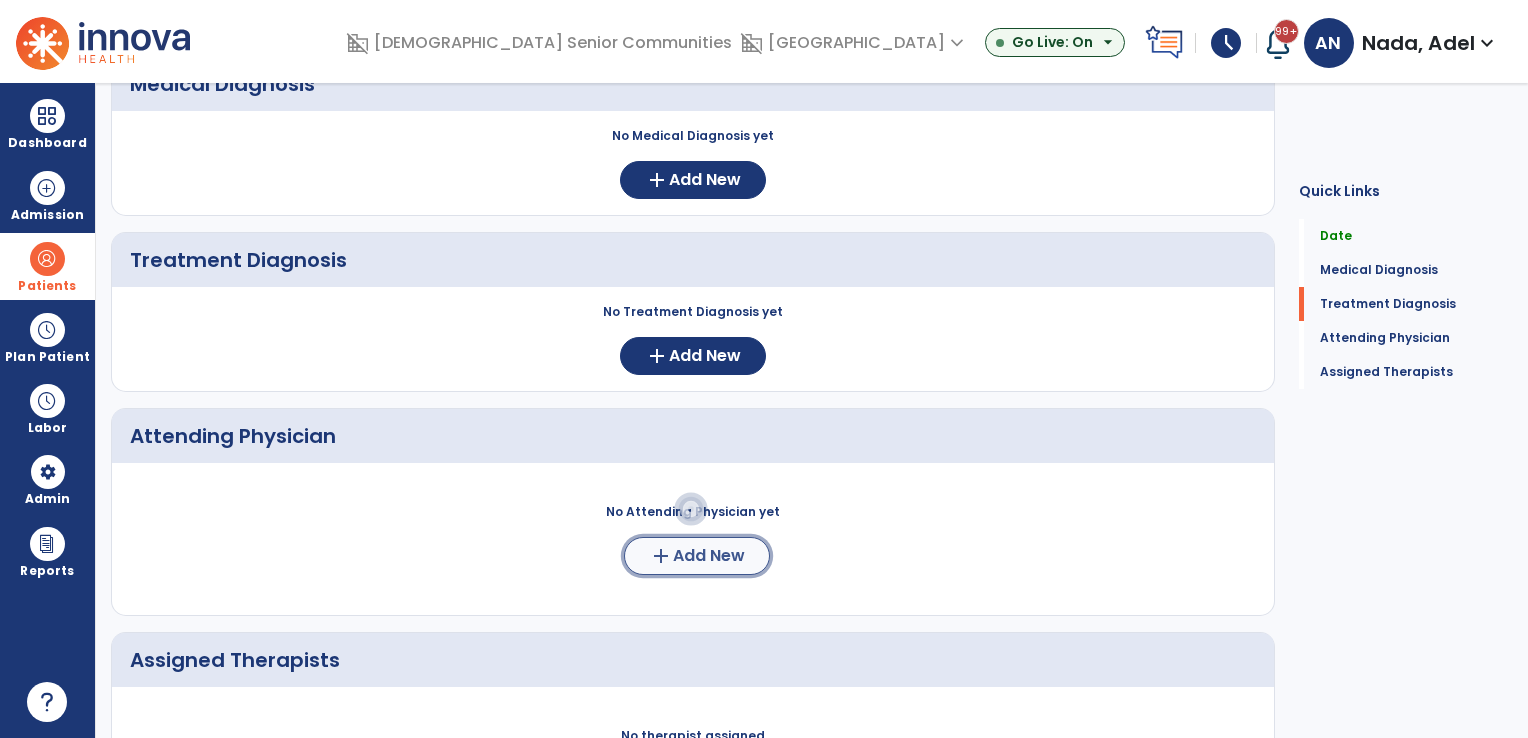 click on "Add New" 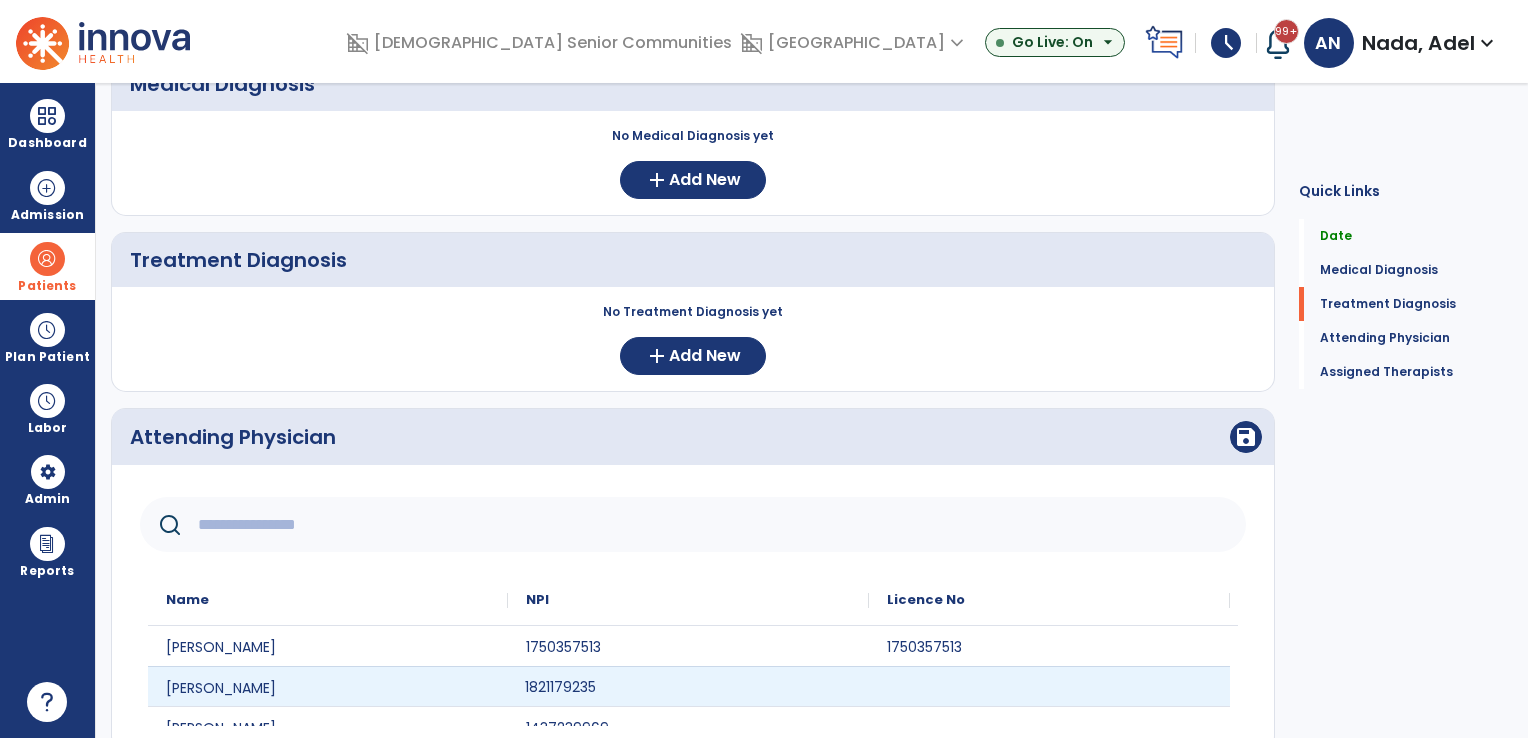click on "1821179235" 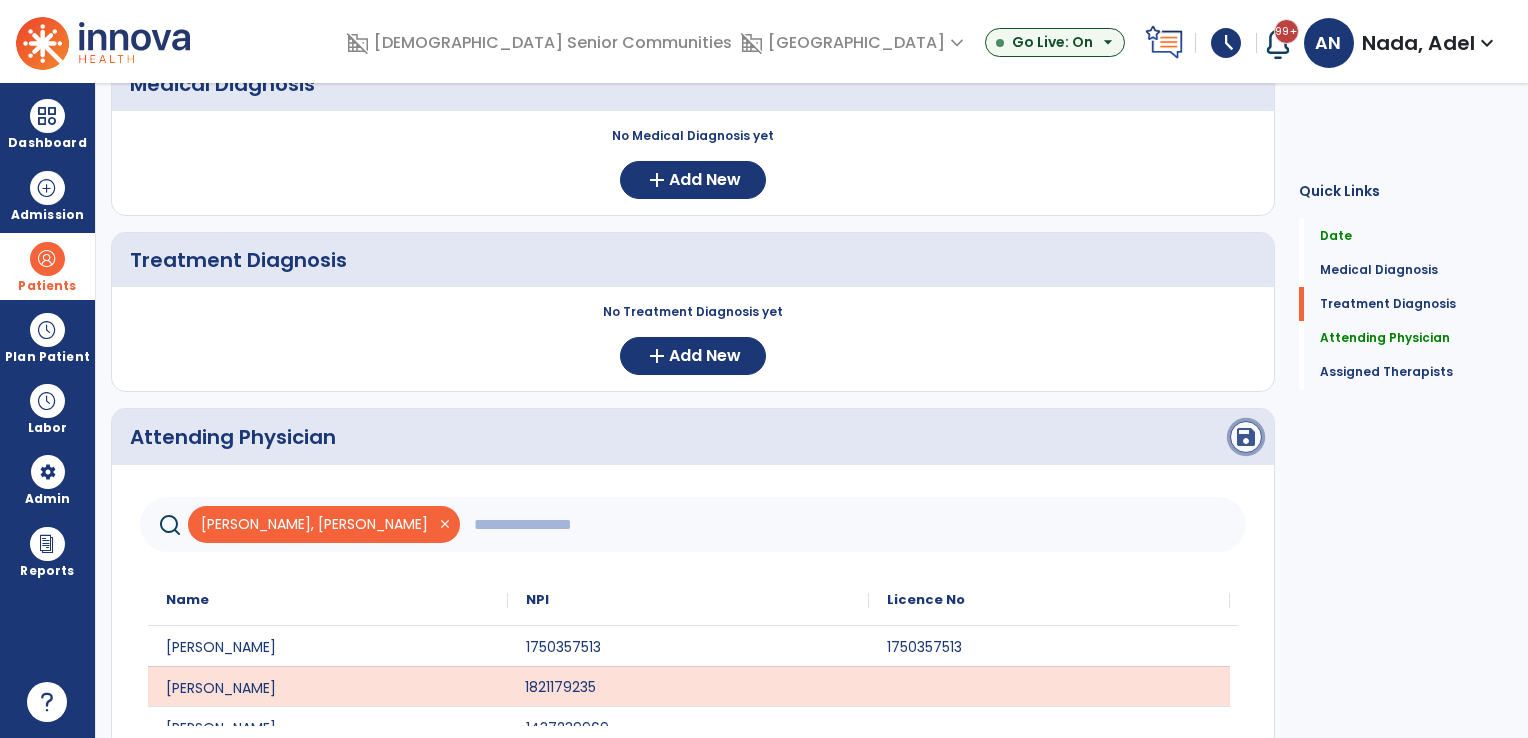click on "save" 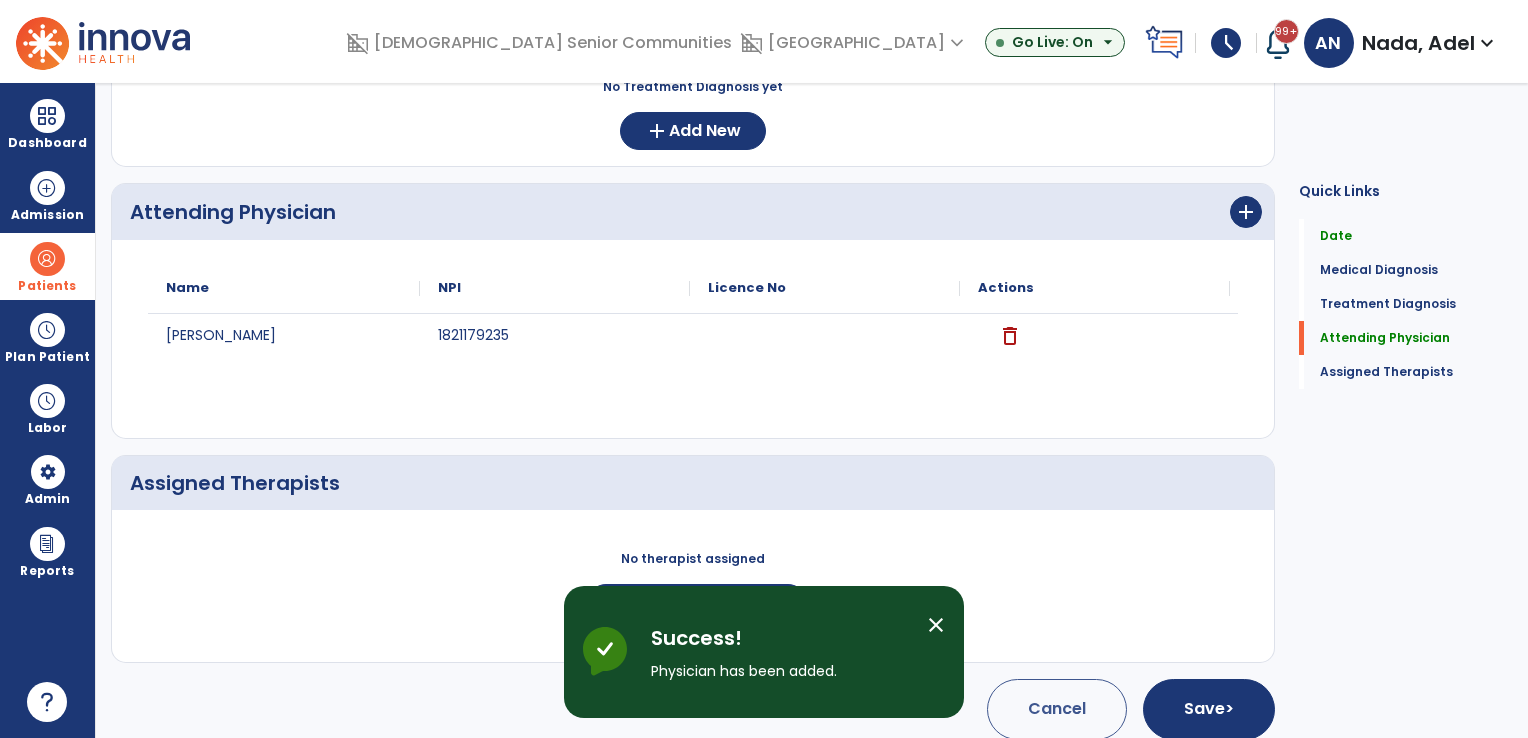 scroll, scrollTop: 457, scrollLeft: 0, axis: vertical 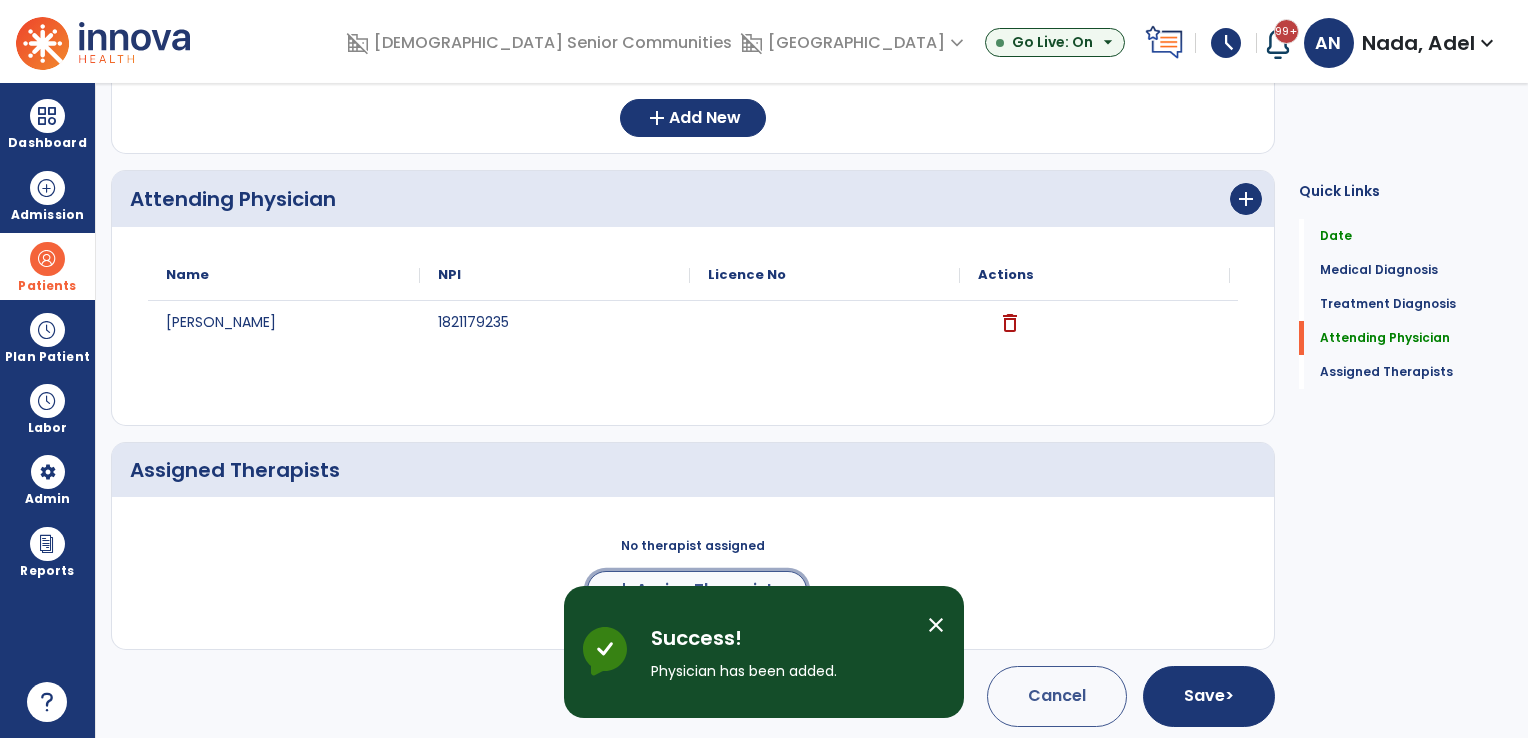 click on "Assign Therapists" 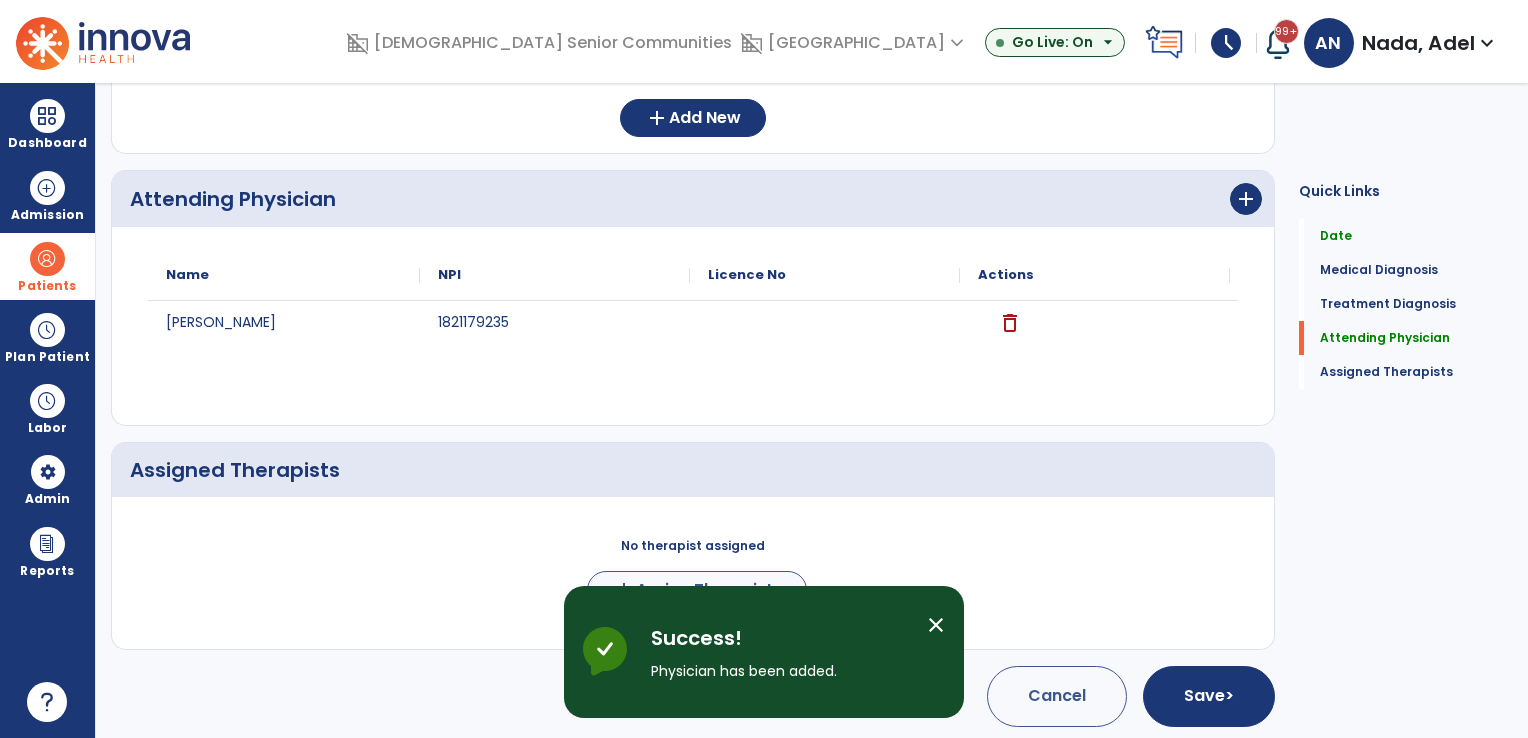 scroll, scrollTop: 454, scrollLeft: 0, axis: vertical 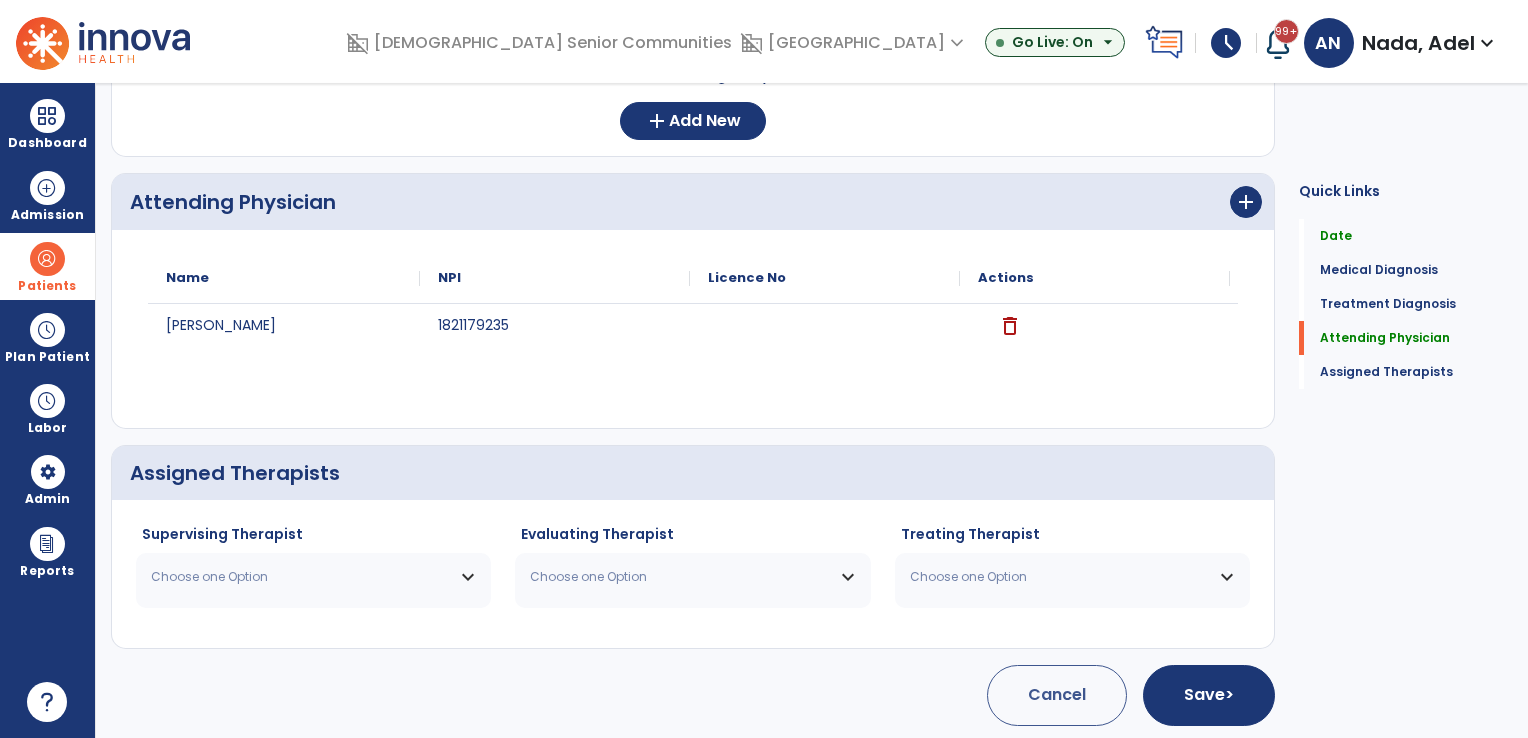 click on "Choose one Option" at bounding box center [301, 577] 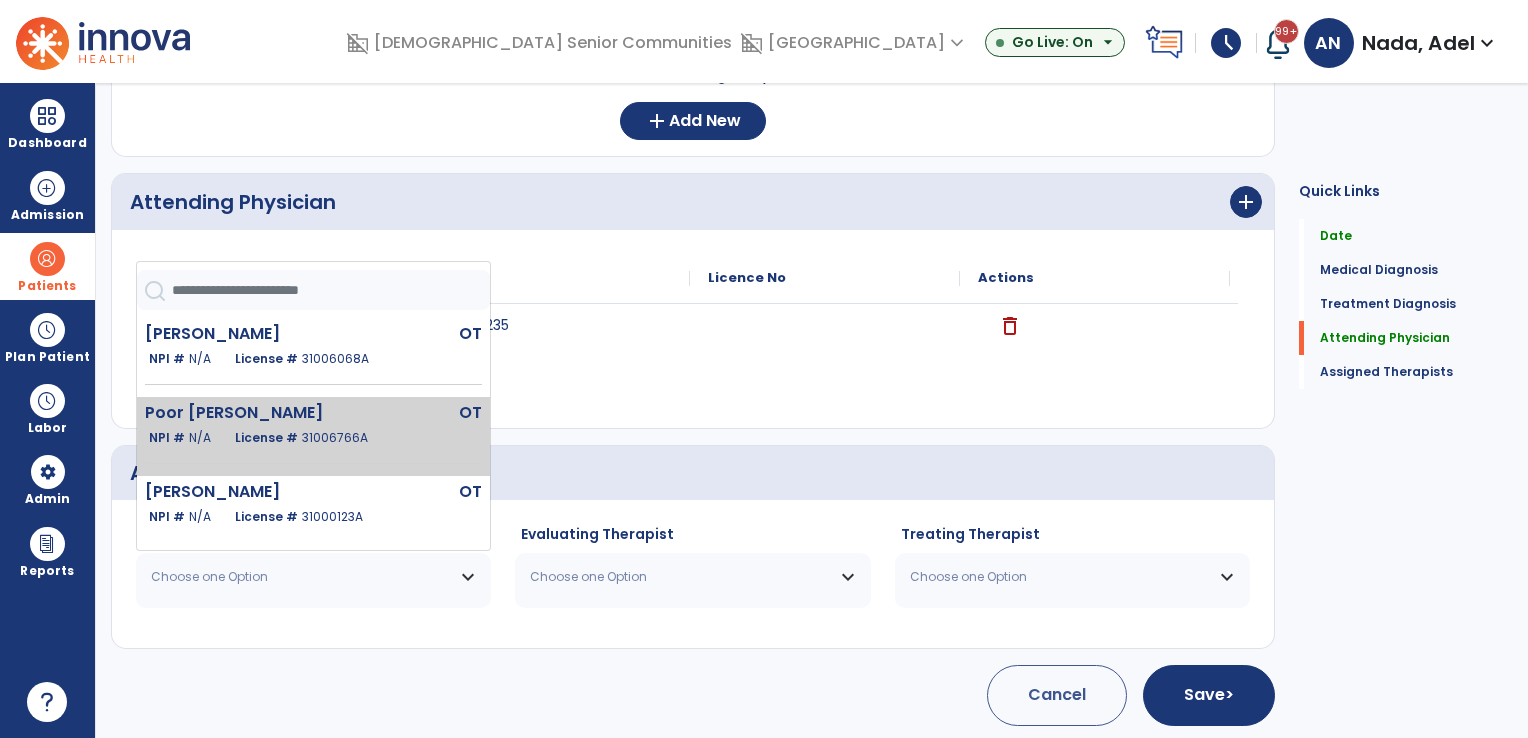 click on "Poor Elyse" 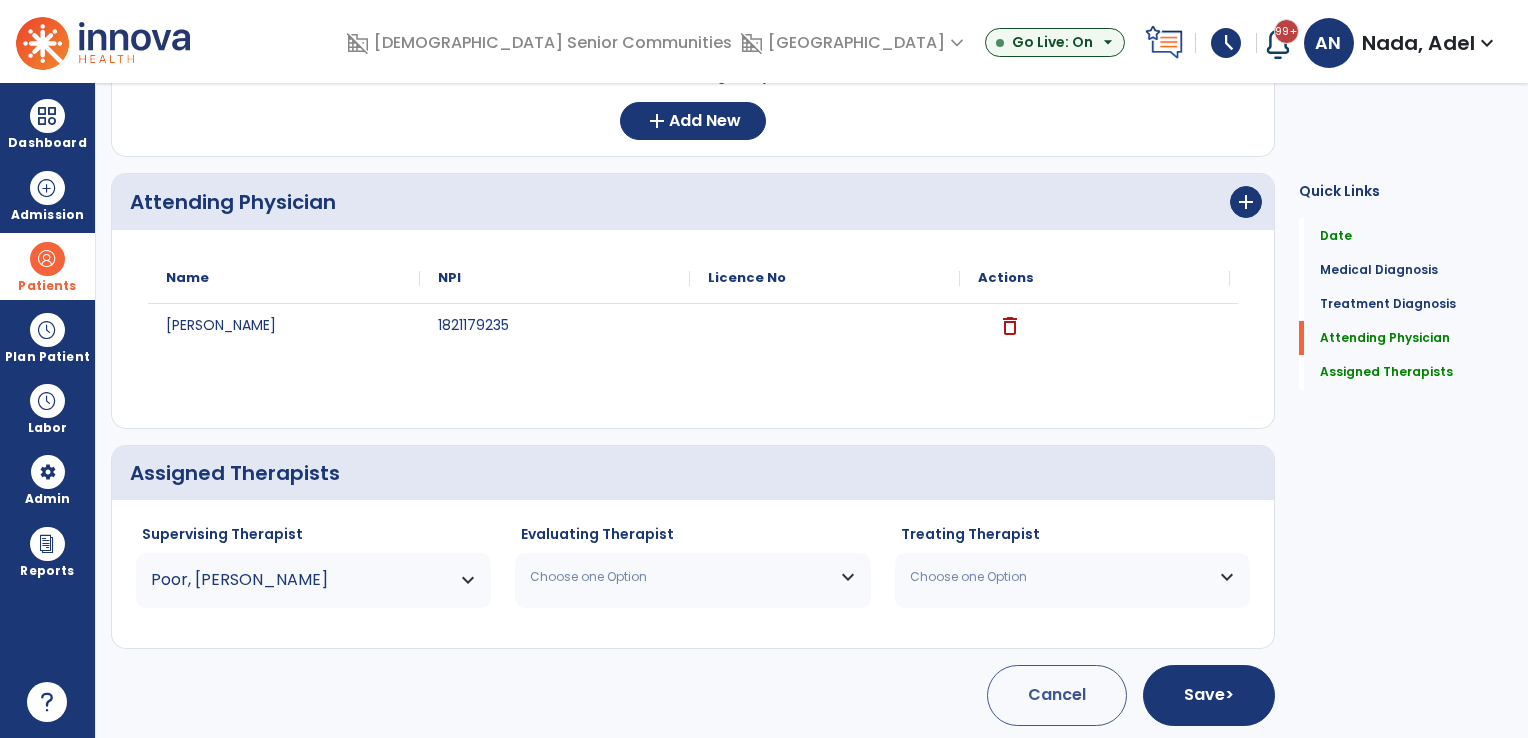 click on "Choose one Option" at bounding box center [680, 577] 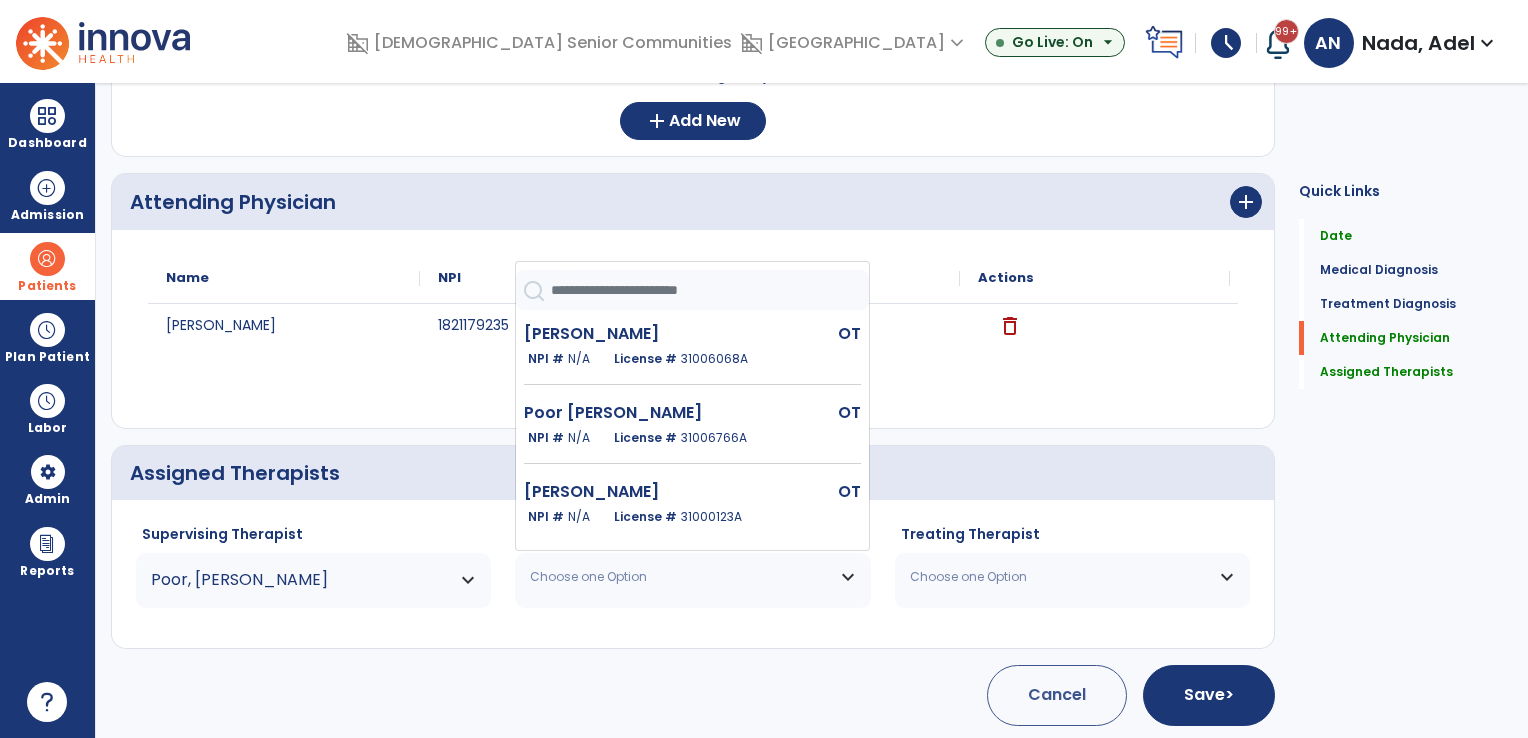 click on "License #  31006766A" 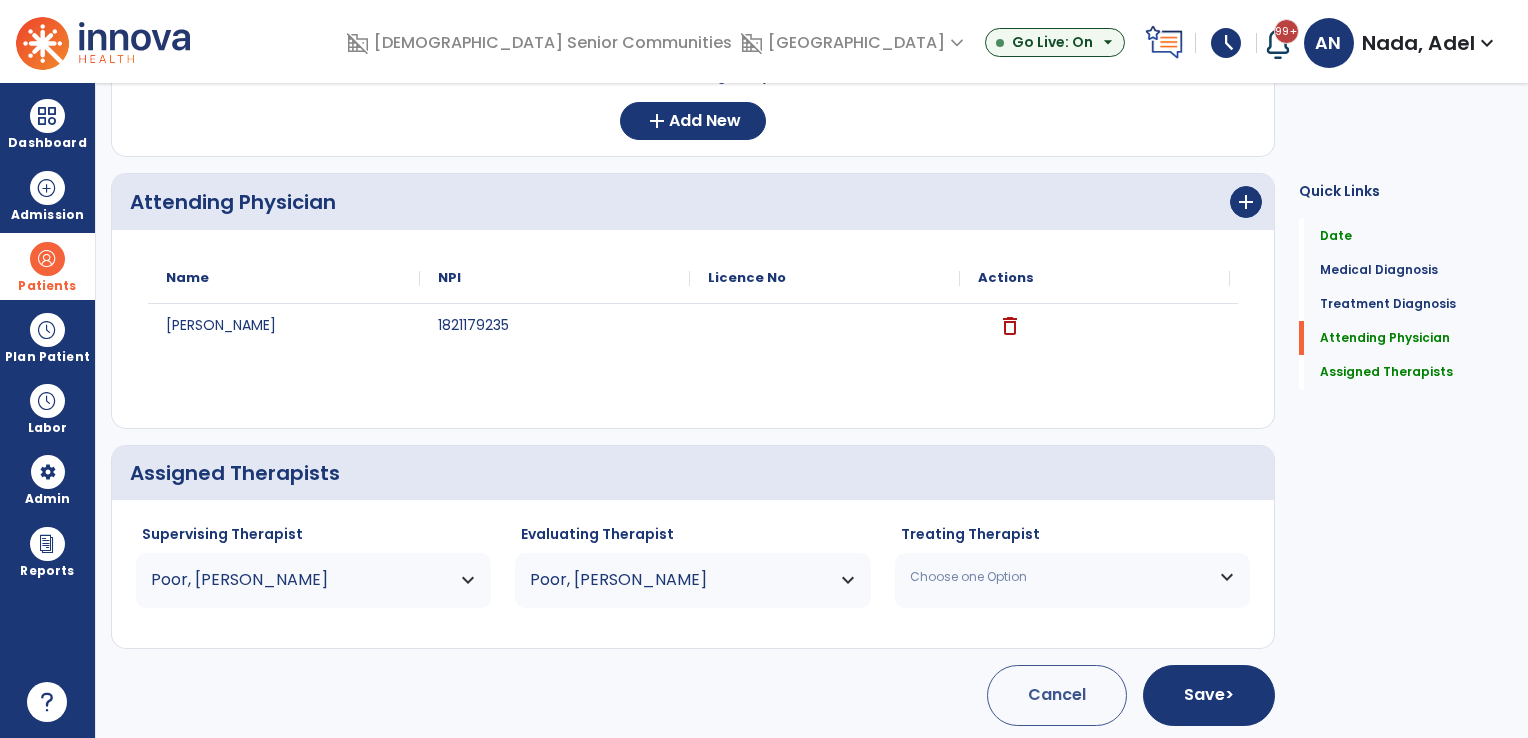 click on "Choose one Option" at bounding box center (1060, 577) 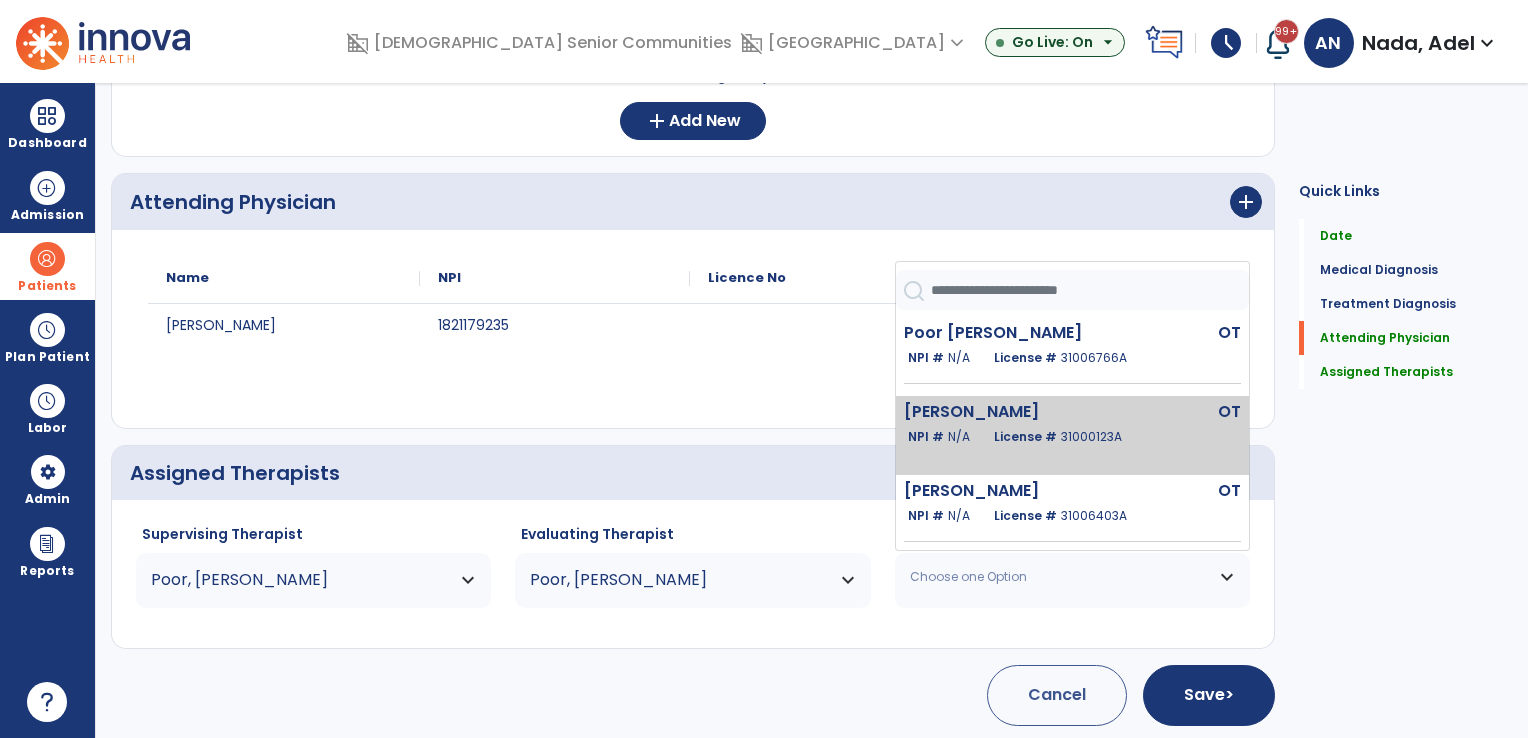 scroll, scrollTop: 170, scrollLeft: 0, axis: vertical 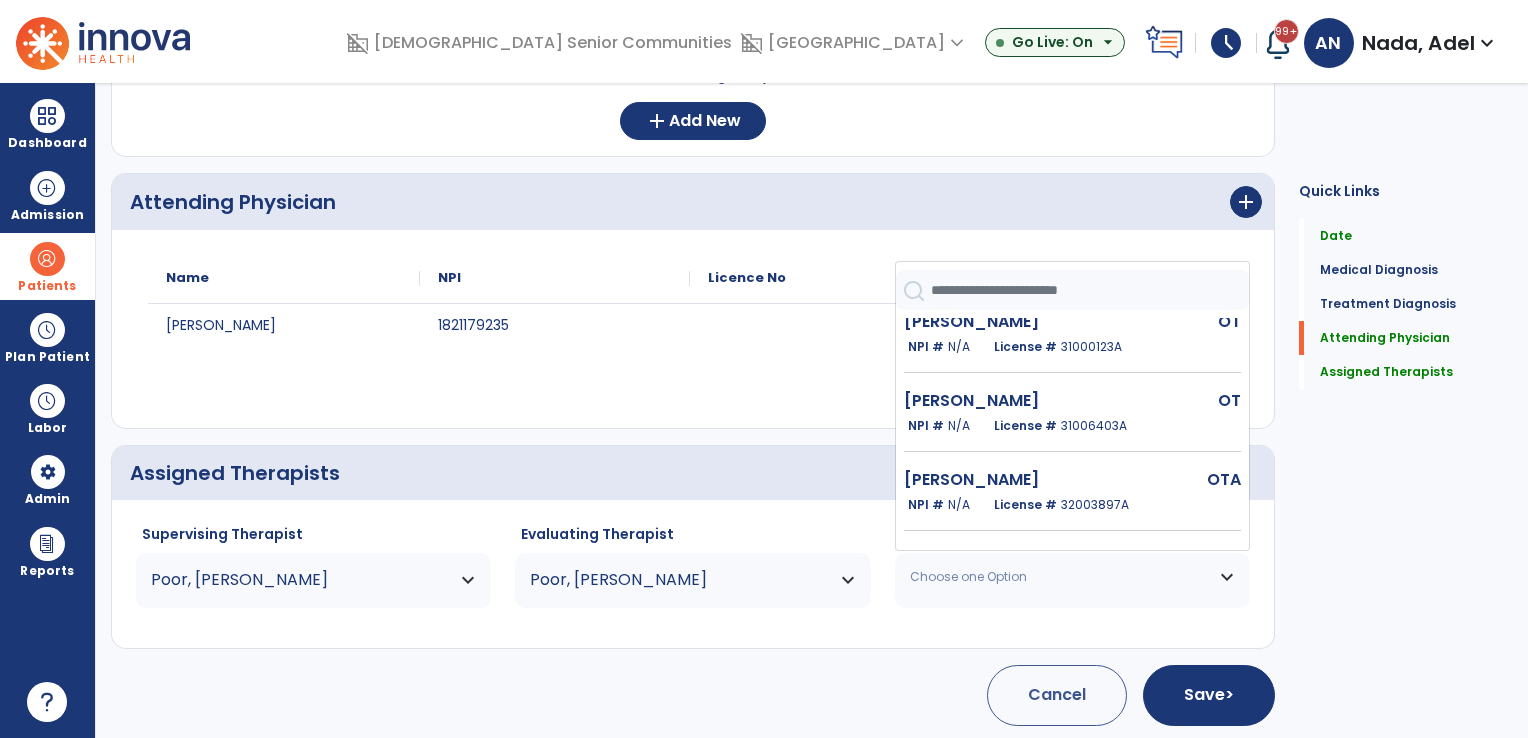 click on "Usko Makenna" 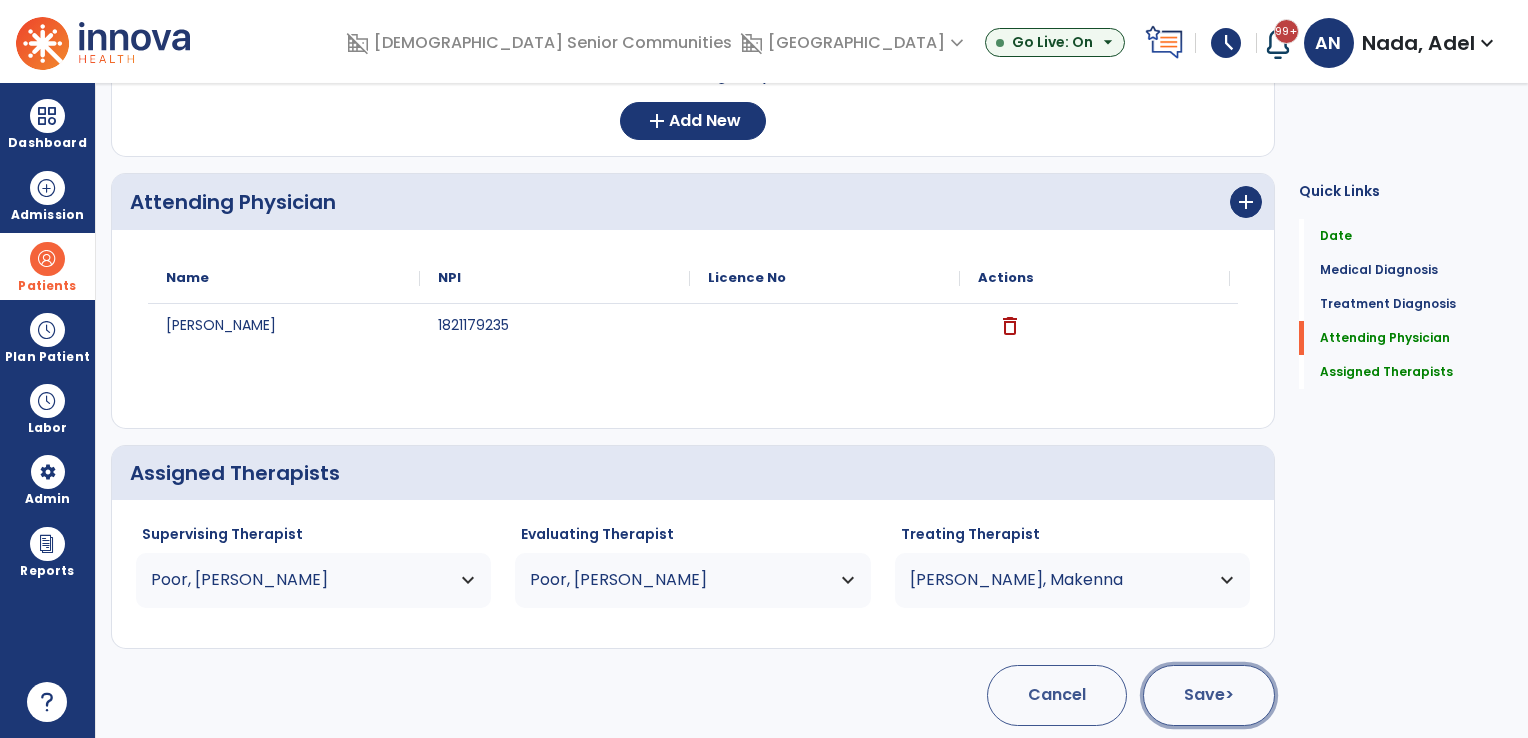 click on "Save  >" 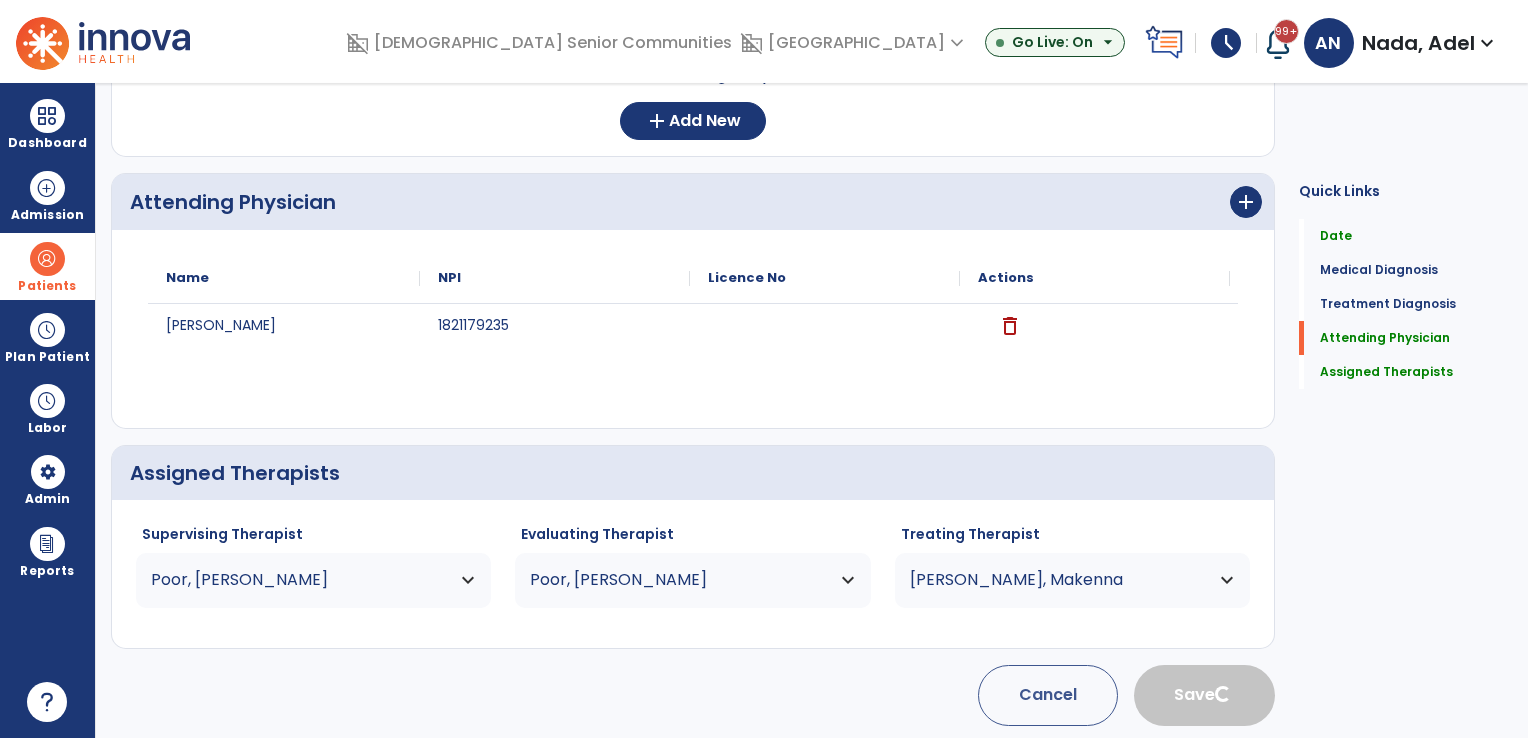 type 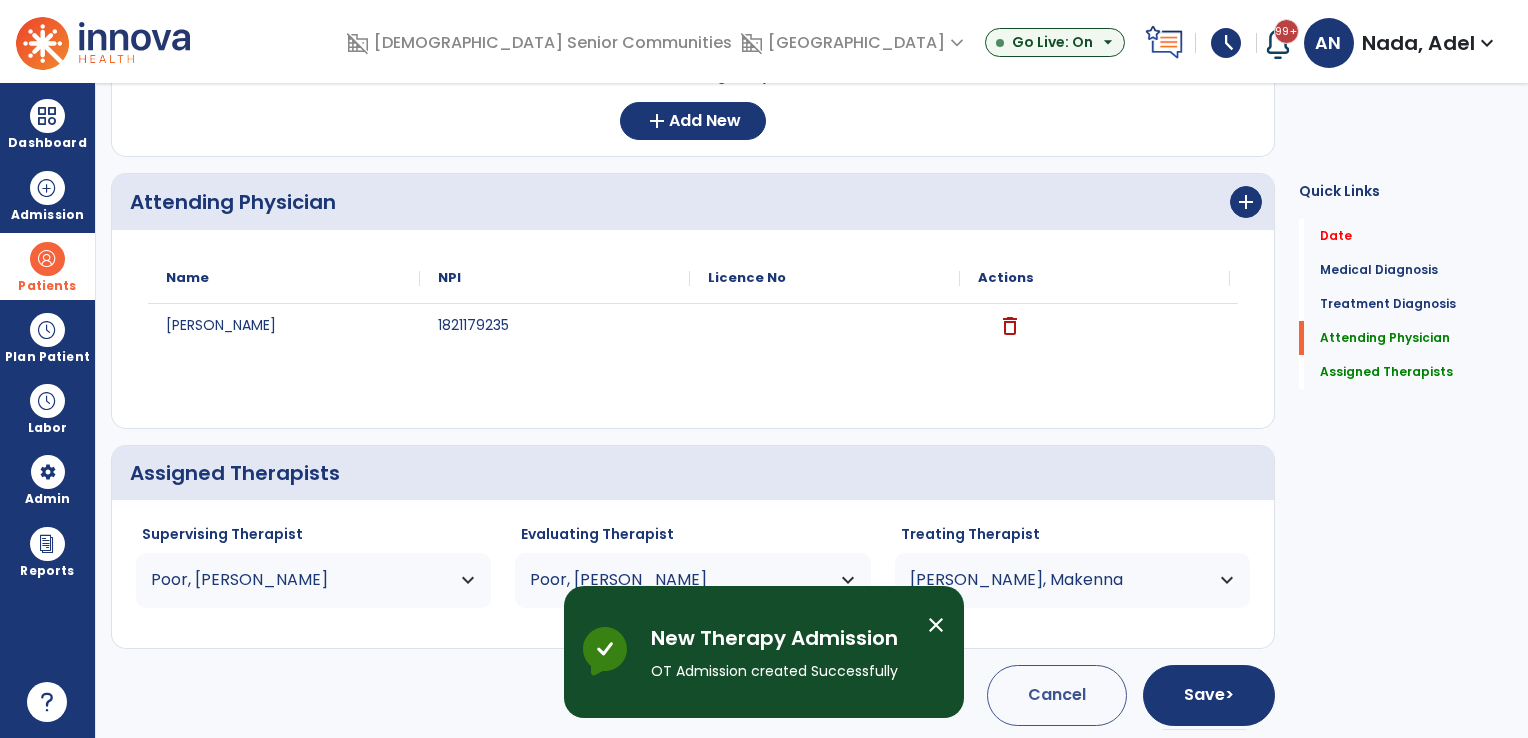 scroll, scrollTop: 19, scrollLeft: 0, axis: vertical 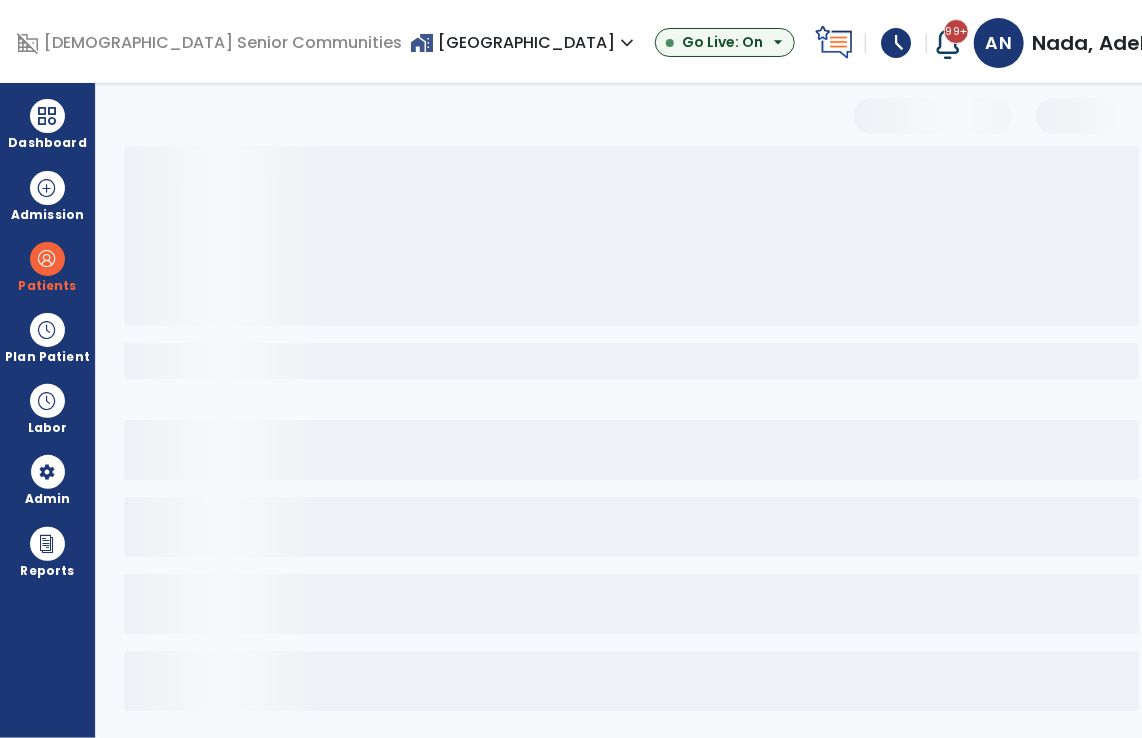 select on "***" 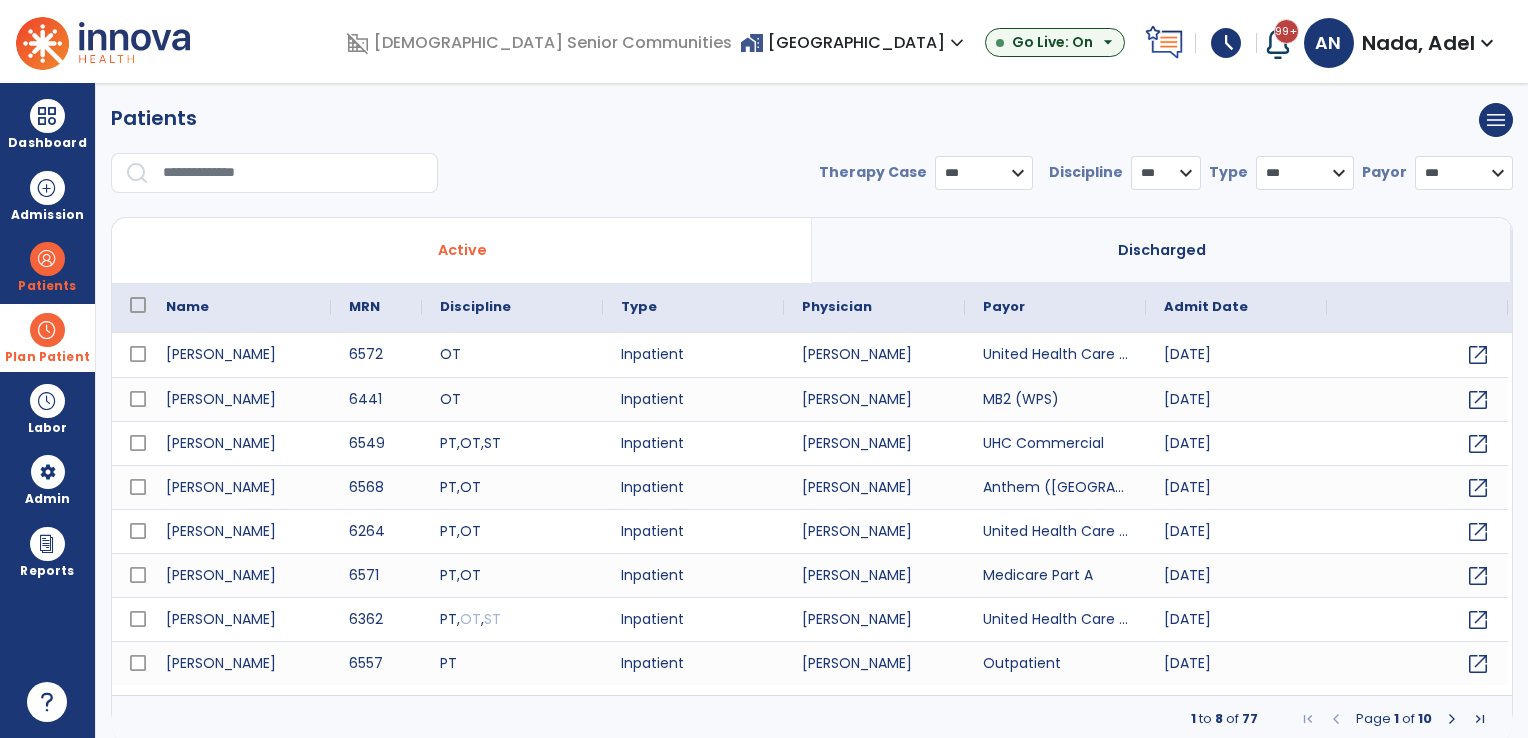 click on "Plan Patient" at bounding box center [47, 286] 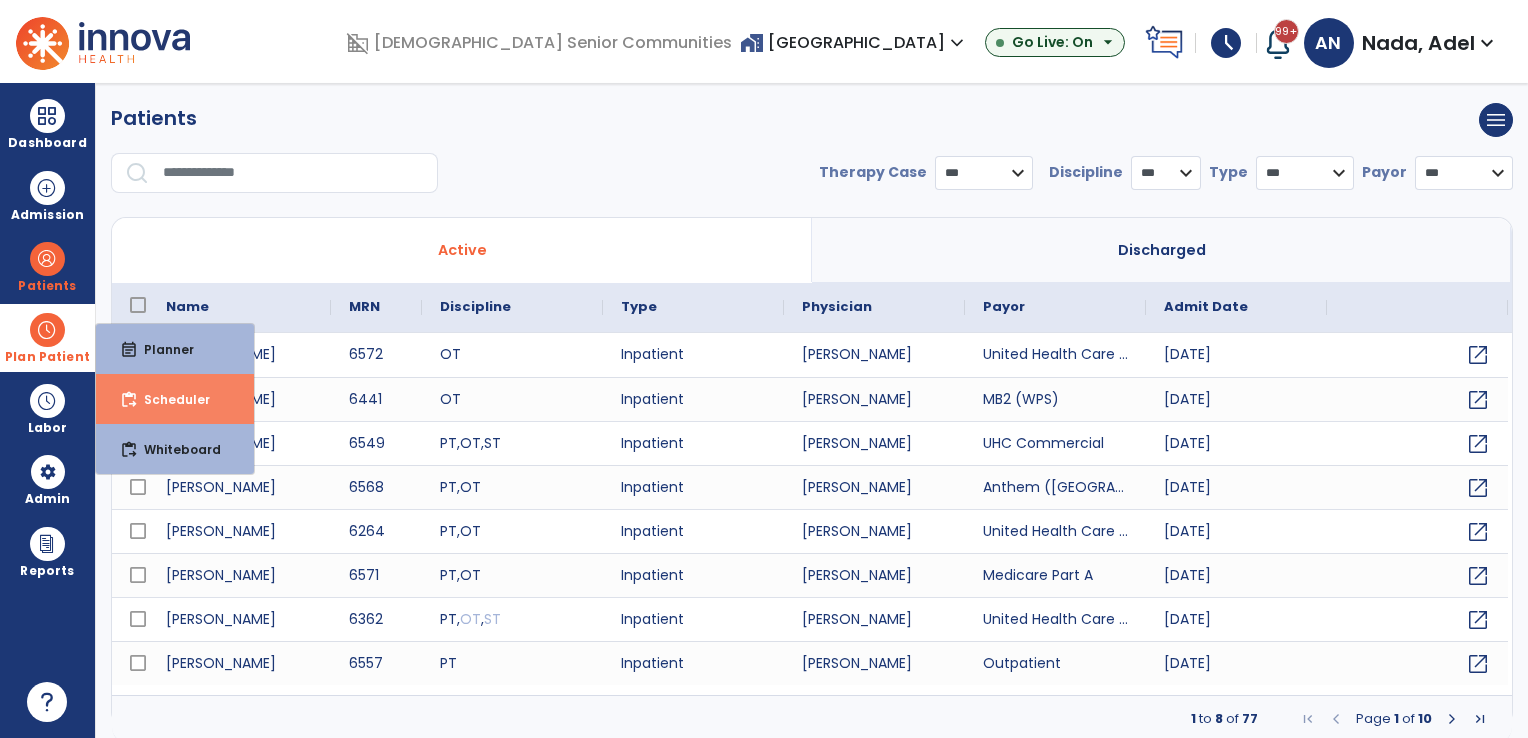 click on "Scheduler" at bounding box center (169, 399) 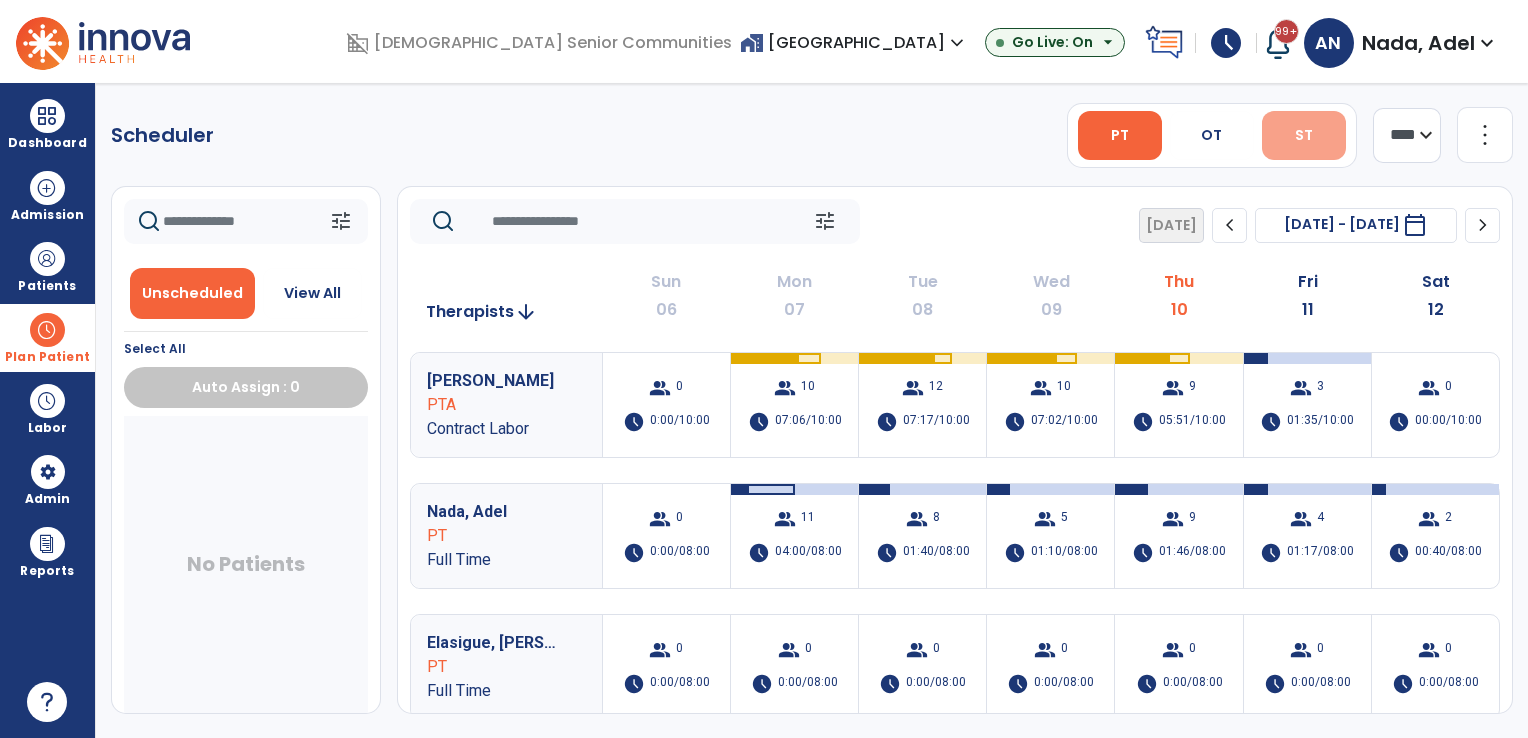 click on "ST" at bounding box center (1304, 135) 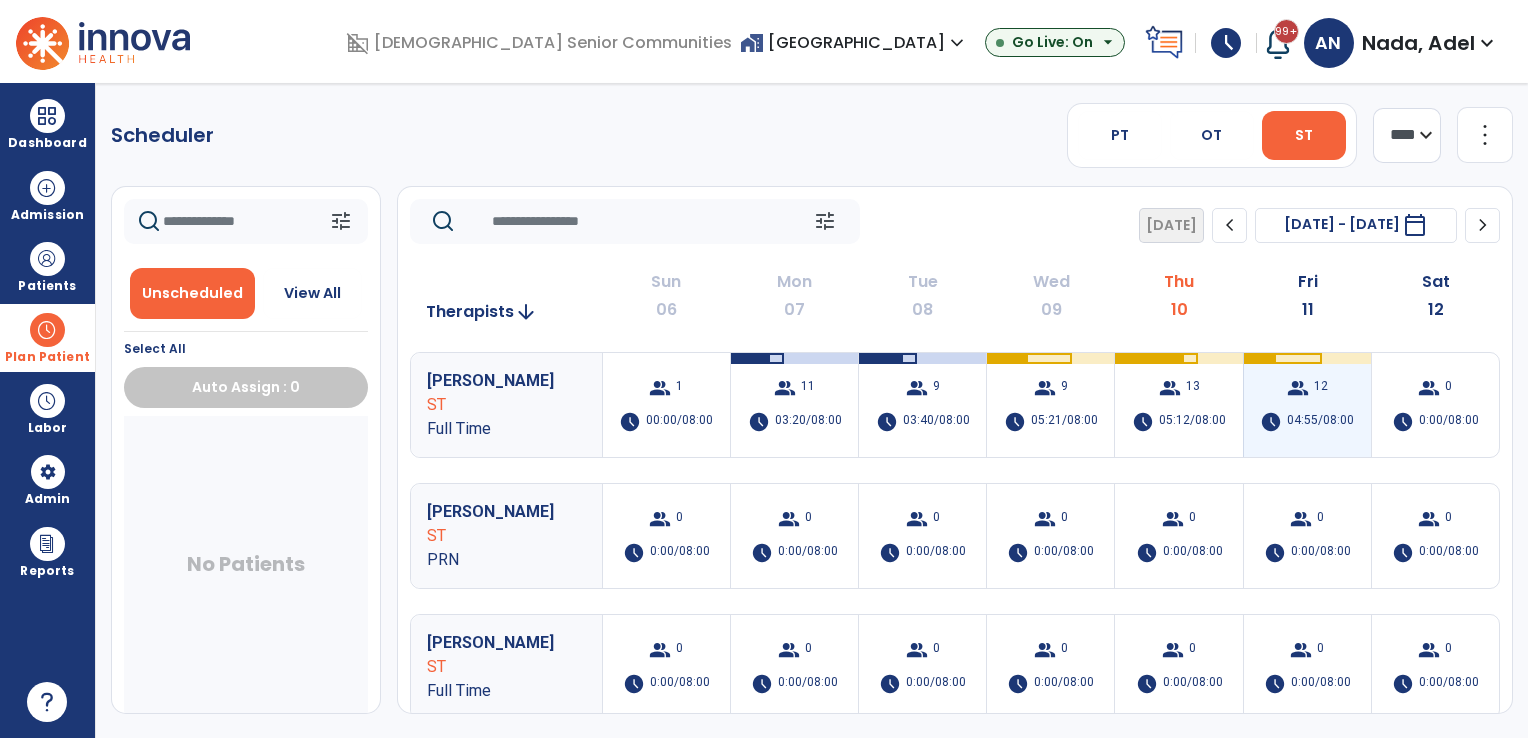 click on "group  12" at bounding box center [1307, 388] 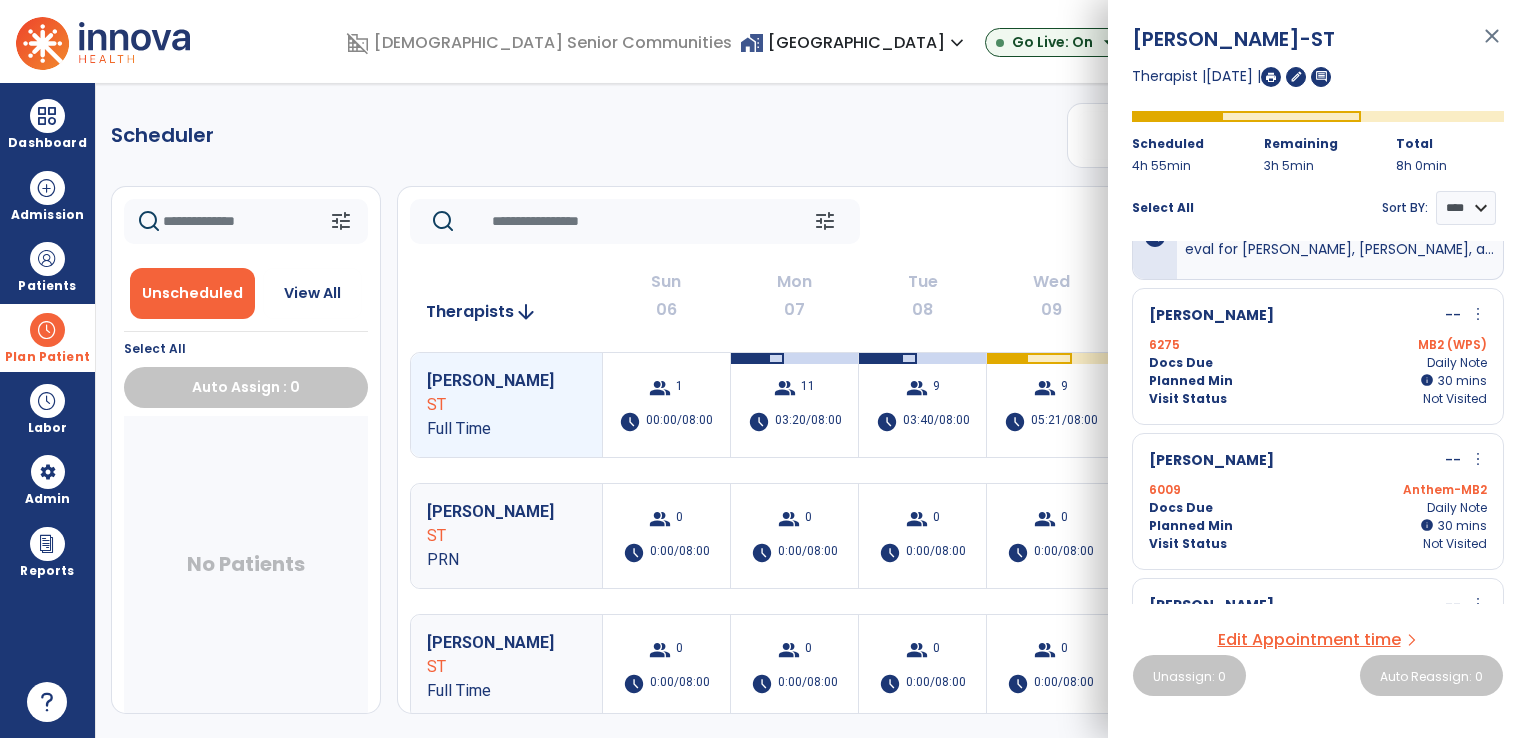 scroll, scrollTop: 200, scrollLeft: 0, axis: vertical 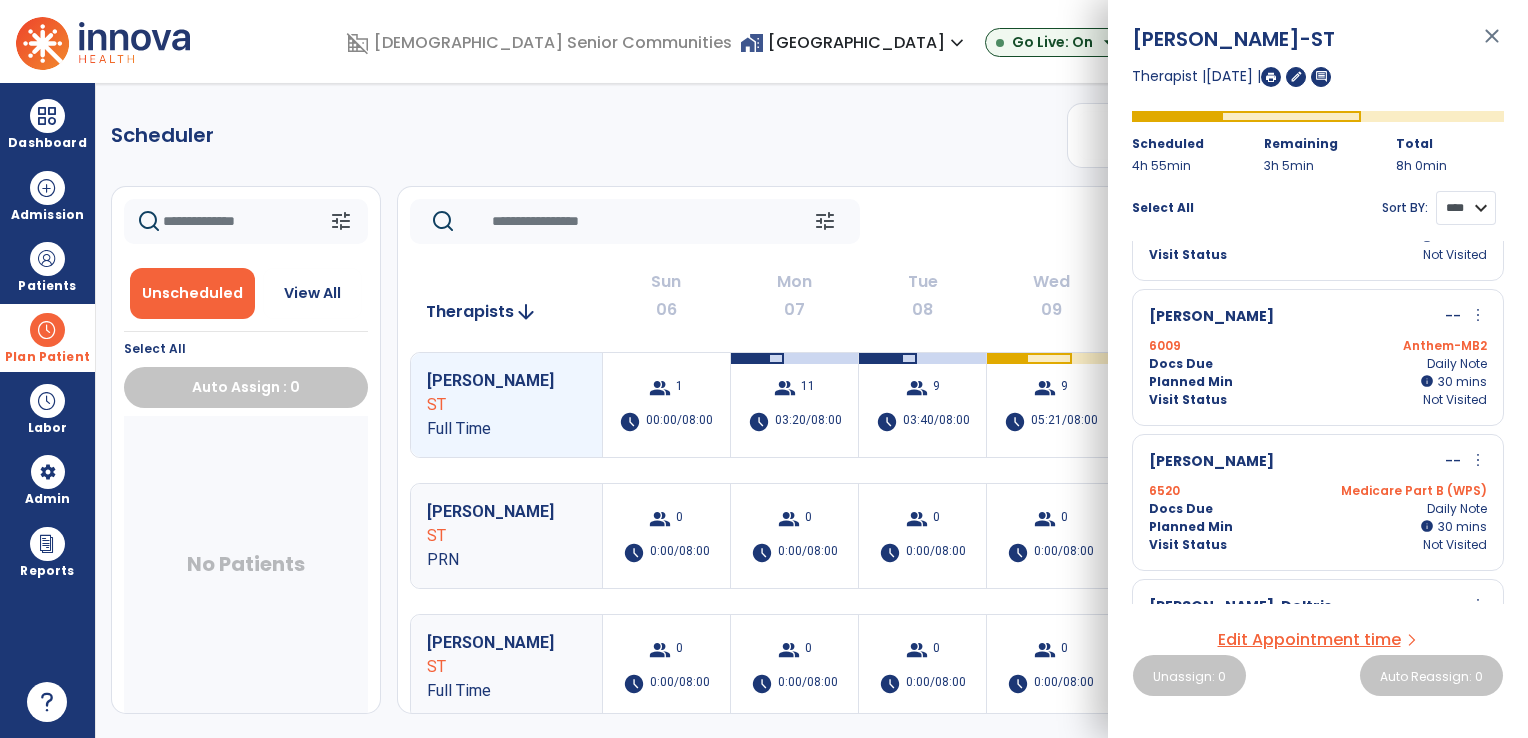 click on "**** ****" at bounding box center (1466, 208) 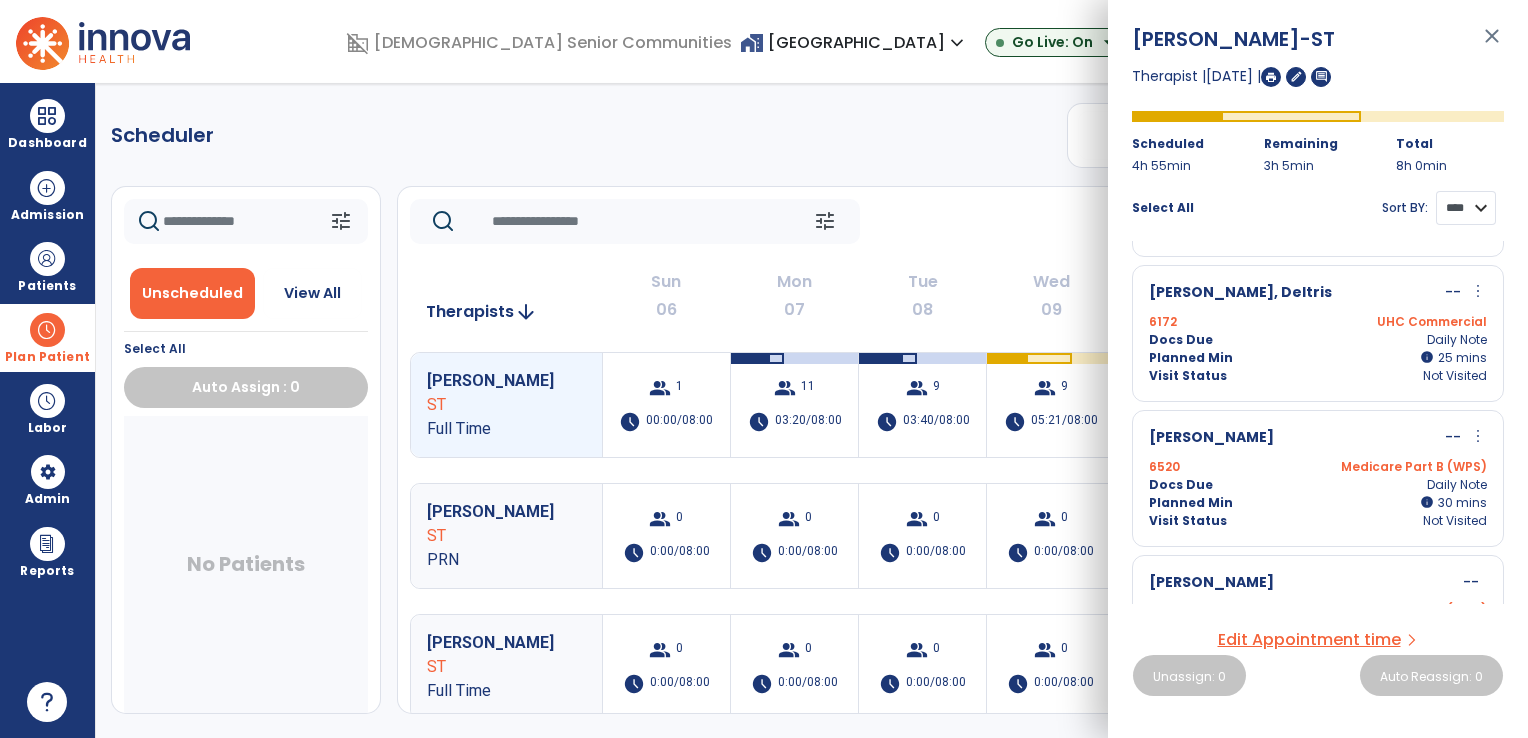 scroll, scrollTop: 1000, scrollLeft: 0, axis: vertical 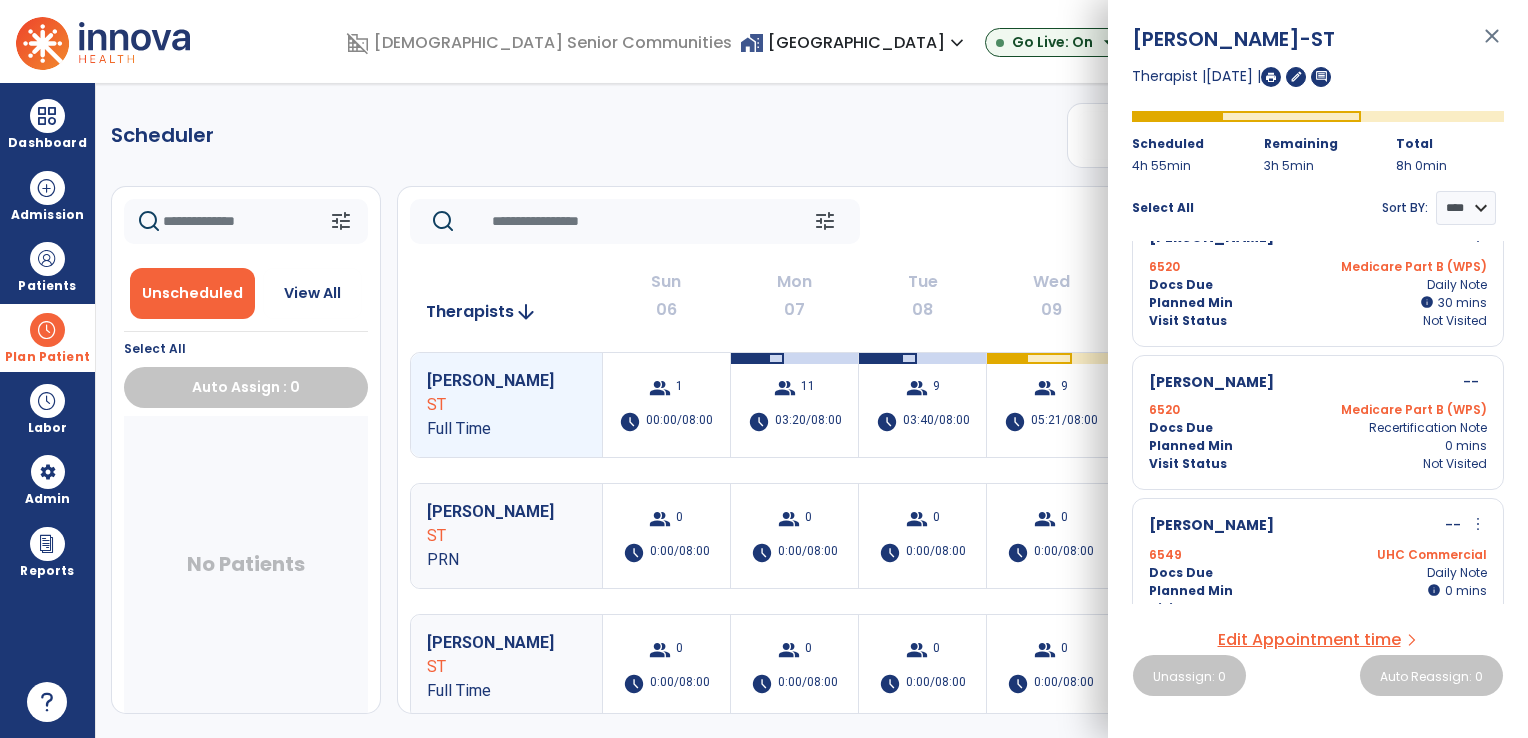 click on "tune   Today  chevron_left Jul 6, 2025 - Jul 12, 2025  *********  calendar_today  chevron_right" 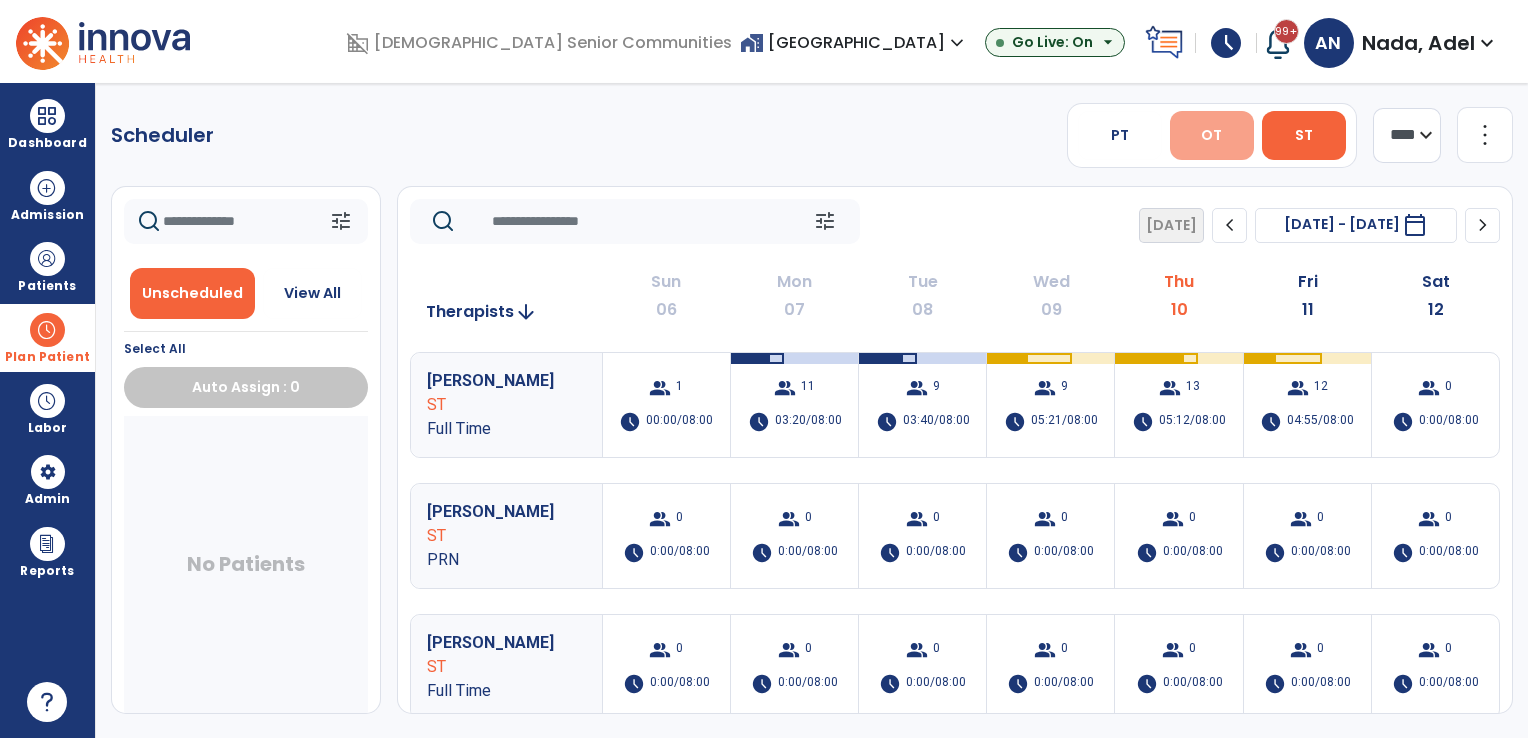 click on "OT" at bounding box center (1212, 135) 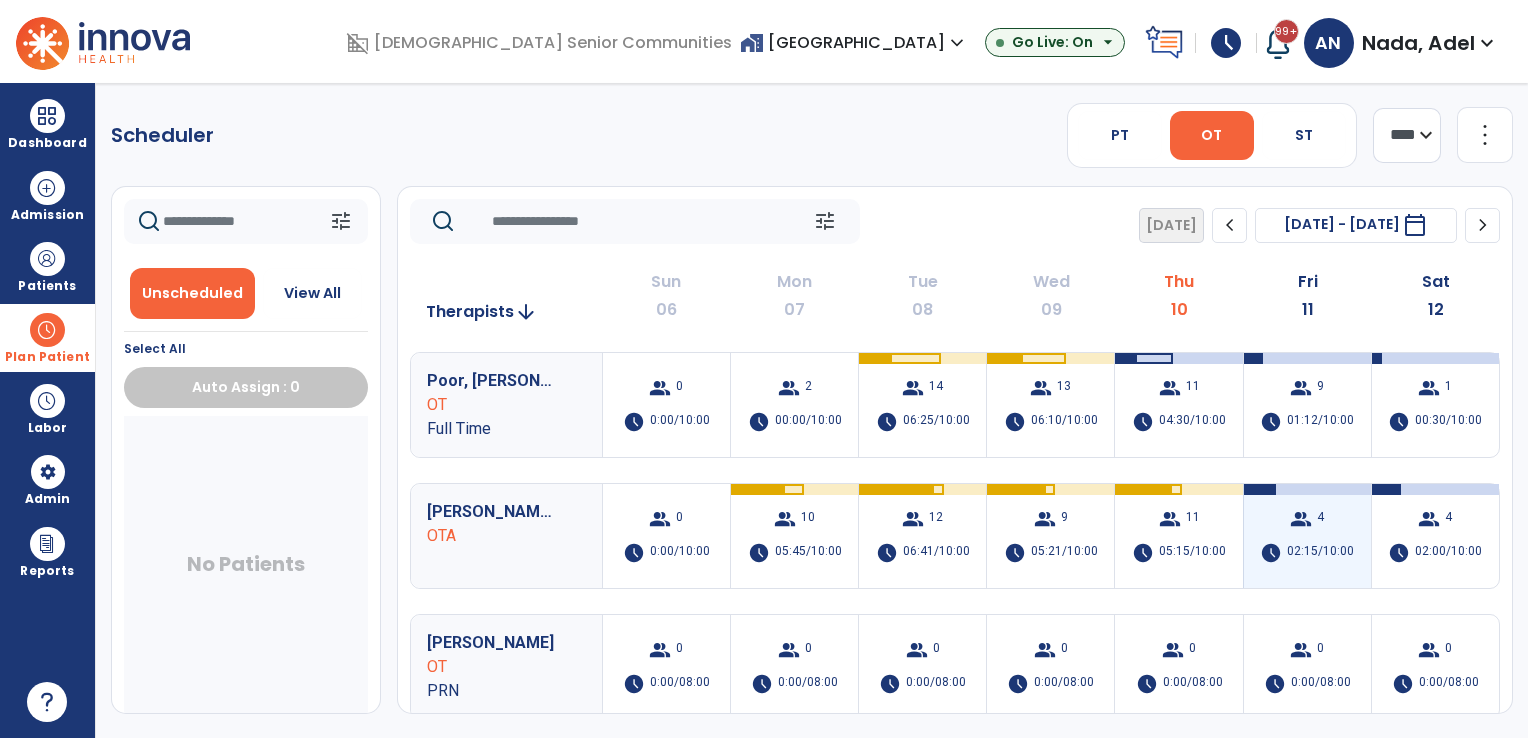click on "group  4  schedule  02:15/10:00" at bounding box center [1307, 536] 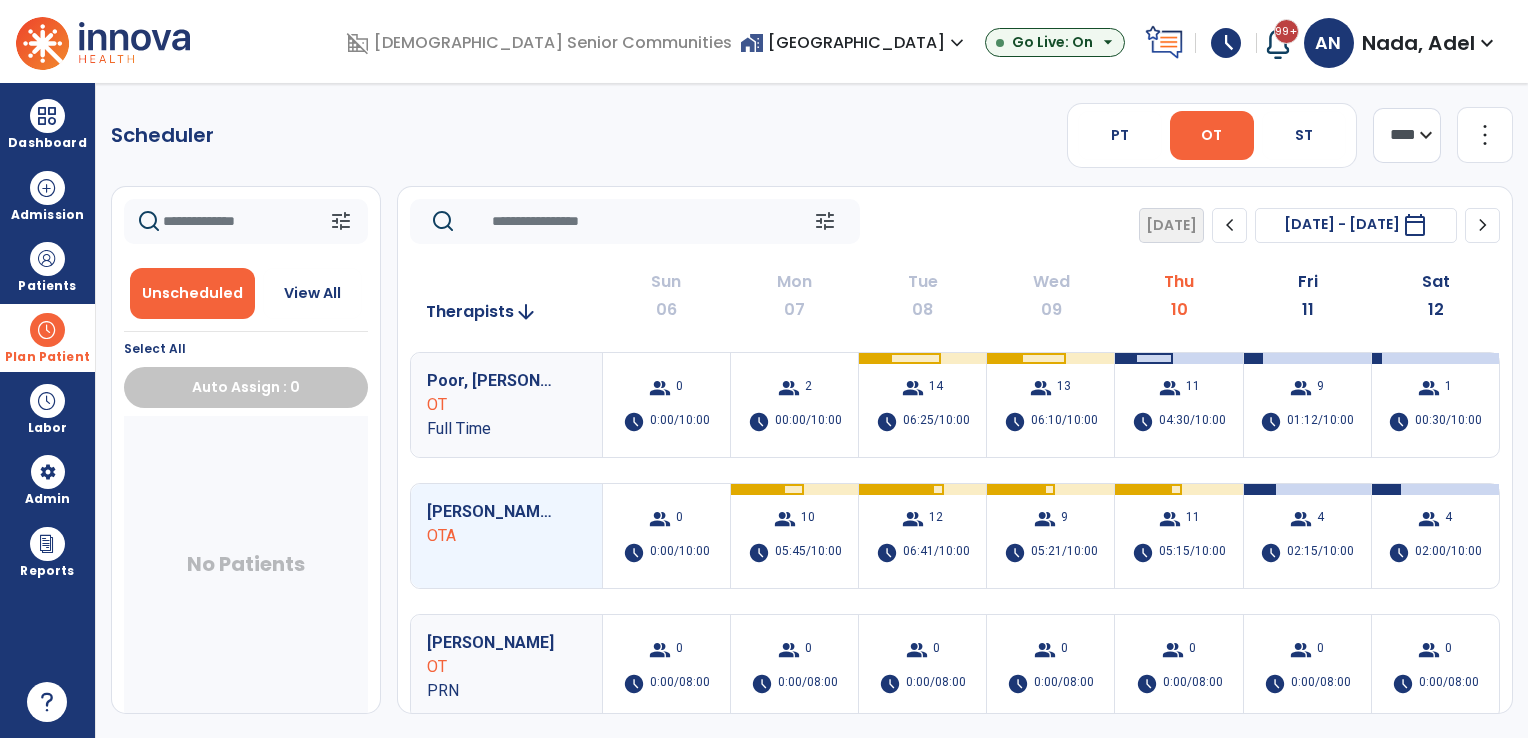 click on "tune   Today  chevron_left Jul 6, 2025 - Jul 12, 2025  *********  calendar_today  chevron_right" 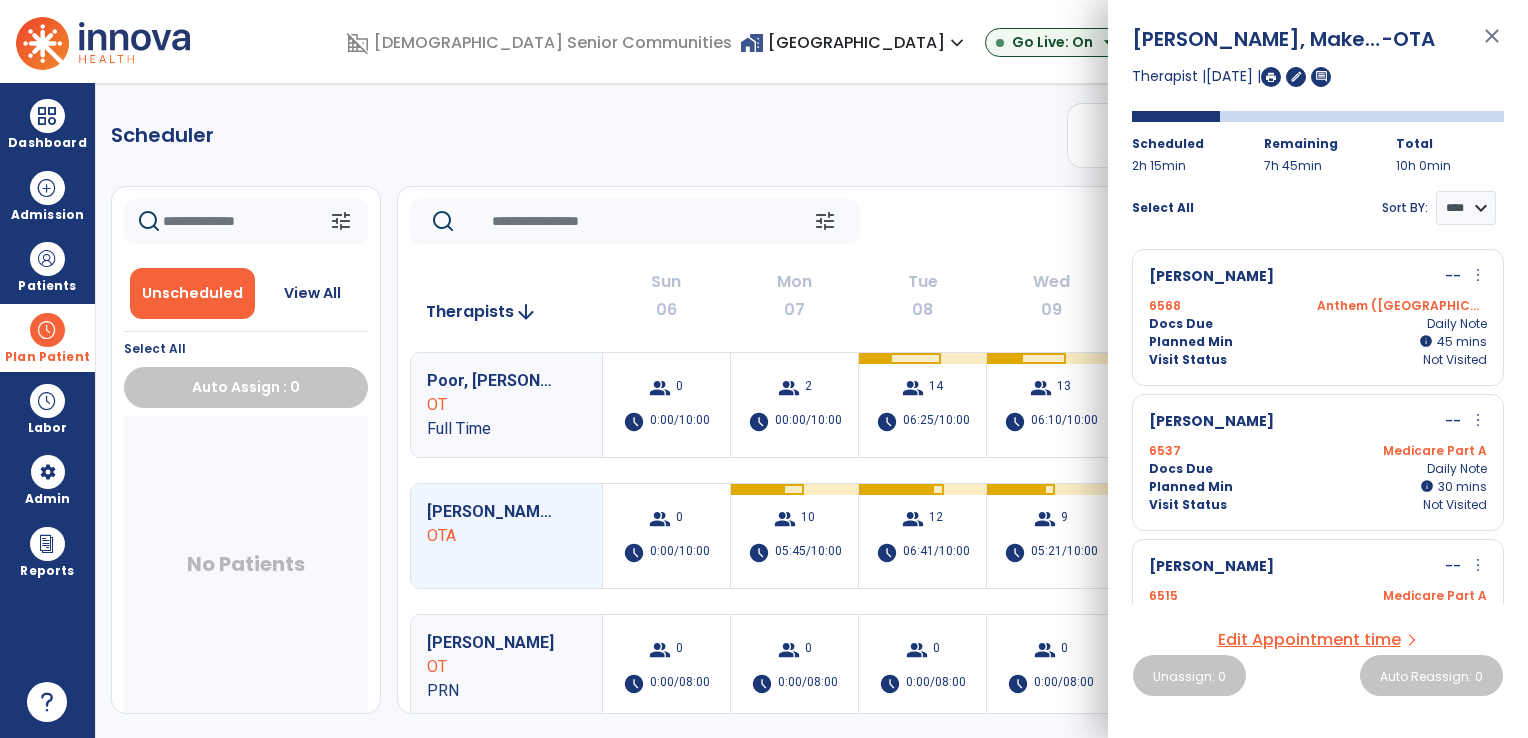 click on "tune   Today  chevron_left Jul 6, 2025 - Jul 12, 2025  *********  calendar_today  chevron_right" 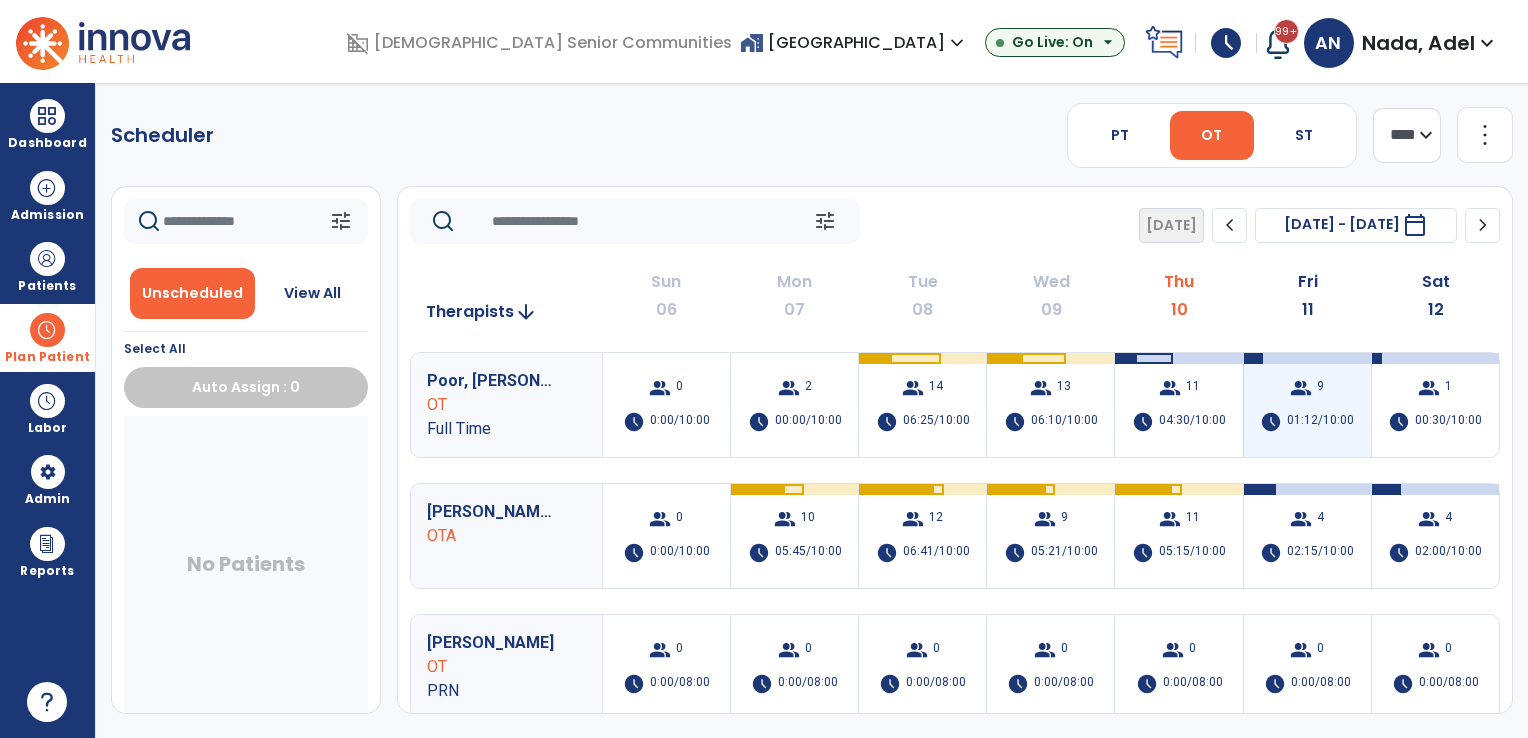 click on "01:12/10:00" at bounding box center (1320, 422) 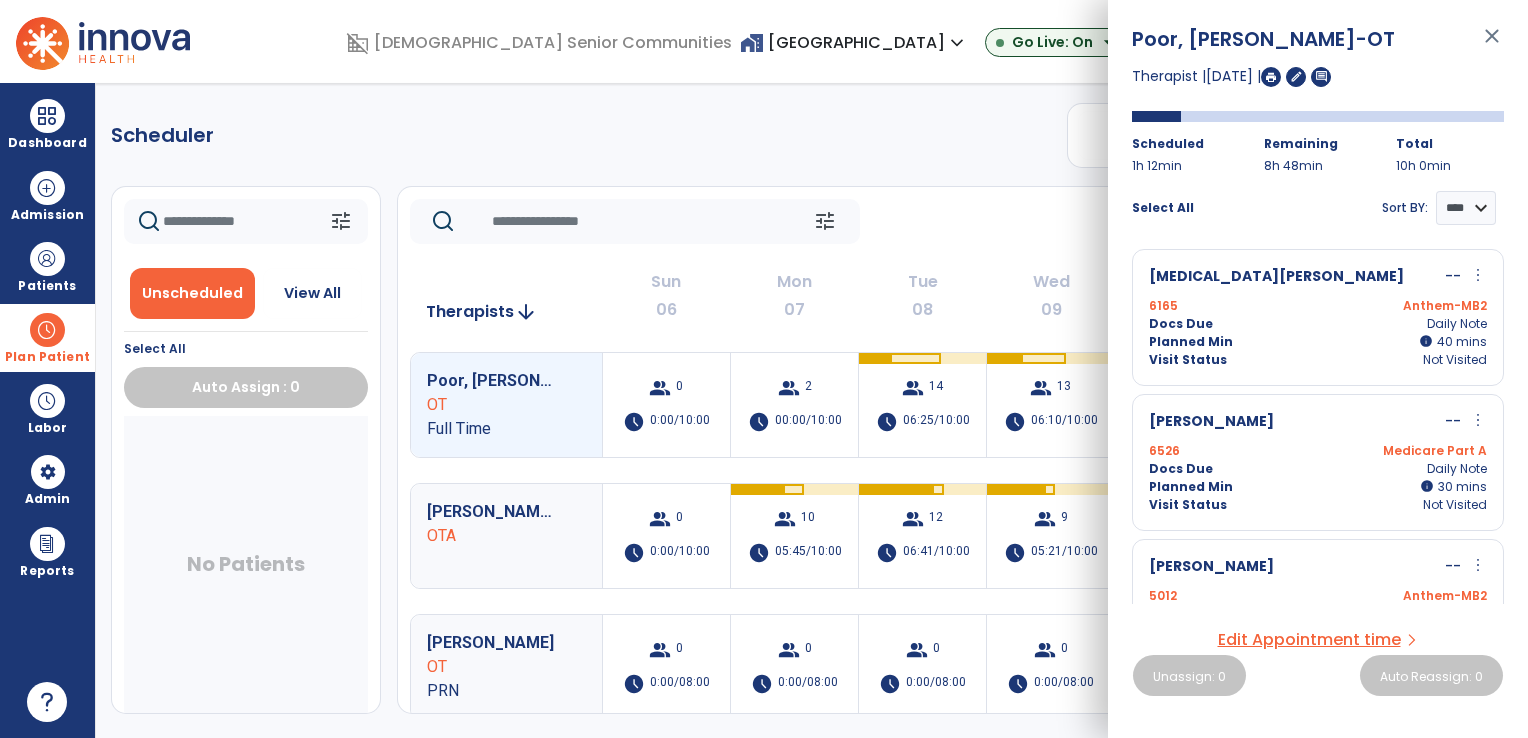 click on "tune   Today  chevron_left Jul 6, 2025 - Jul 12, 2025  *********  calendar_today  chevron_right" 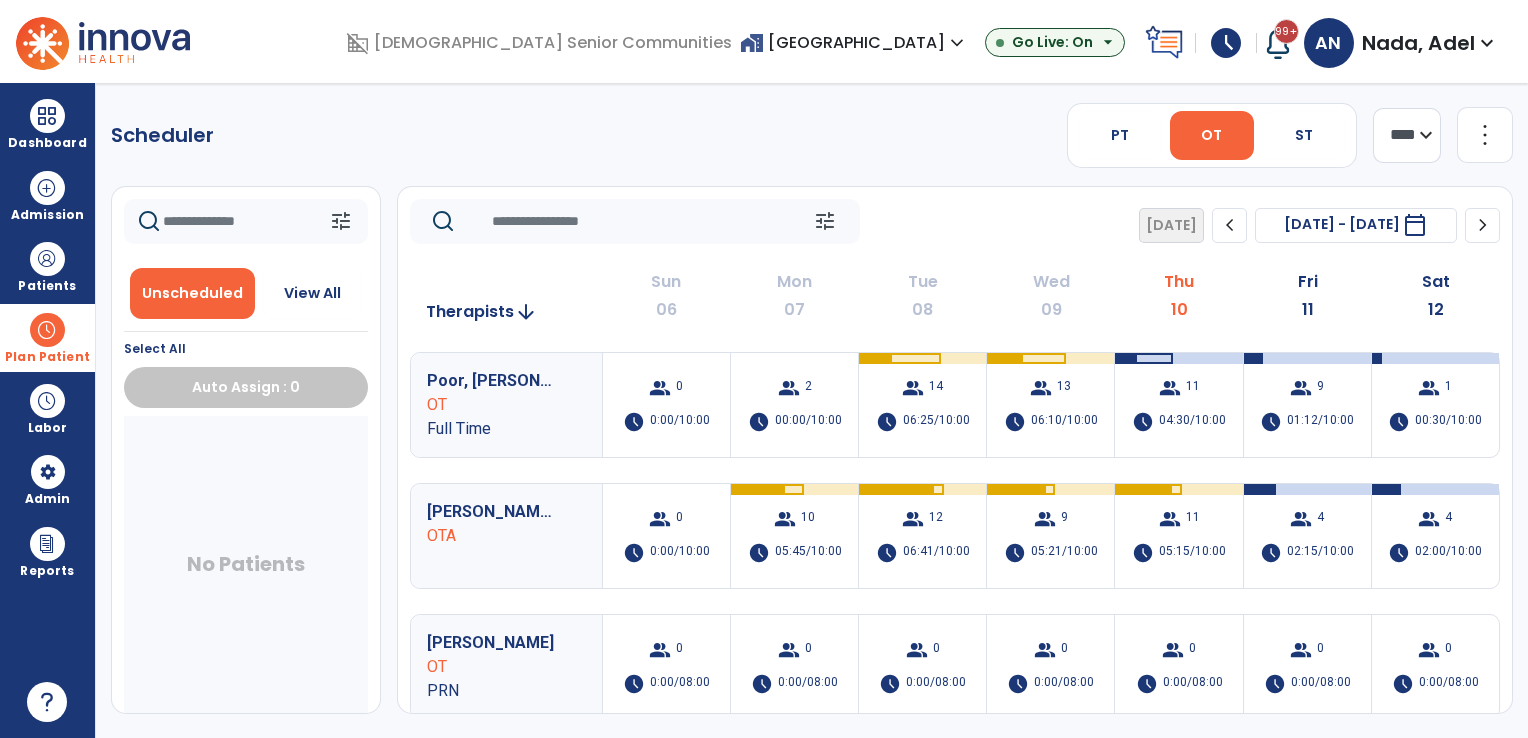 click at bounding box center (47, 330) 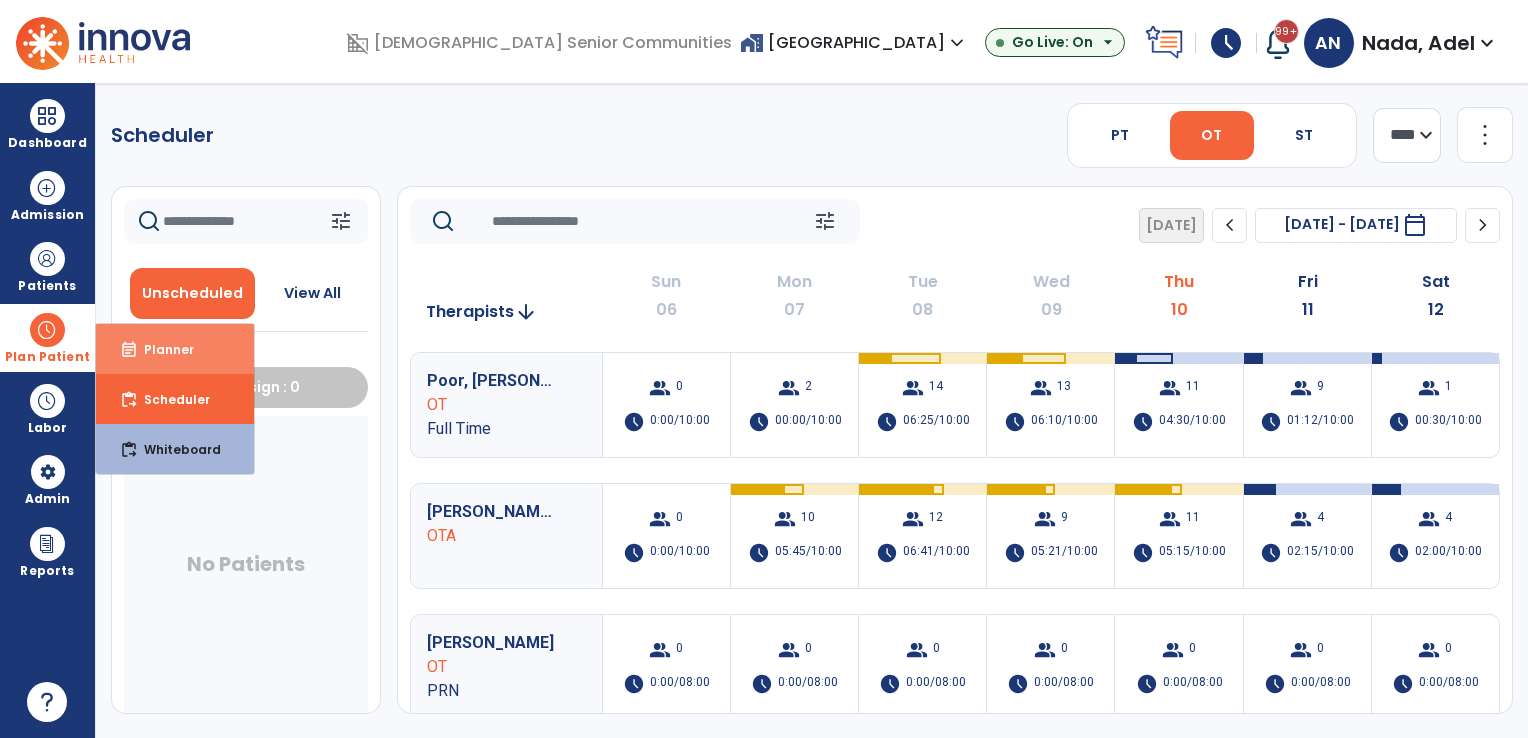 click on "event_note  Planner" at bounding box center [175, 349] 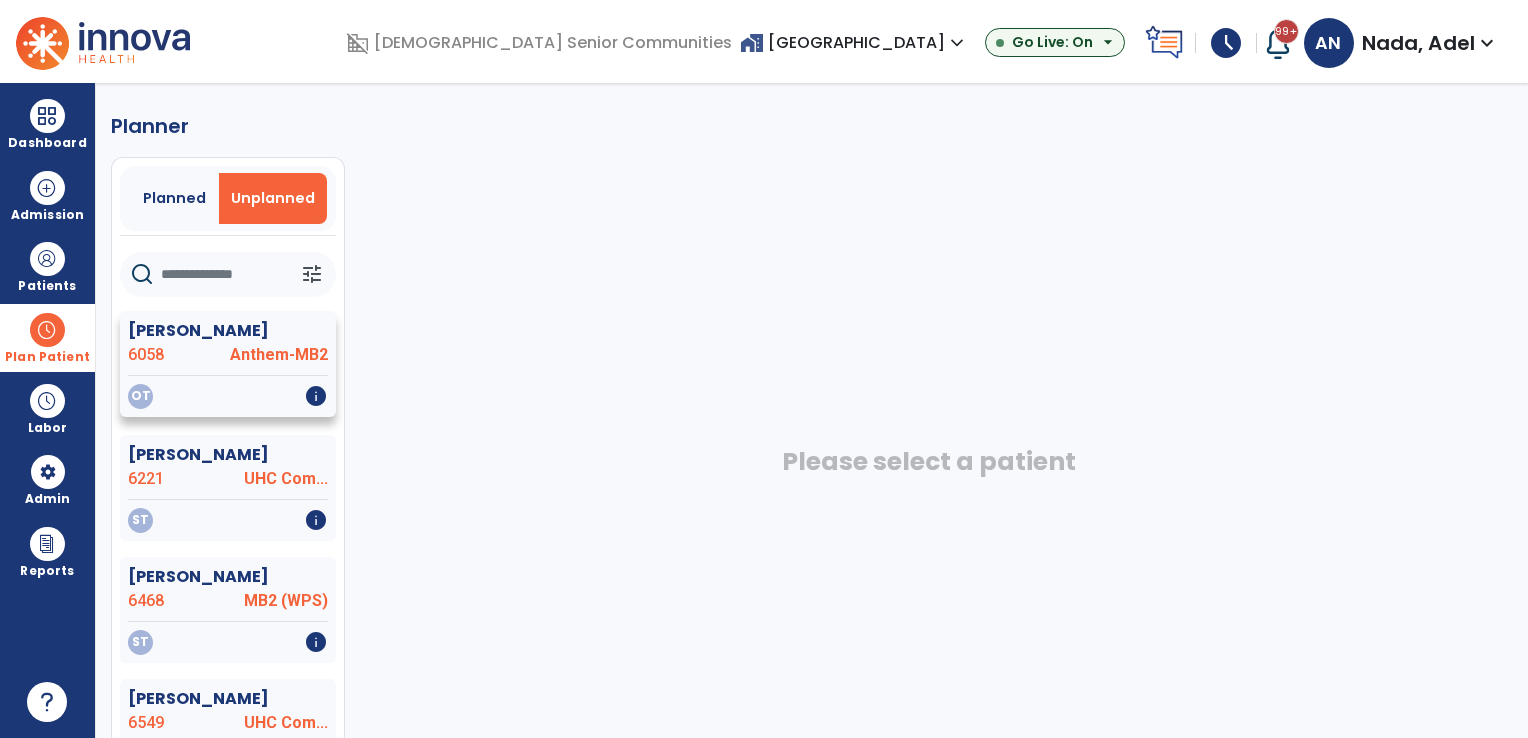 click on "[PERSON_NAME]" 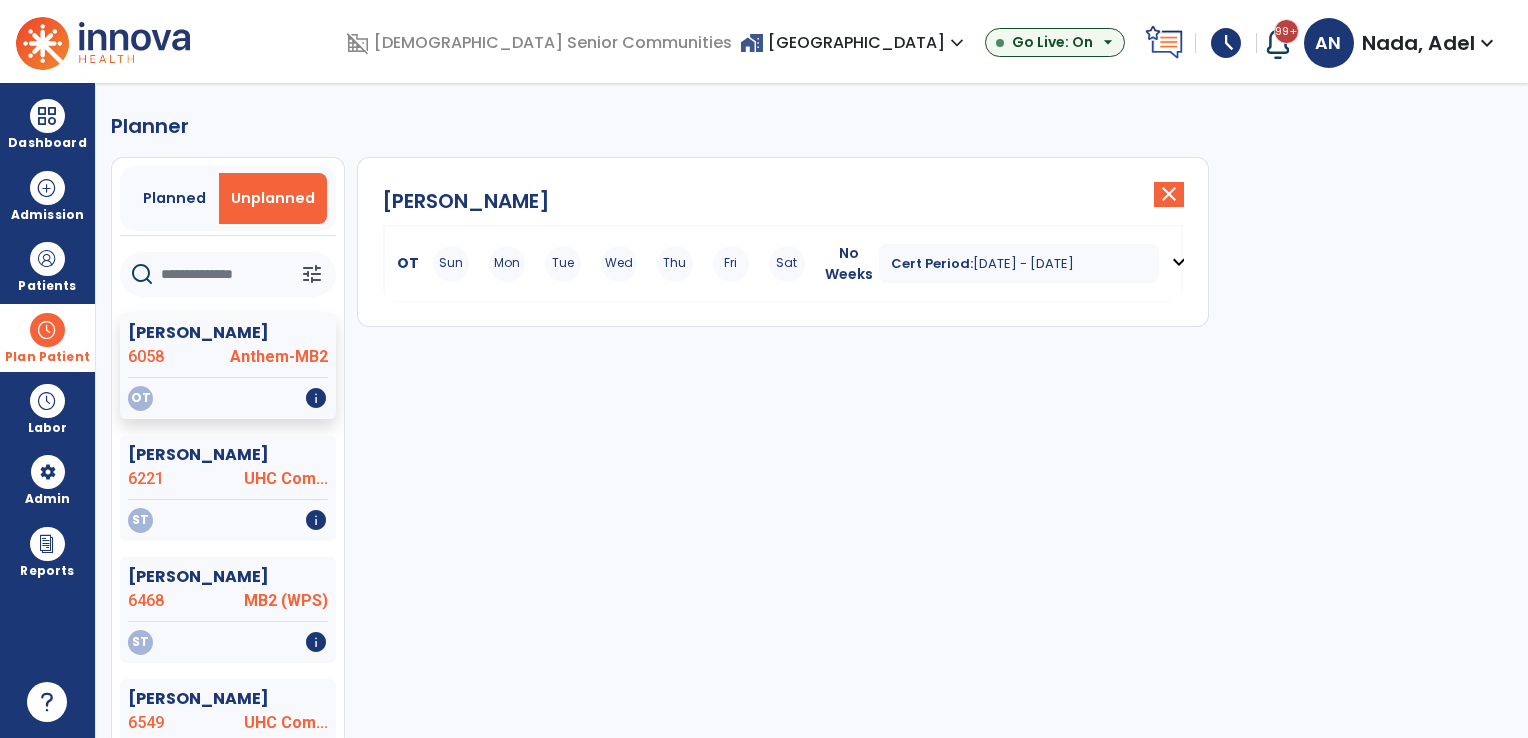 click on "Jul 10, 2025 - Aug 20, 2025" at bounding box center (1023, 263) 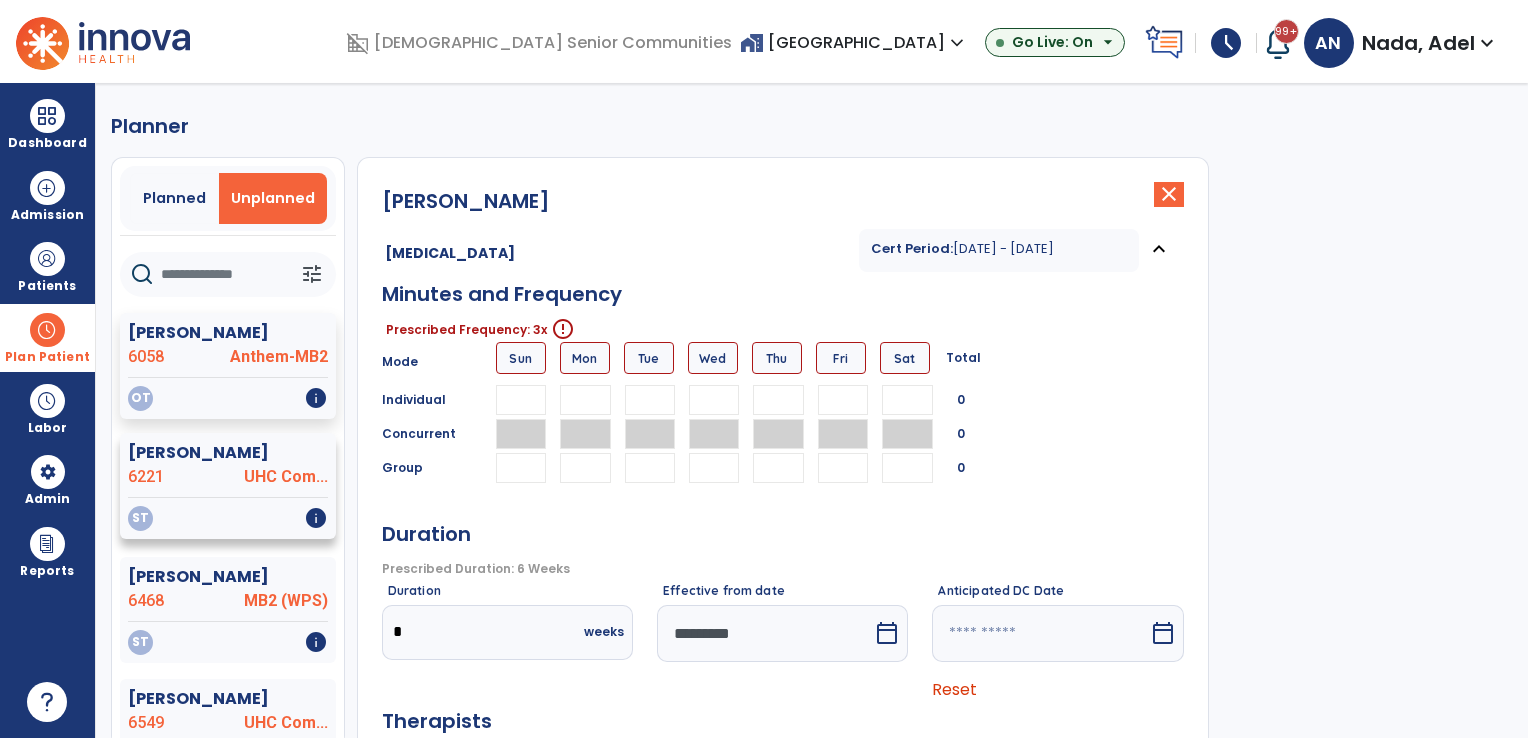 click on "Fellers, Opal  6221 UHC Com..." 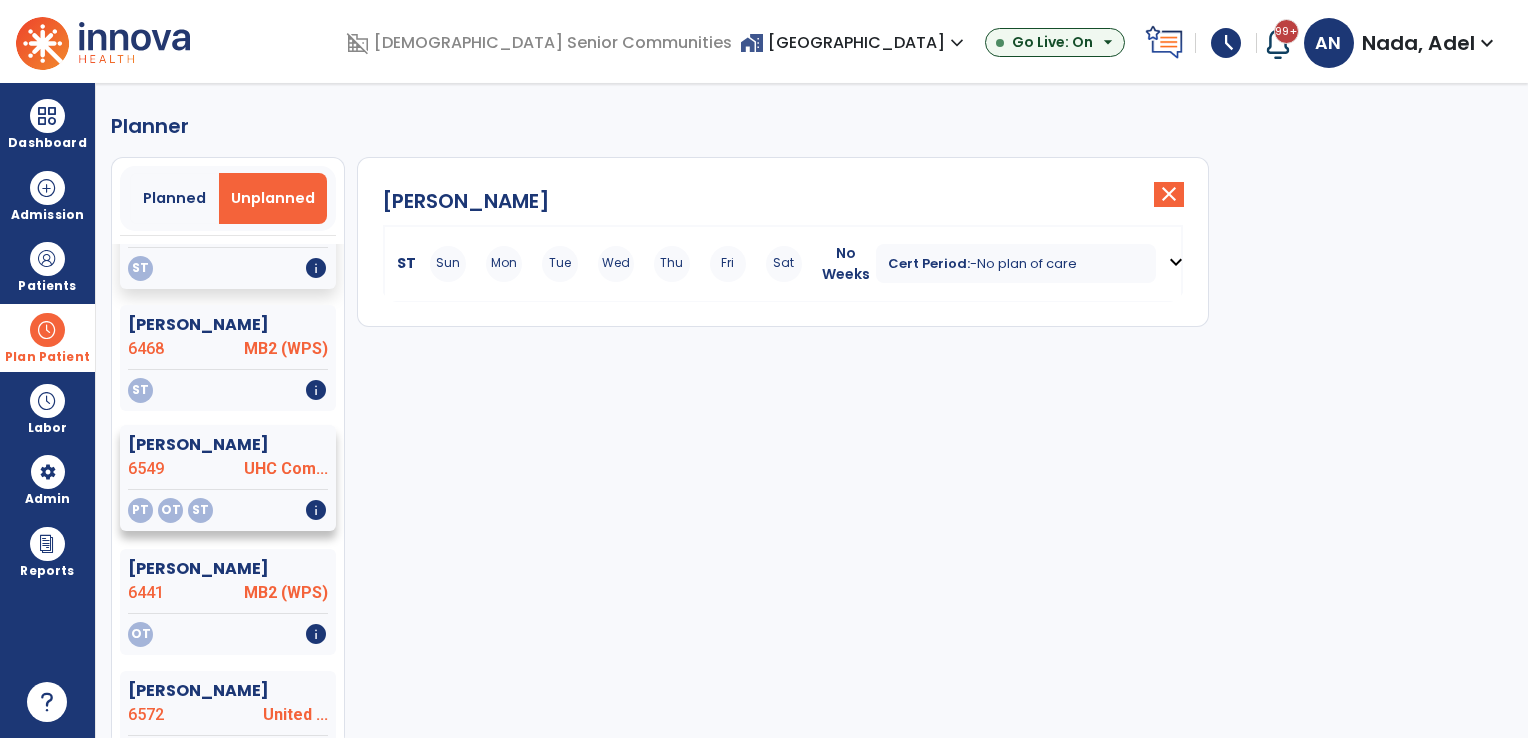 scroll, scrollTop: 281, scrollLeft: 0, axis: vertical 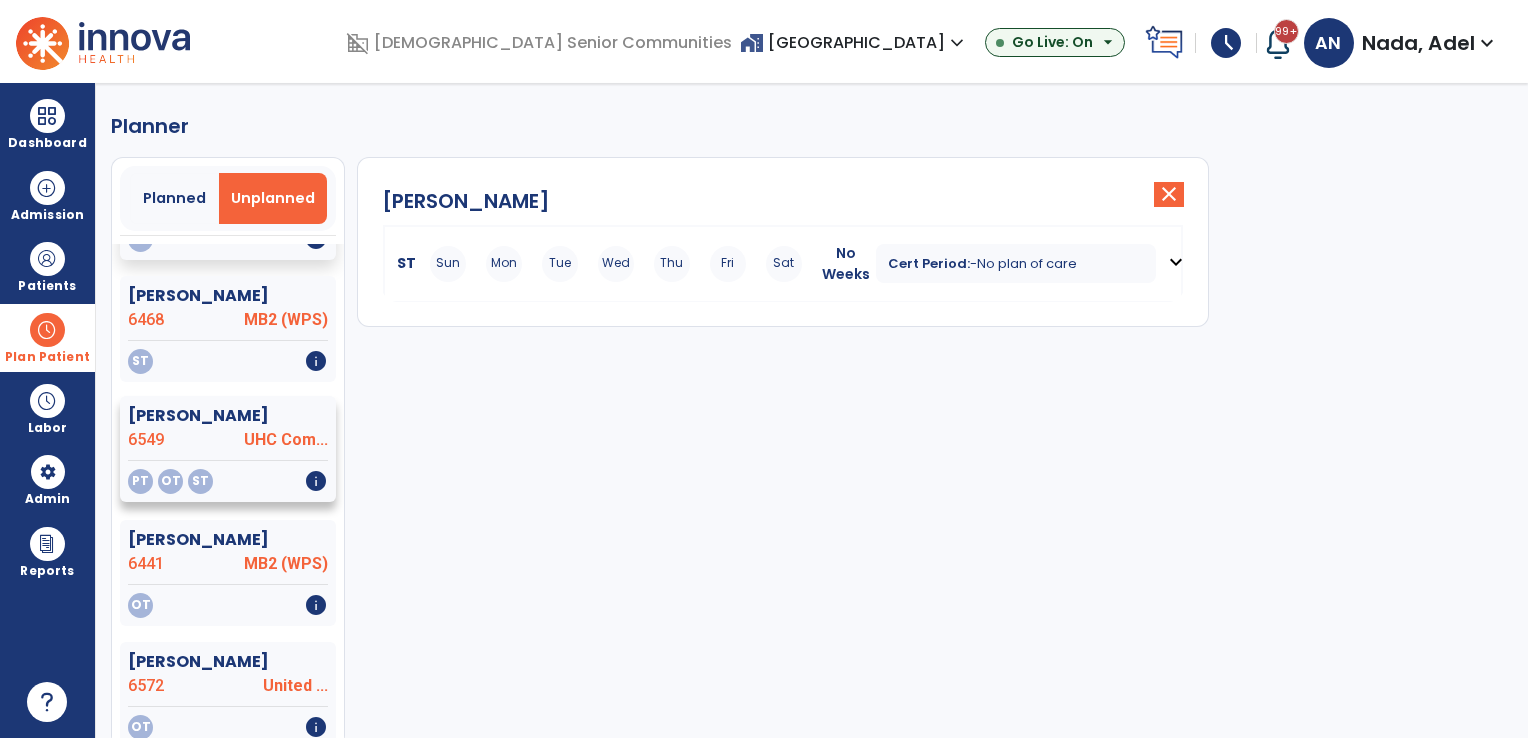 click on "Smith, Sue  6549 UHC Com..." 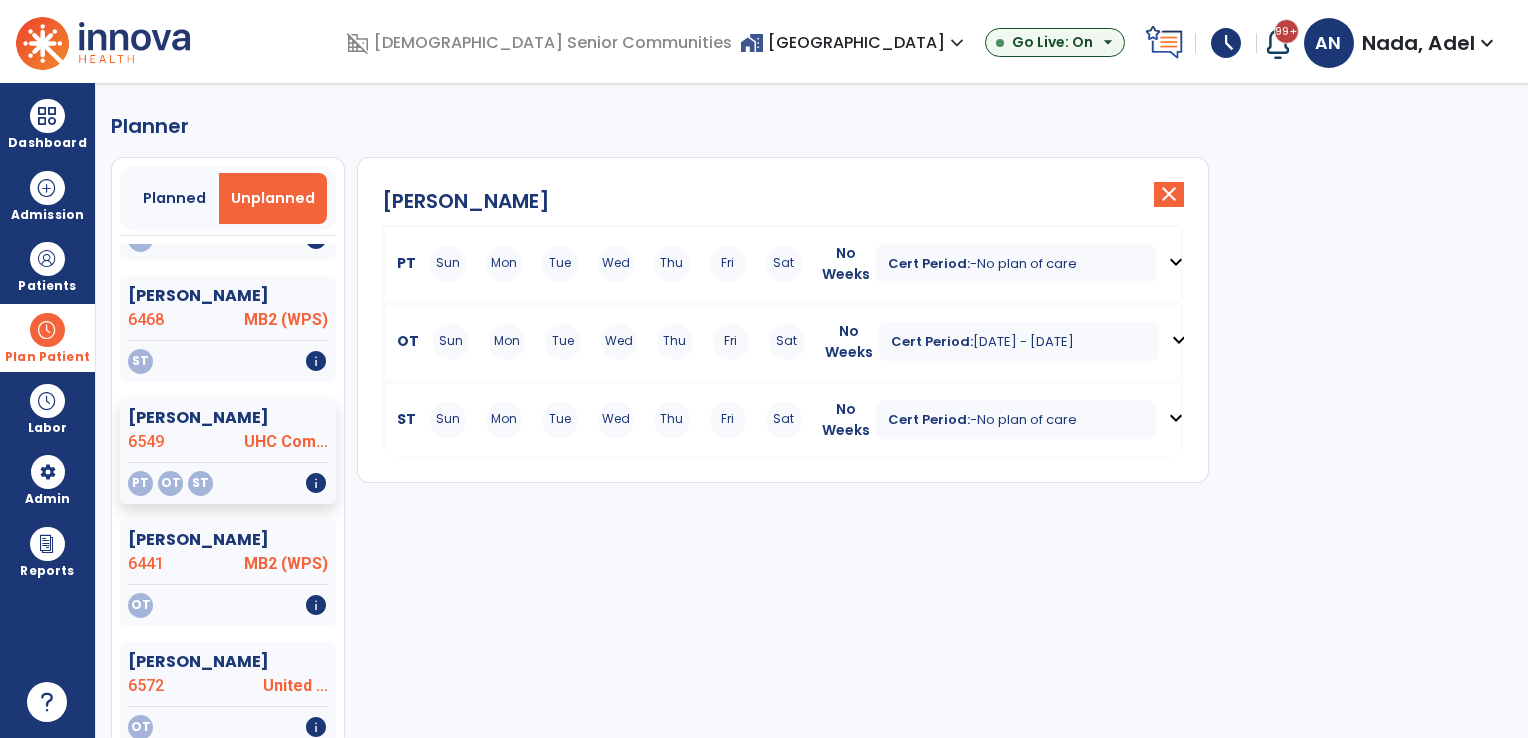 click on "Cert Period:   -  No plan of care" at bounding box center [1016, 263] 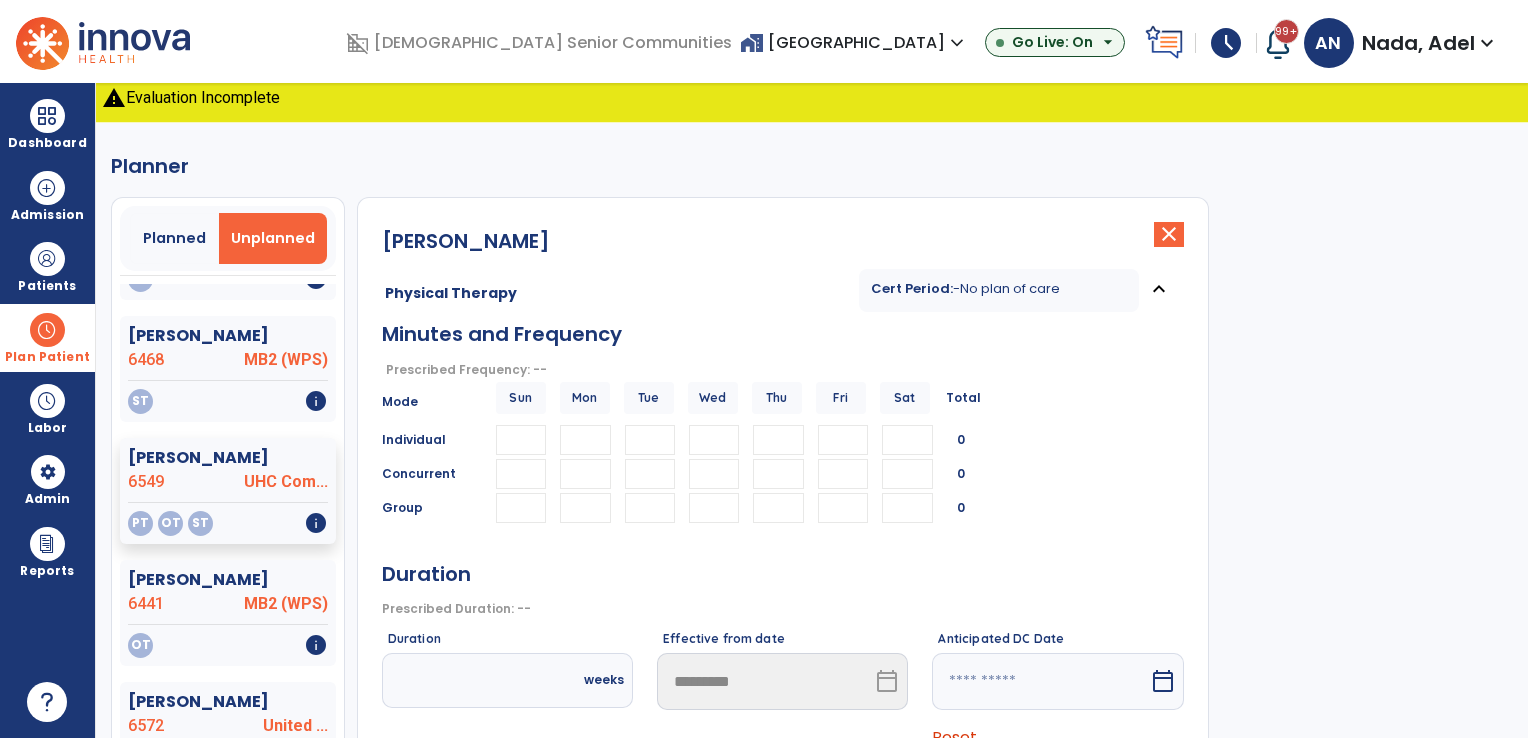 click on "close" 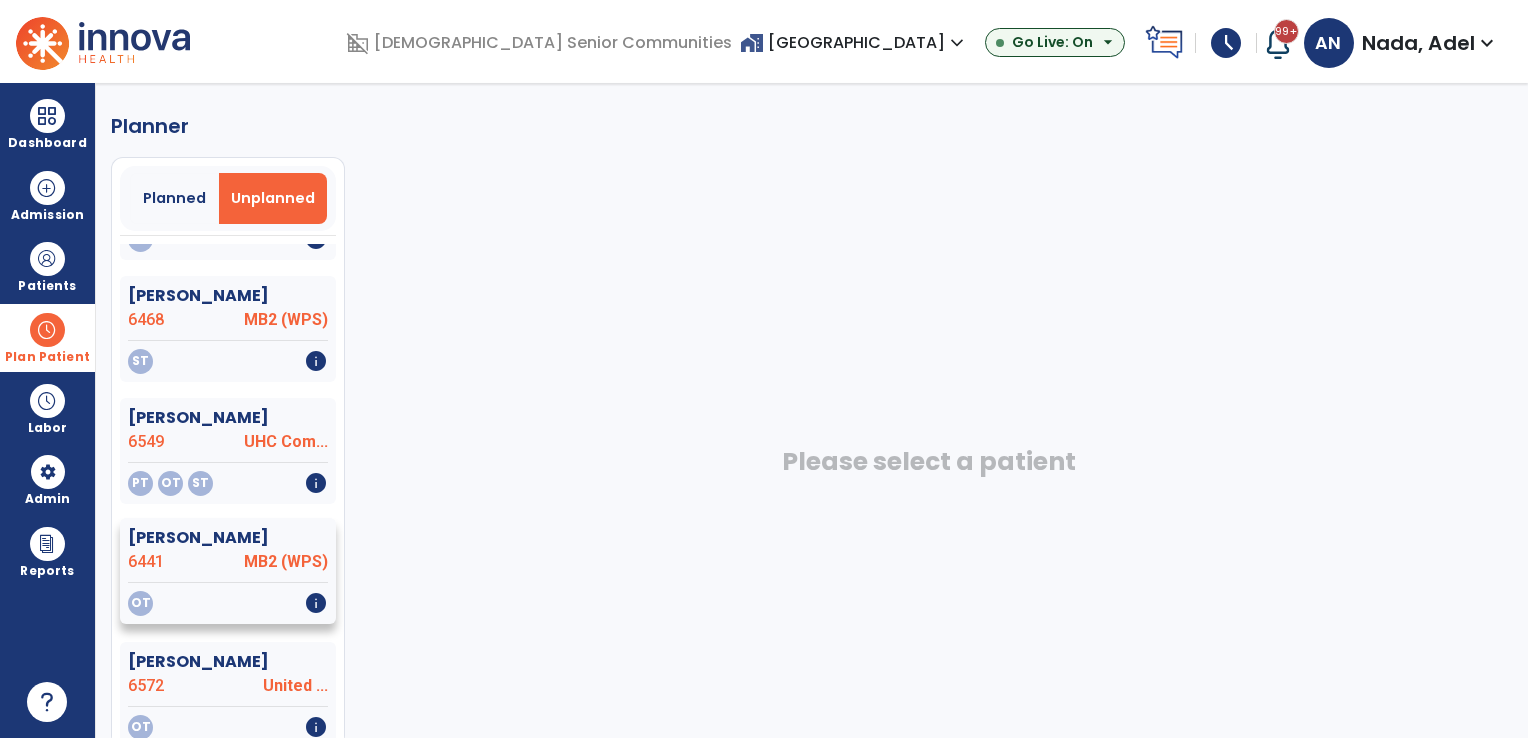 scroll, scrollTop: 36, scrollLeft: 0, axis: vertical 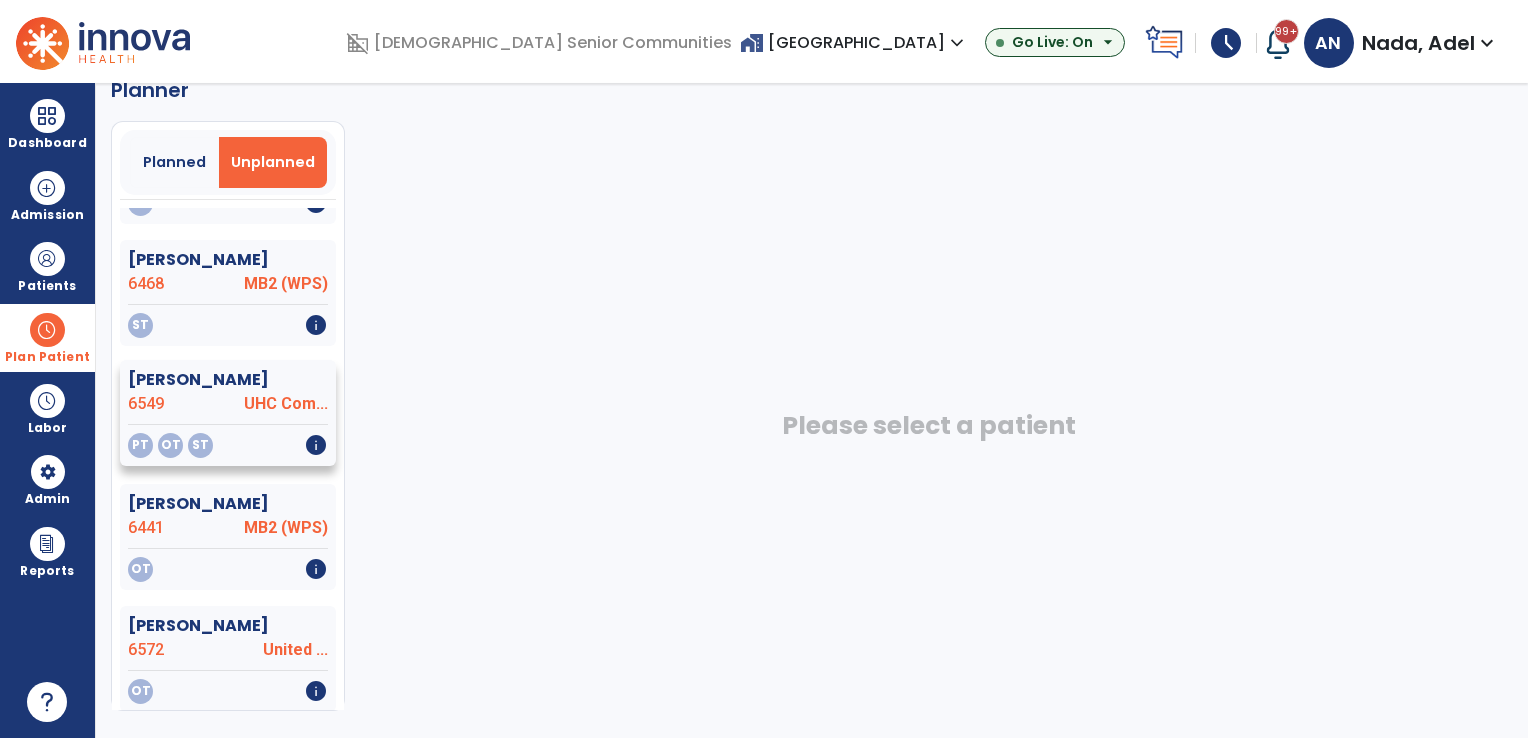 click on "PT   OT   ST   info" 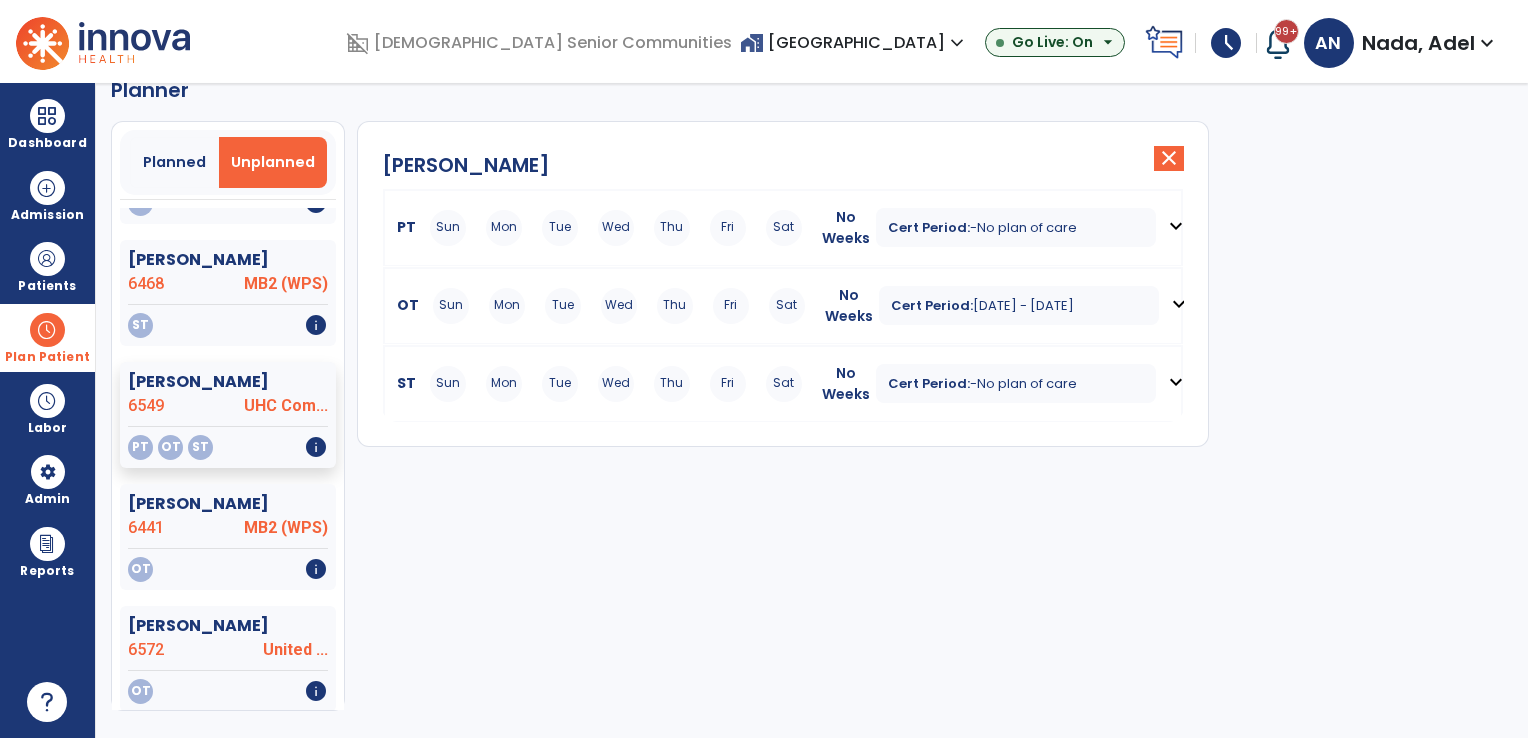 click on "Jul 10, 2025 - Jul 30, 2025" at bounding box center (1023, 305) 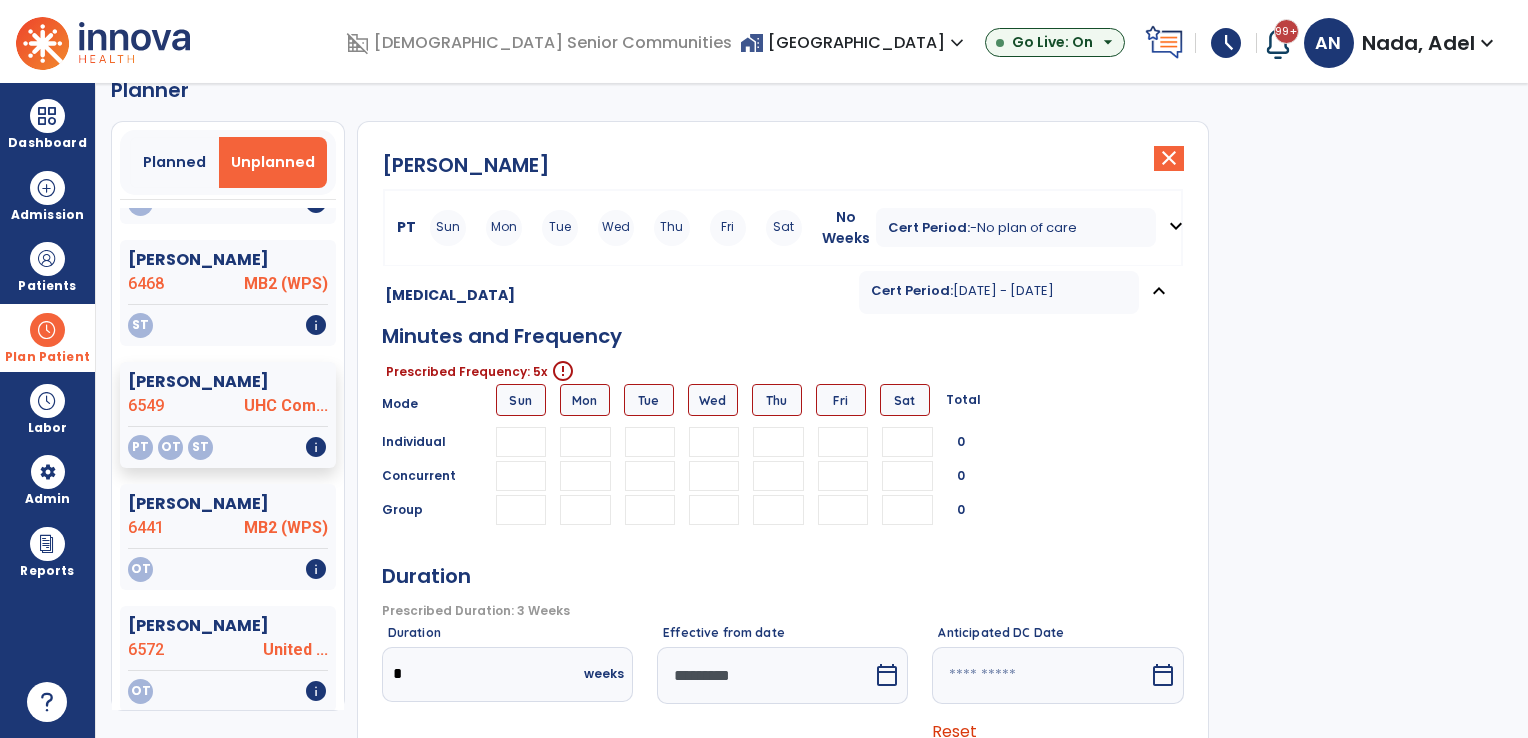 click at bounding box center [585, 442] 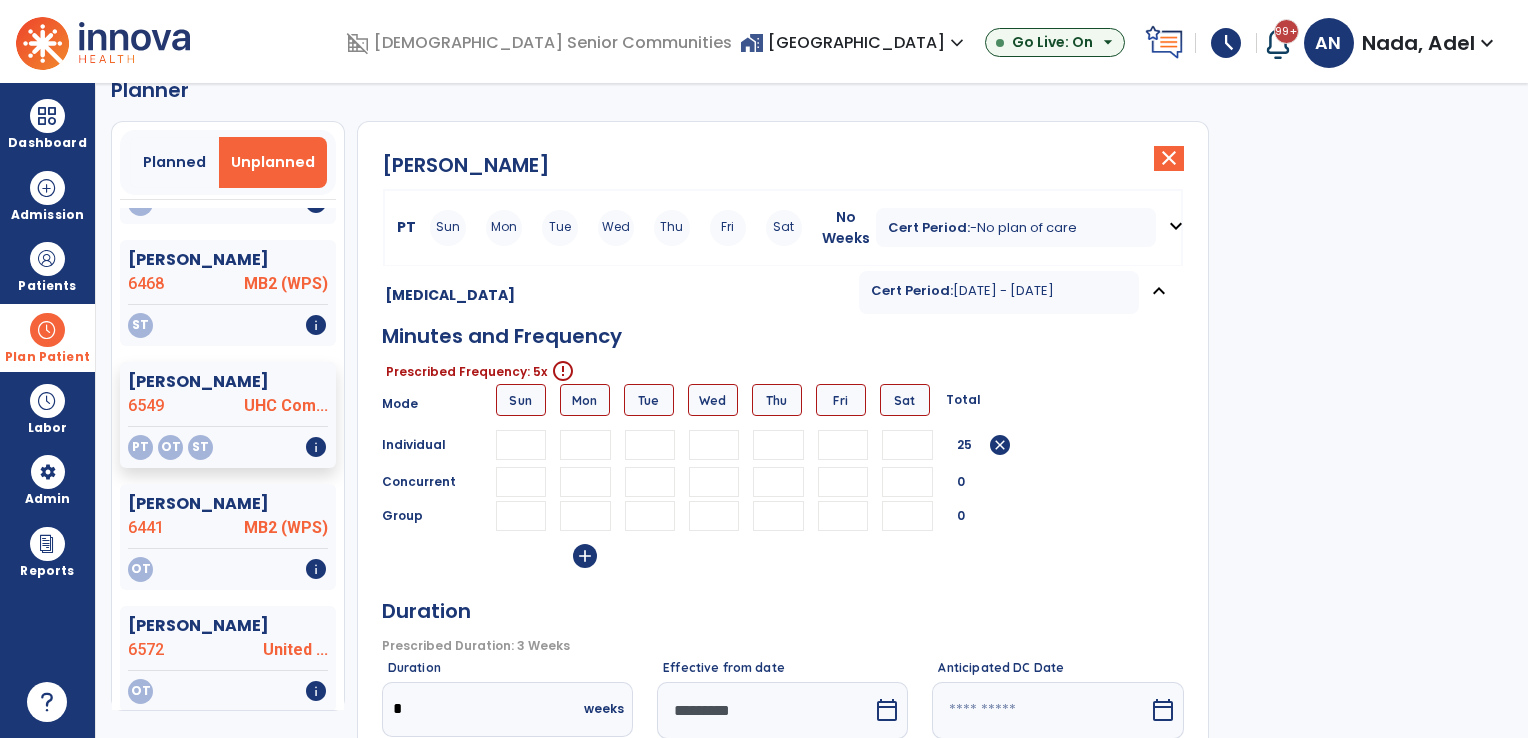 type on "**" 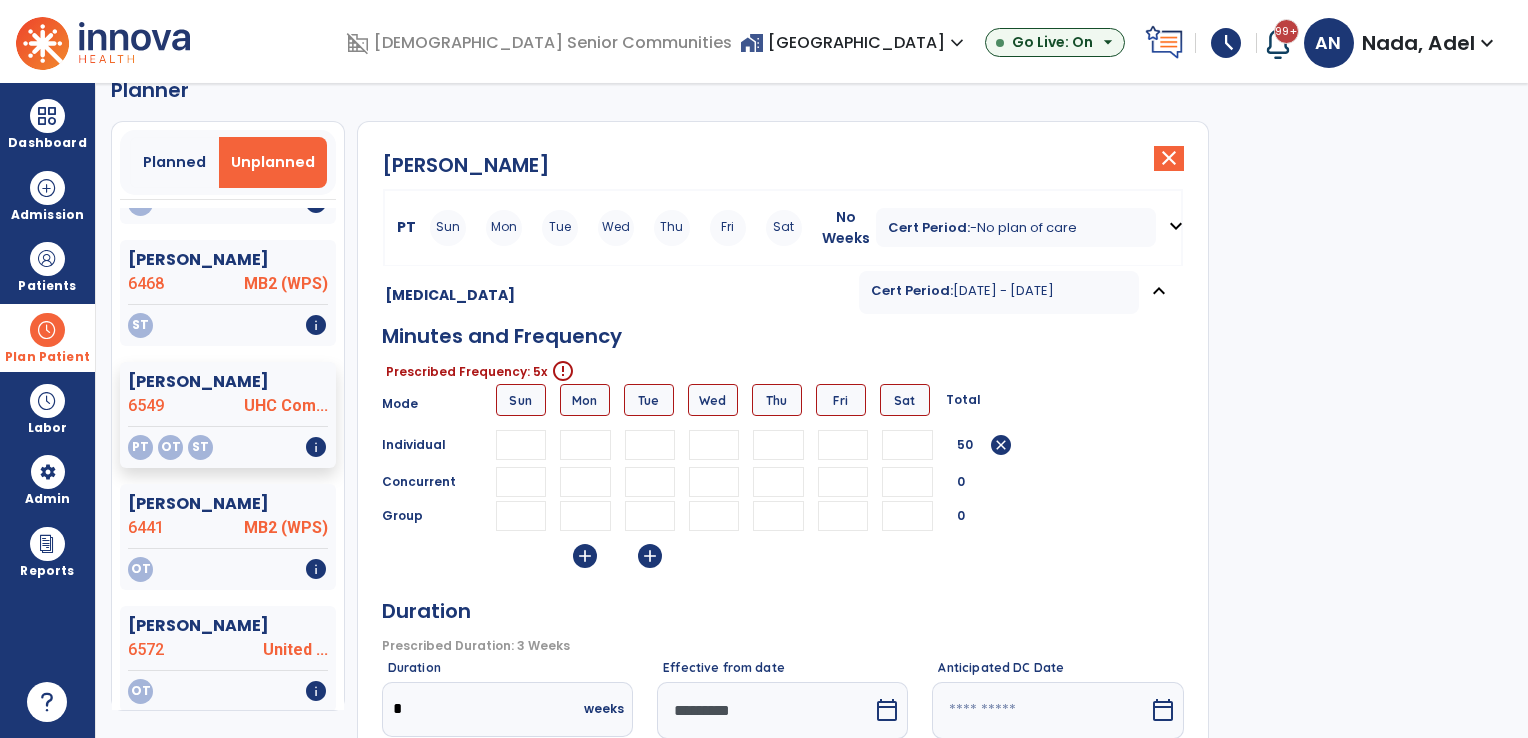 type on "**" 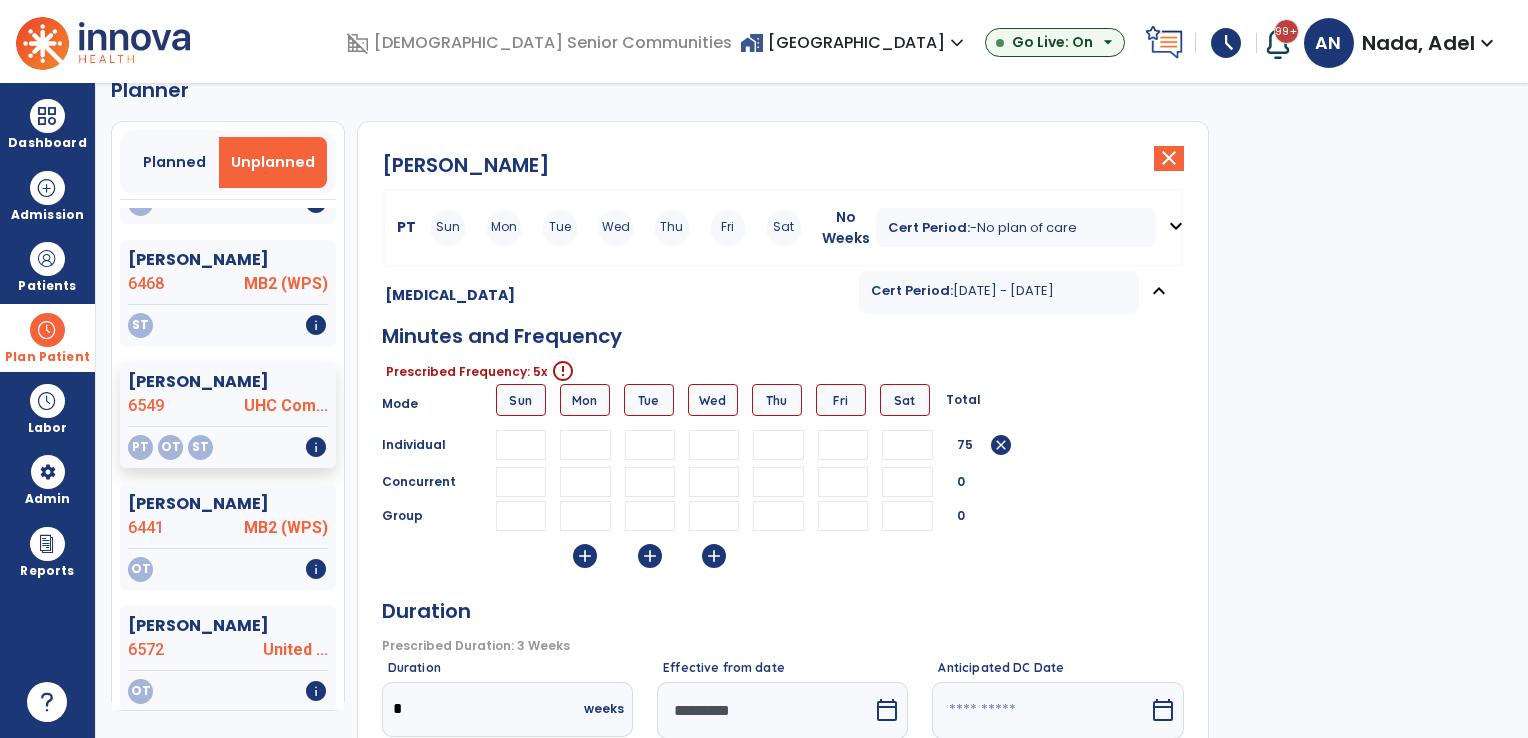 type on "**" 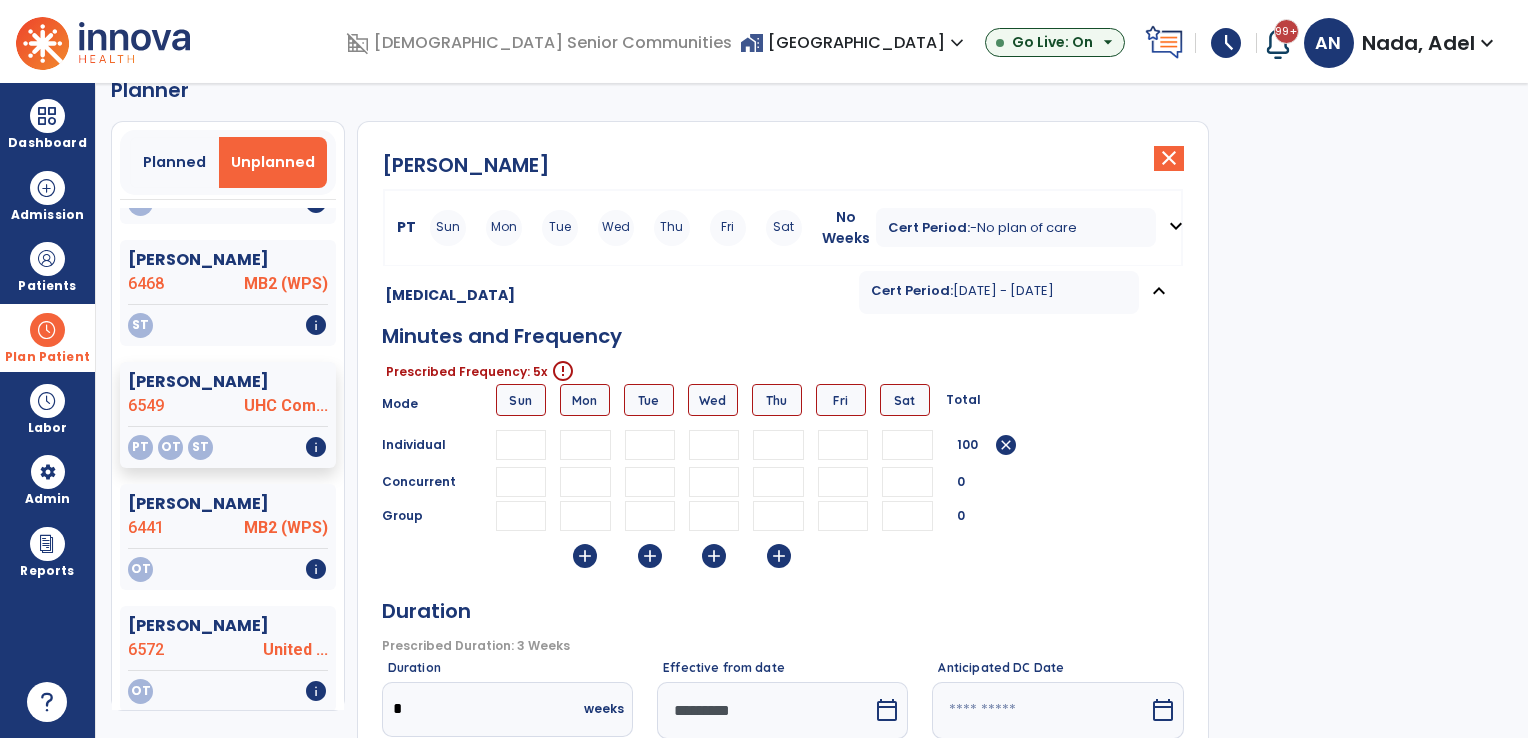 type on "**" 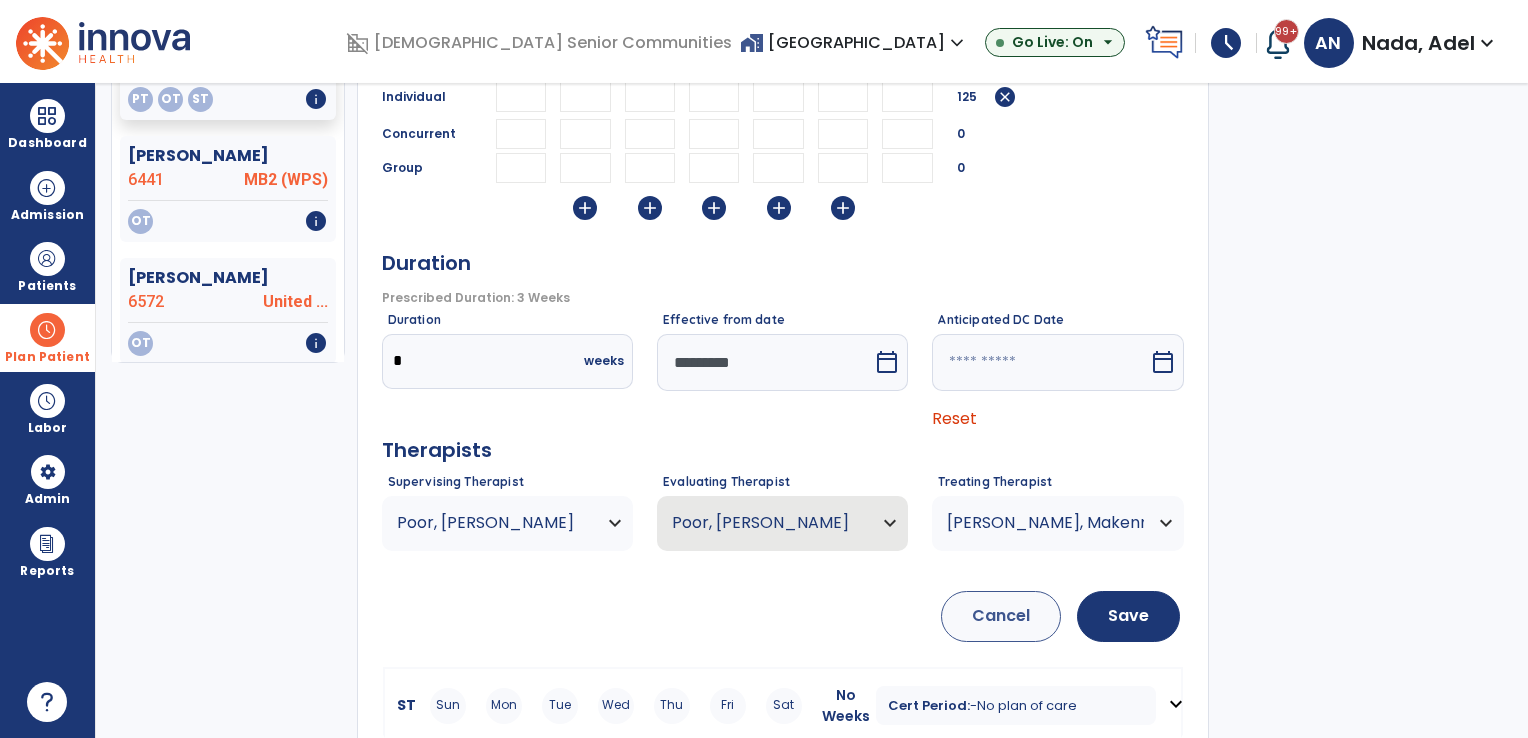 scroll, scrollTop: 410, scrollLeft: 0, axis: vertical 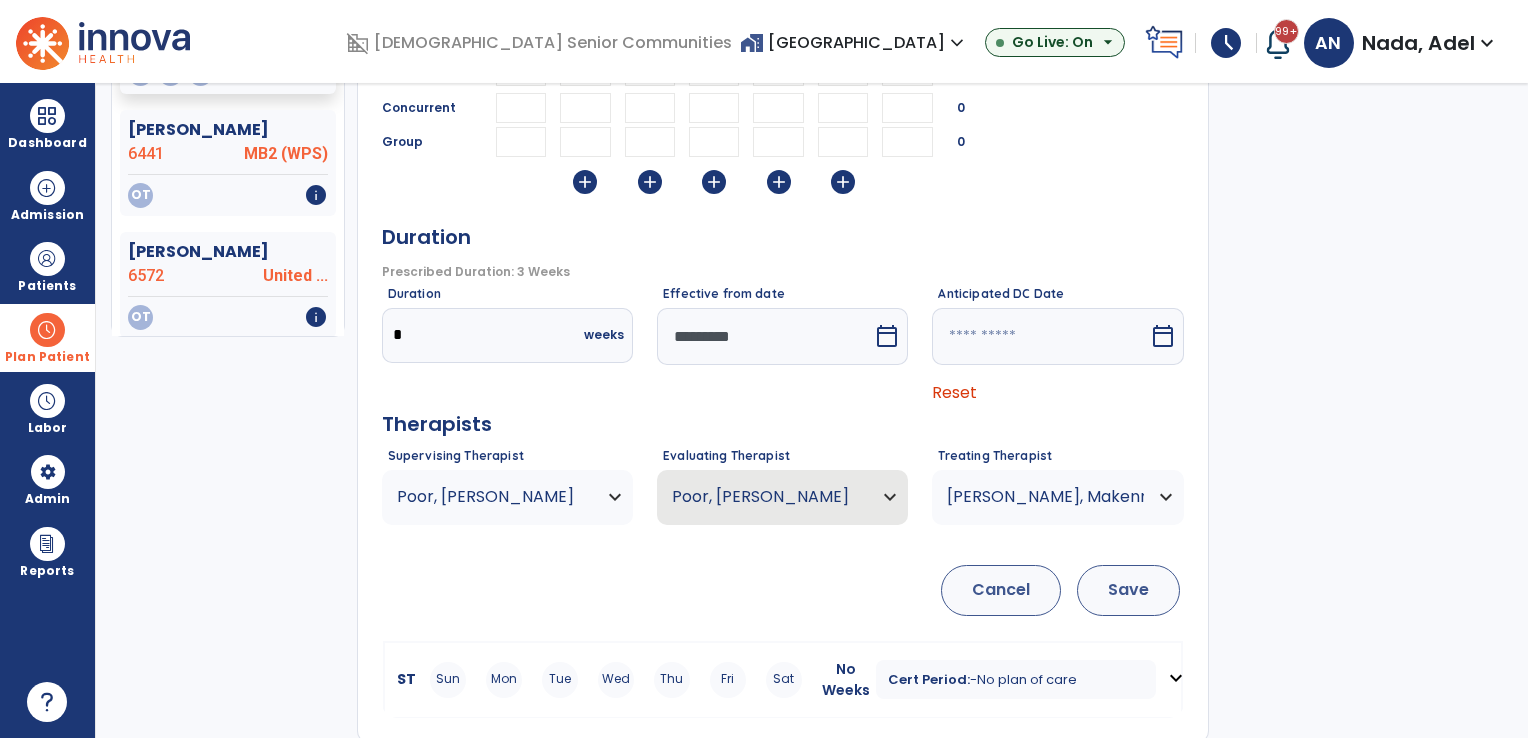 type on "**" 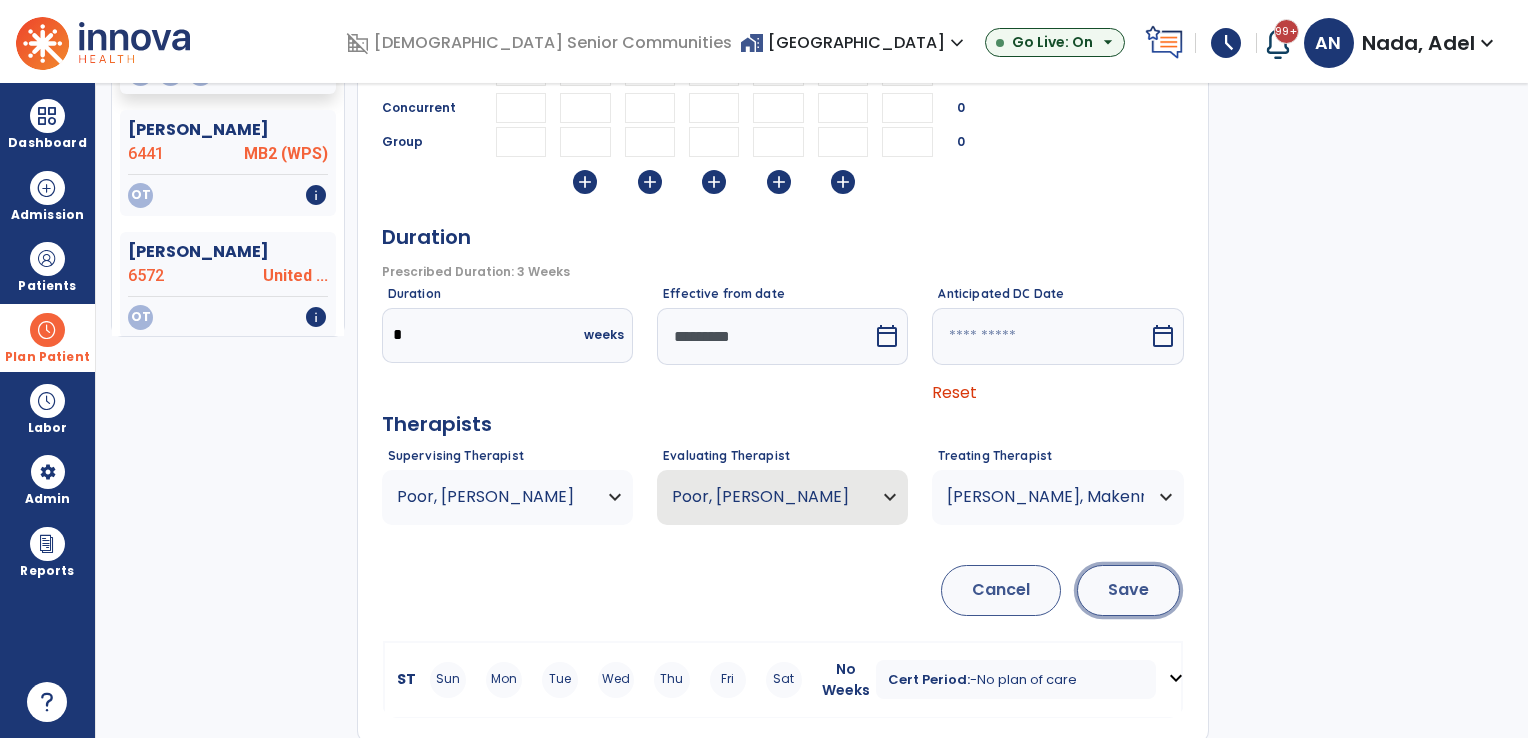 click on "Save" at bounding box center [1128, 590] 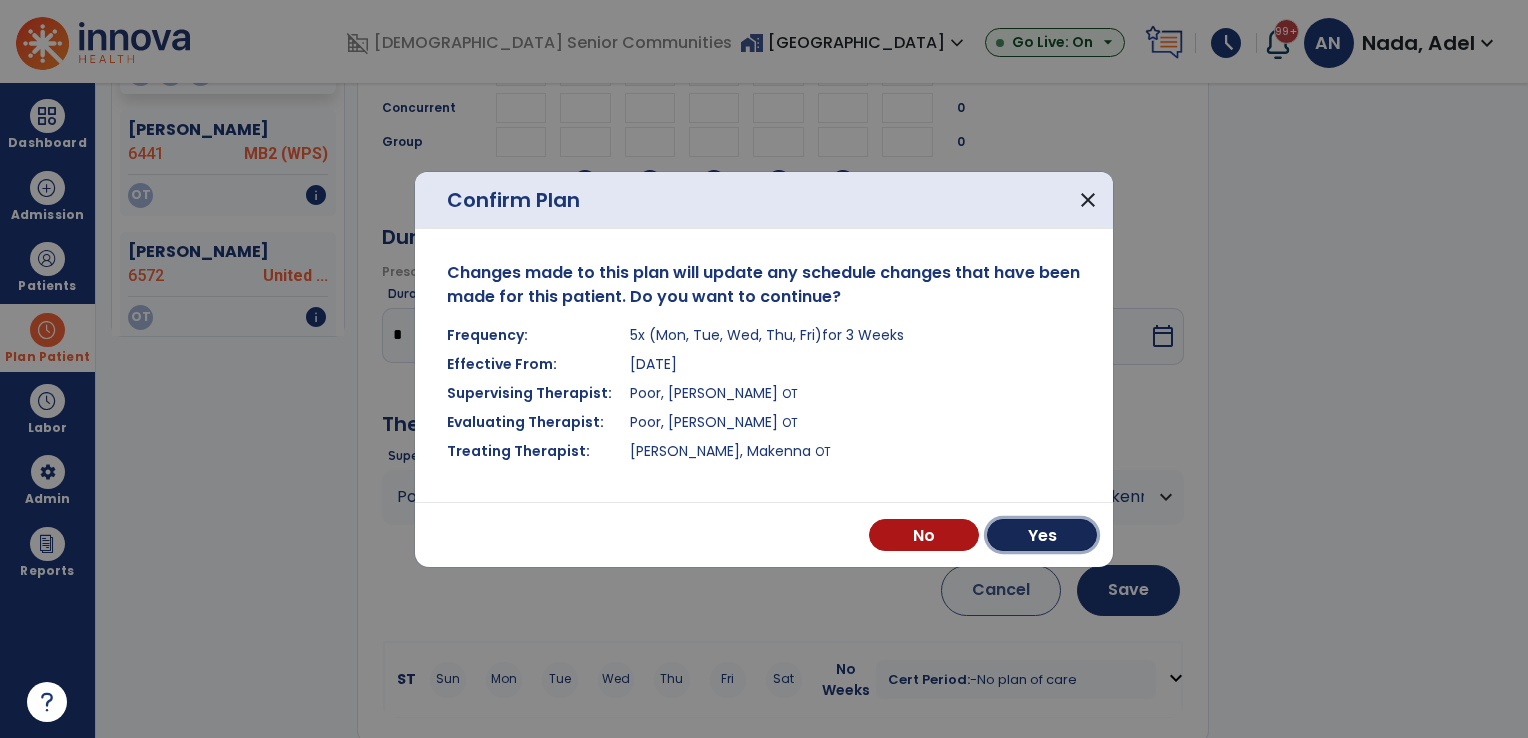 click on "Yes" at bounding box center [1042, 535] 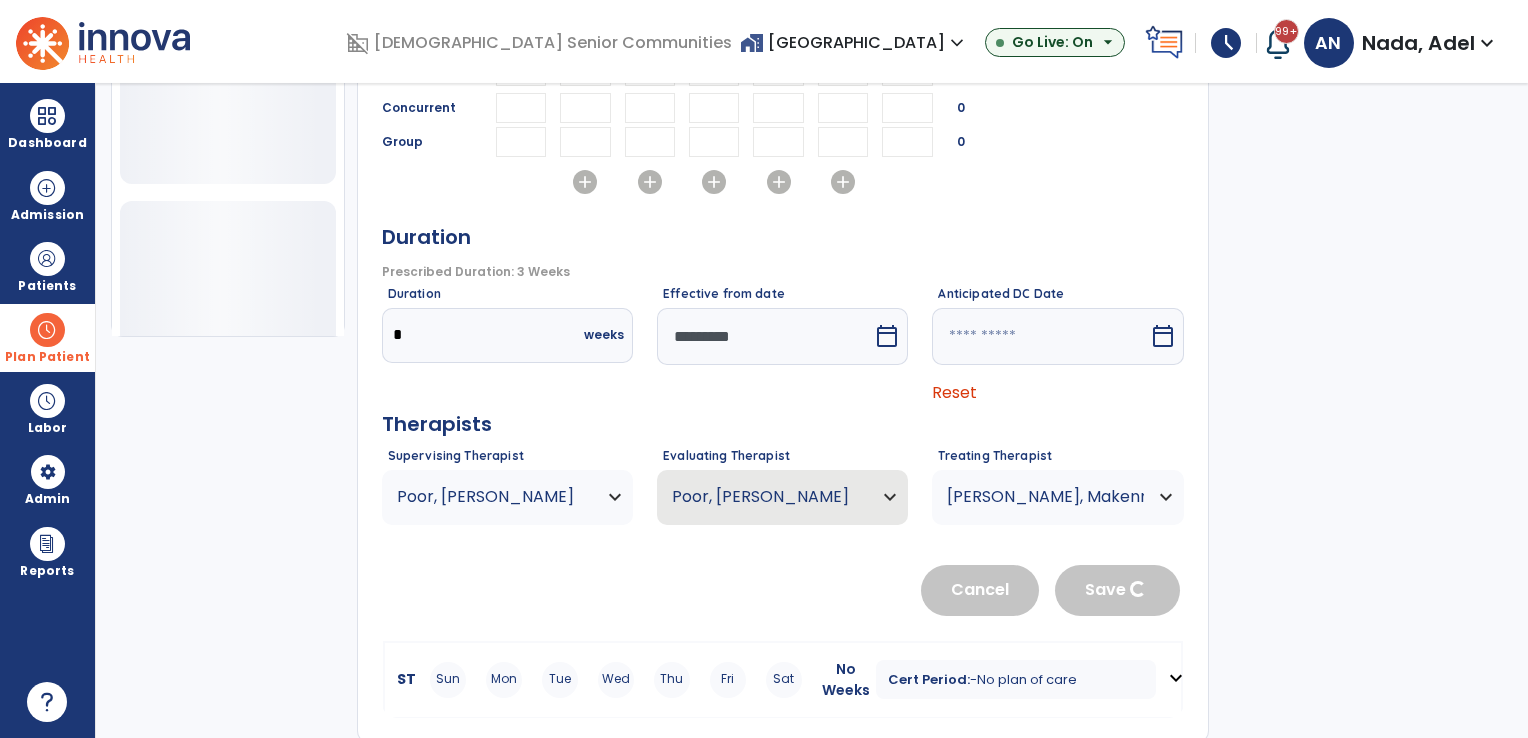 type 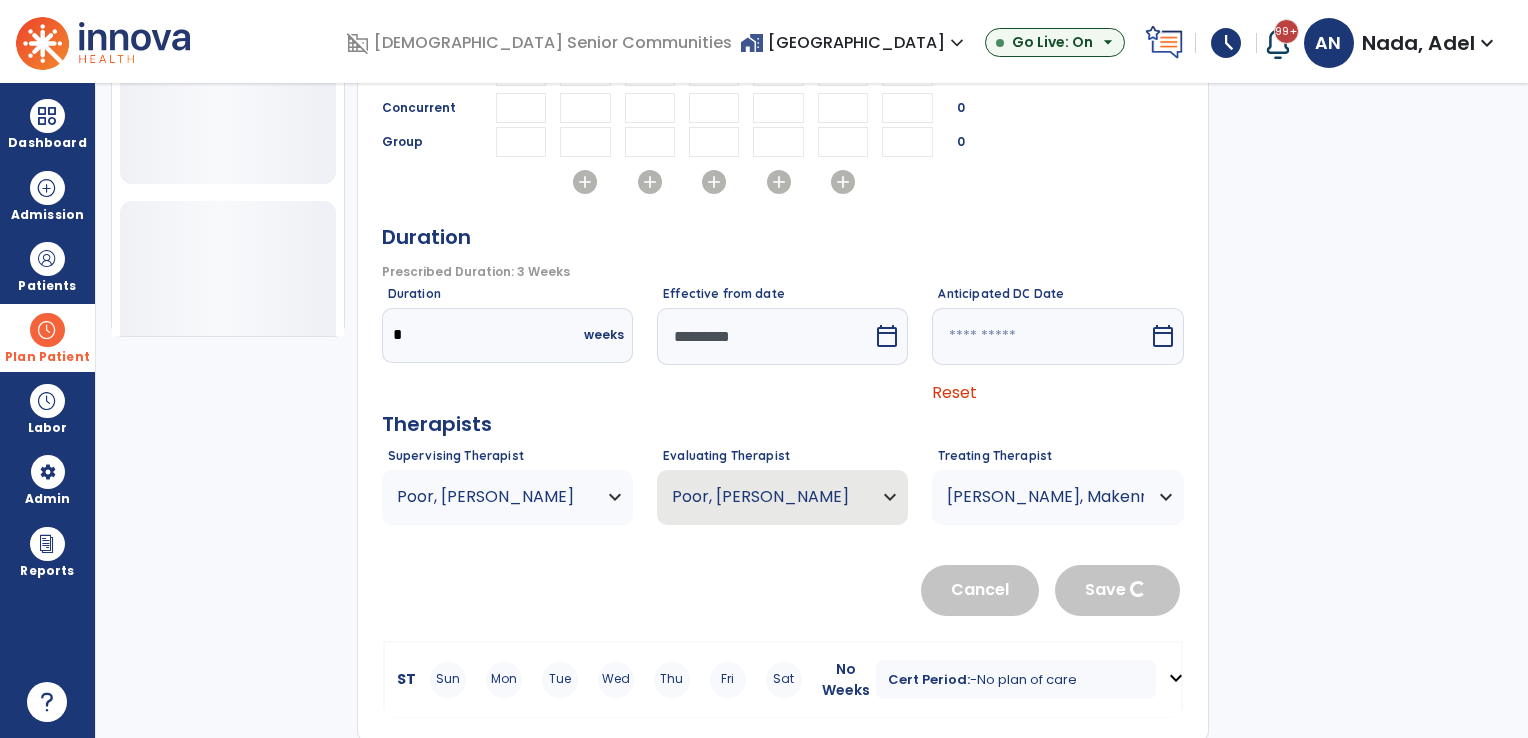 type 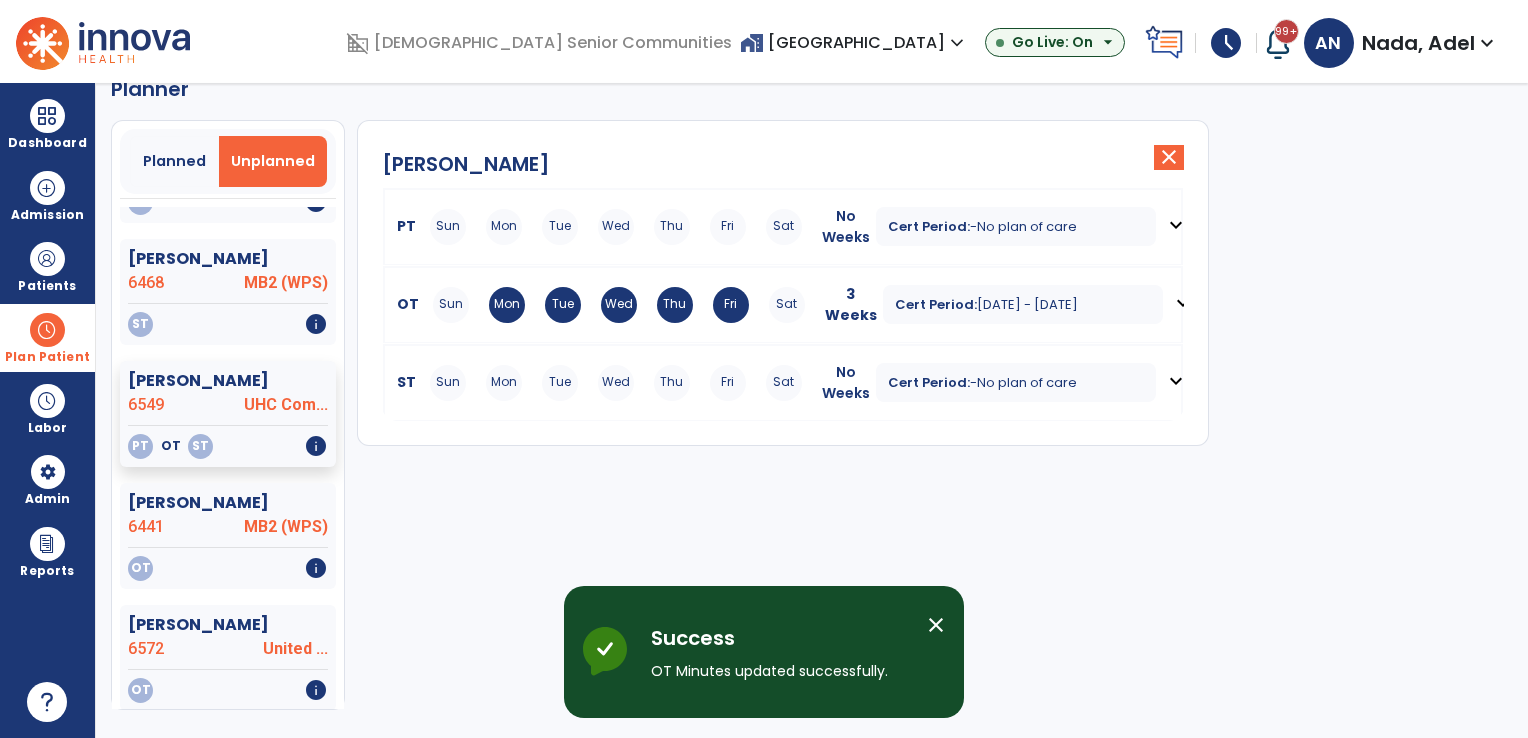 scroll, scrollTop: 36, scrollLeft: 0, axis: vertical 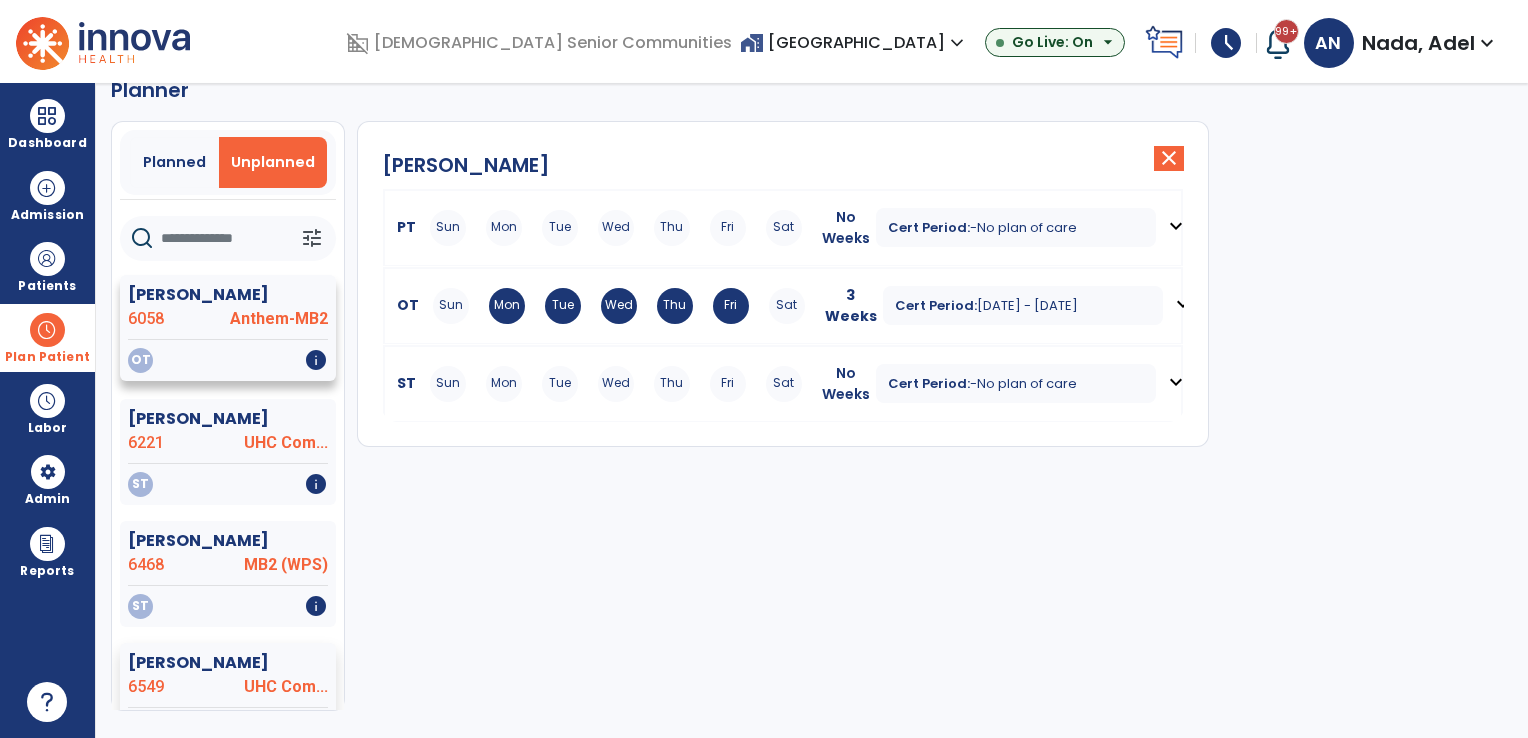 click on "Bowman, Shirley" 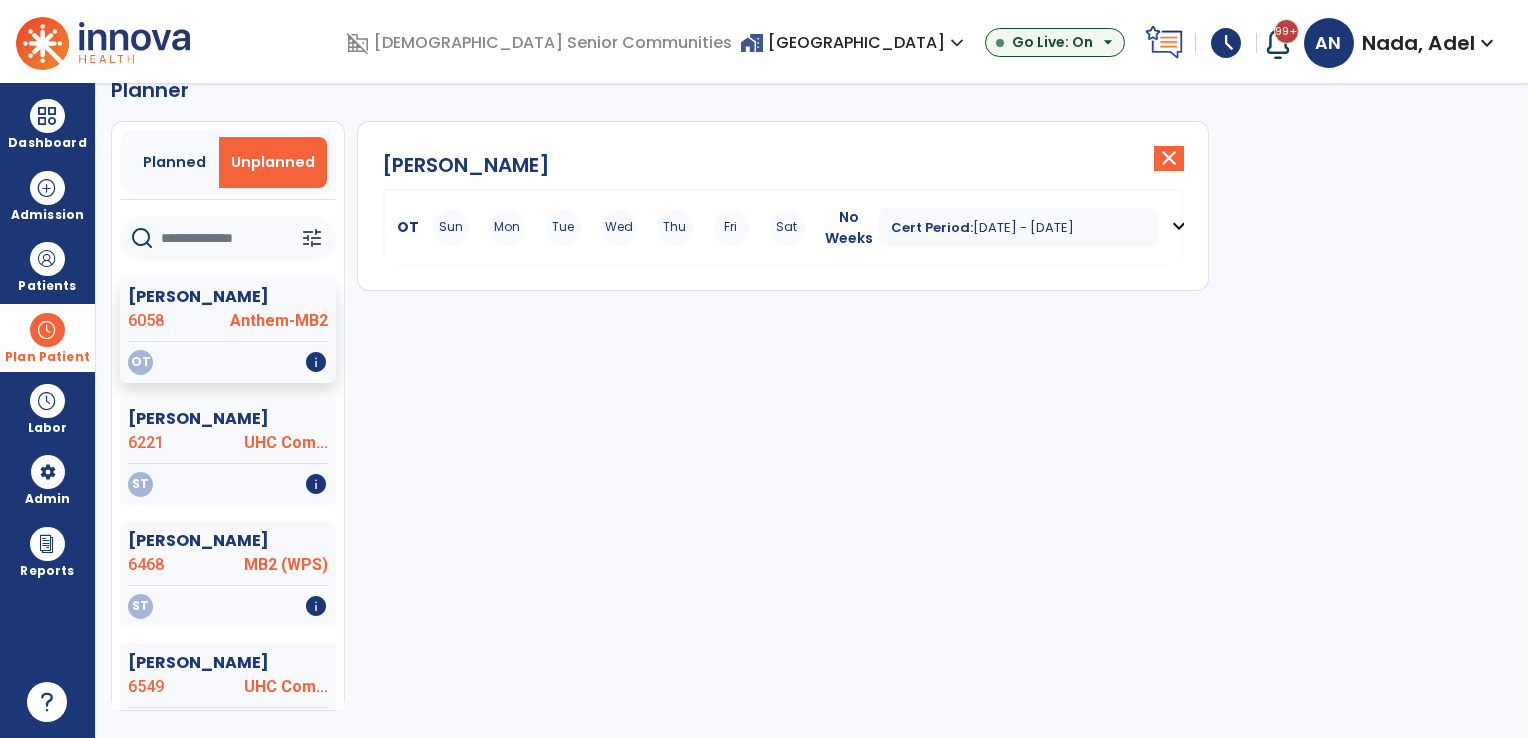 click on "No Weeks" at bounding box center [849, 228] 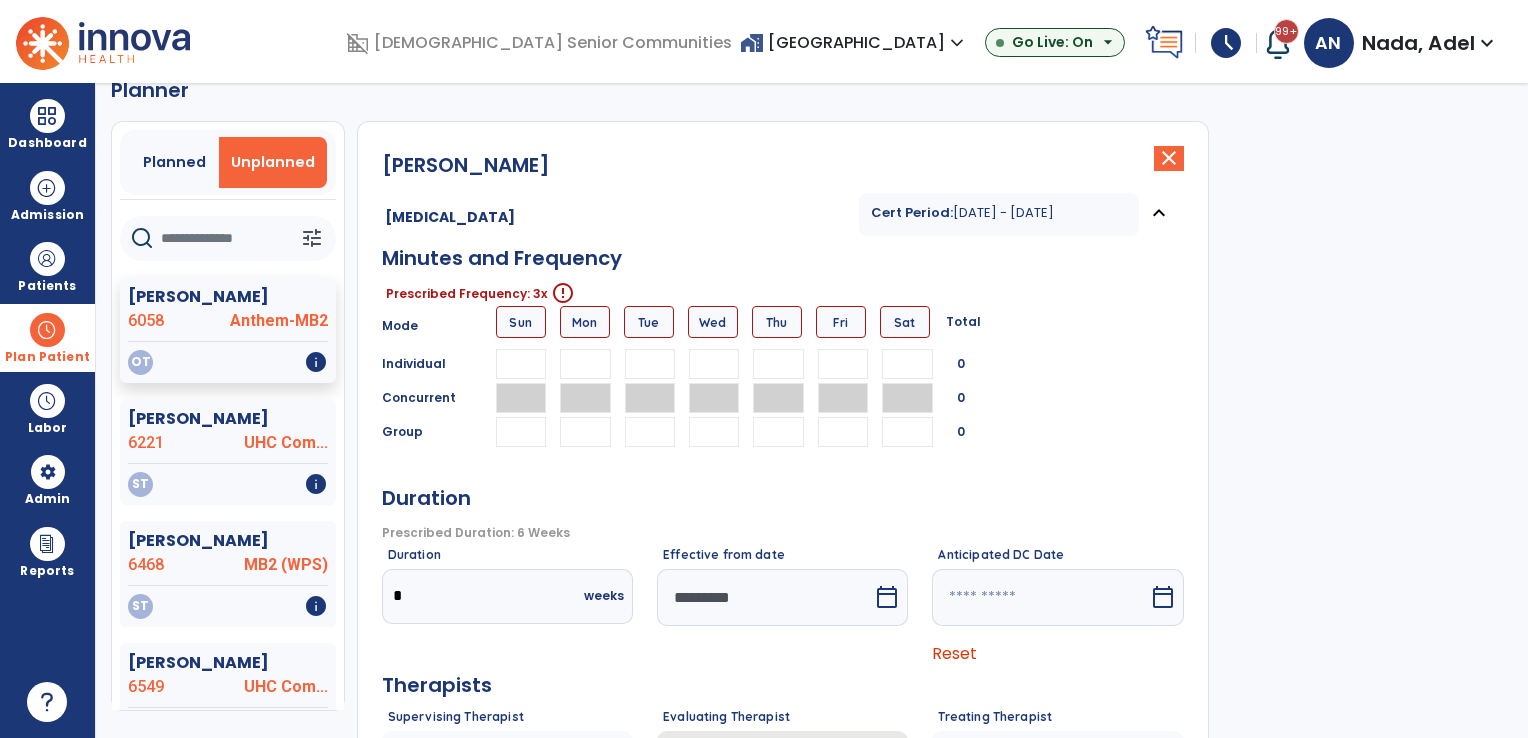 click at bounding box center [843, 364] 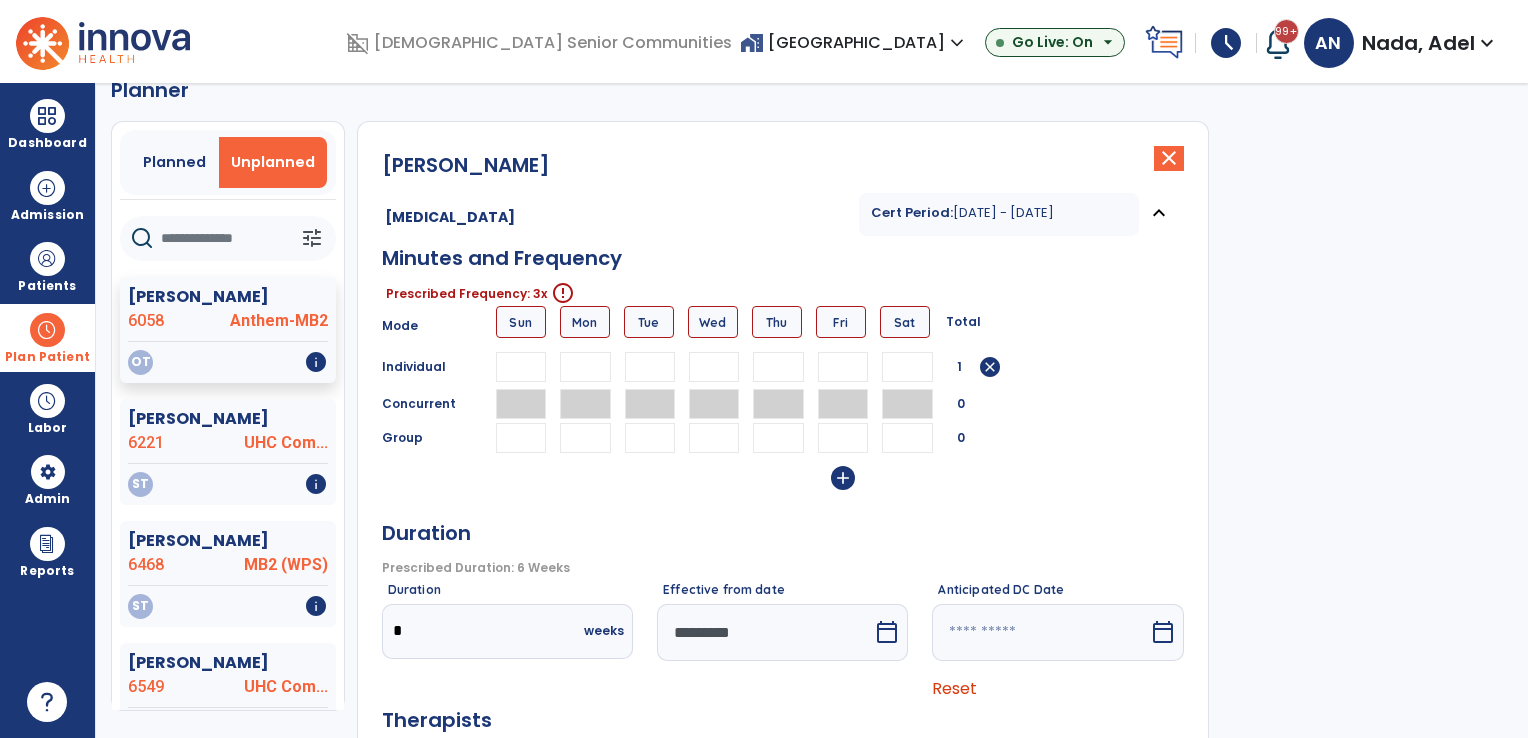 type on "*" 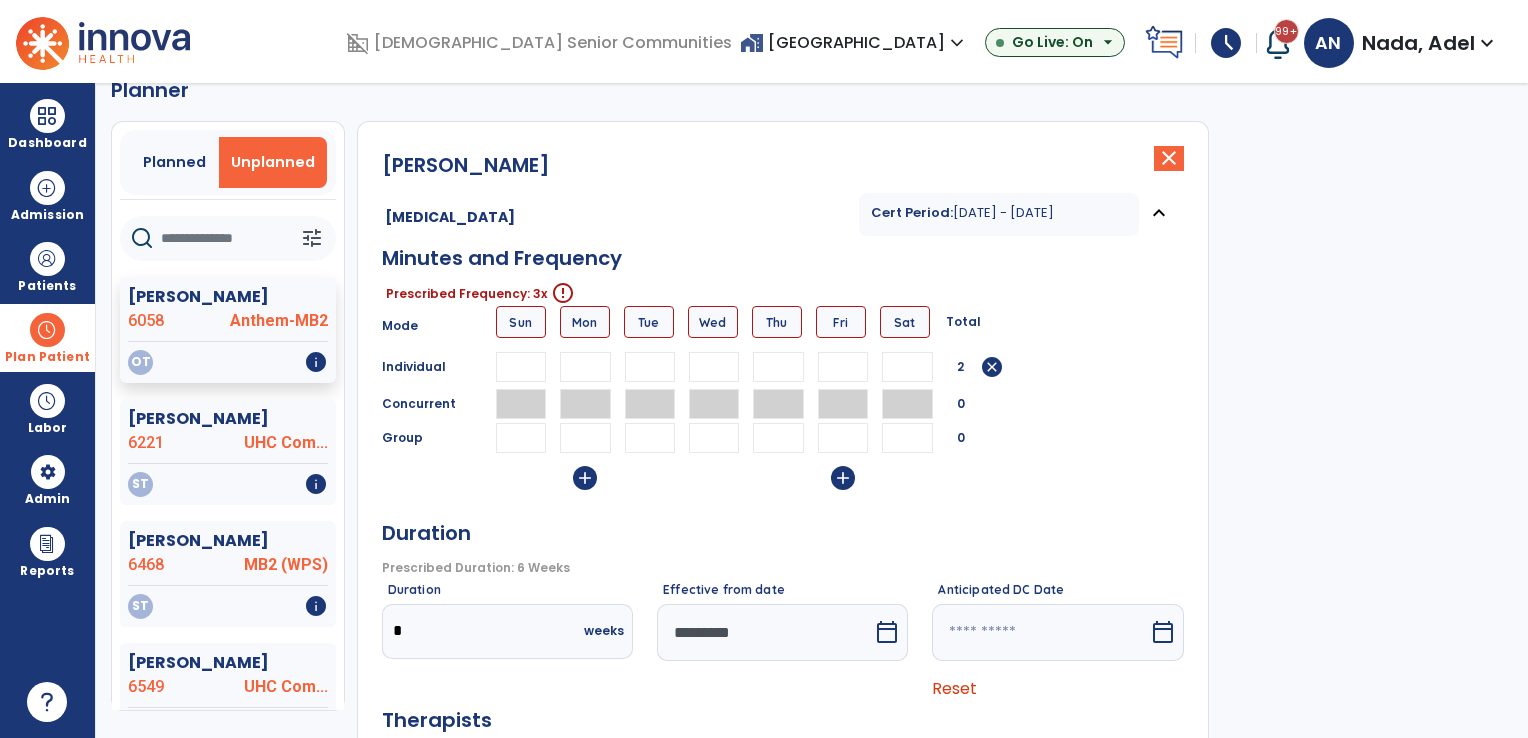 type on "*" 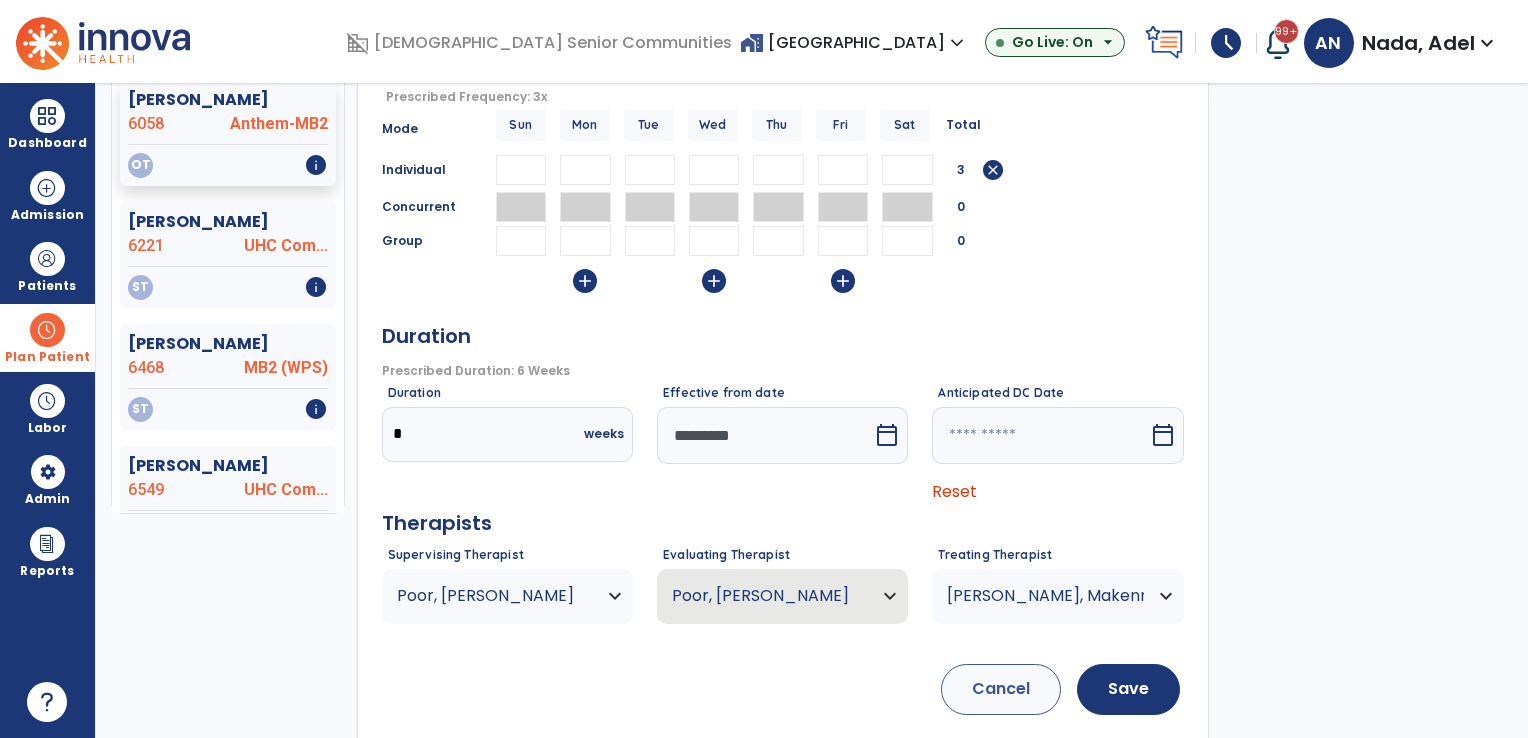 scroll, scrollTop: 236, scrollLeft: 0, axis: vertical 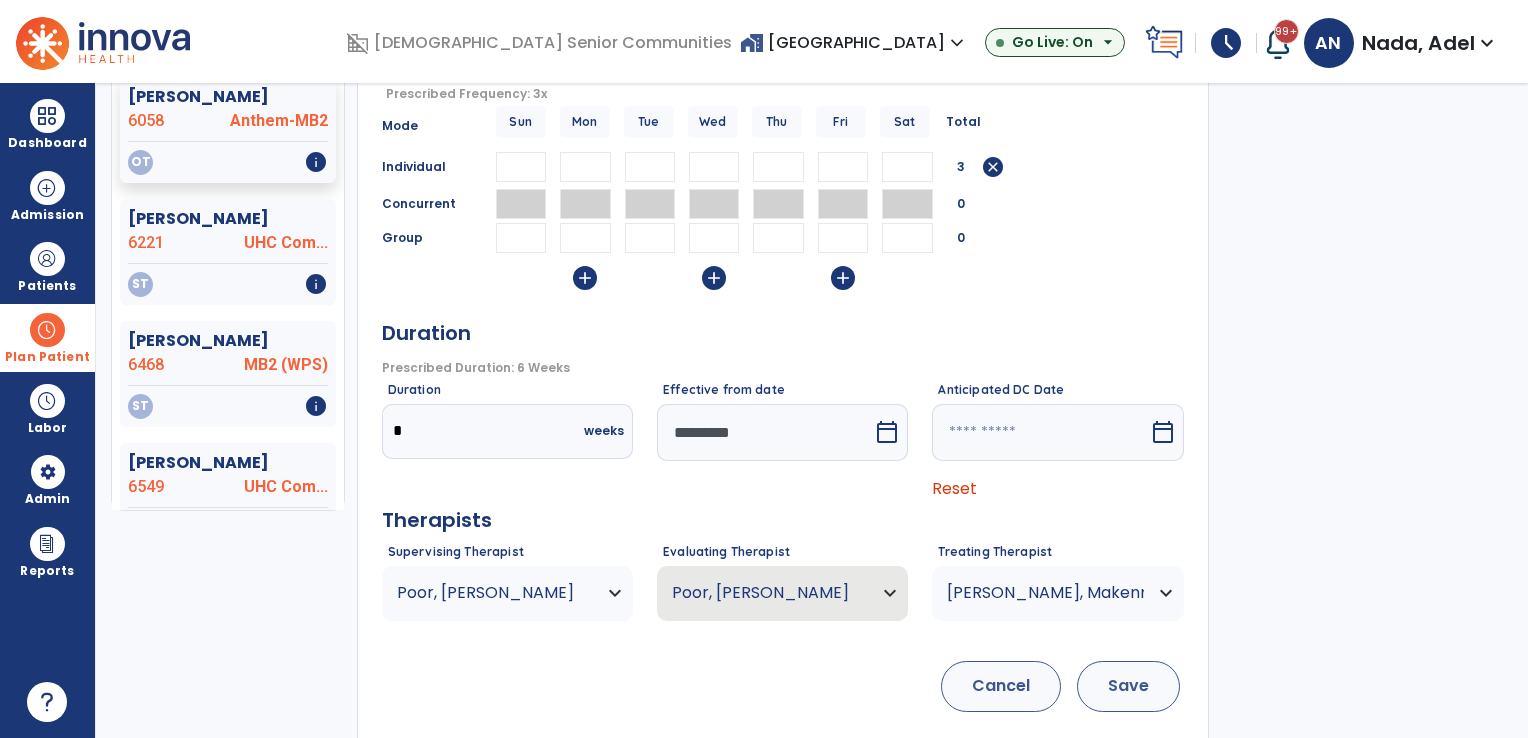 type on "*" 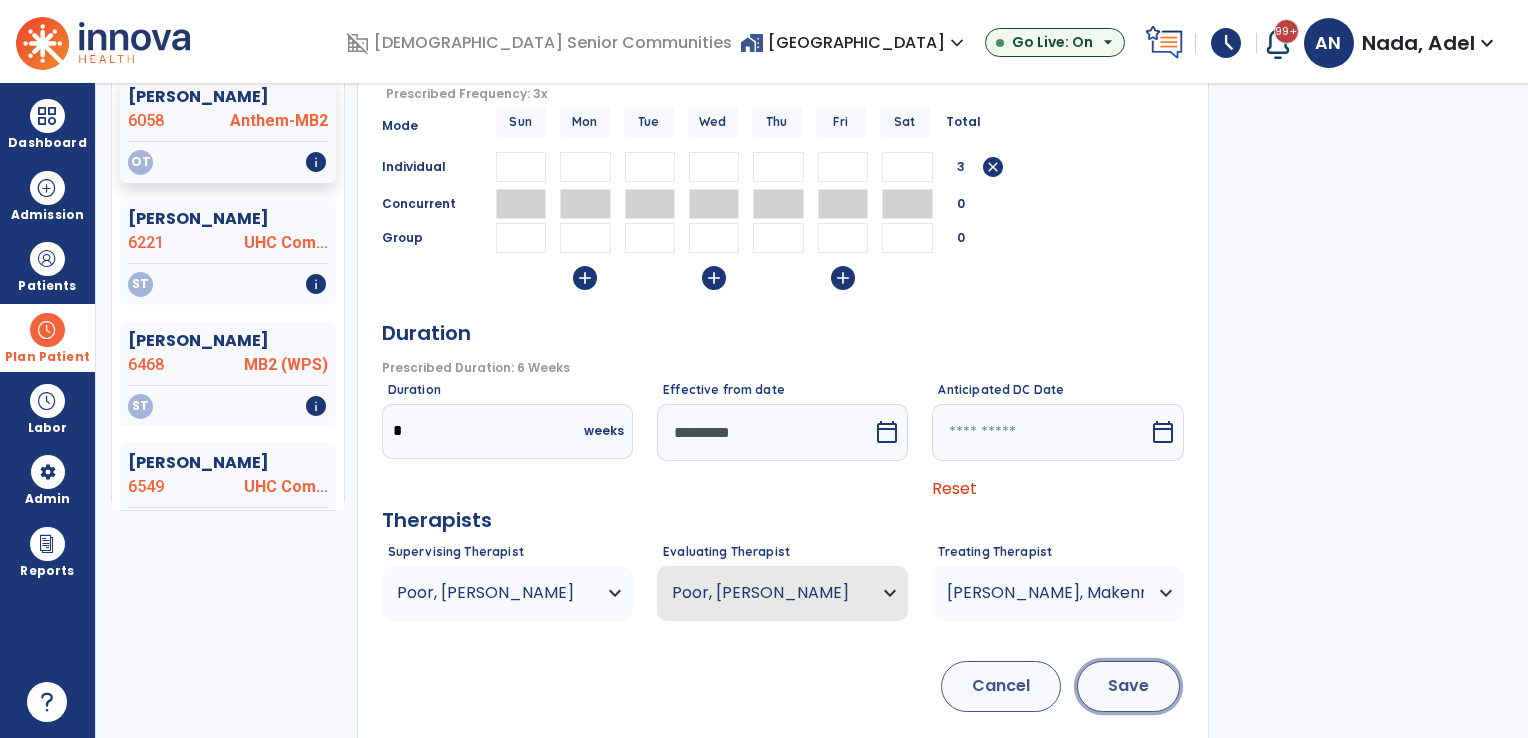 click on "Save" at bounding box center [1128, 686] 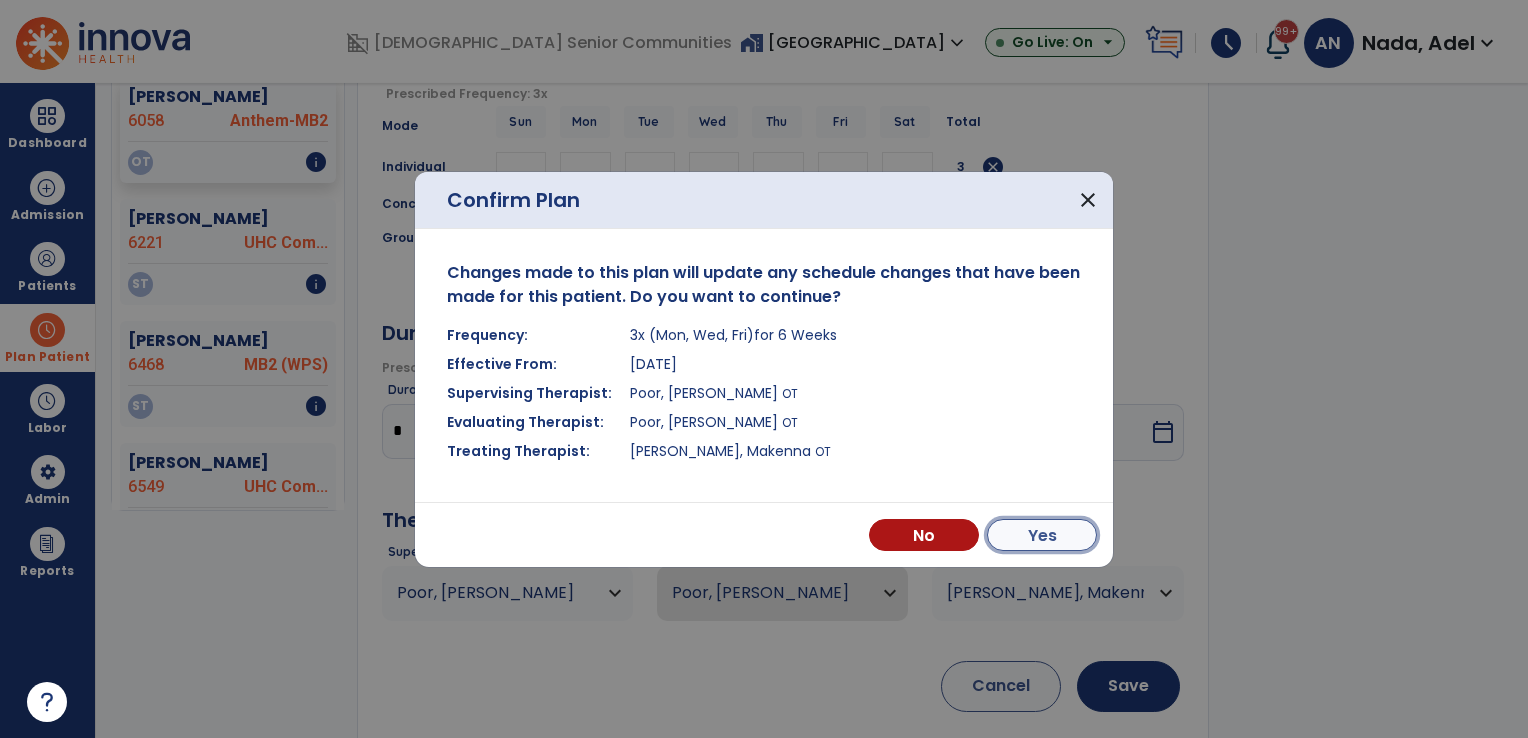 click on "Yes" at bounding box center (1042, 535) 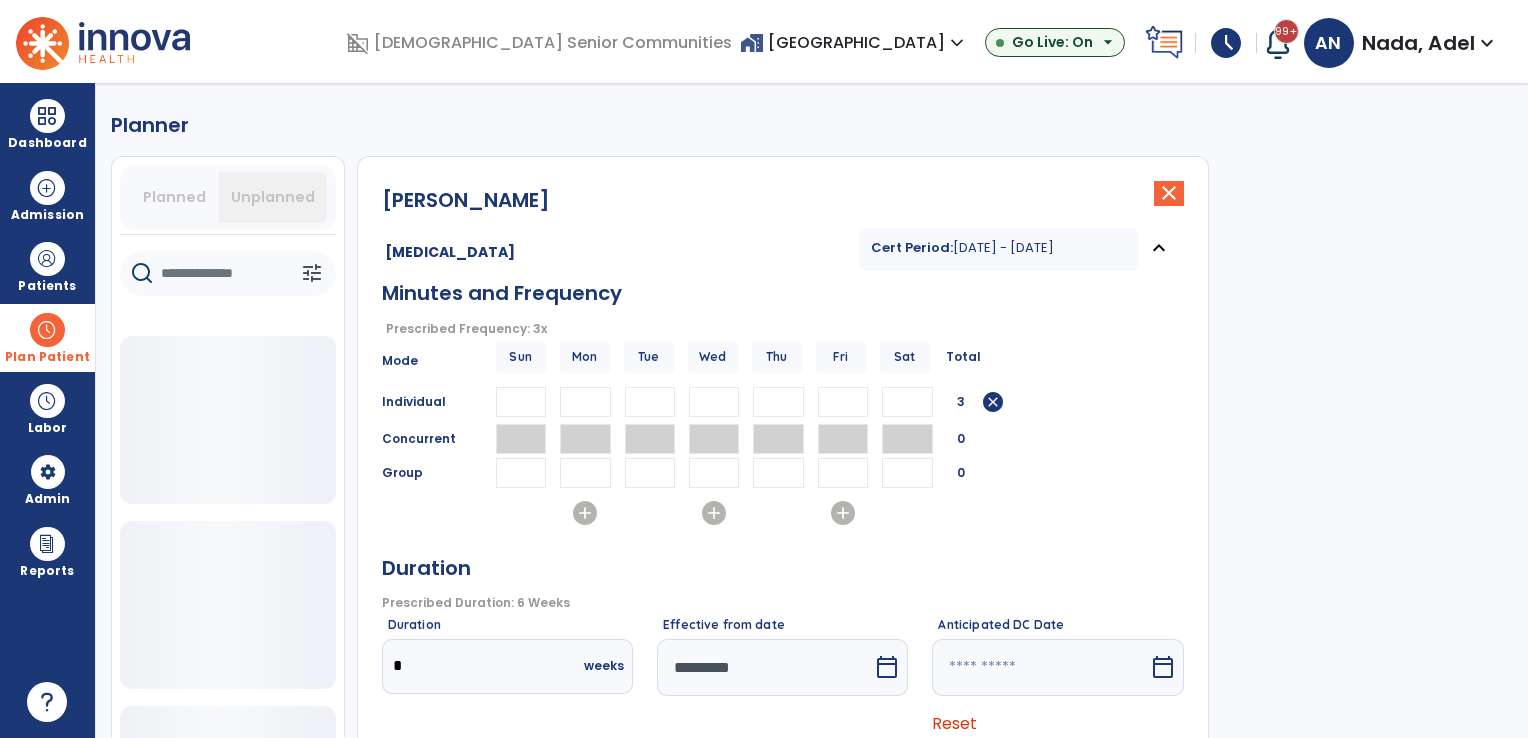 scroll, scrollTop: 0, scrollLeft: 0, axis: both 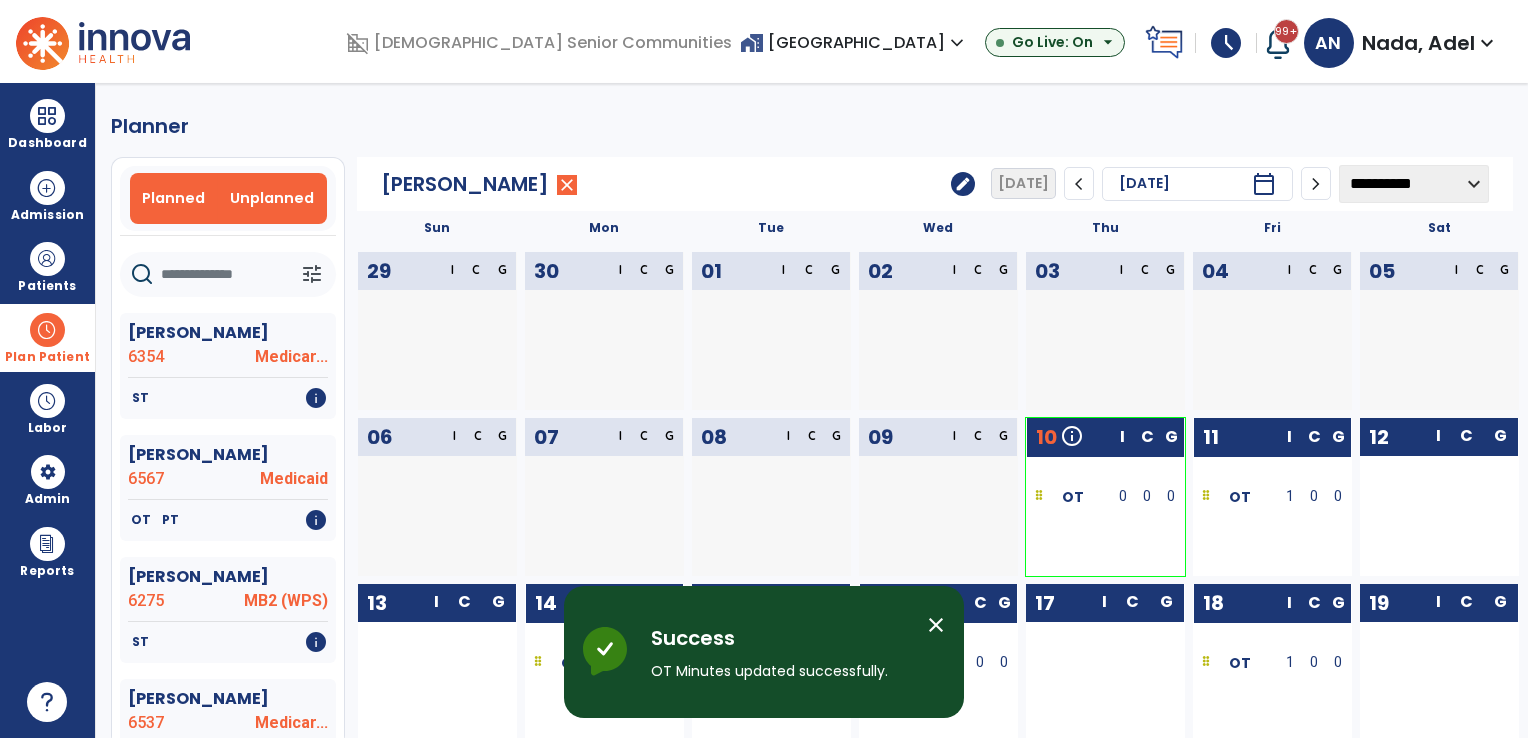 click on "Unplanned" at bounding box center (272, 198) 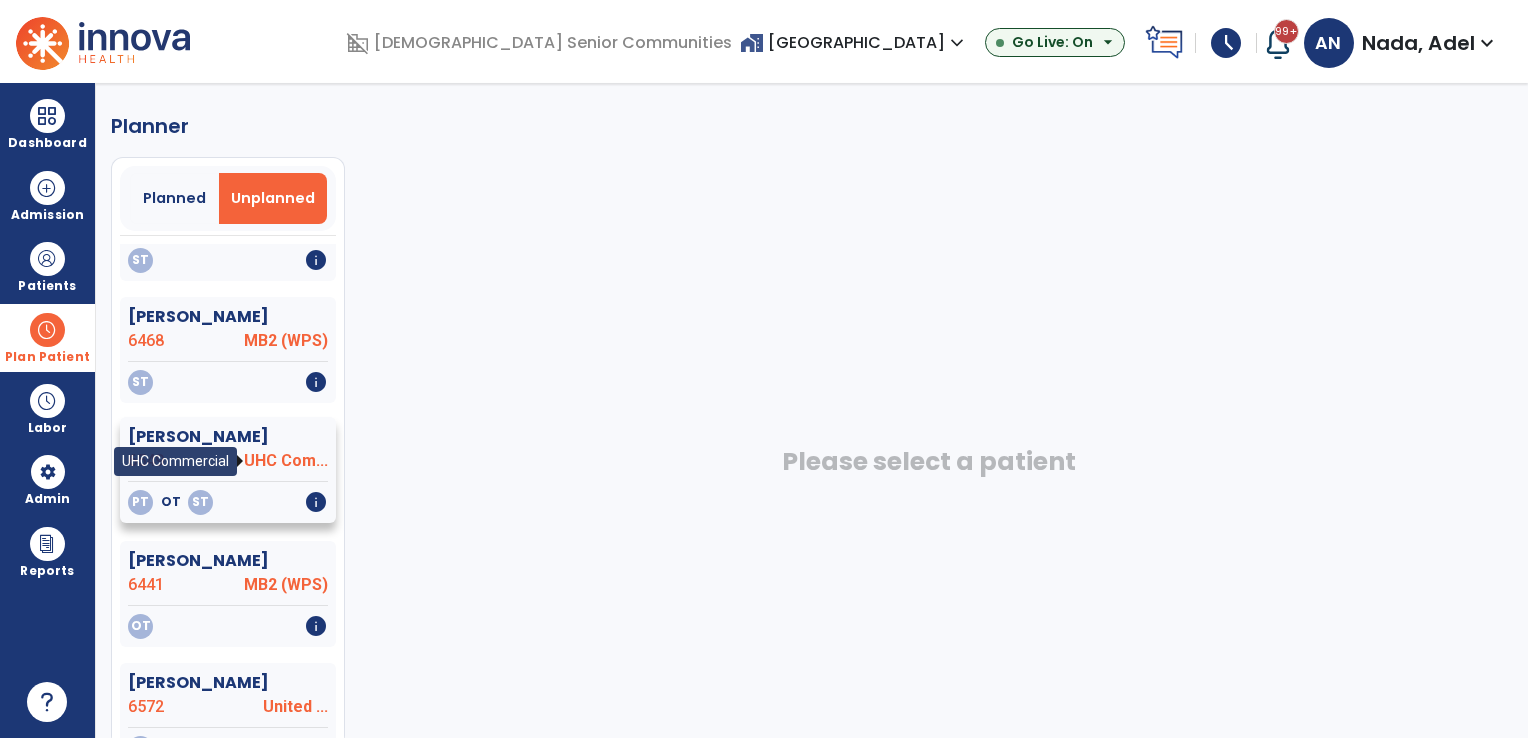 scroll, scrollTop: 160, scrollLeft: 0, axis: vertical 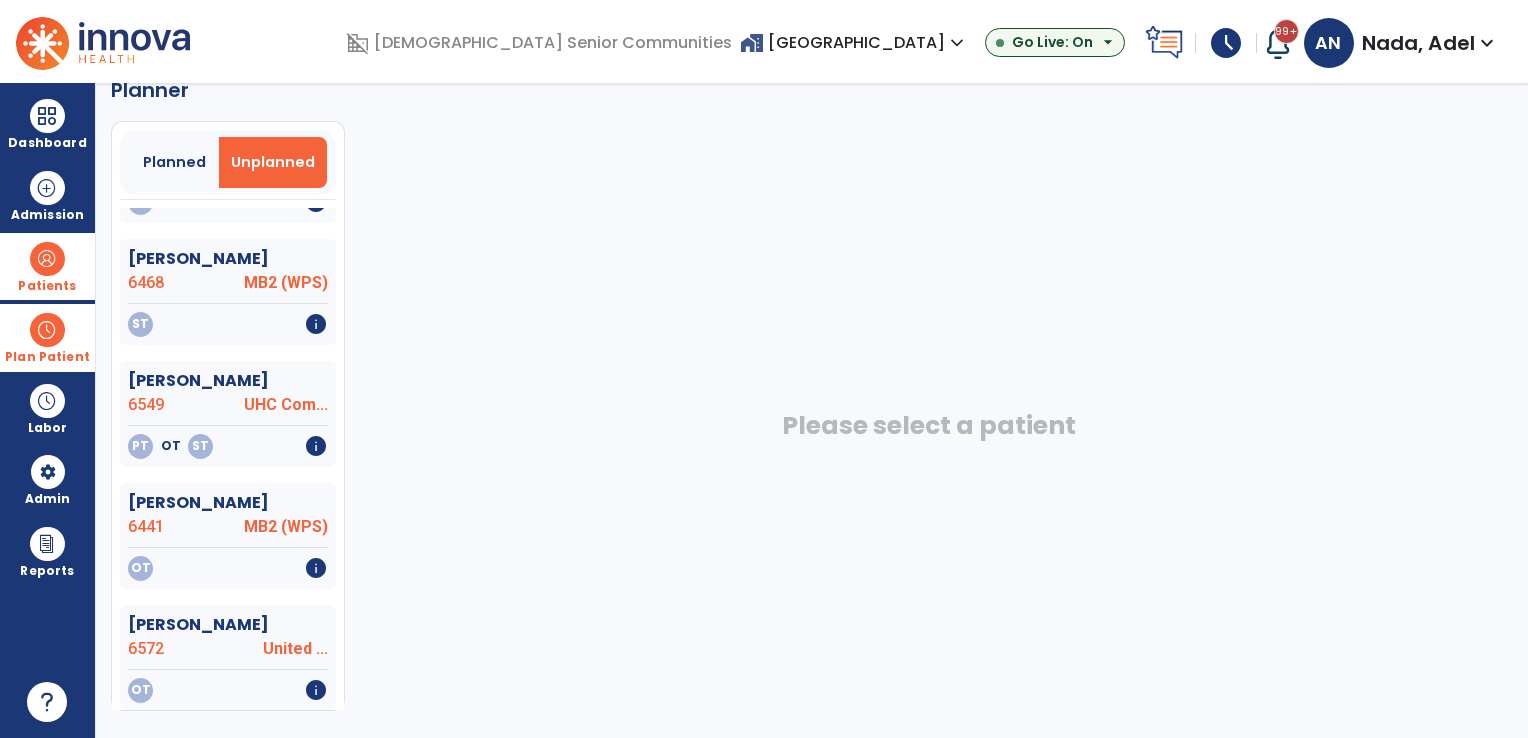 click on "Patients" at bounding box center (47, 266) 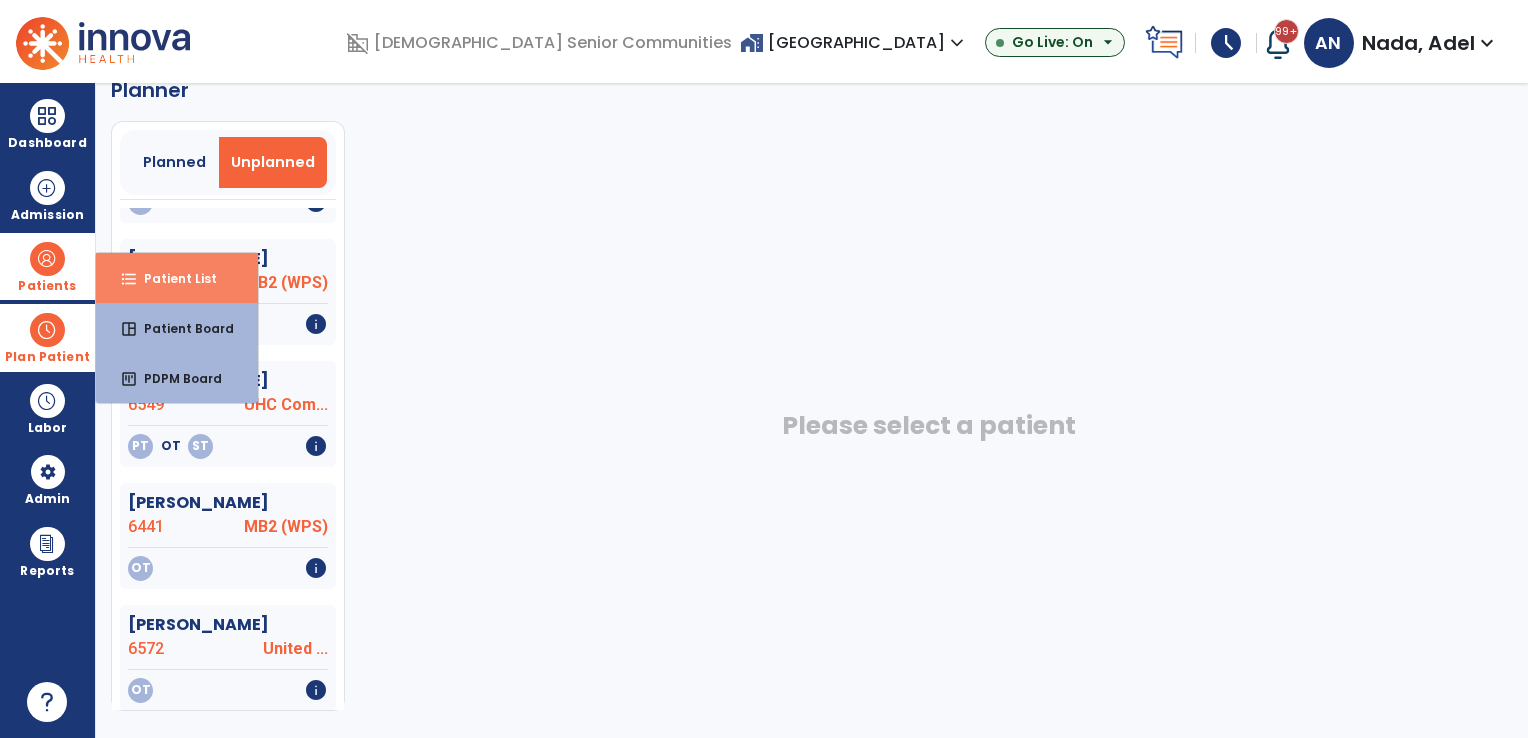 click on "Patient List" at bounding box center [172, 278] 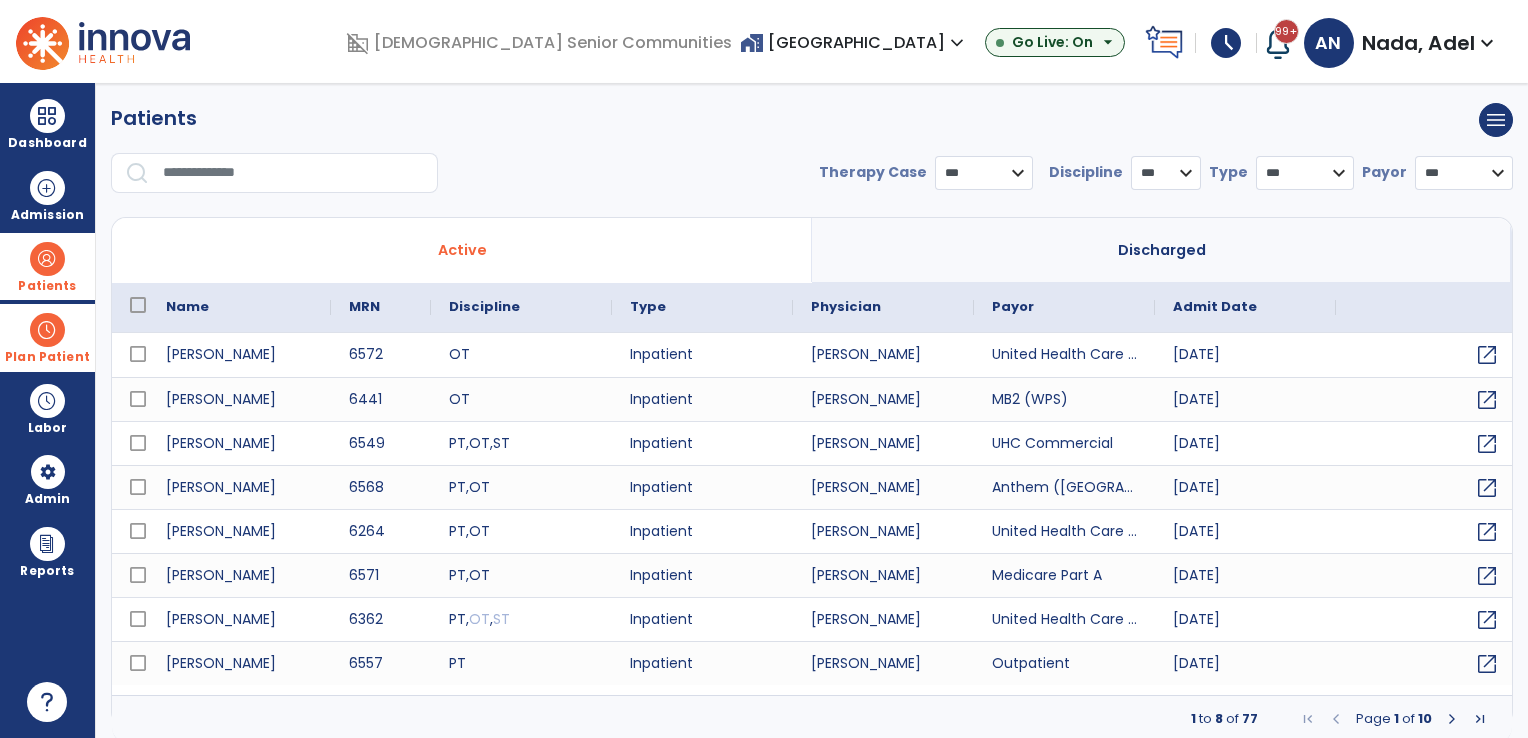 select on "***" 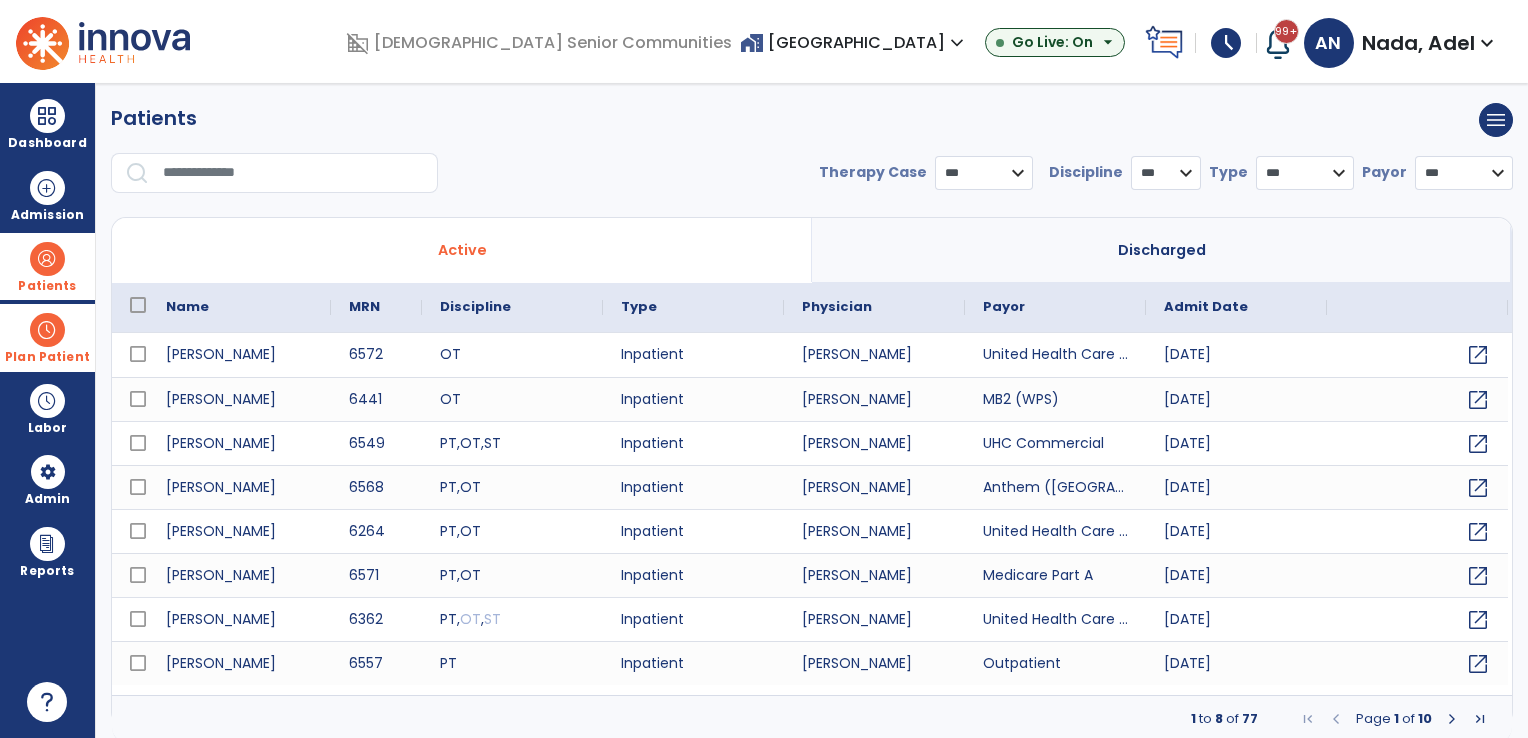 click on "Discharged" at bounding box center (1162, 250) 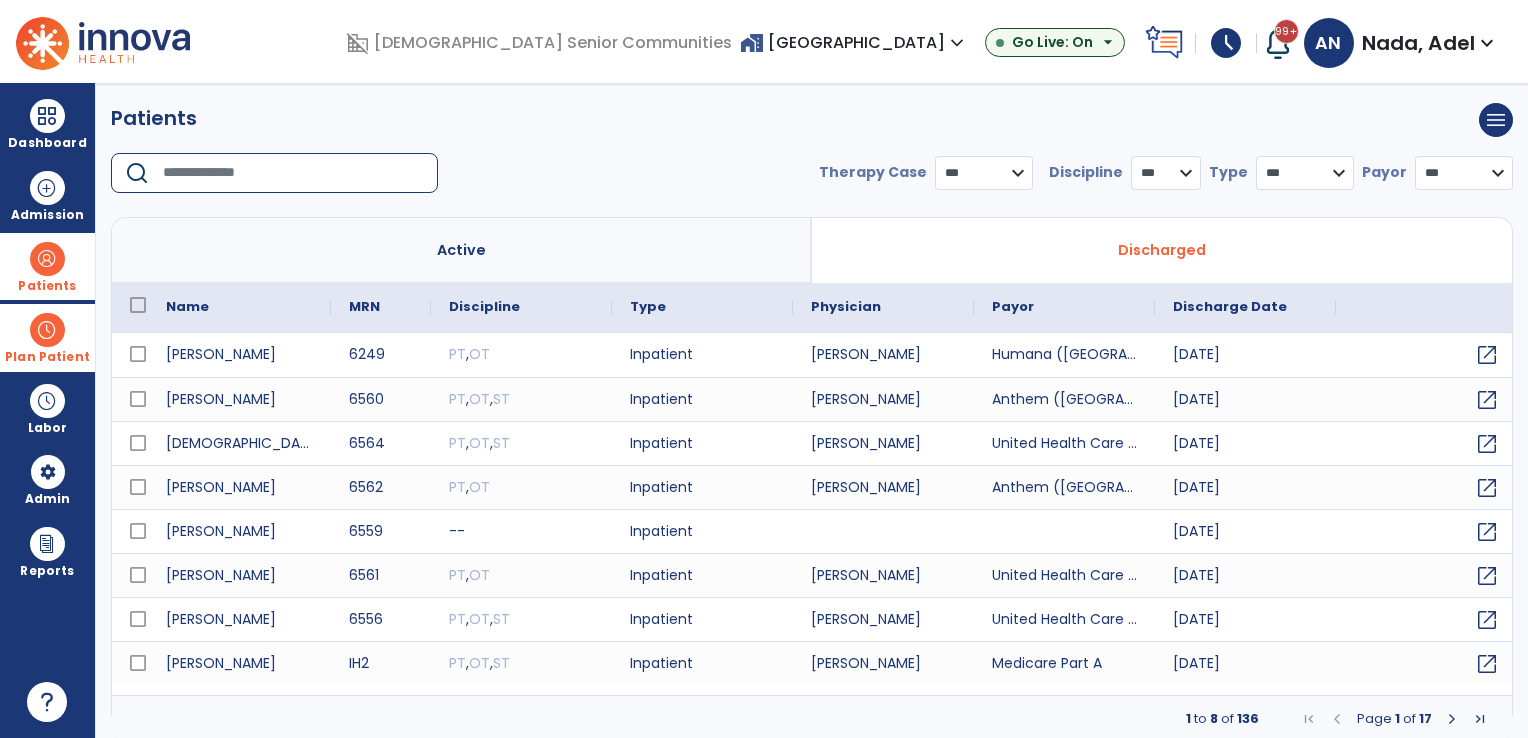 click at bounding box center (293, 173) 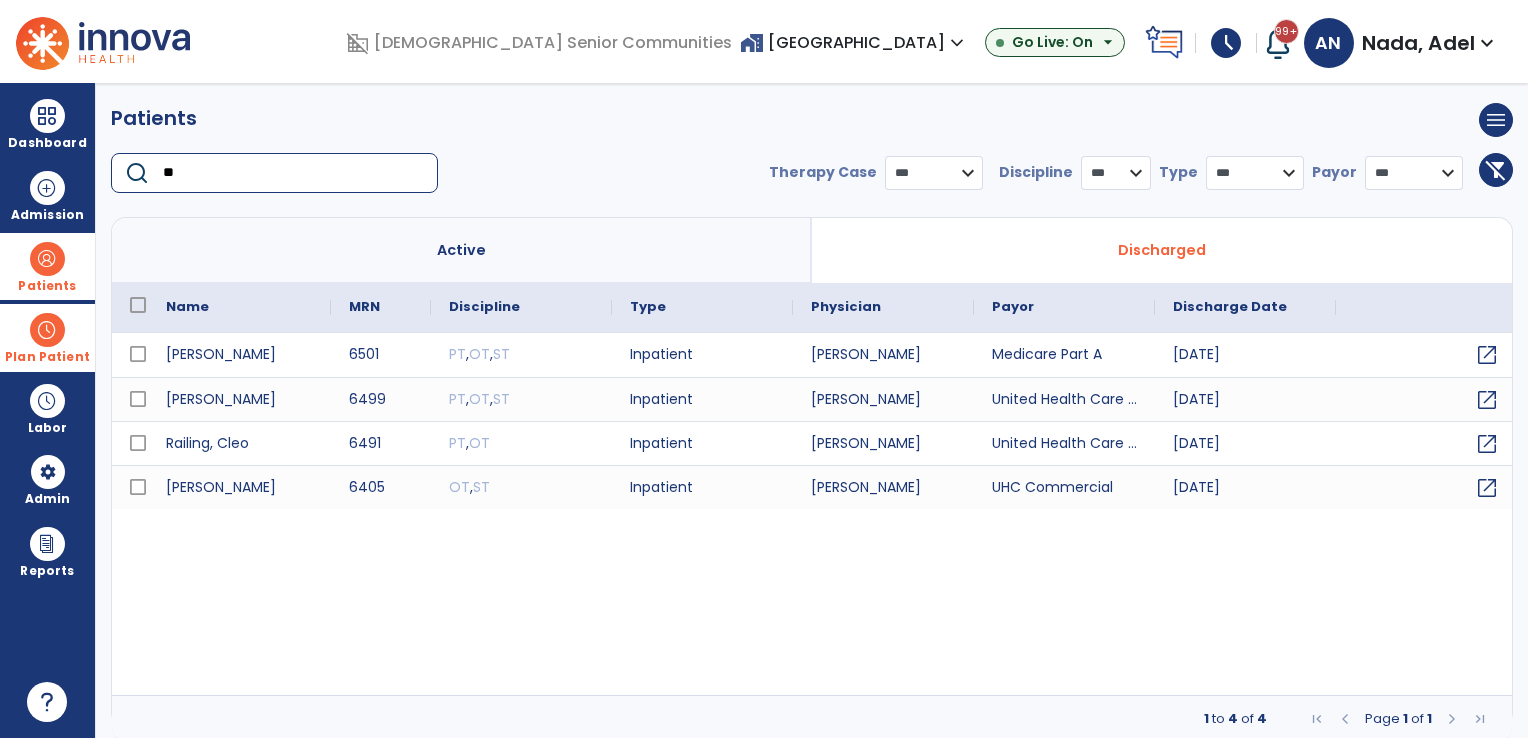 type on "**" 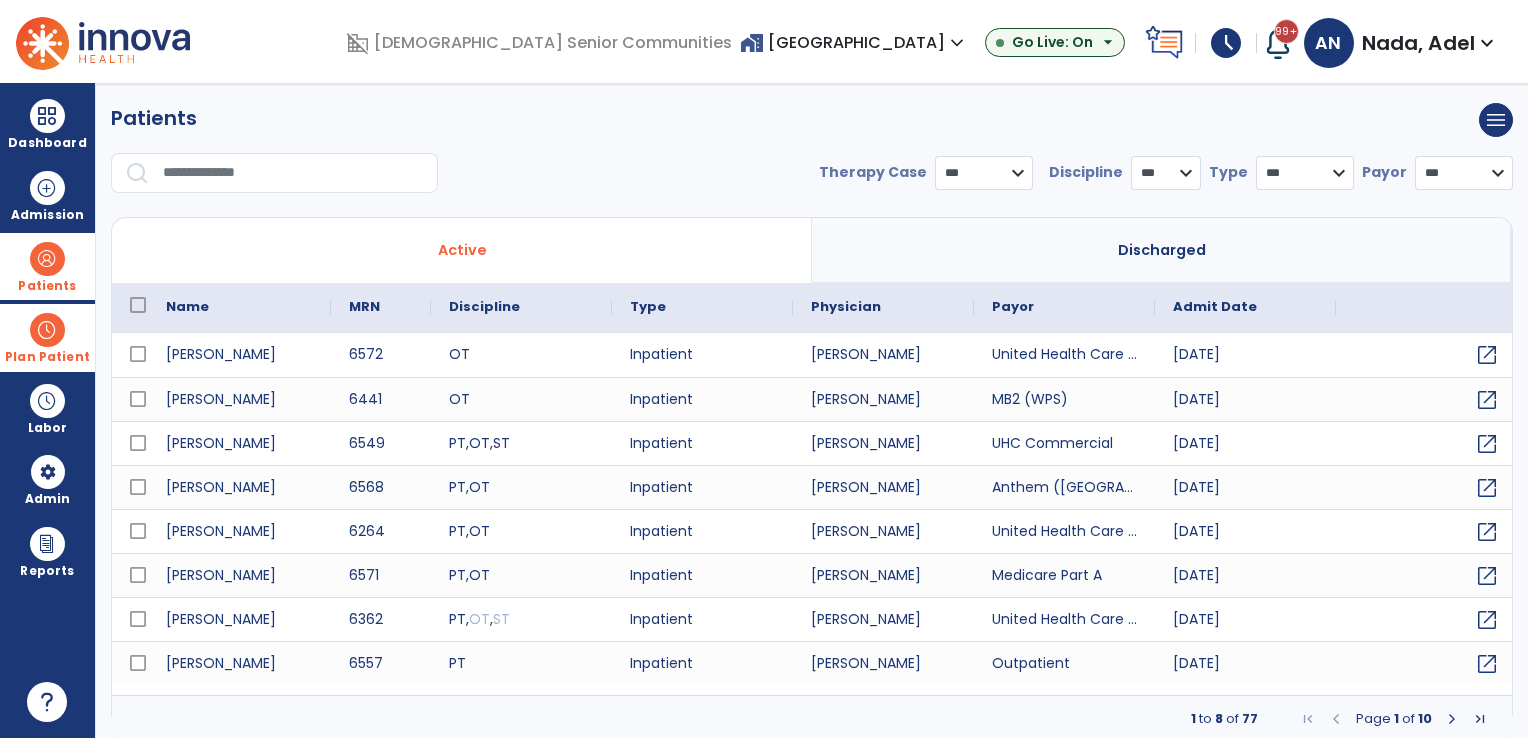 click at bounding box center (293, 173) 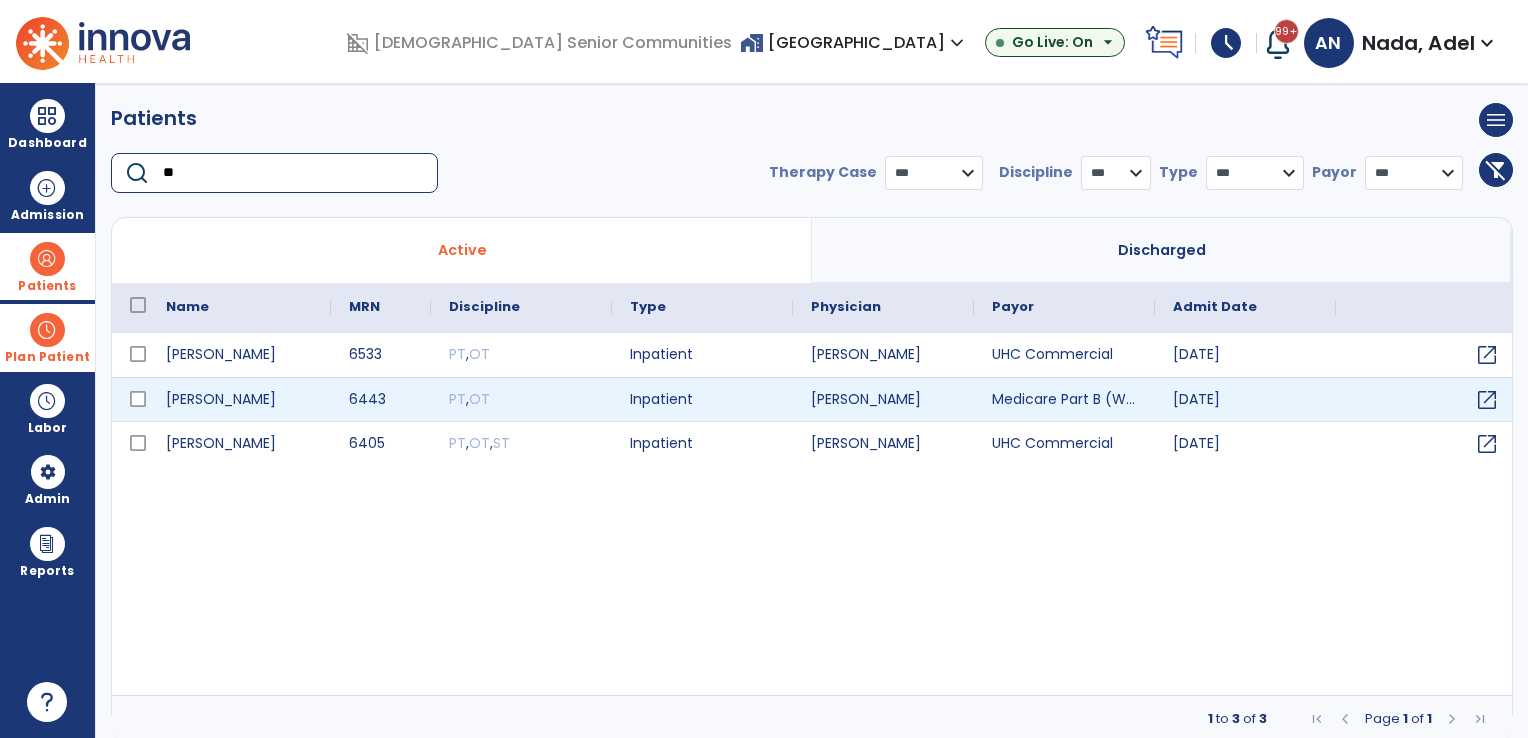 type on "**" 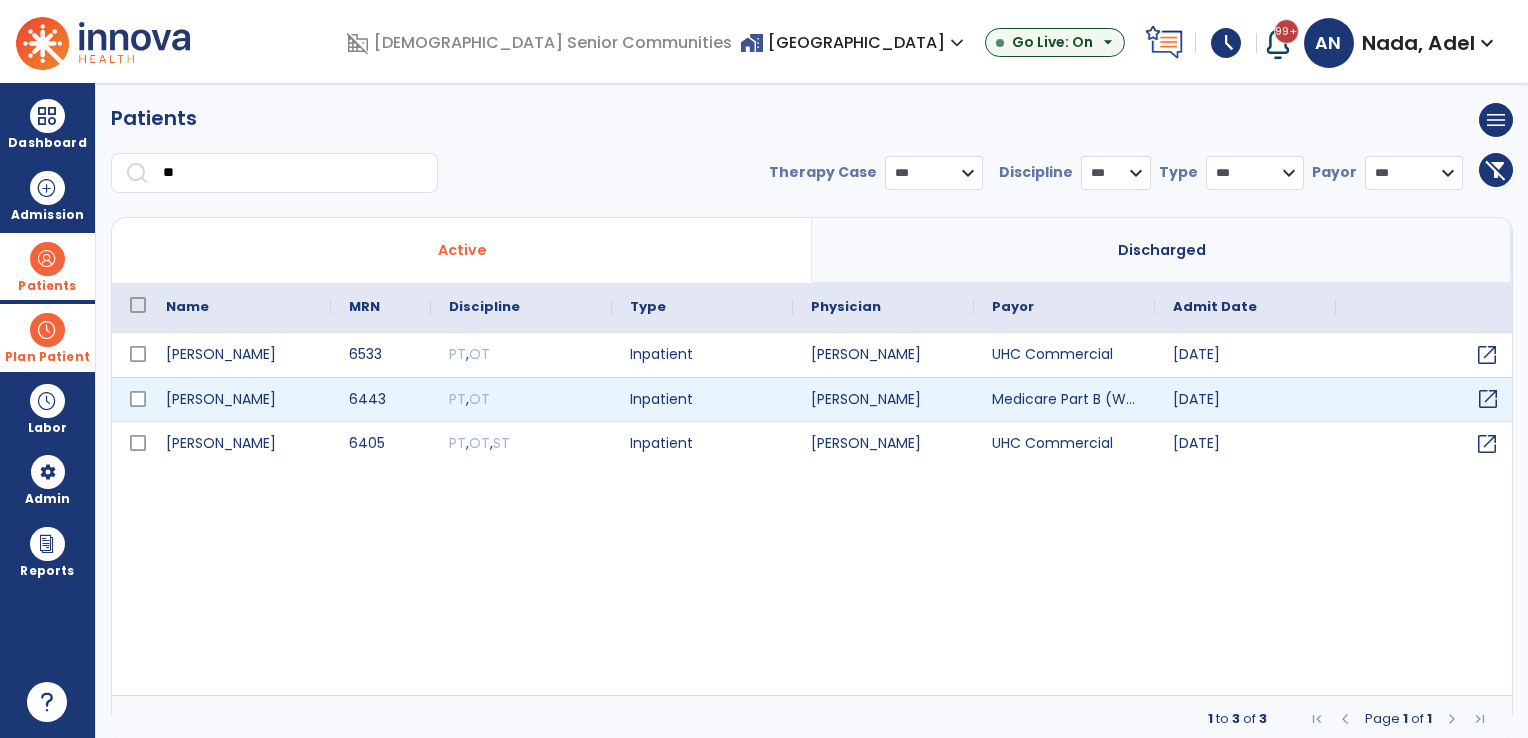 click on "open_in_new" at bounding box center (1488, 399) 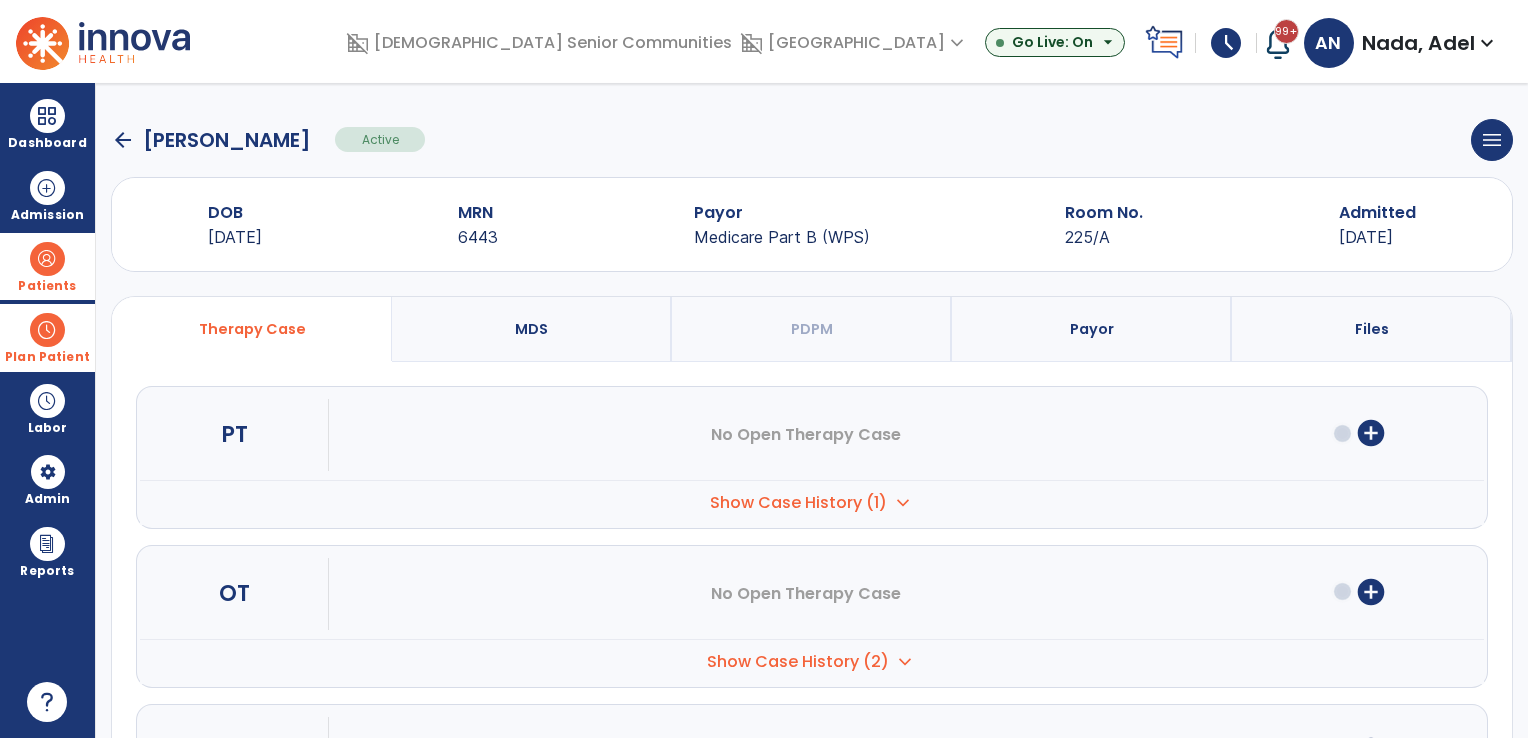 click on "Payor" at bounding box center (1092, 329) 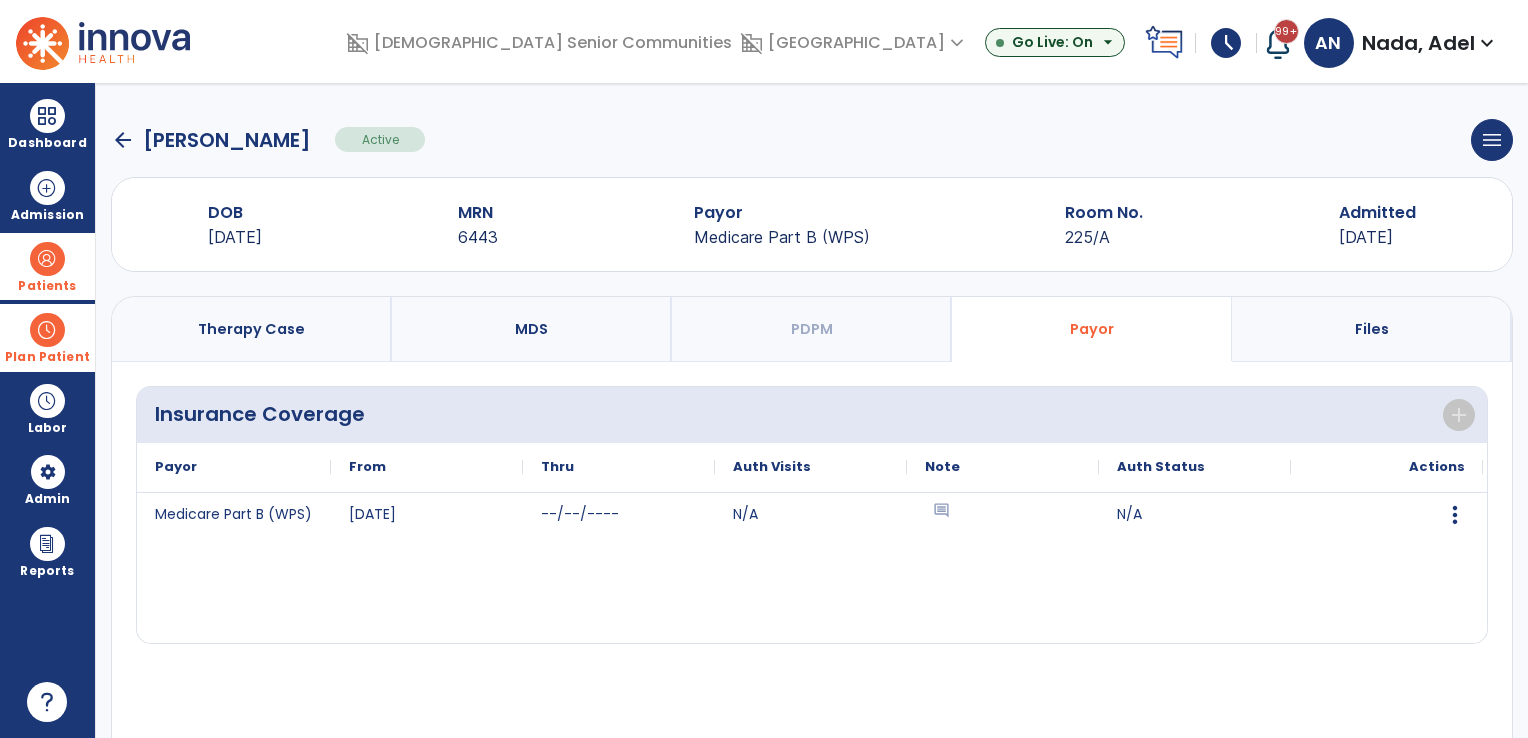 click on "Therapy Case" at bounding box center (252, 329) 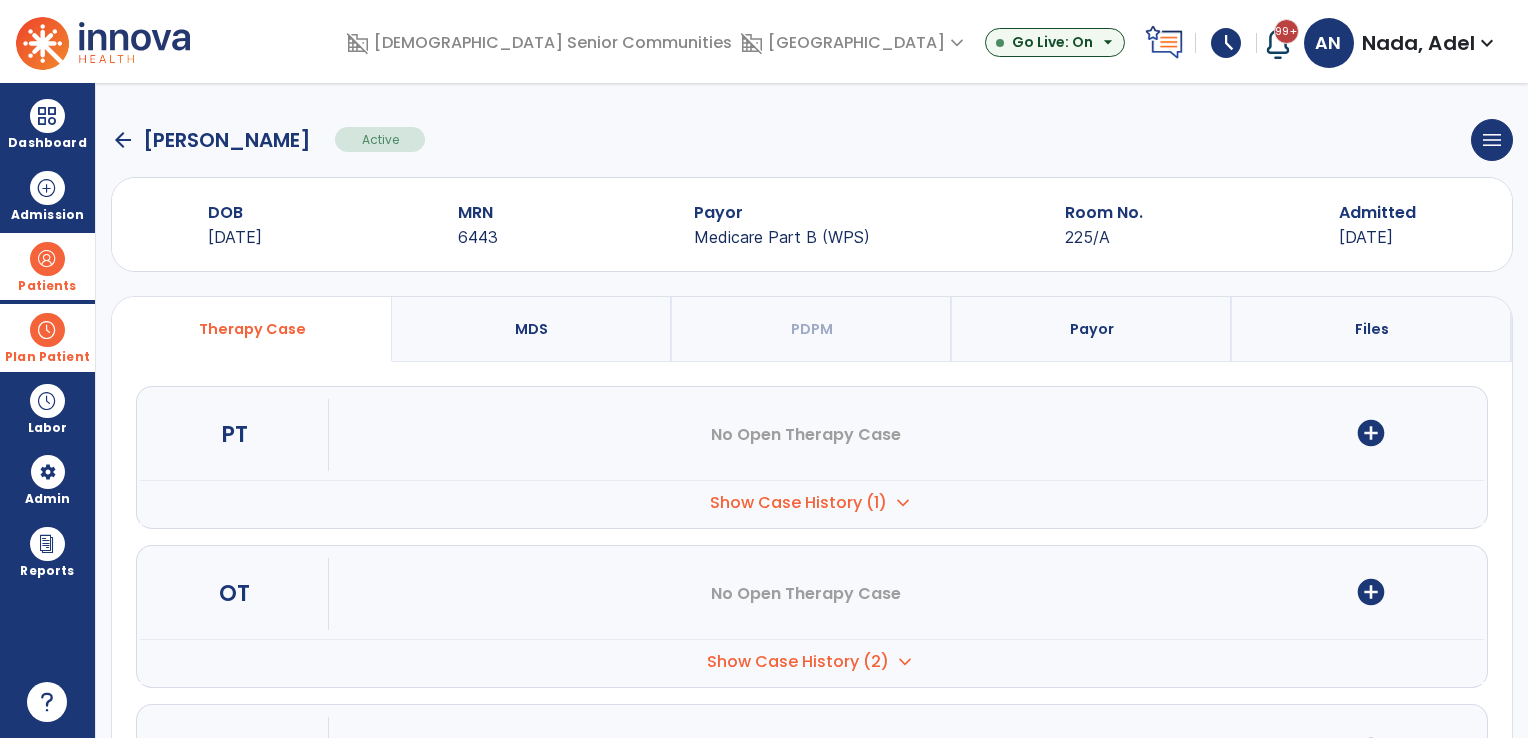 click on "add_circle" at bounding box center (1371, 592) 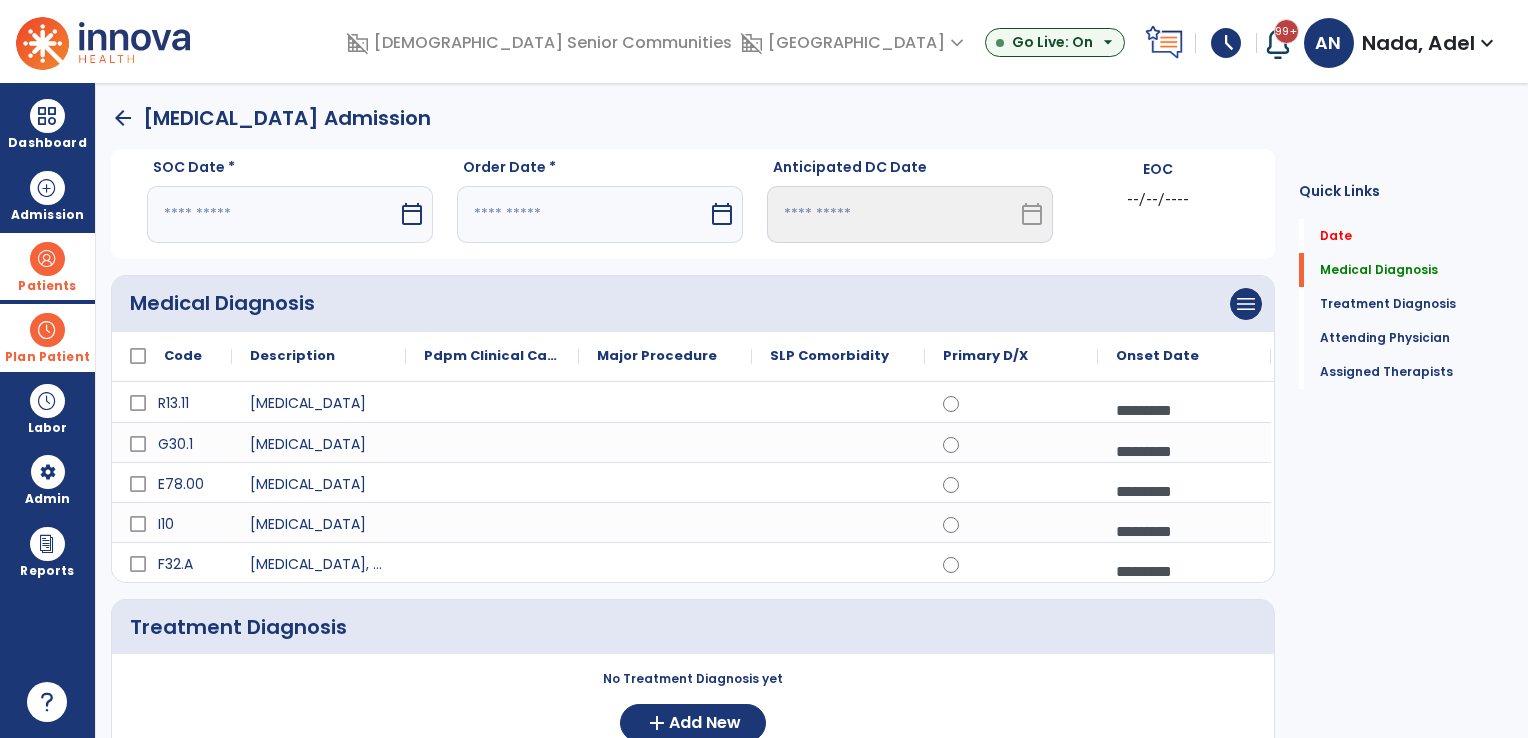 click at bounding box center [272, 214] 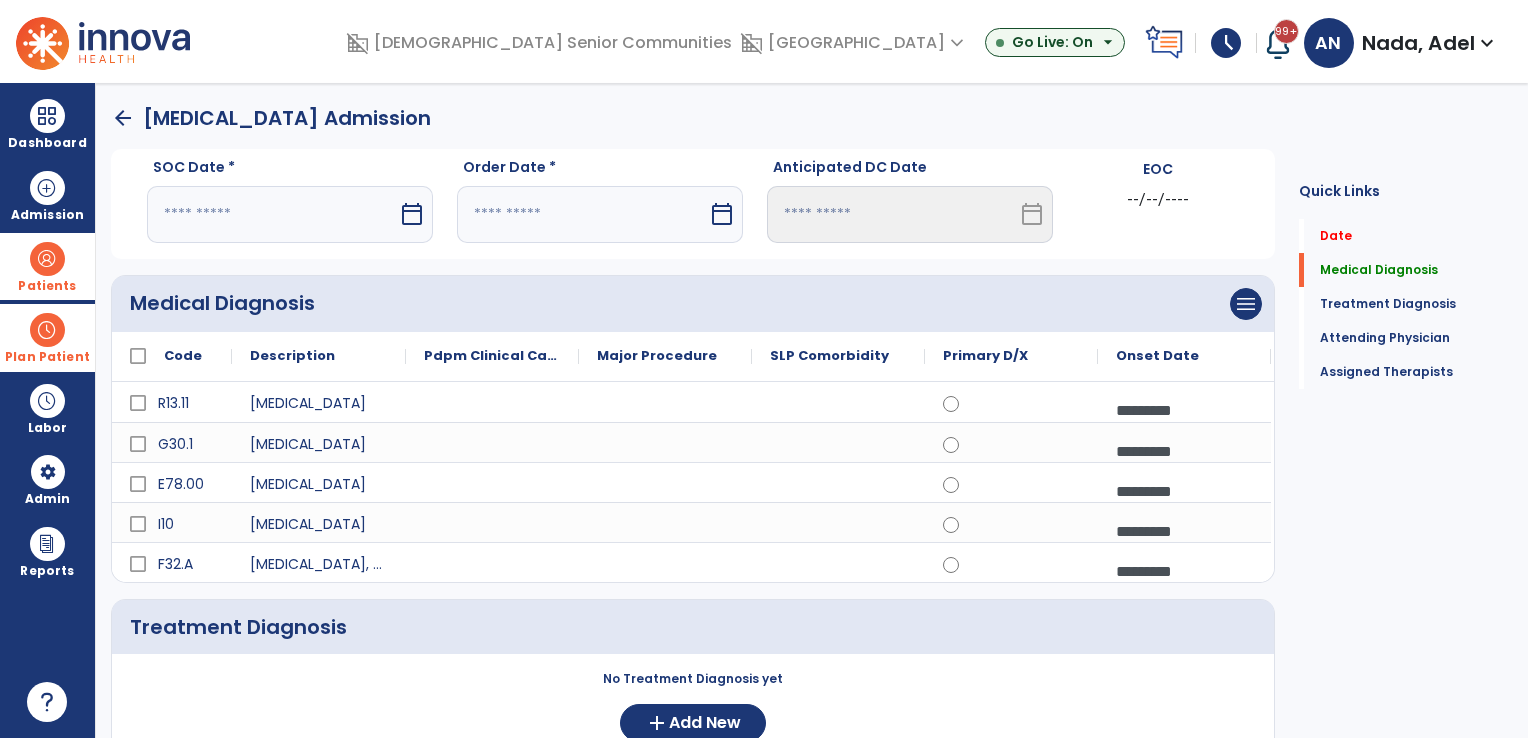 select on "*" 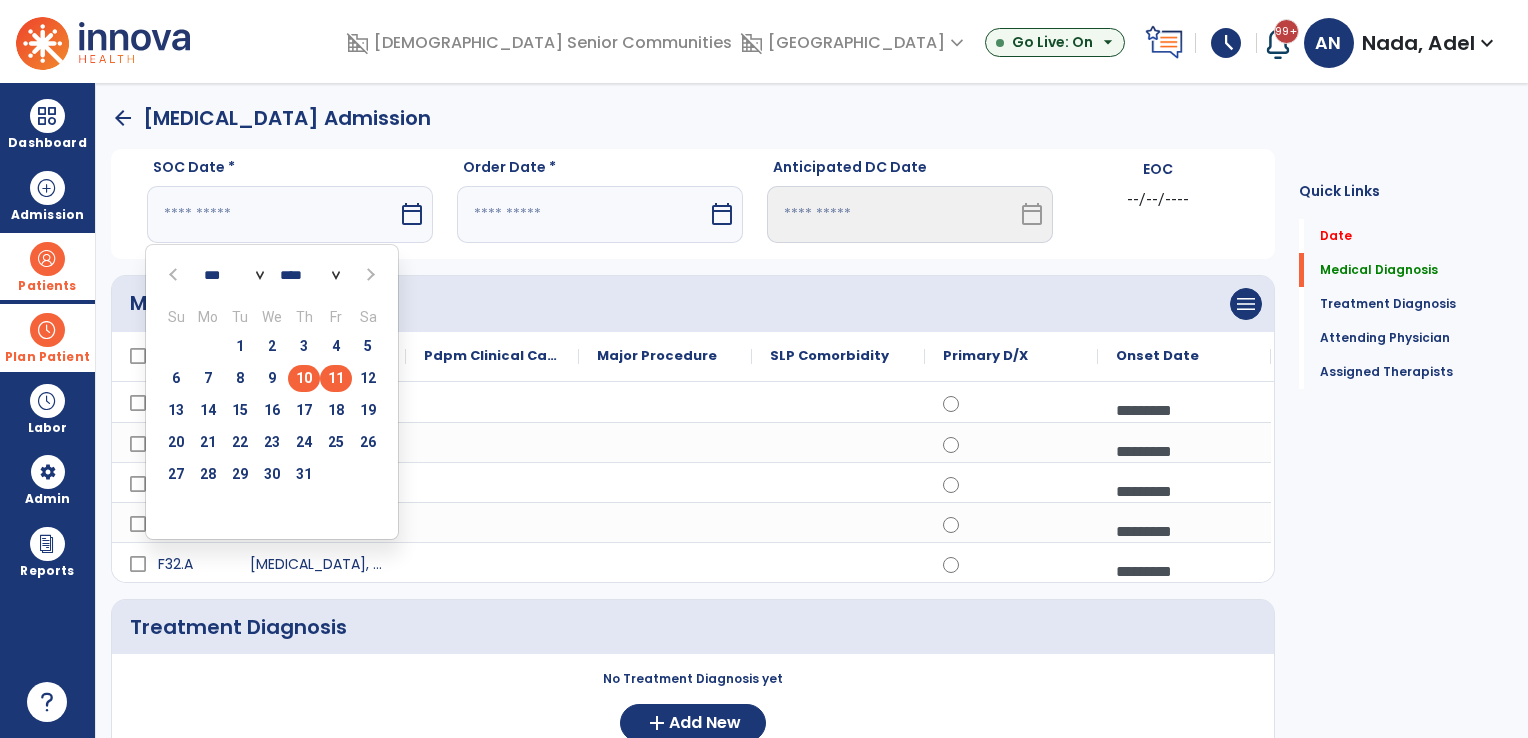 click on "11" at bounding box center (336, 378) 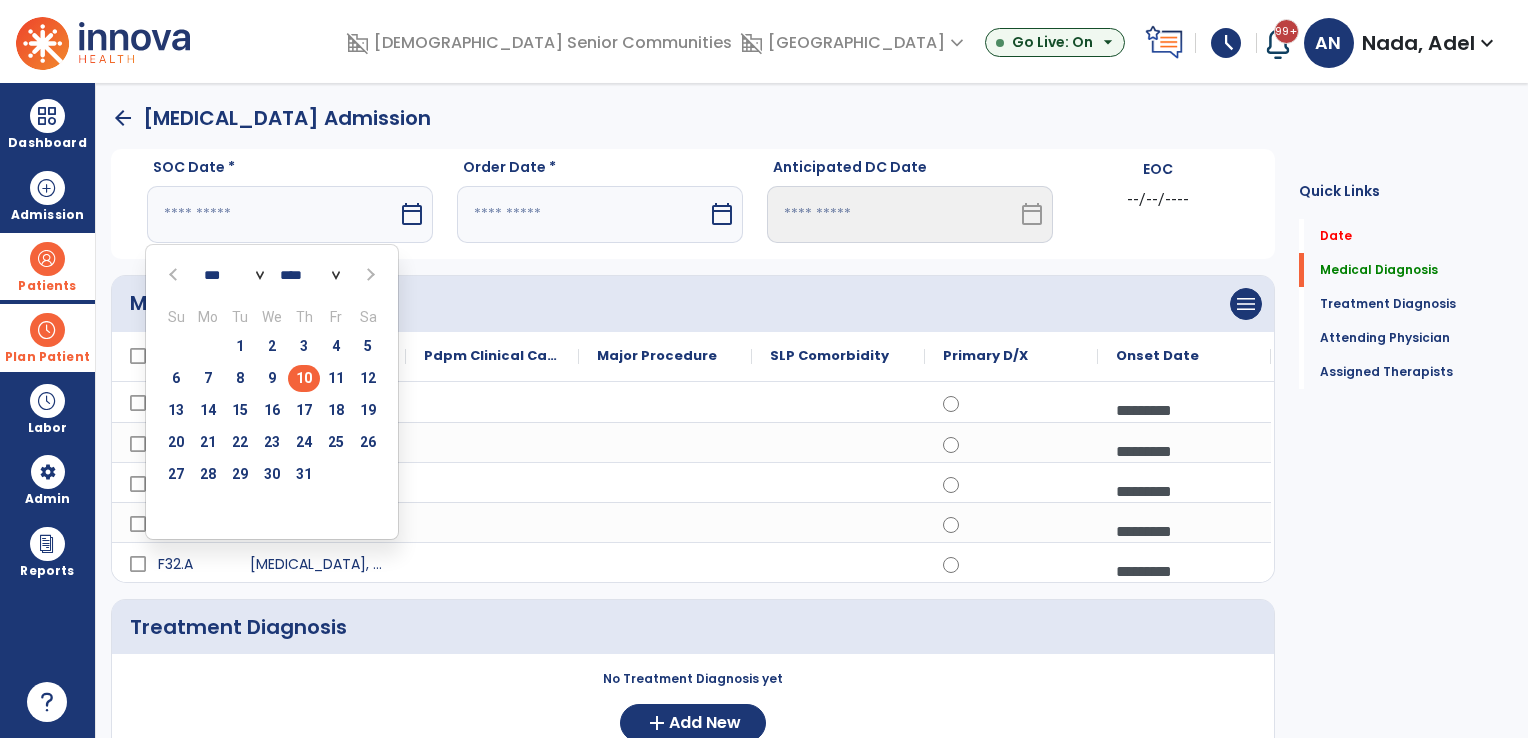 type on "*********" 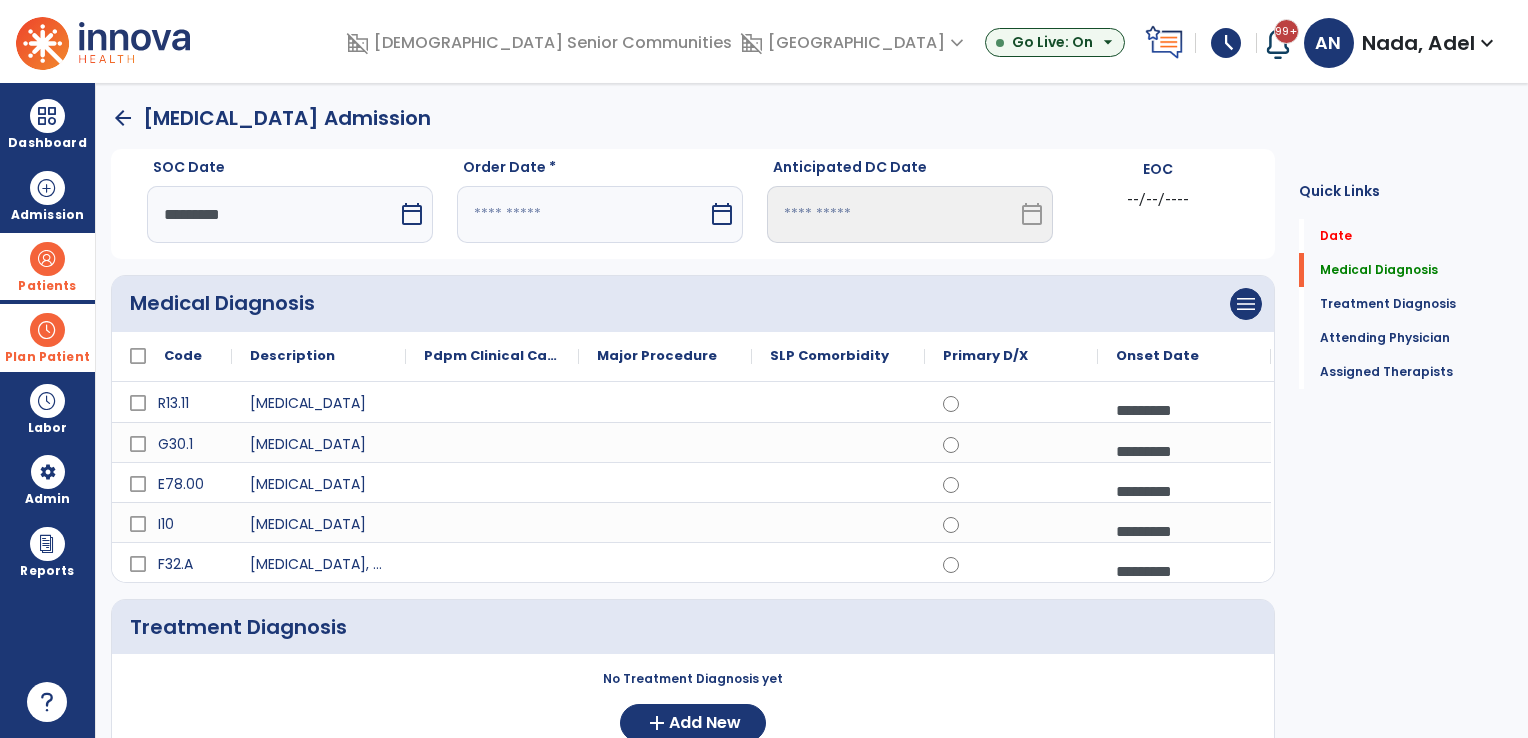 click at bounding box center [582, 214] 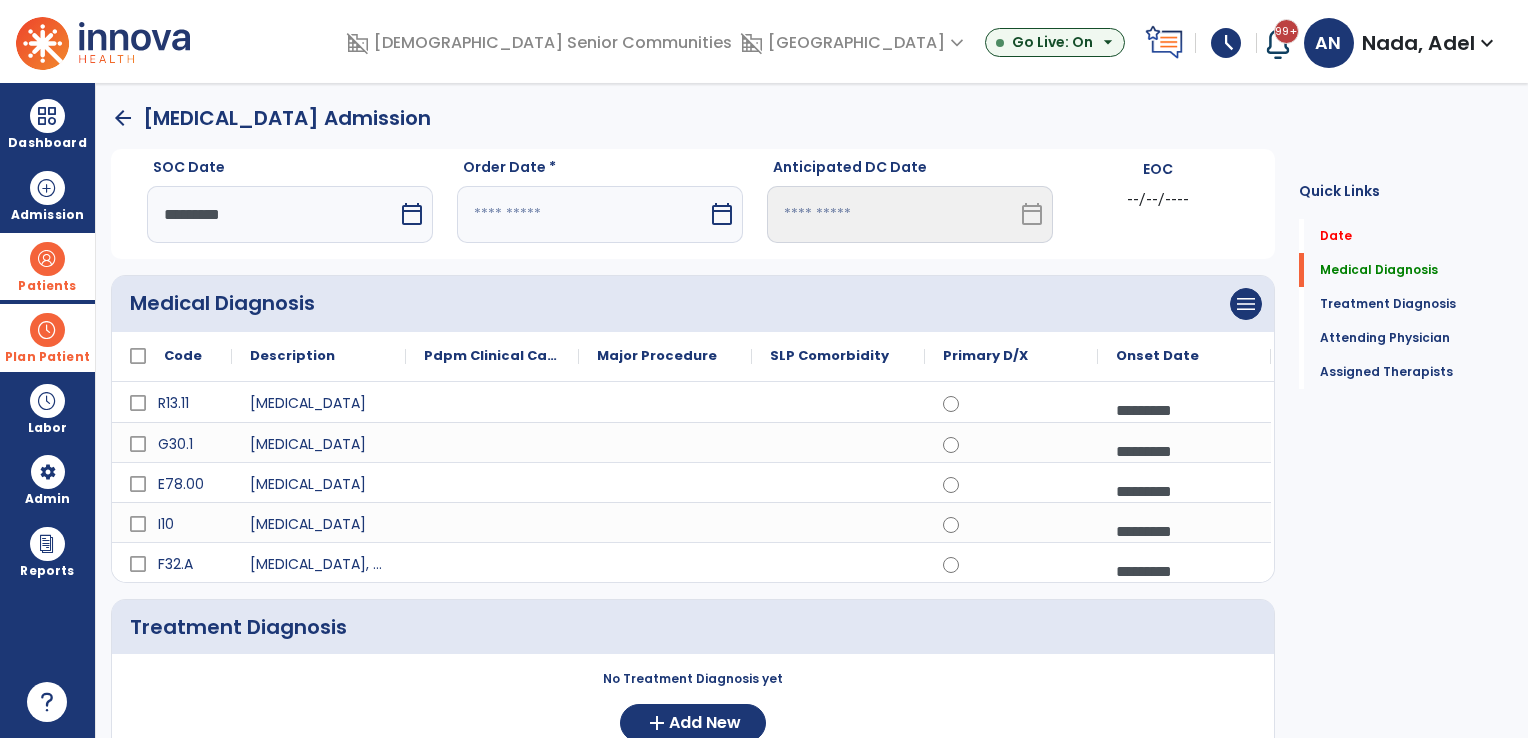 select on "*" 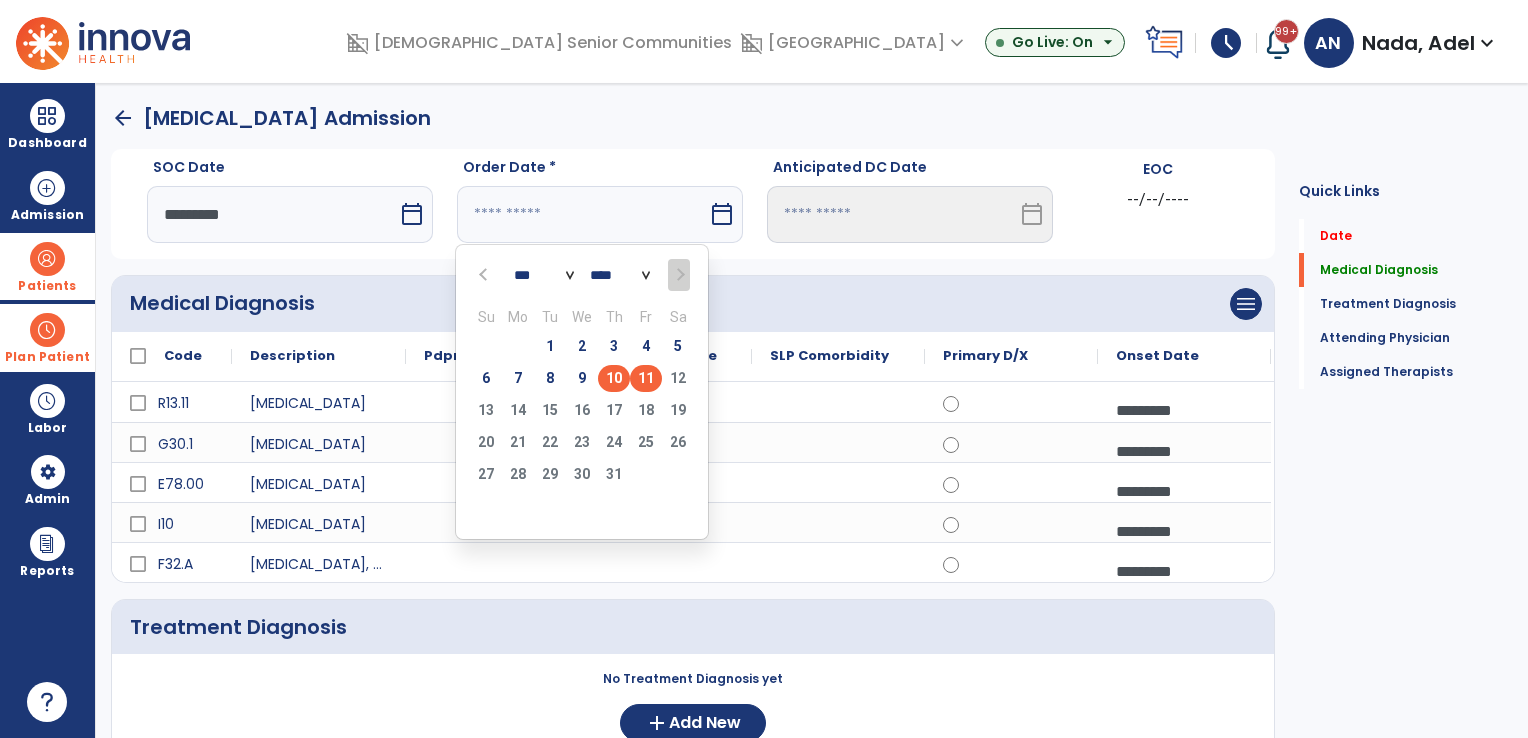 click on "11" at bounding box center (646, 378) 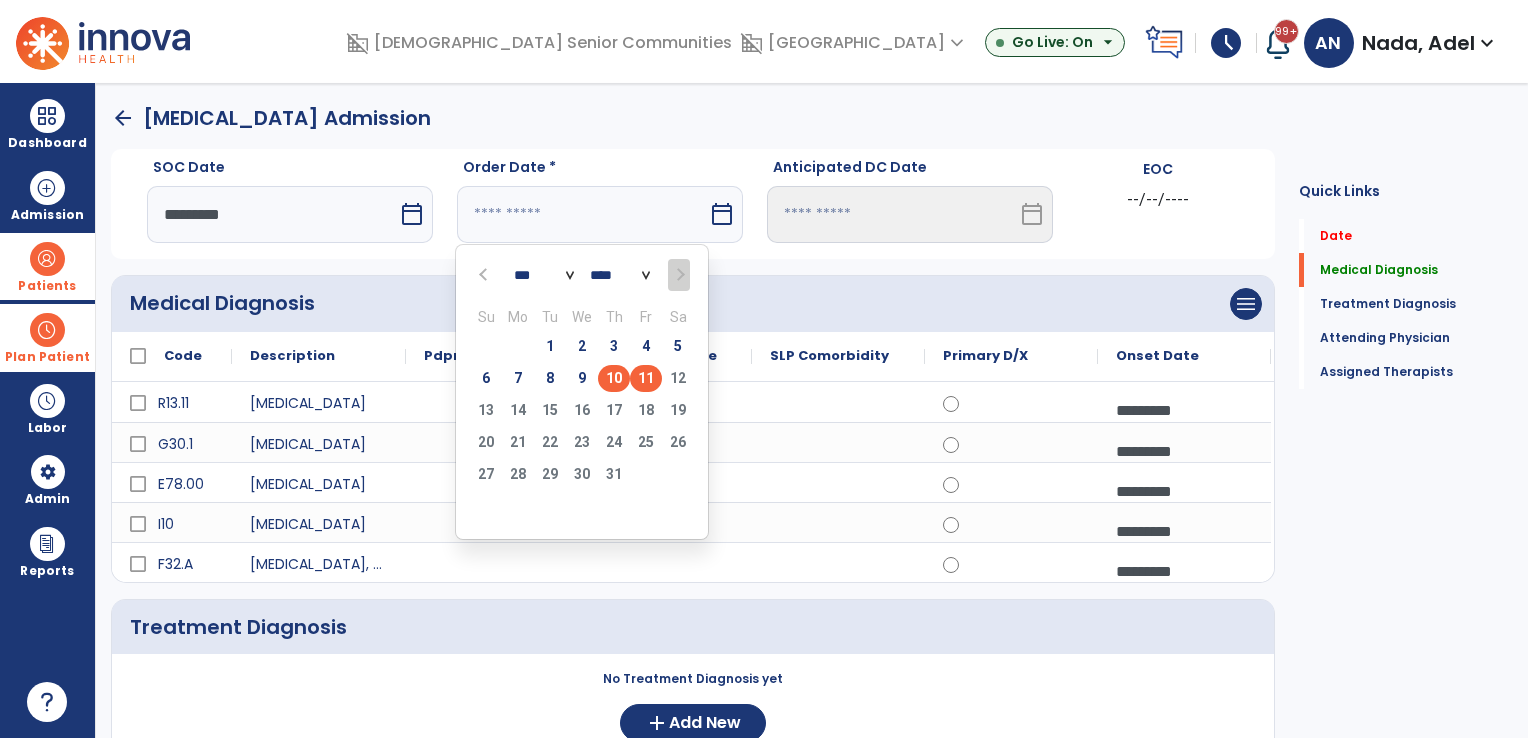 type on "*********" 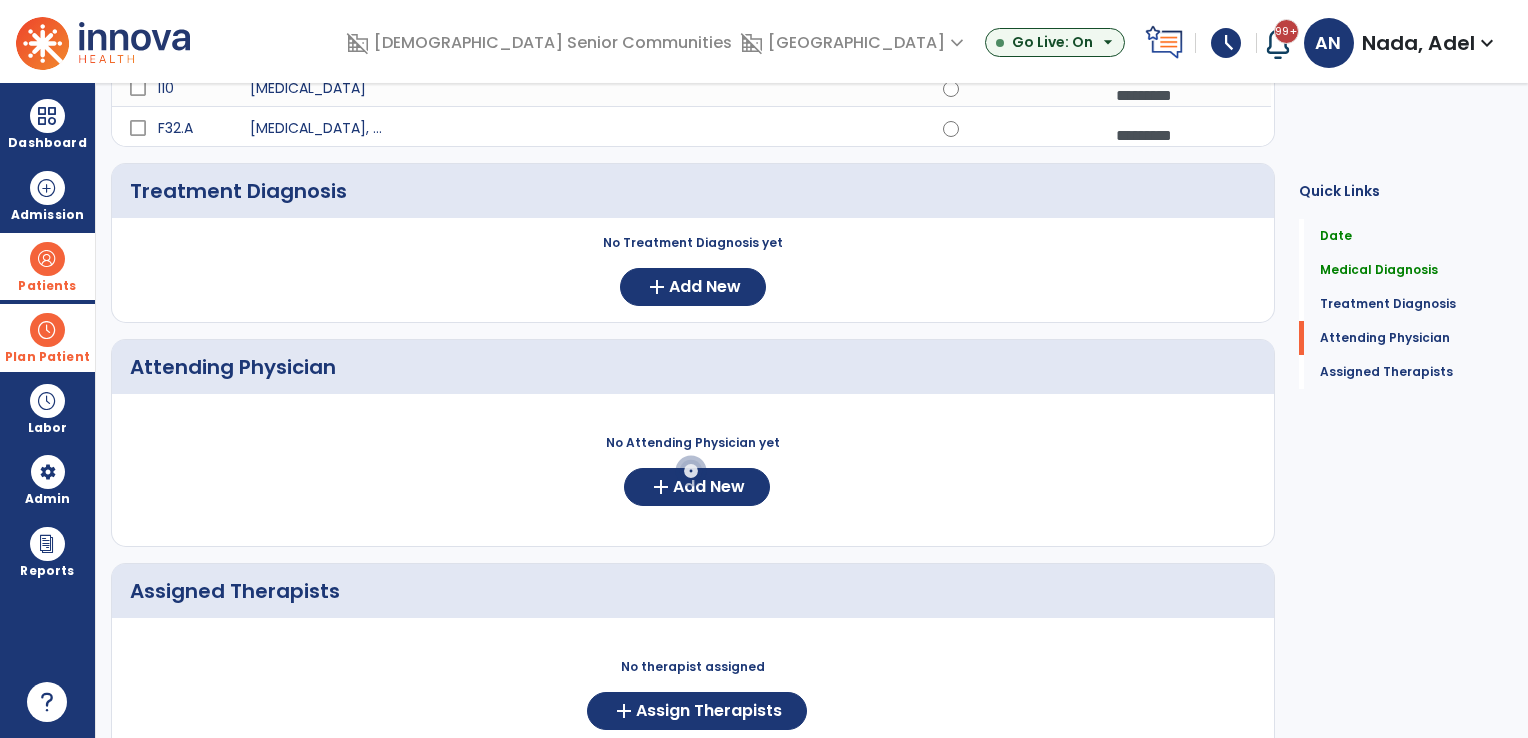 scroll, scrollTop: 500, scrollLeft: 0, axis: vertical 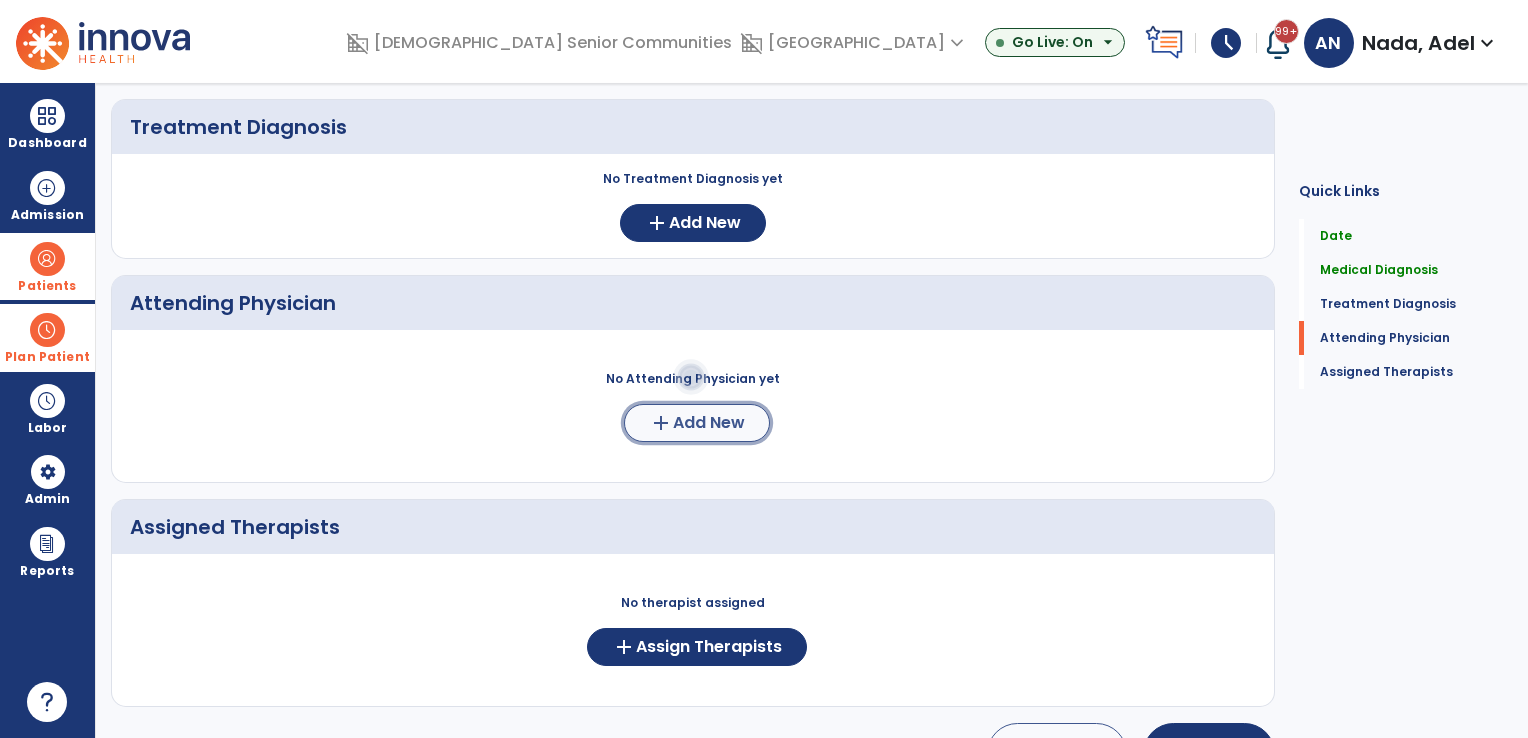 click on "add" 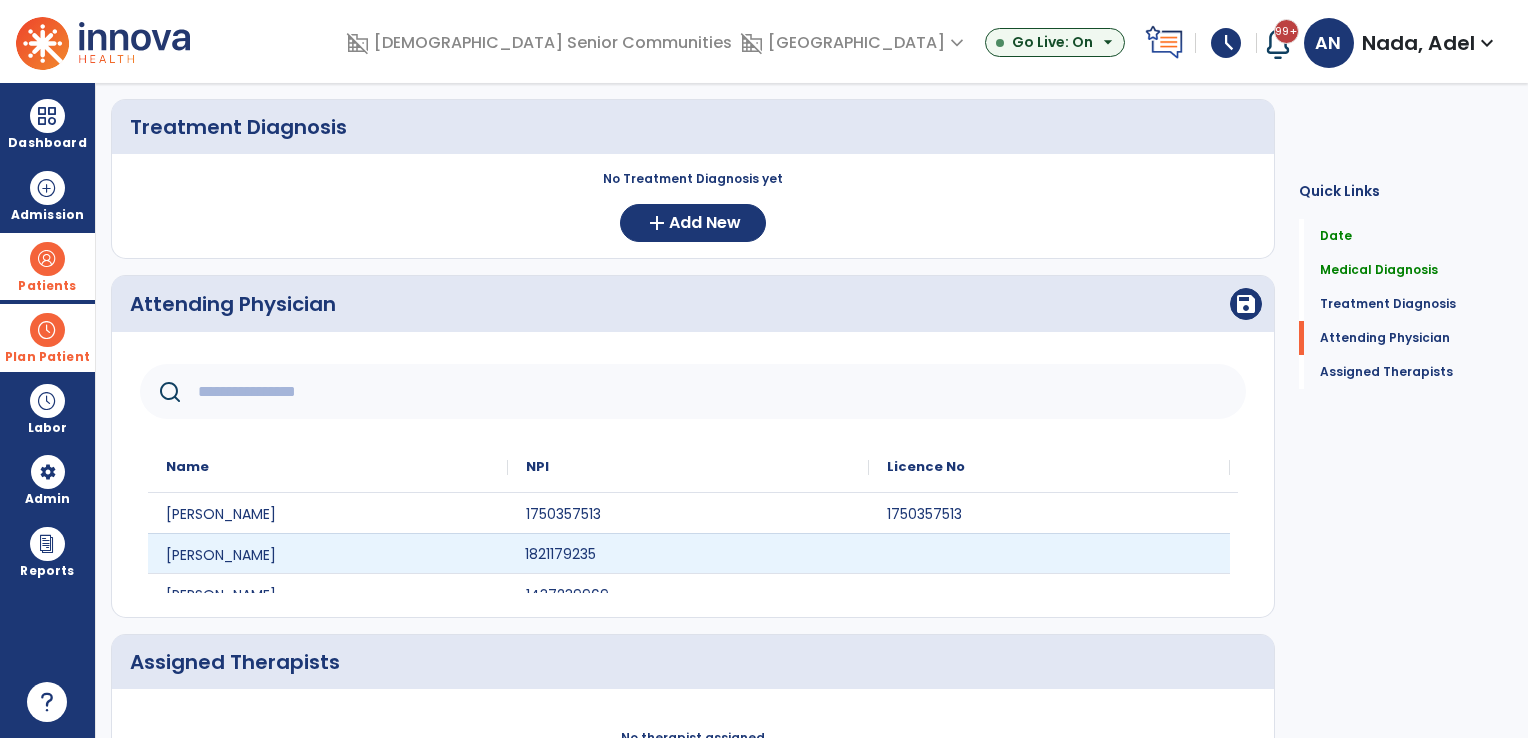 click on "1821179235" 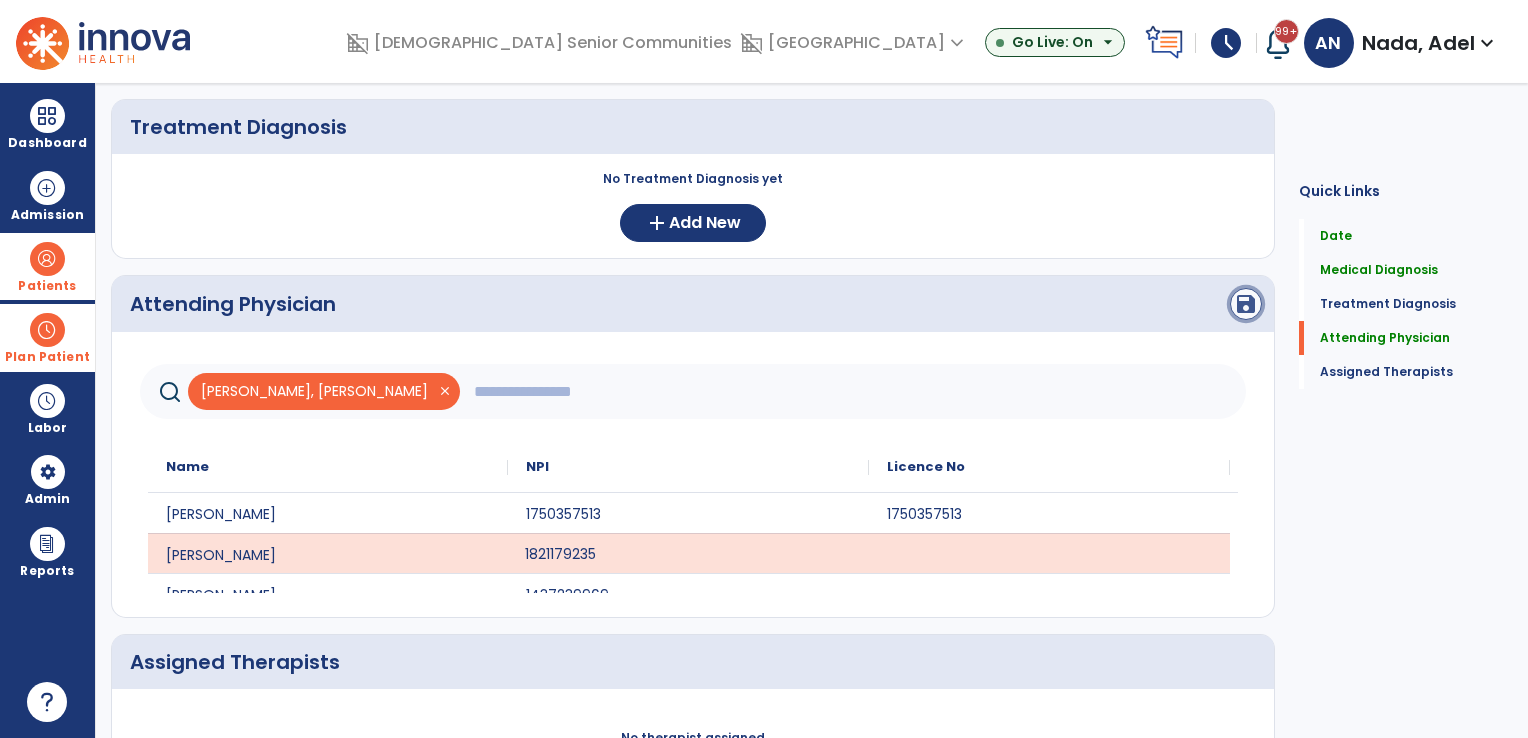 click on "save" 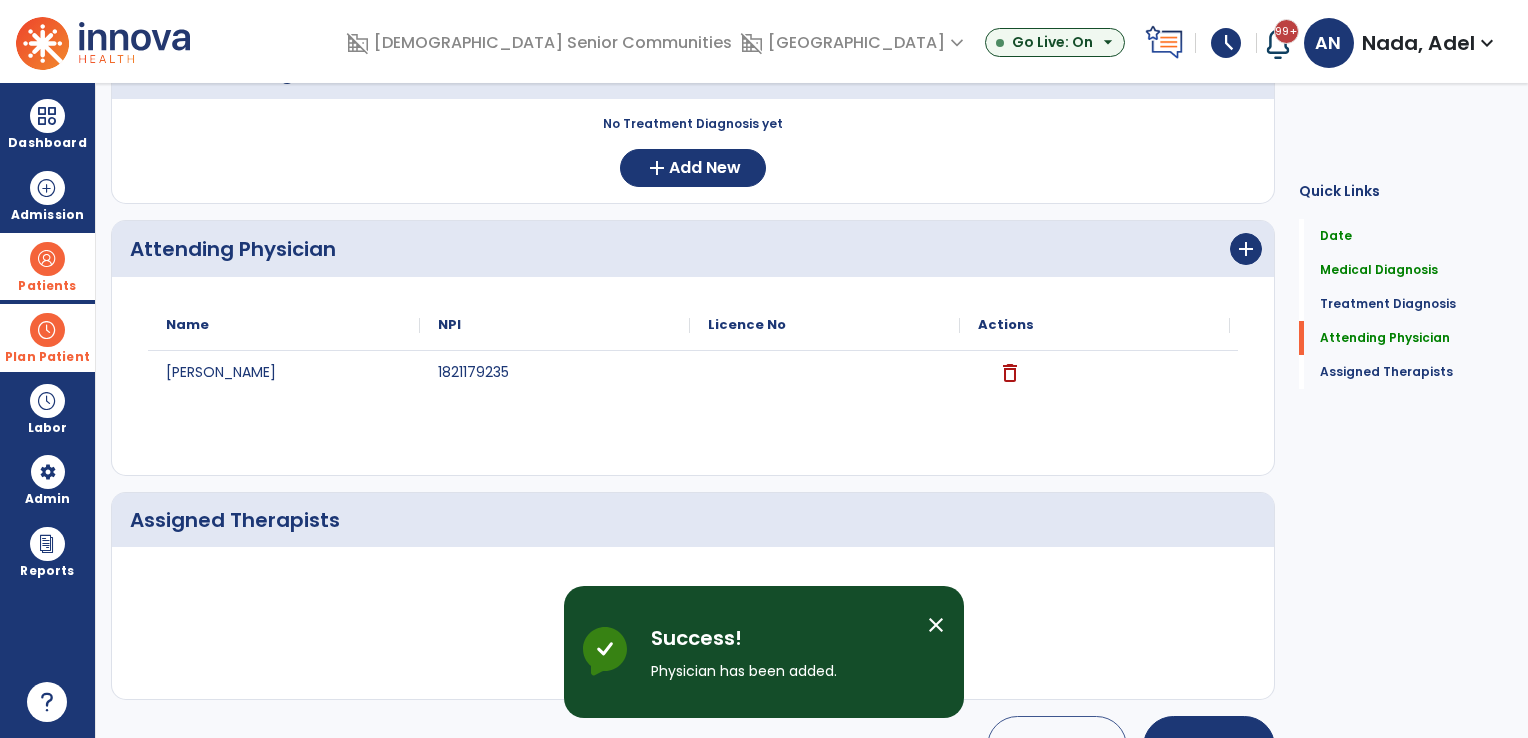 scroll, scrollTop: 606, scrollLeft: 0, axis: vertical 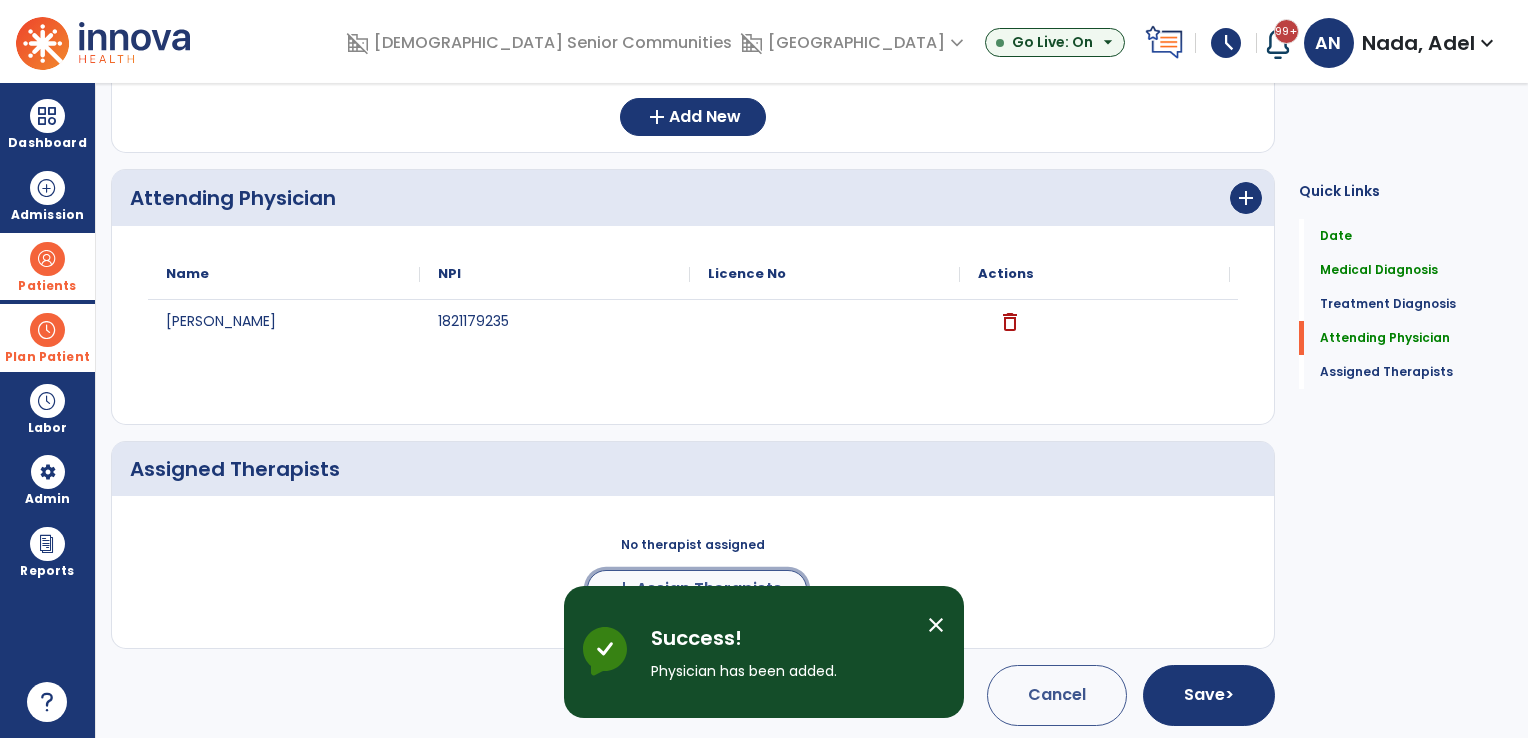 click on "Assign Therapists" 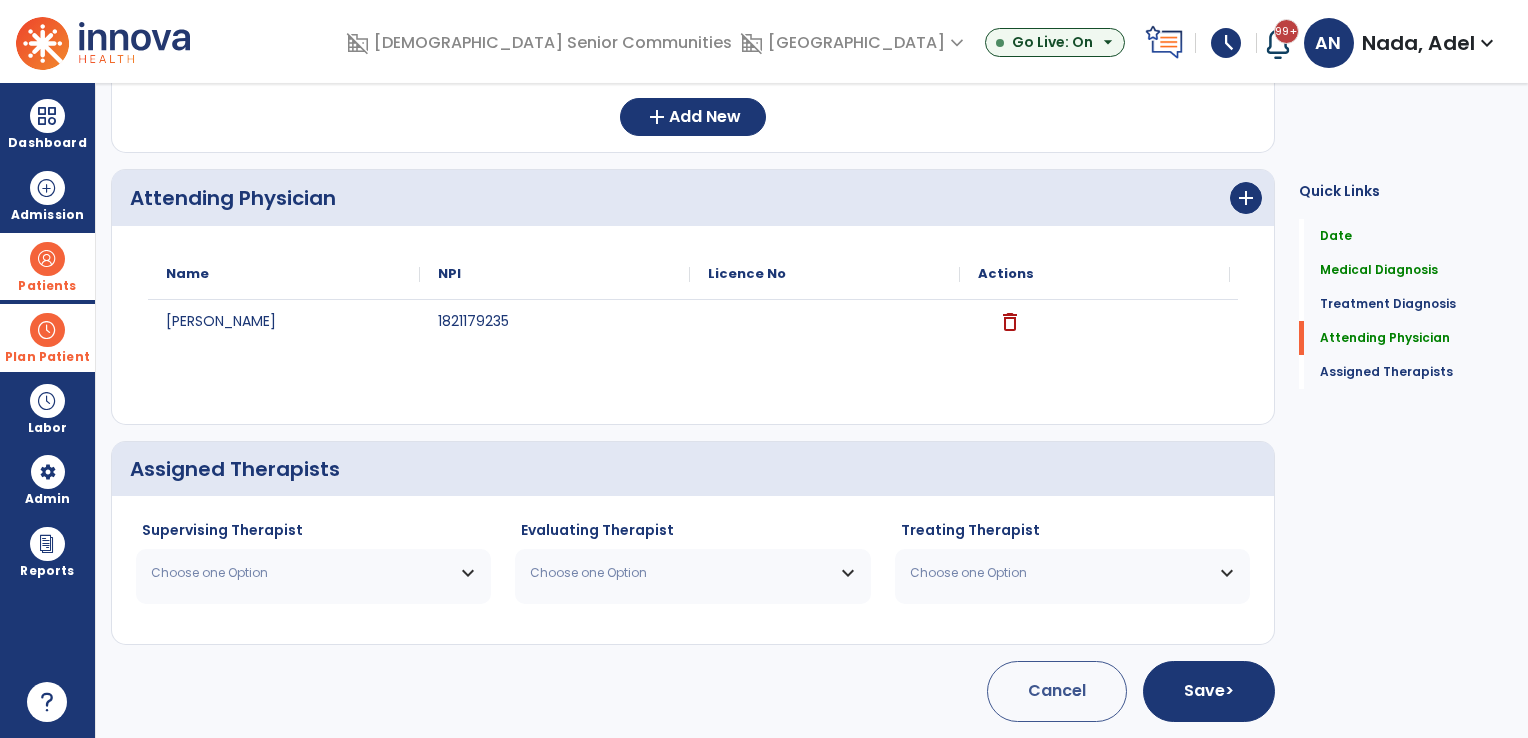 scroll, scrollTop: 602, scrollLeft: 0, axis: vertical 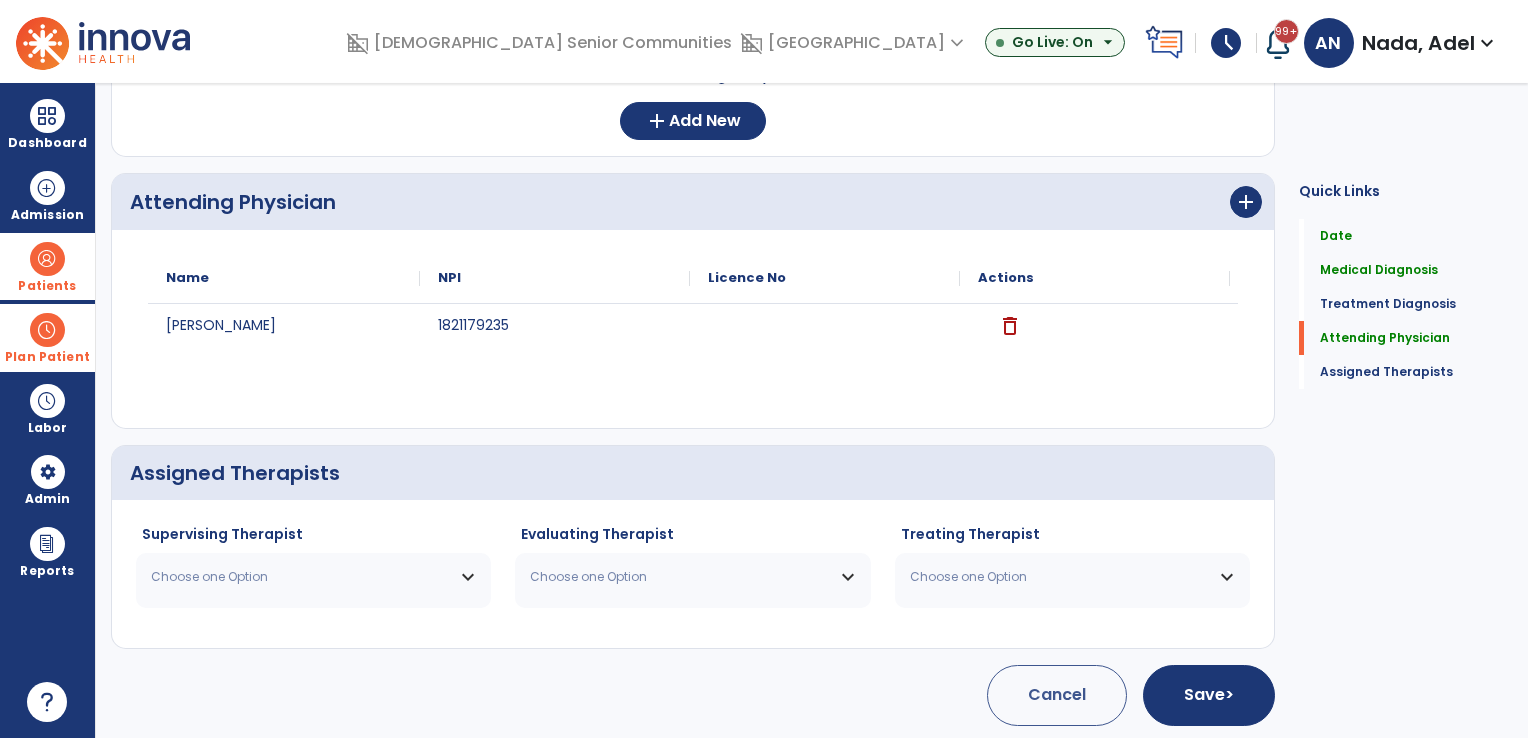 click on "Choose one Option" at bounding box center [313, 577] 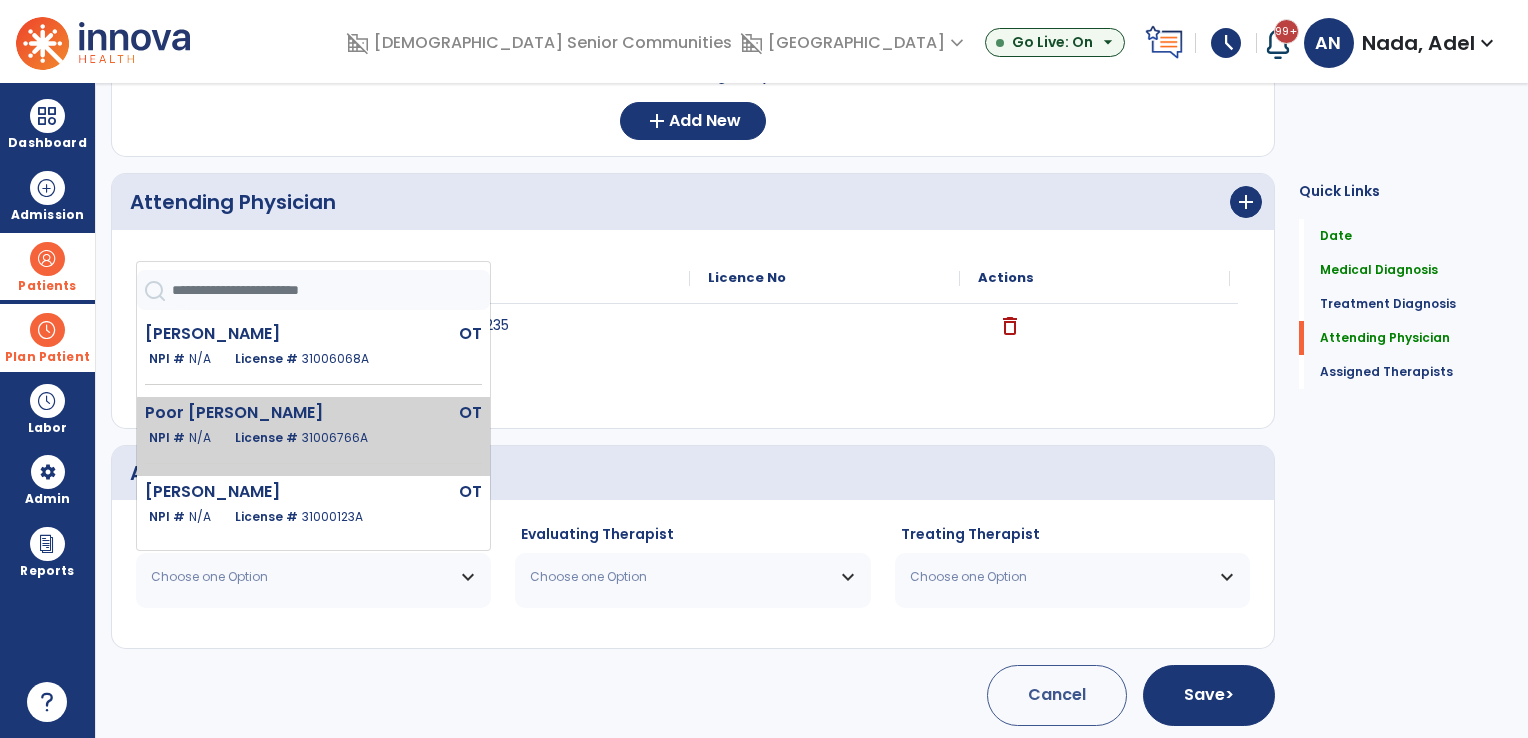 click on "31006766A" 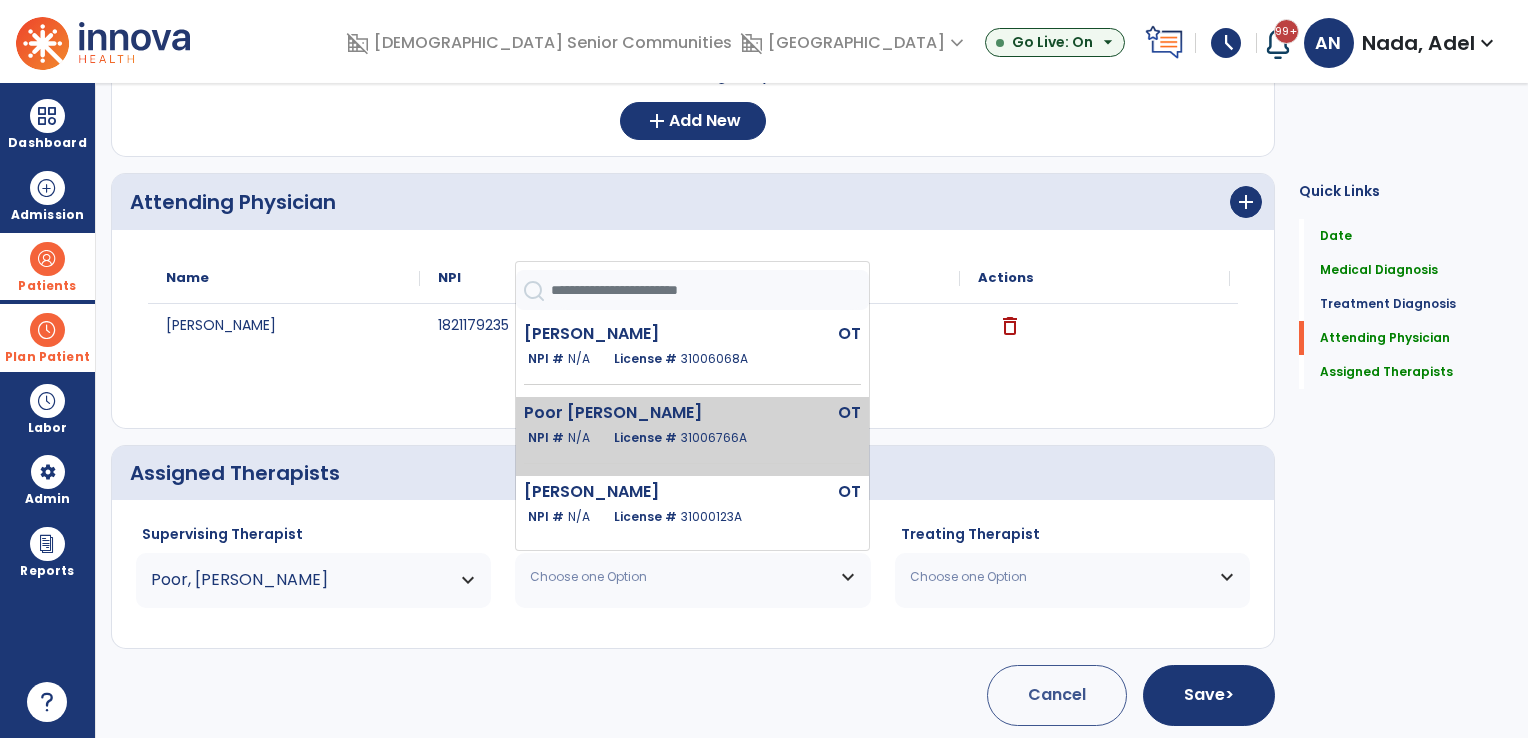 click on "Poor Elyse" 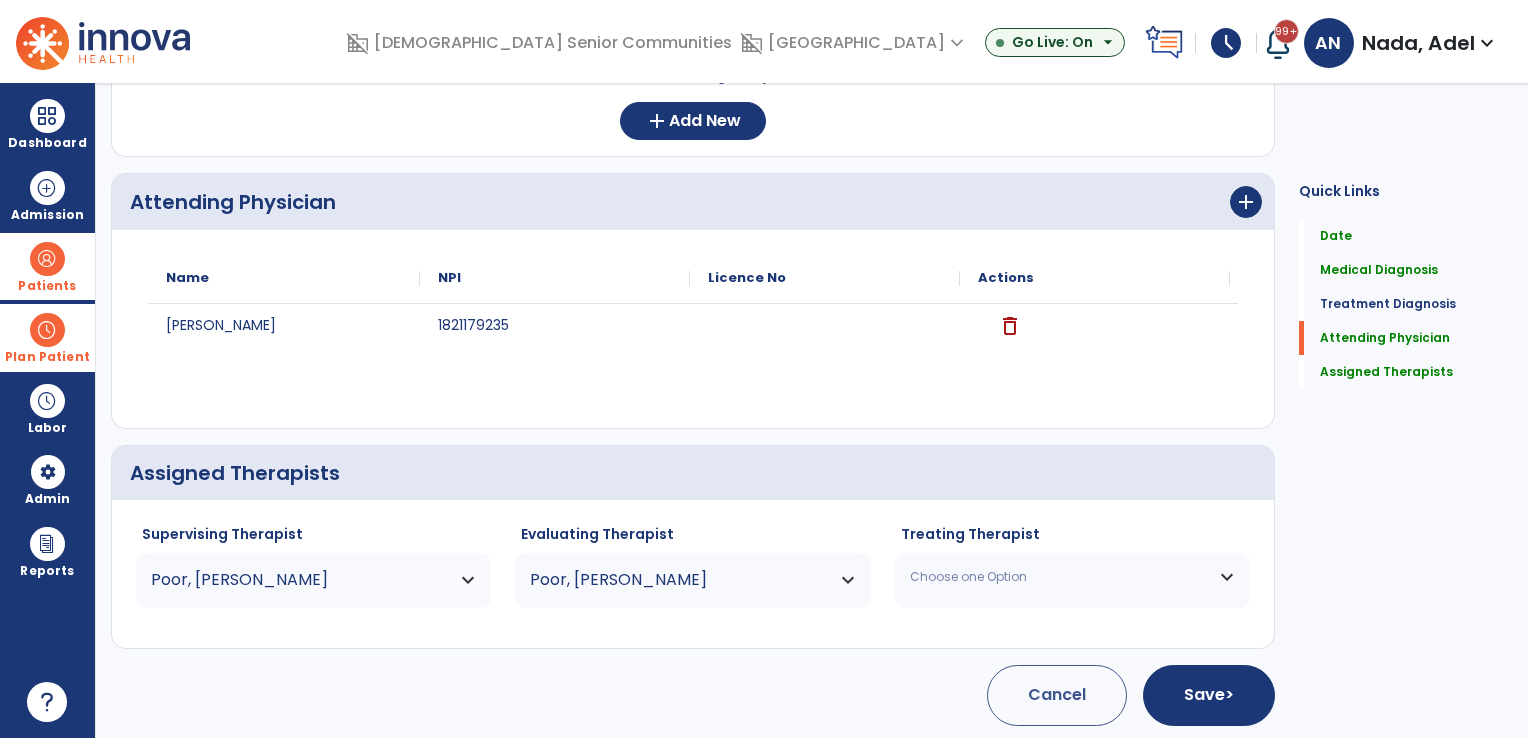 click on "Choose one Option" at bounding box center [1060, 577] 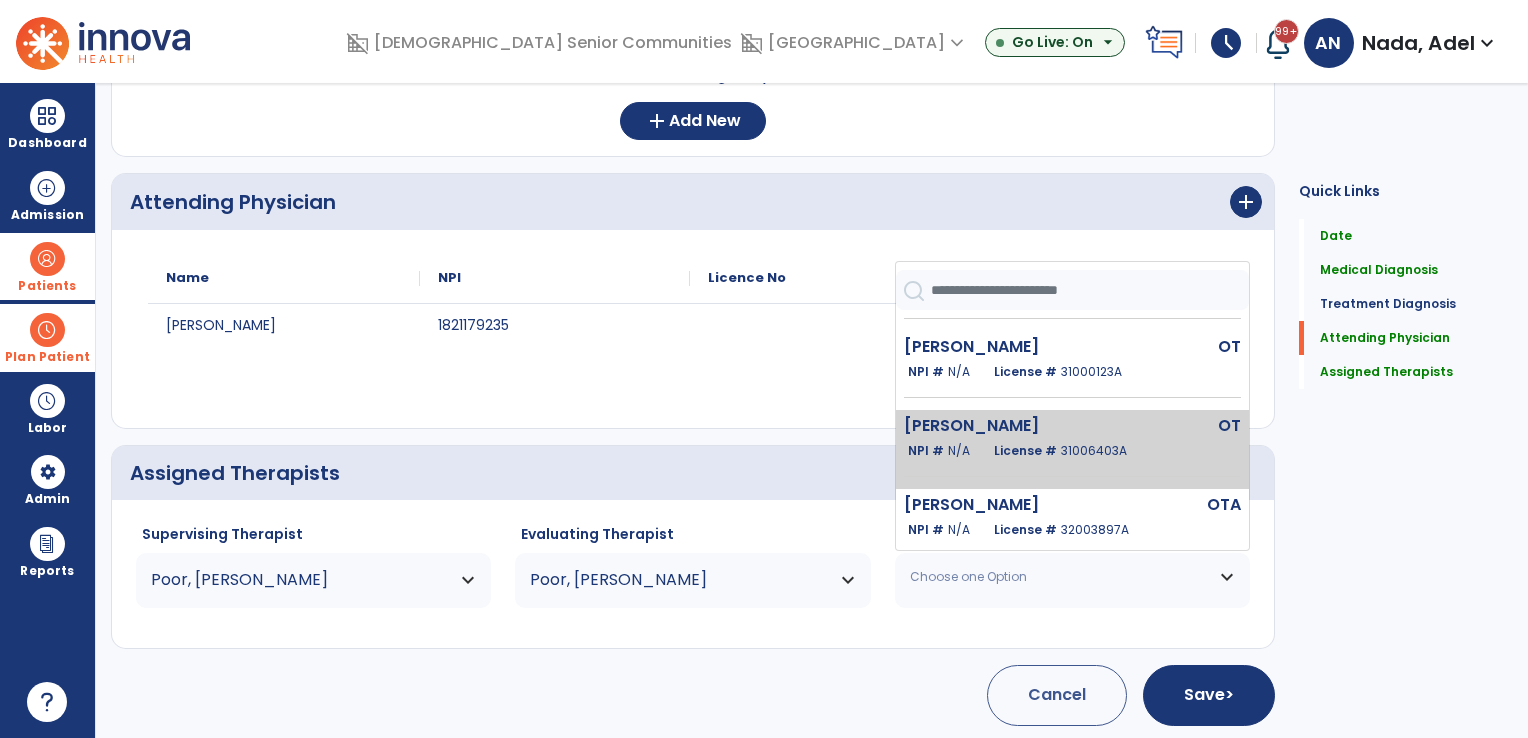 scroll, scrollTop: 170, scrollLeft: 0, axis: vertical 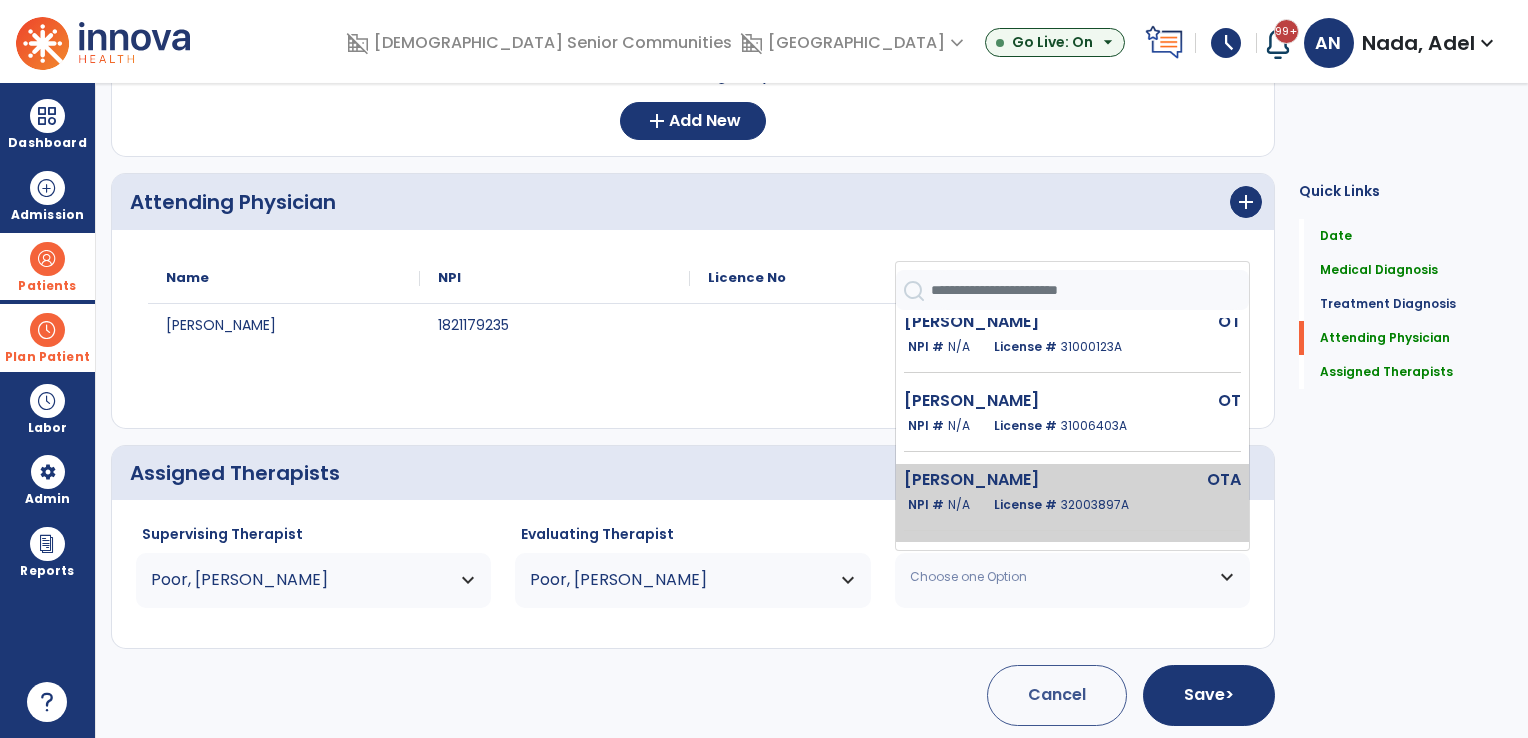 click on "Usko Makenna  OTA   NPI #  N/A   License #  32003897A" 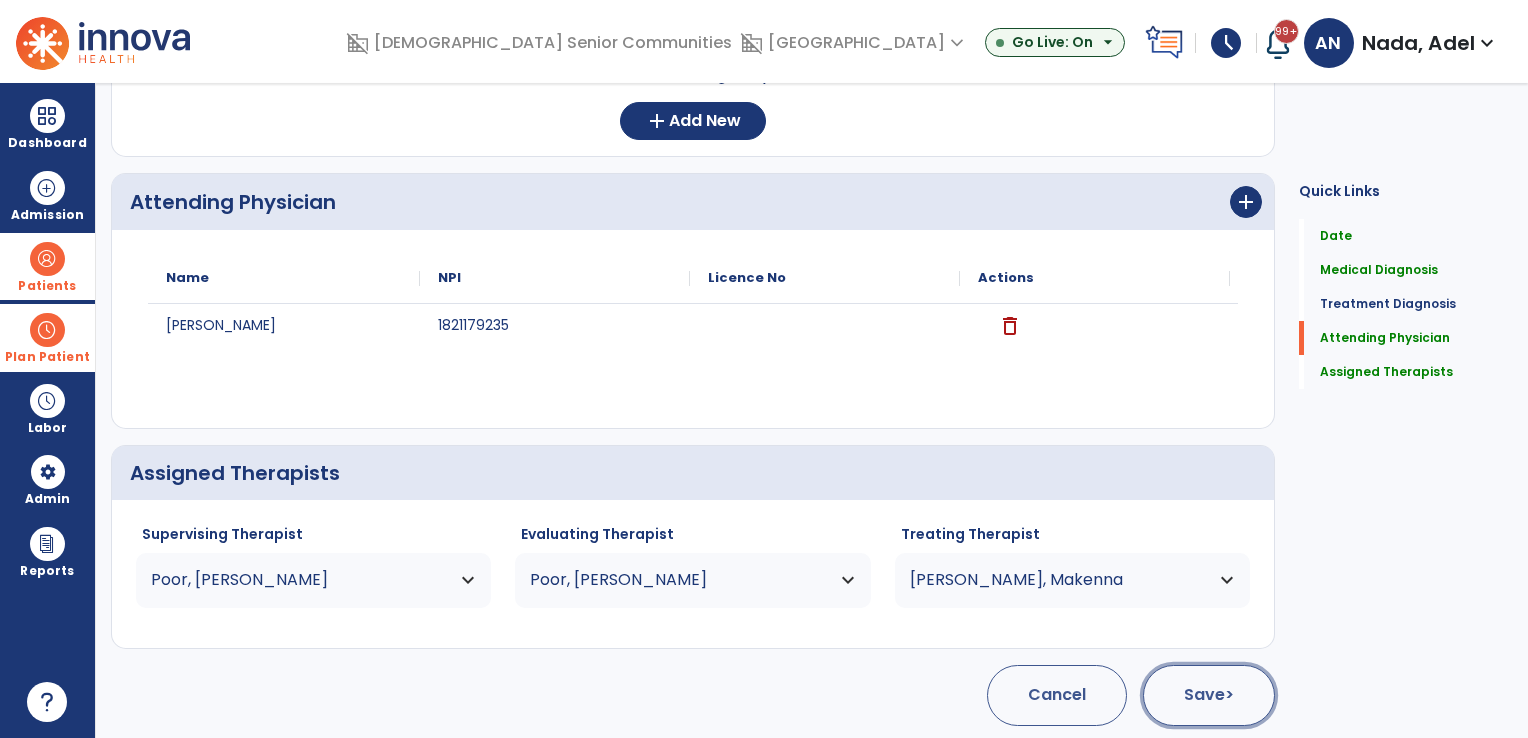click on "Save  >" 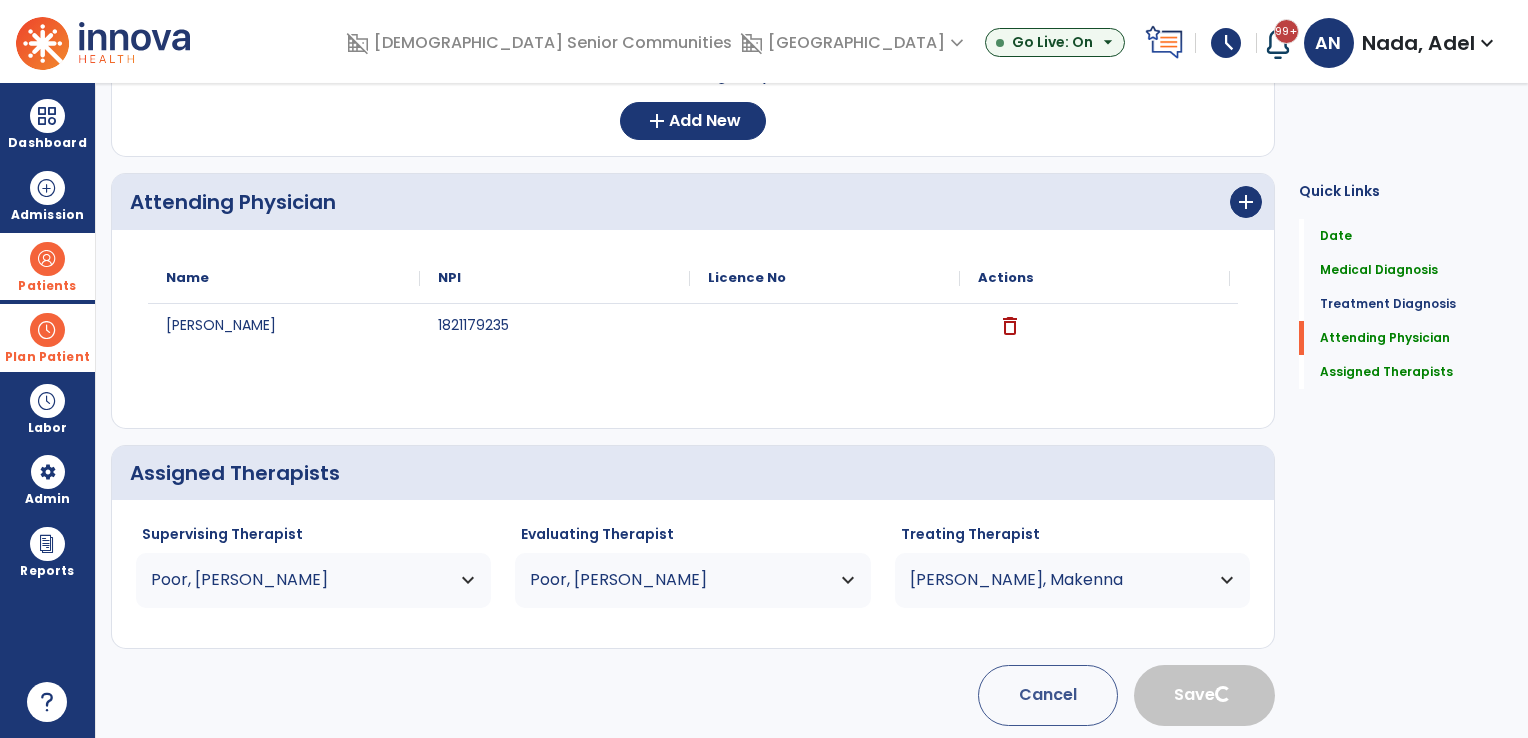 type 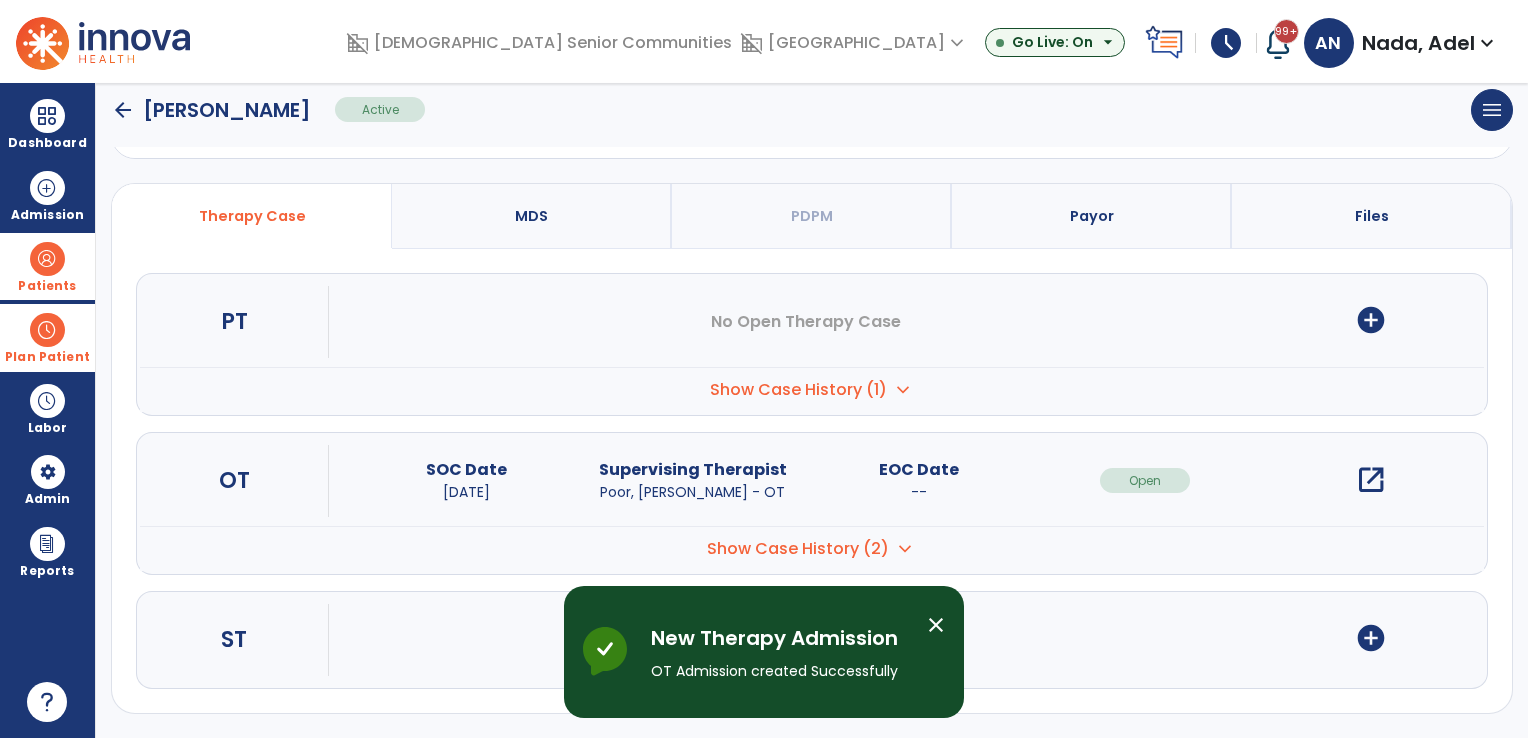 scroll, scrollTop: 108, scrollLeft: 0, axis: vertical 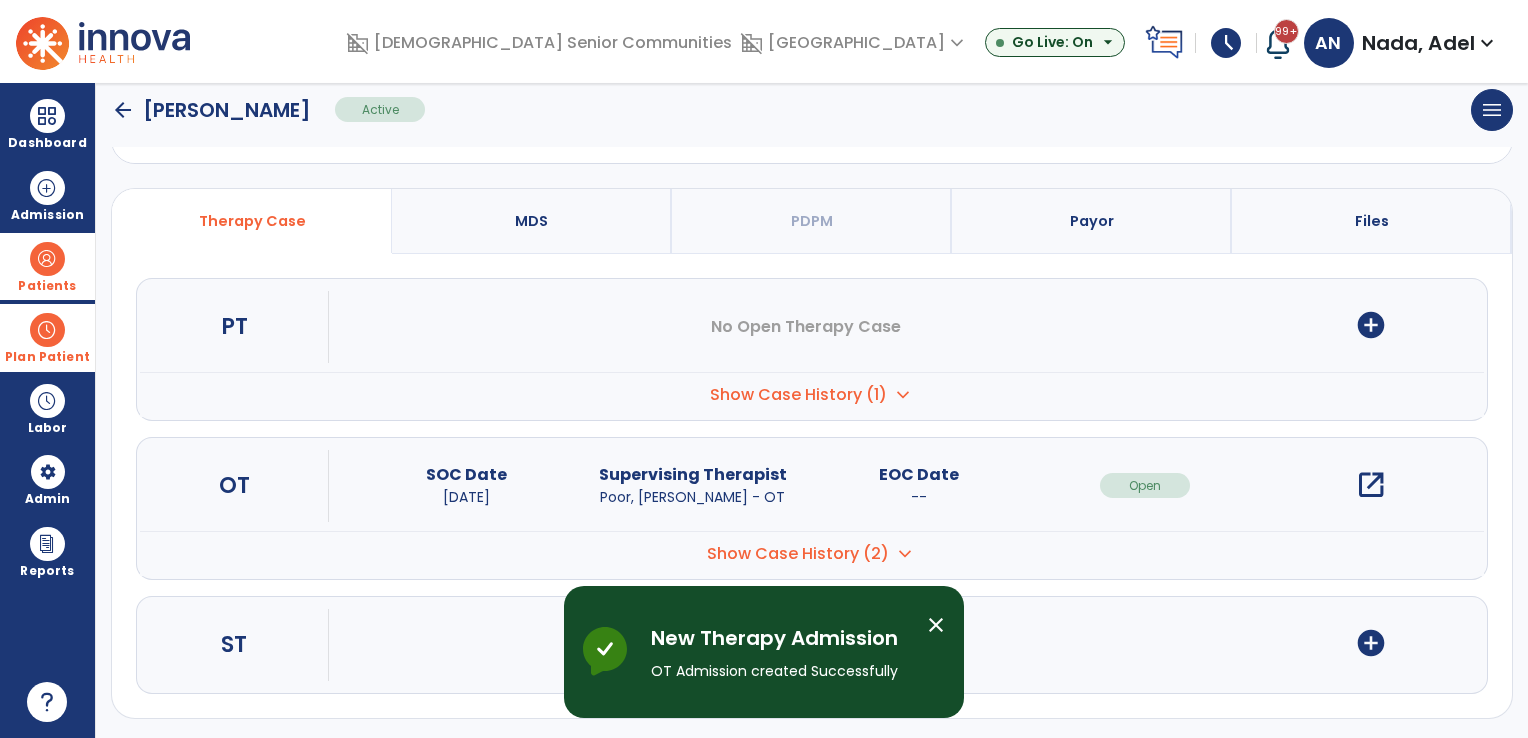 click at bounding box center [47, 330] 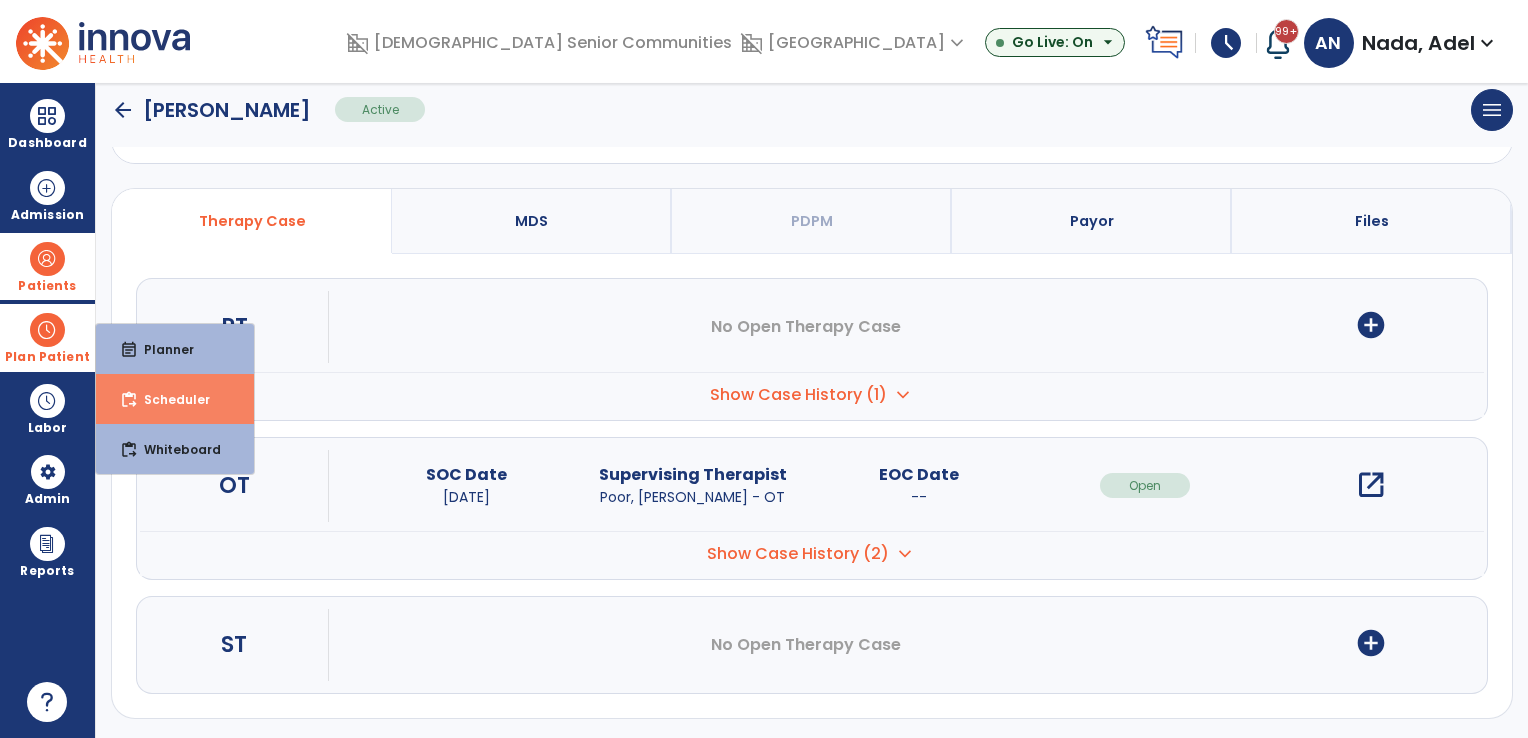 click on "Scheduler" at bounding box center (169, 399) 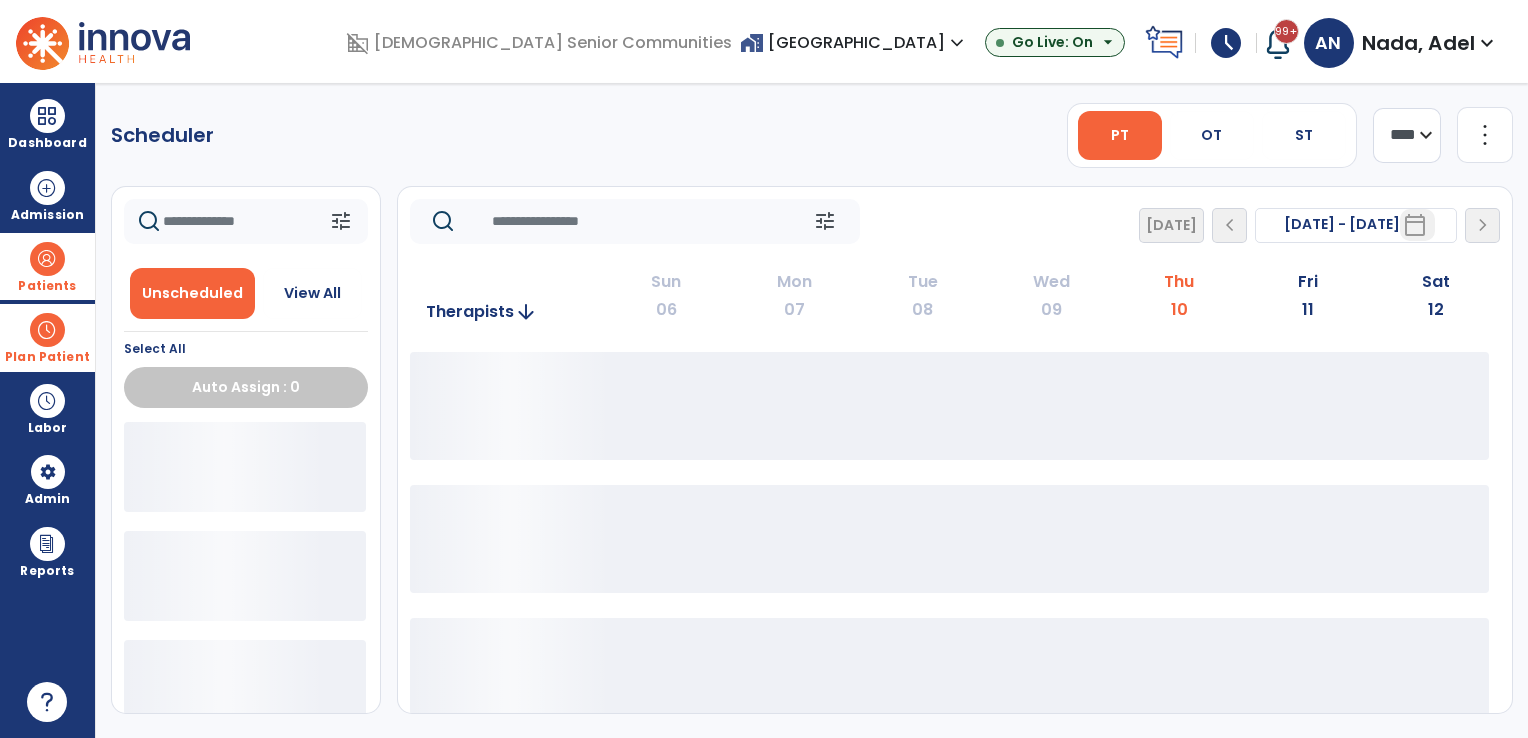 scroll, scrollTop: 0, scrollLeft: 0, axis: both 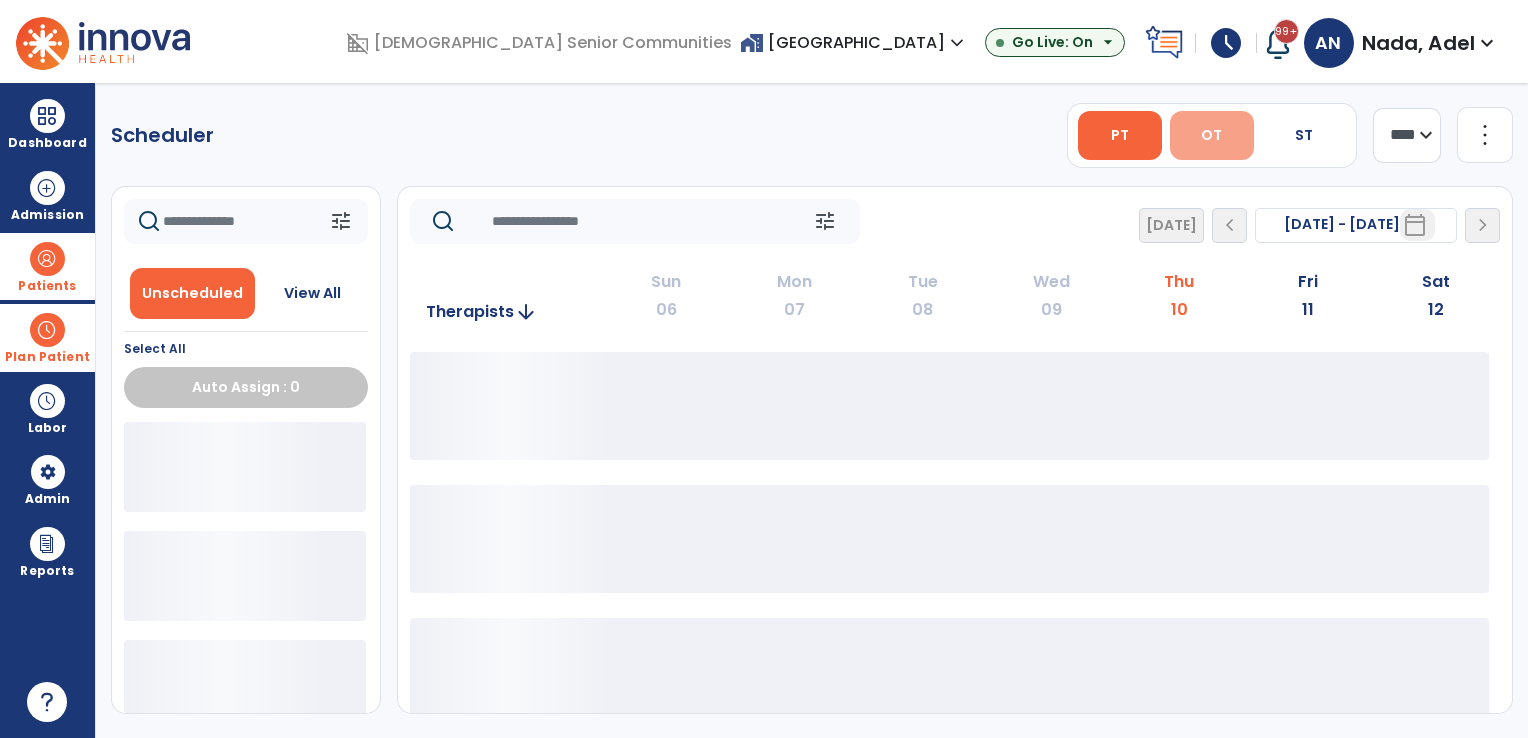 click on "OT" at bounding box center (1211, 135) 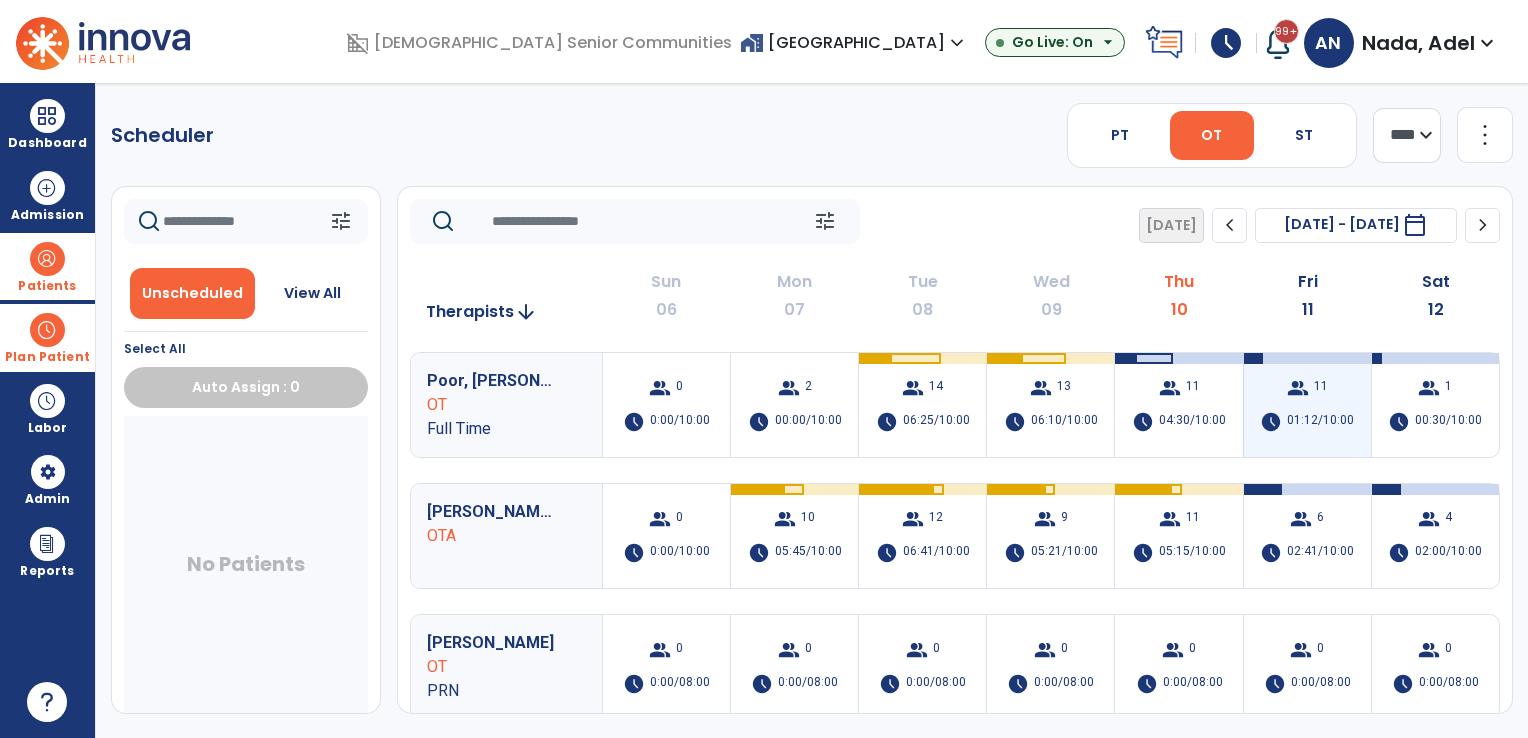 click on "group  11  schedule  01:12/10:00" at bounding box center (1307, 405) 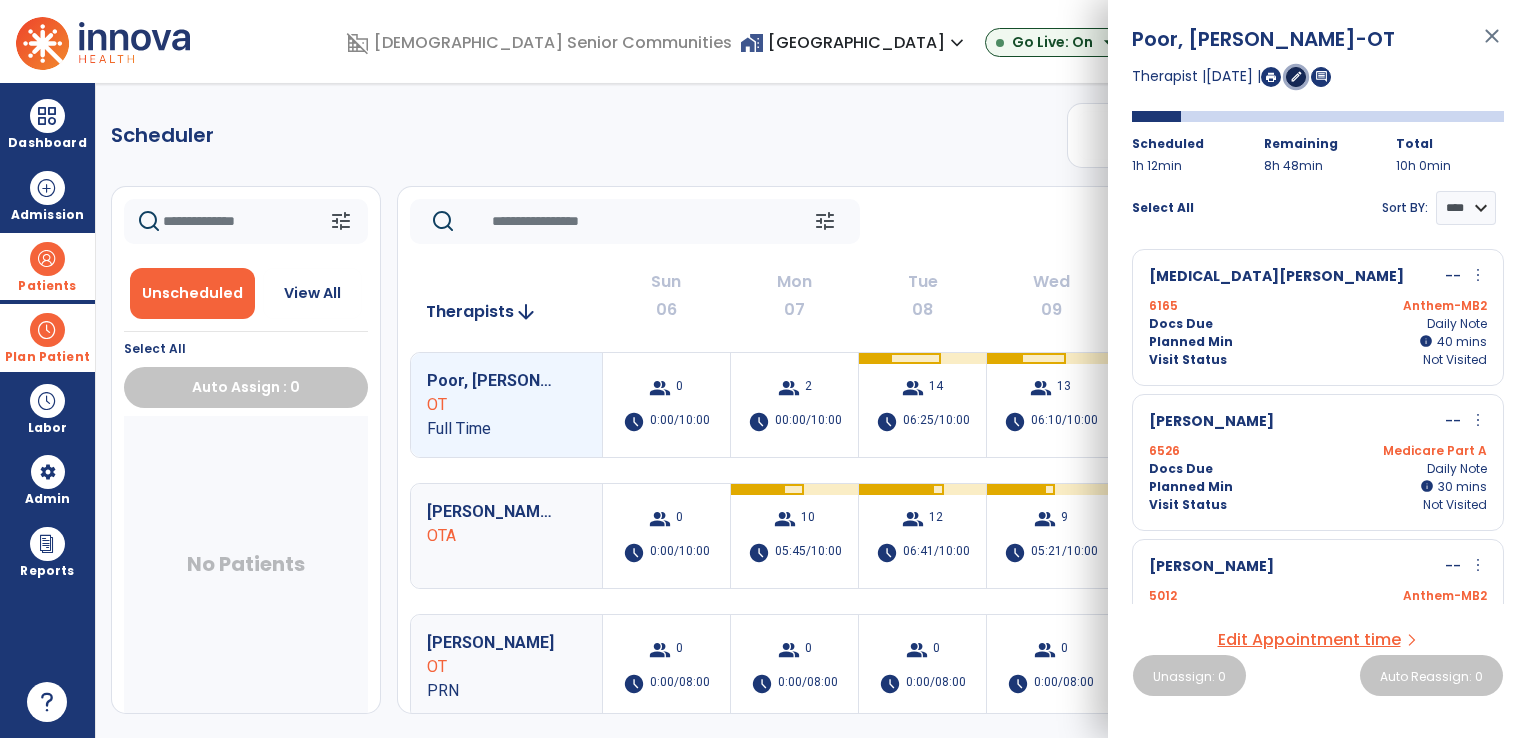 click on "edit" at bounding box center [1296, 76] 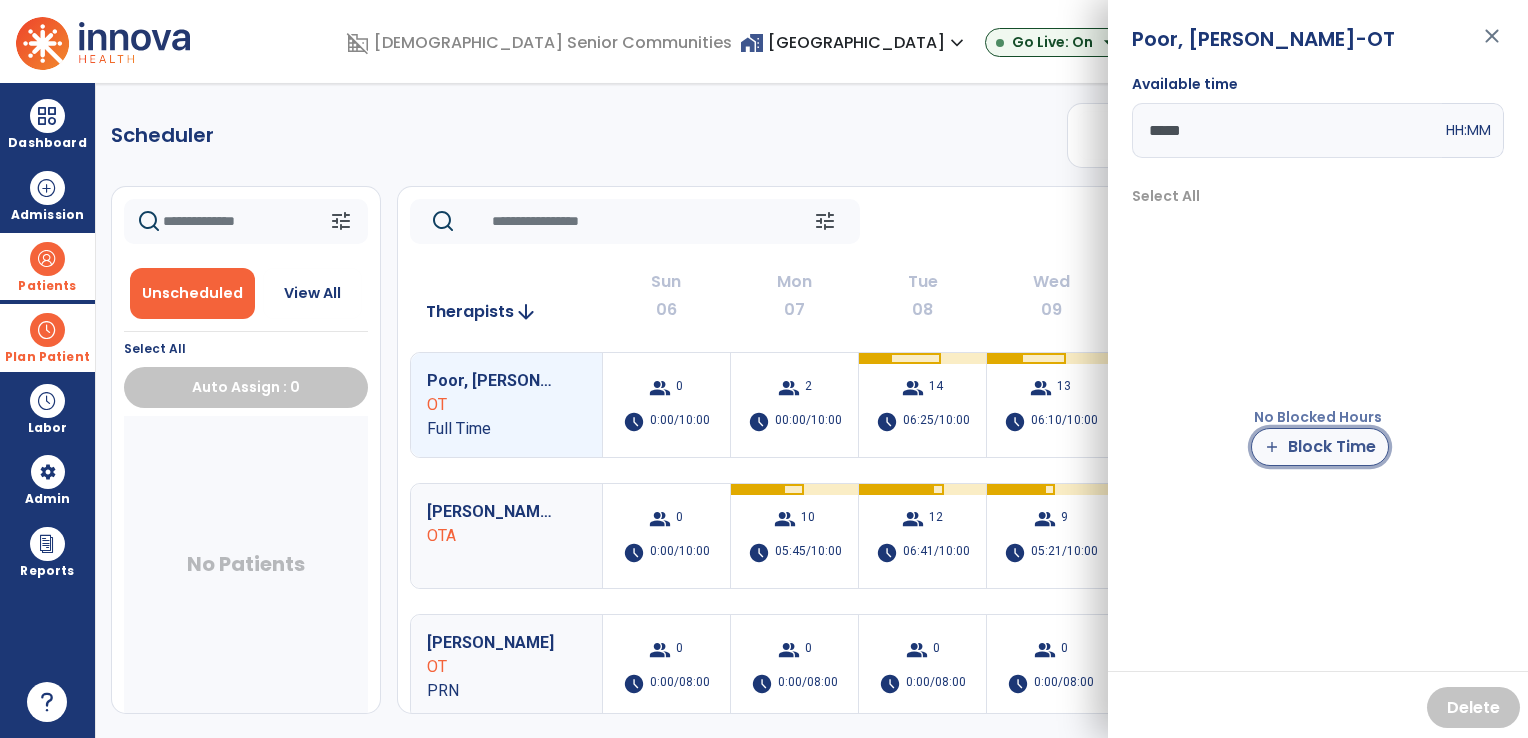 click on "add   Block Time" at bounding box center (1320, 447) 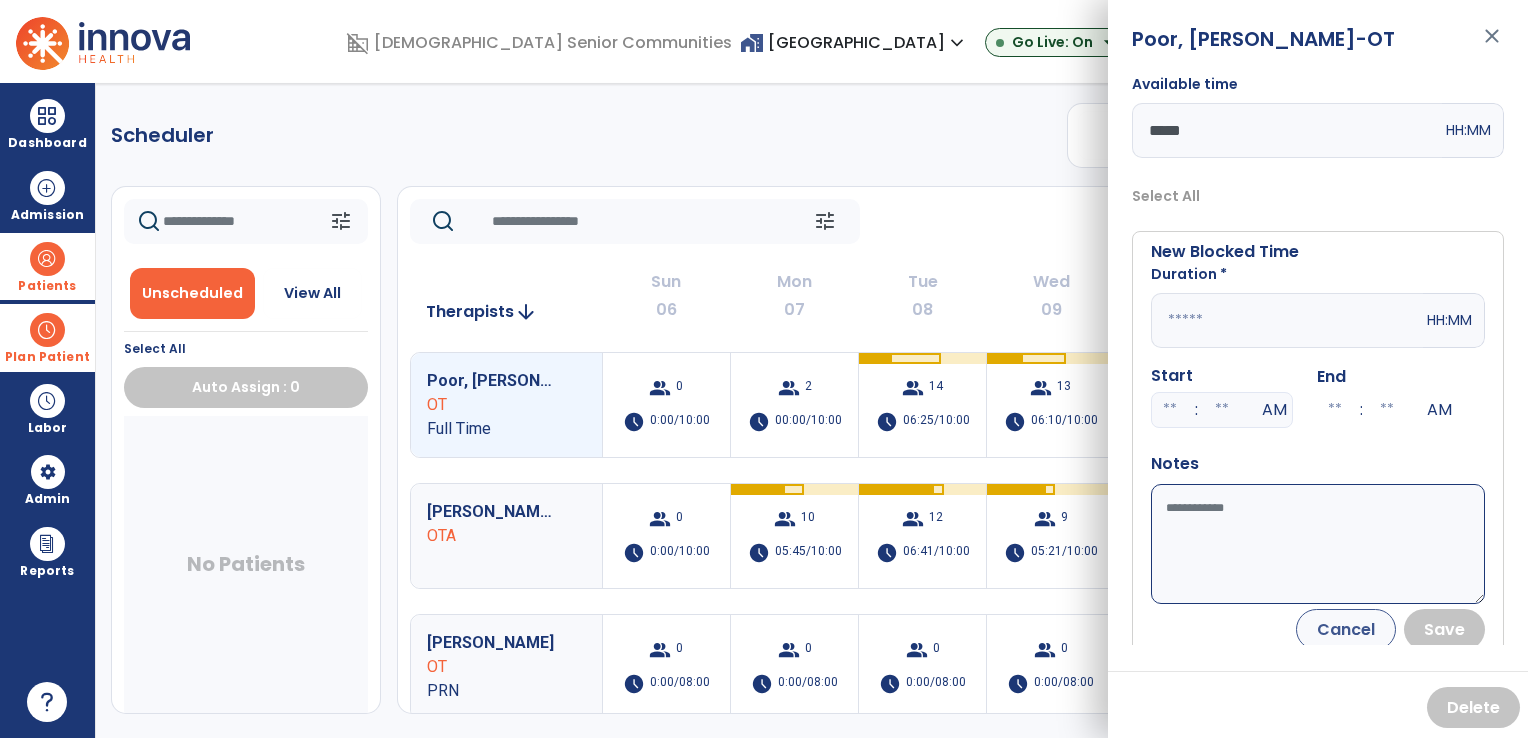 click at bounding box center (1287, 320) 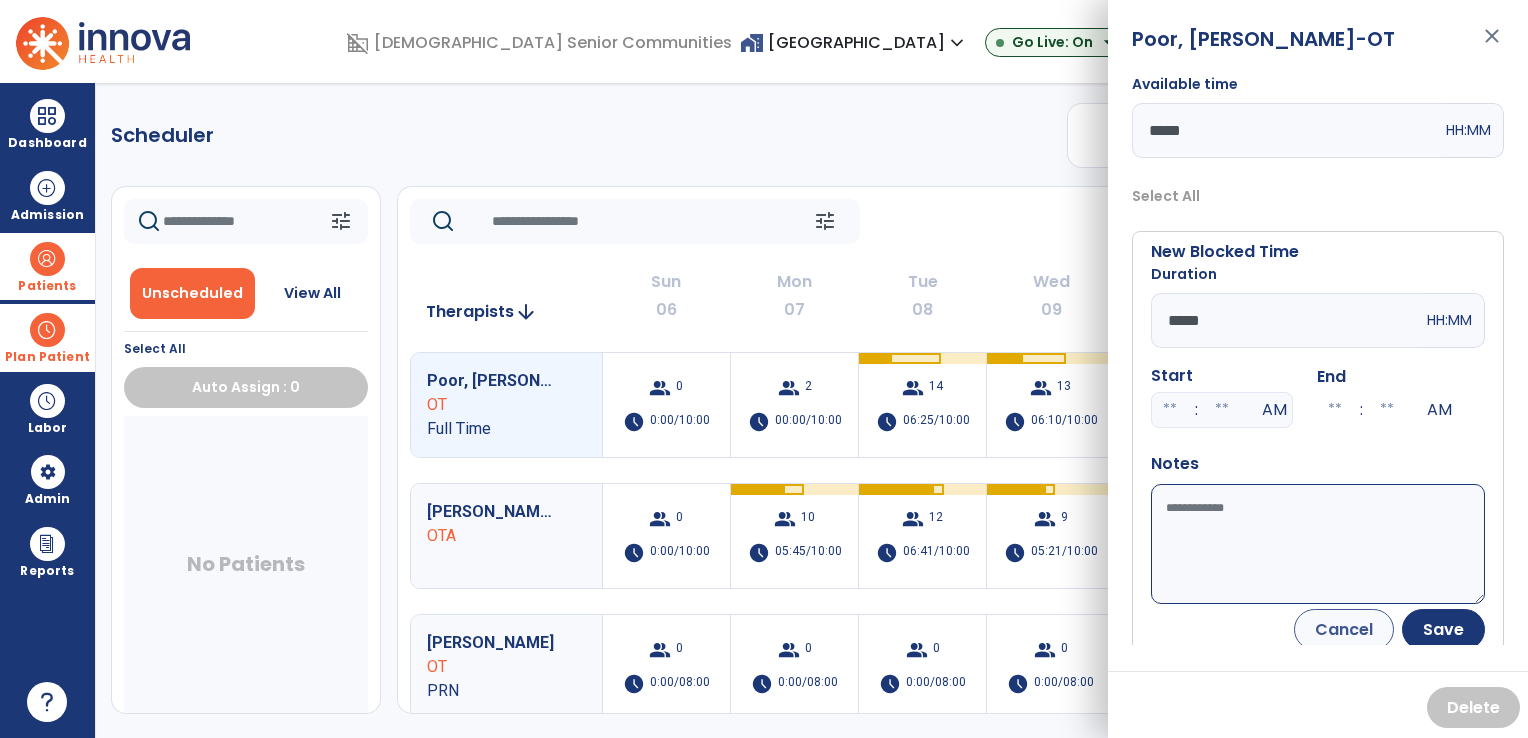 type on "*****" 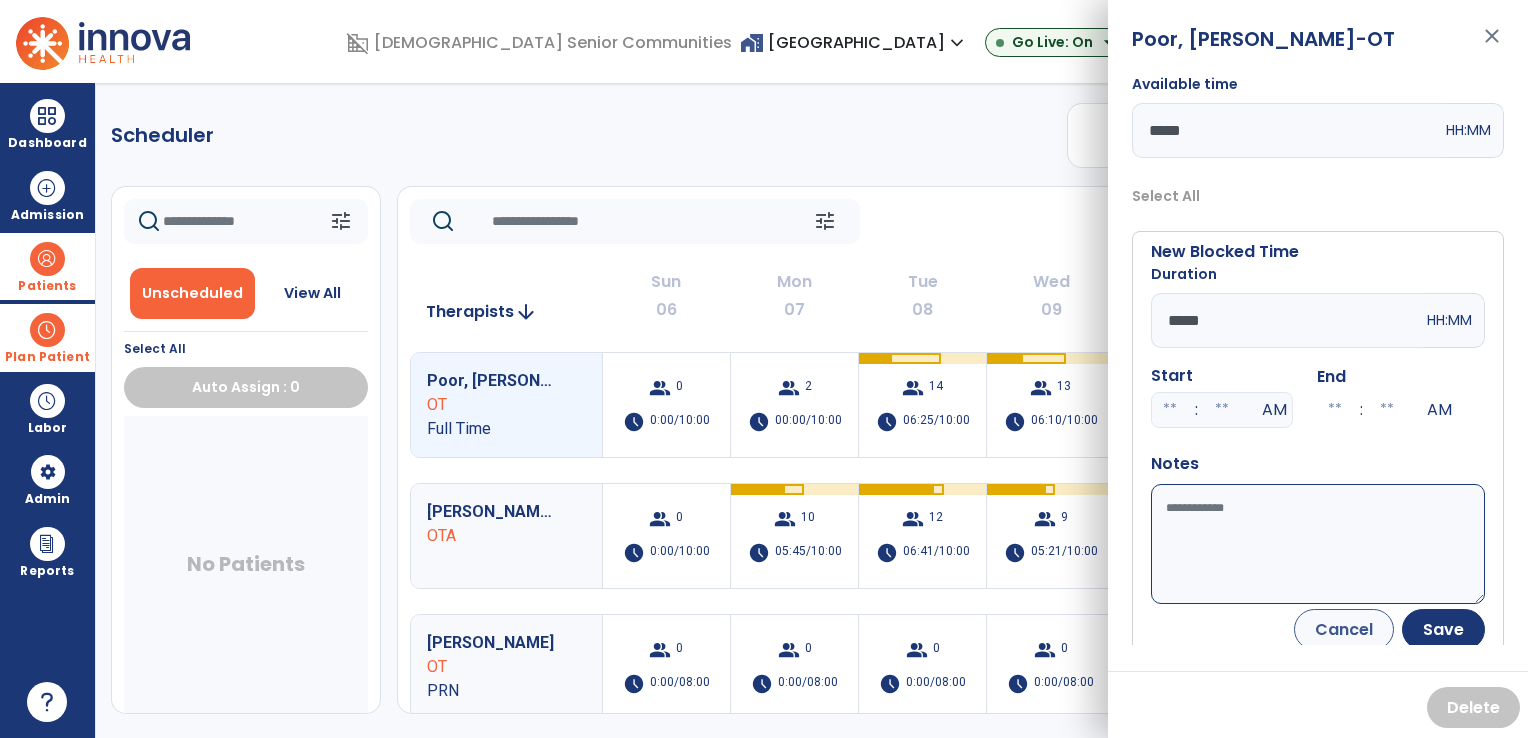 click on "Available time" at bounding box center (1318, 544) 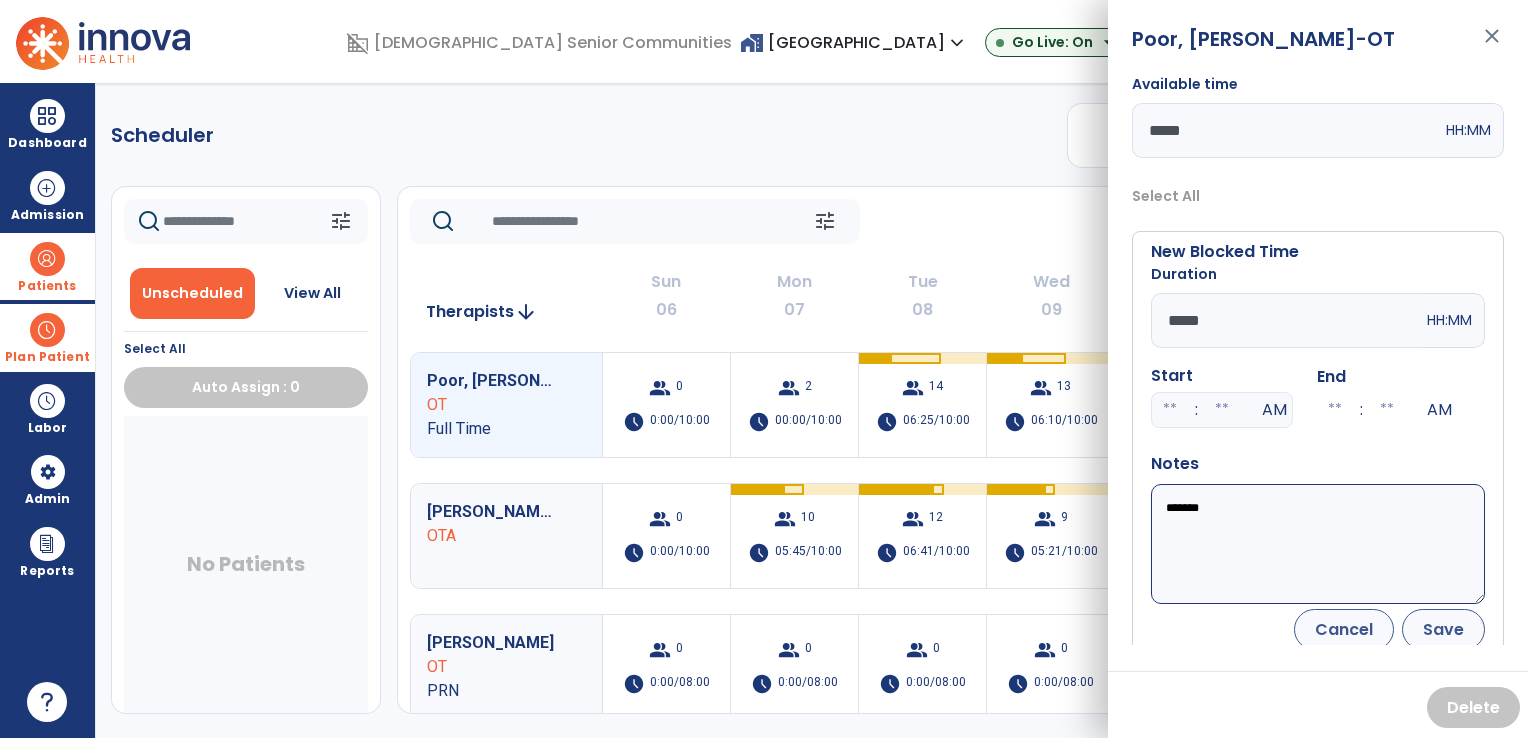 type on "*******" 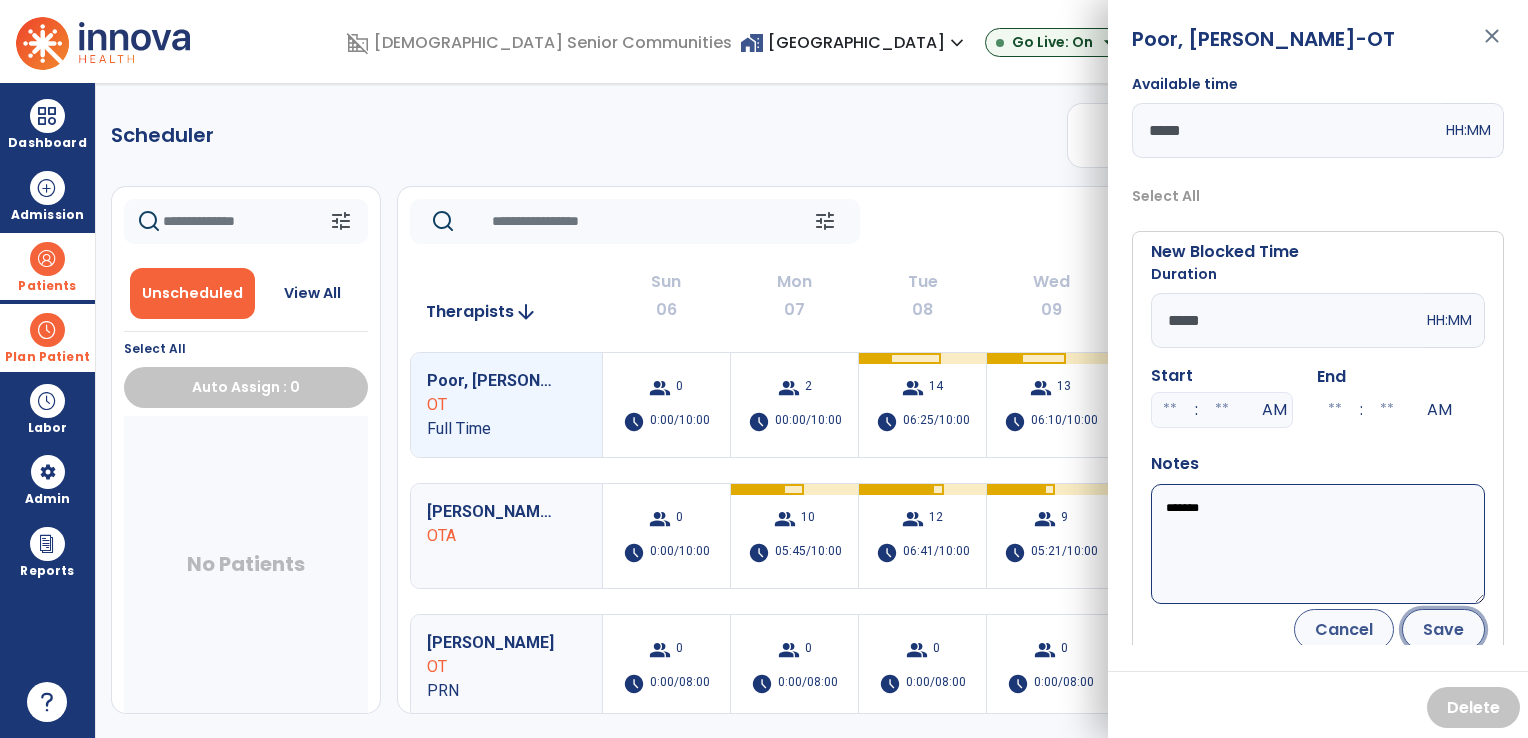 click on "Save" at bounding box center (1443, 629) 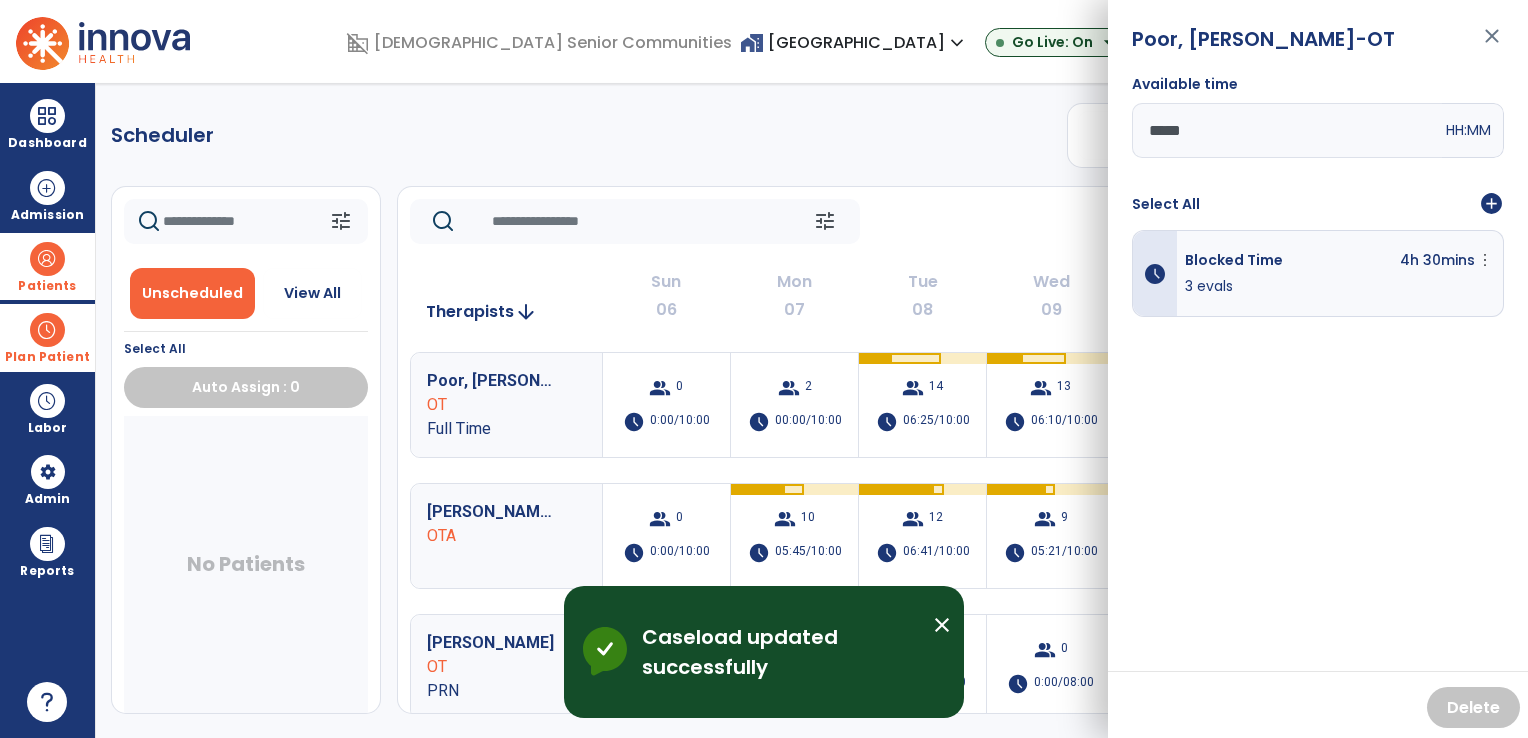 click on "tune   [DATE]  chevron_left [DATE] - [DATE]  *********  calendar_today  chevron_right" 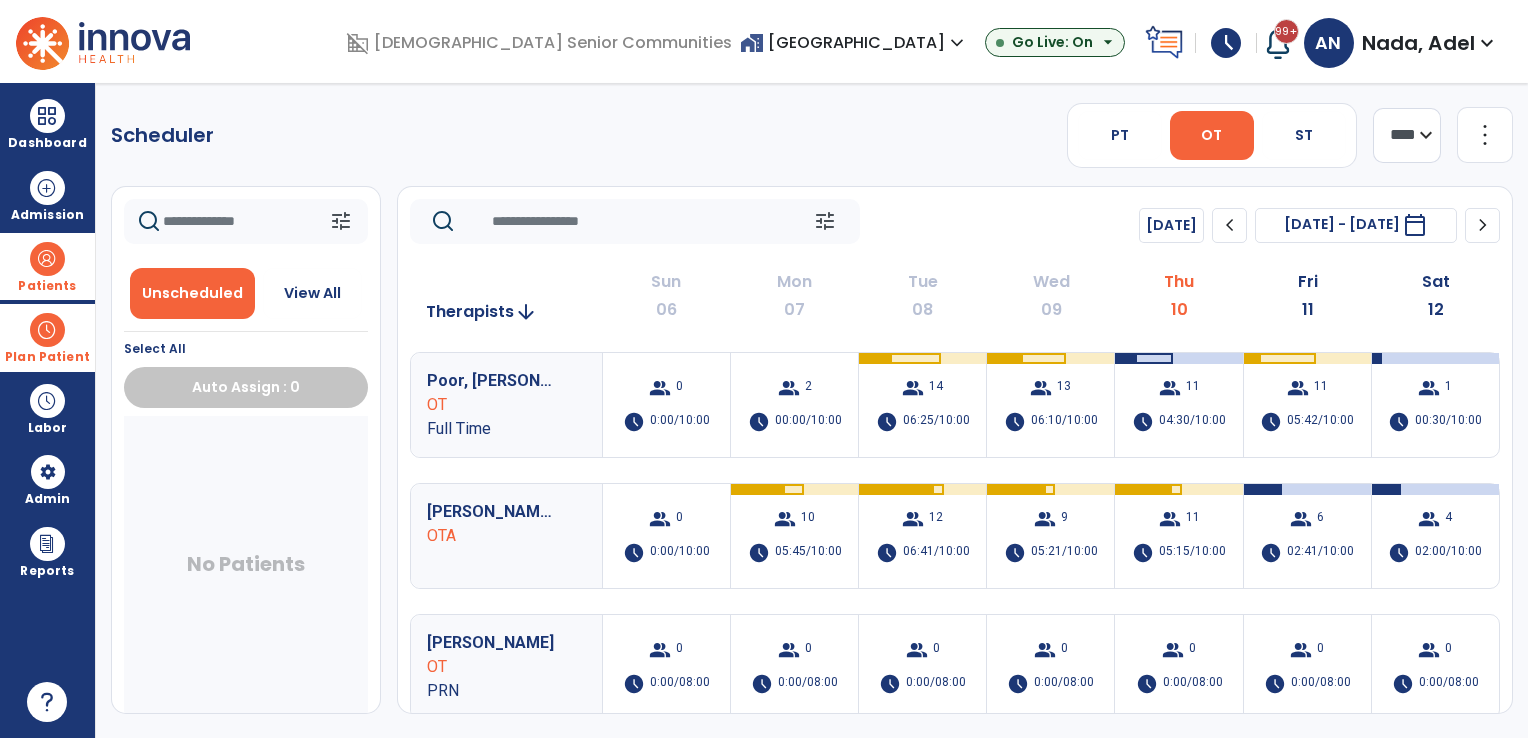 click on "group" at bounding box center [1298, 388] 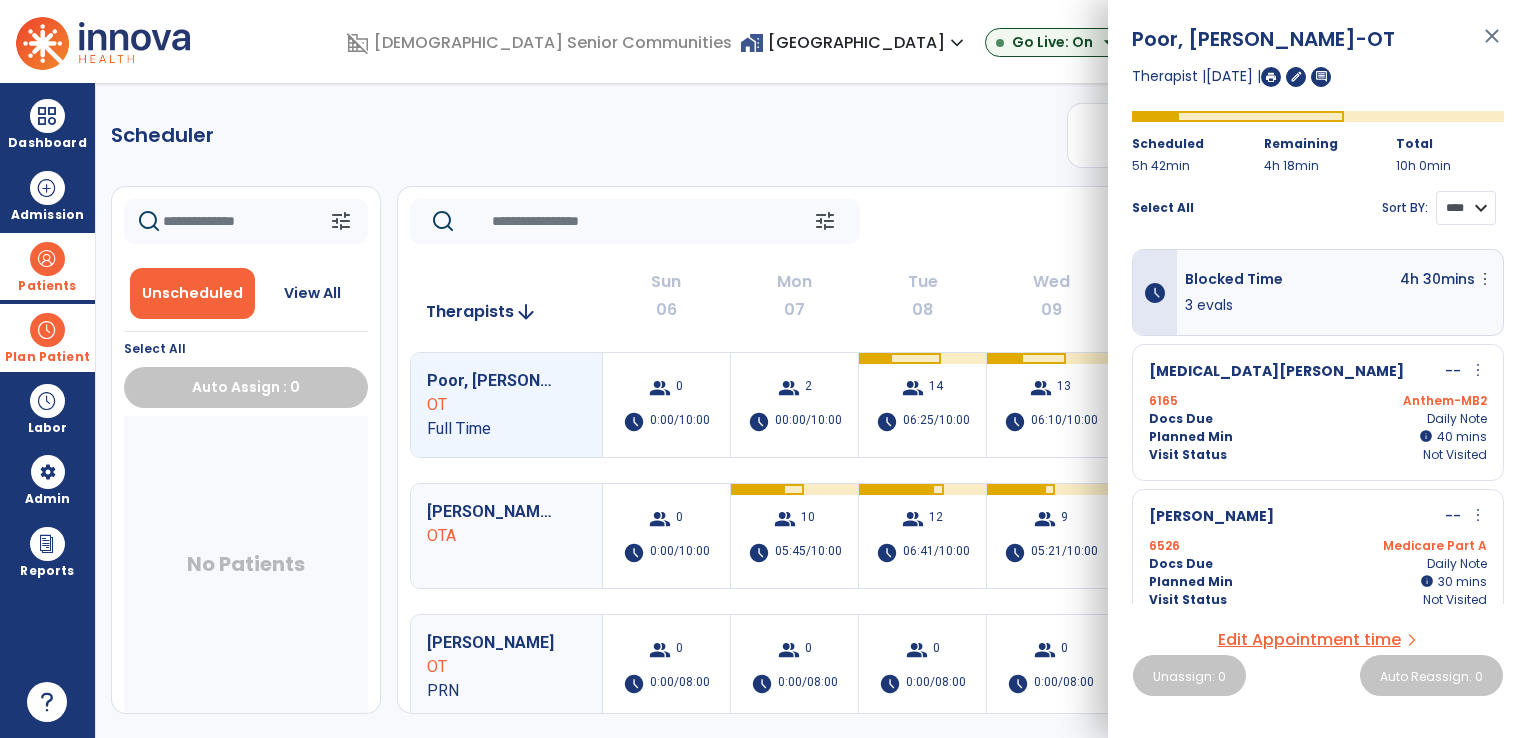 click on "**** ****" at bounding box center (1466, 208) 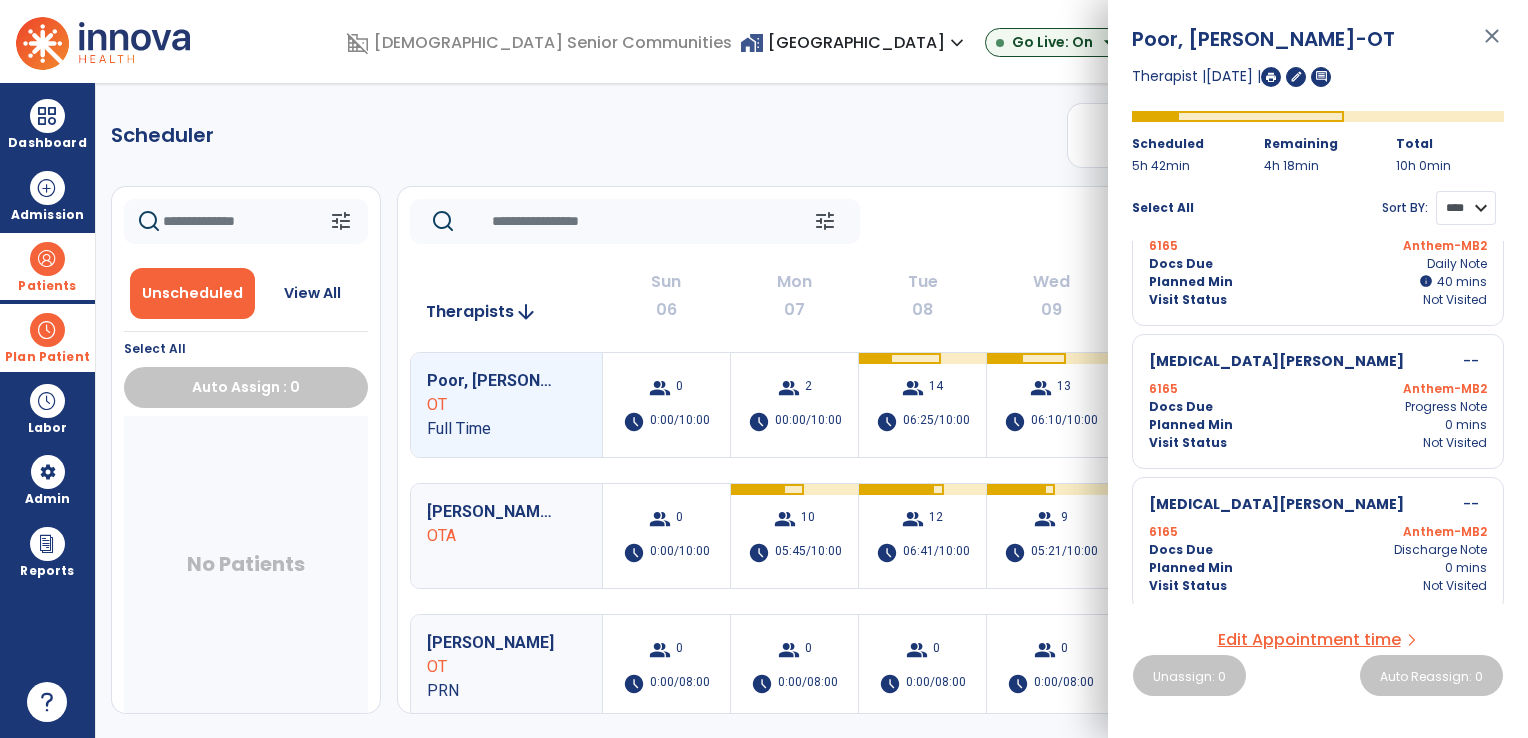 scroll, scrollTop: 1310, scrollLeft: 0, axis: vertical 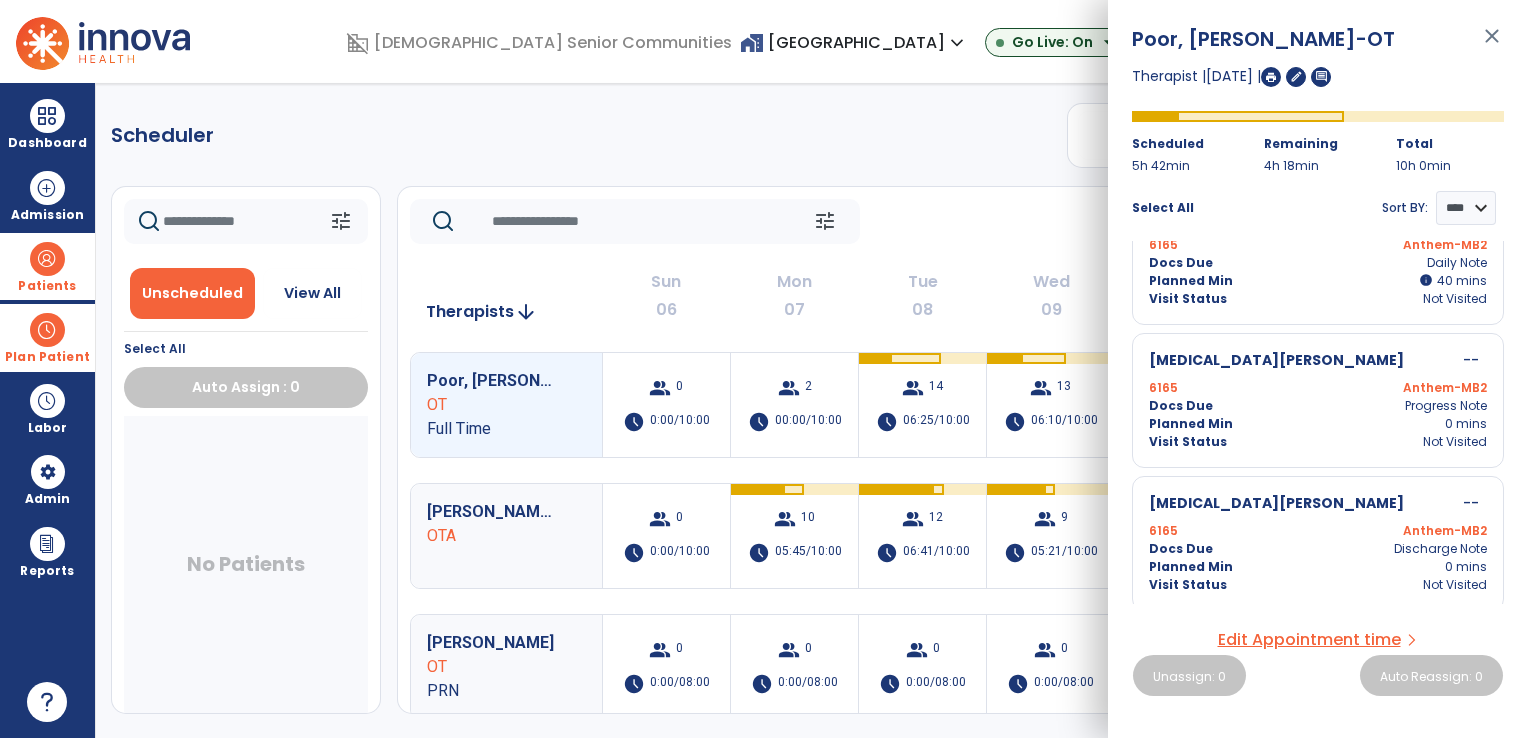 click on "tune   [DATE]  chevron_left [DATE] - [DATE]  *********  calendar_today  chevron_right" 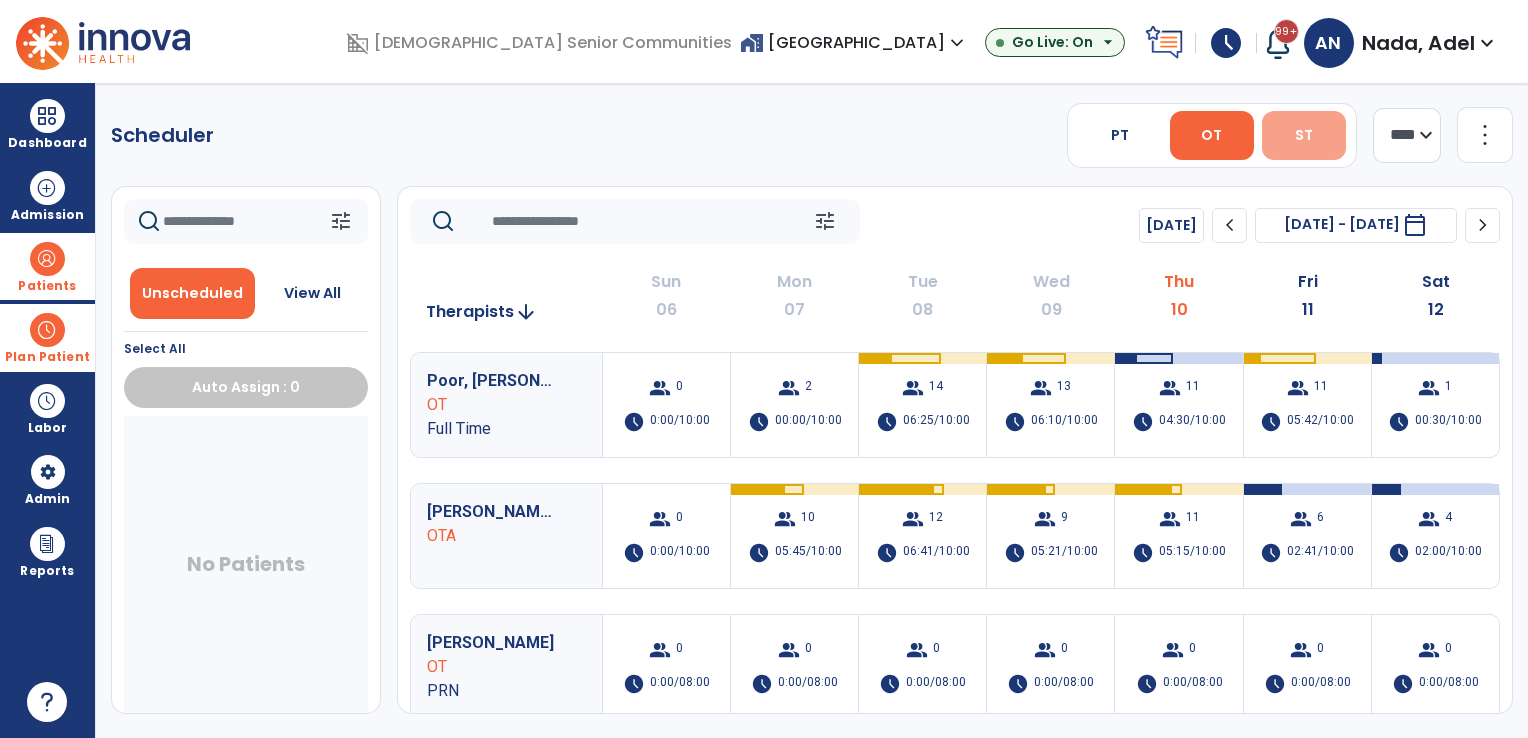 click on "ST" at bounding box center (1304, 135) 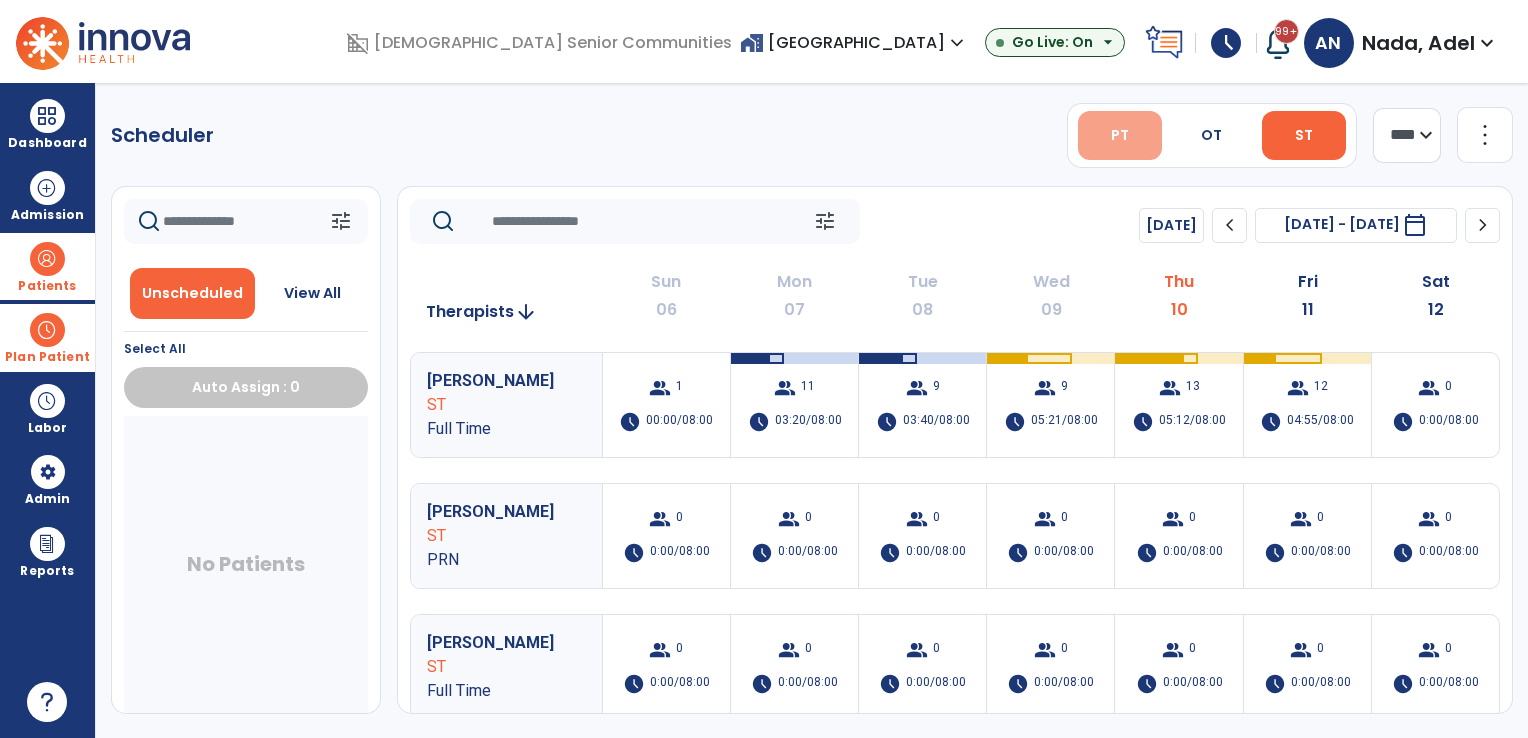 click on "PT" at bounding box center [1120, 135] 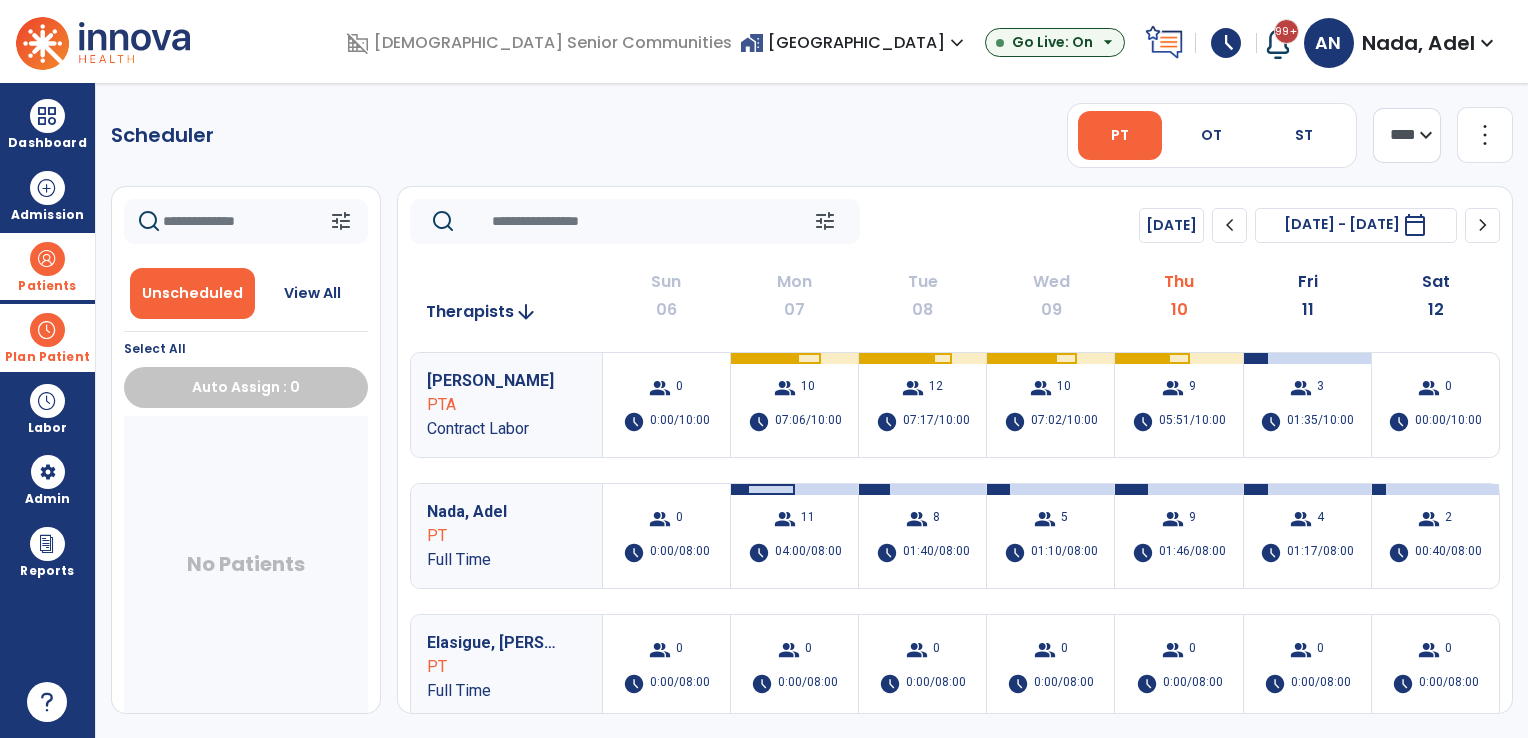 click on "Scheduler   PT   OT   ST  **** *** more_vert  Manage Labor   View All Therapists   Print" 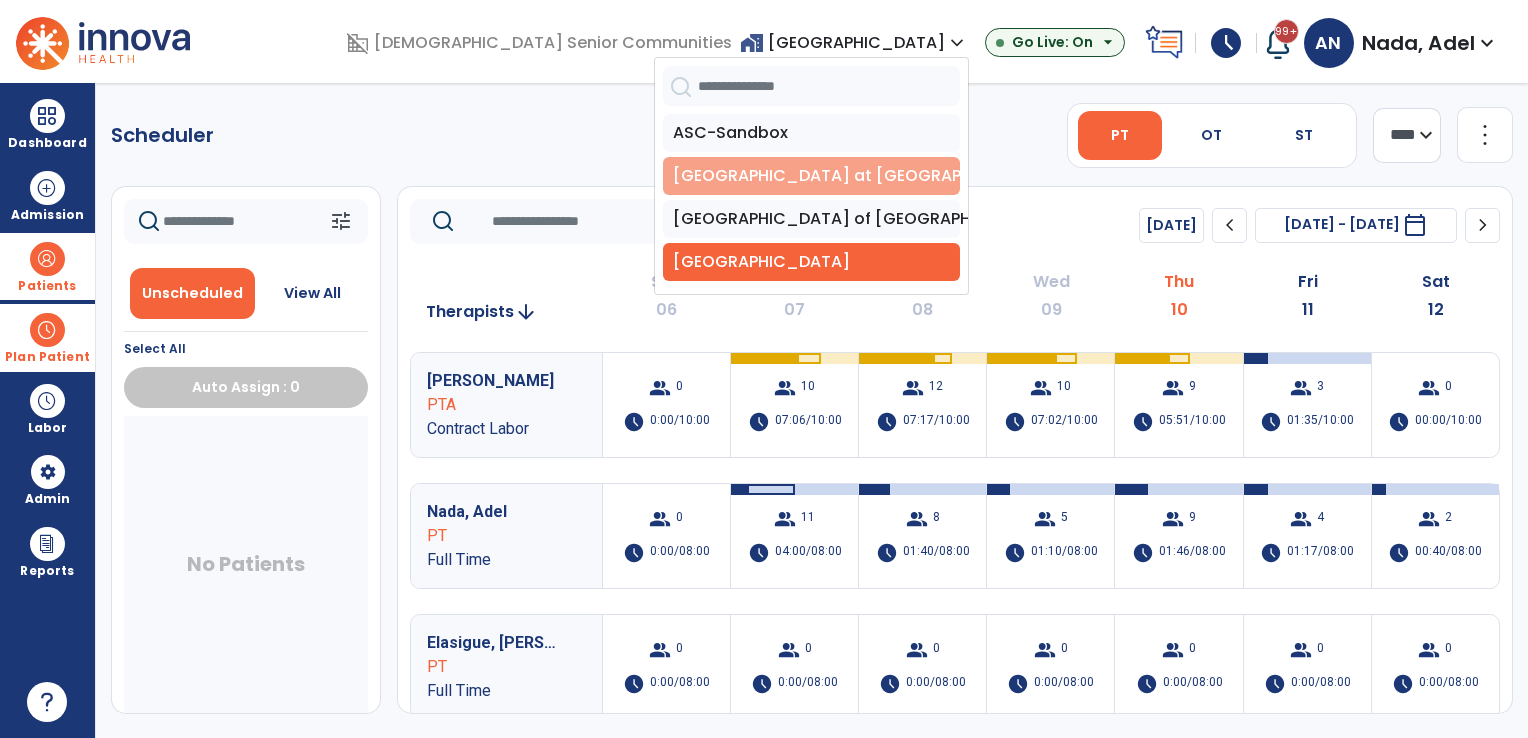 click on "[GEOGRAPHIC_DATA] at [GEOGRAPHIC_DATA]" at bounding box center (811, 176) 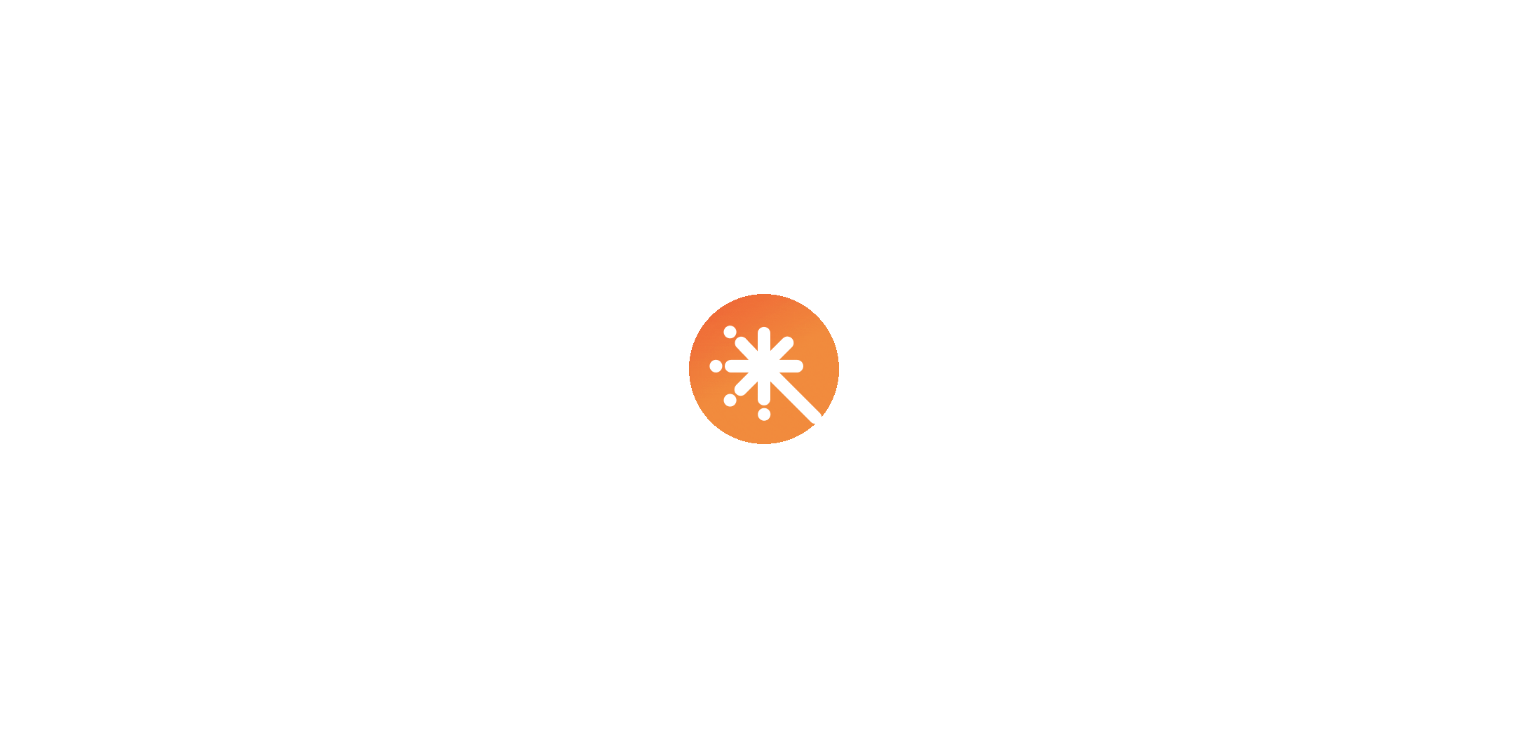 scroll, scrollTop: 0, scrollLeft: 0, axis: both 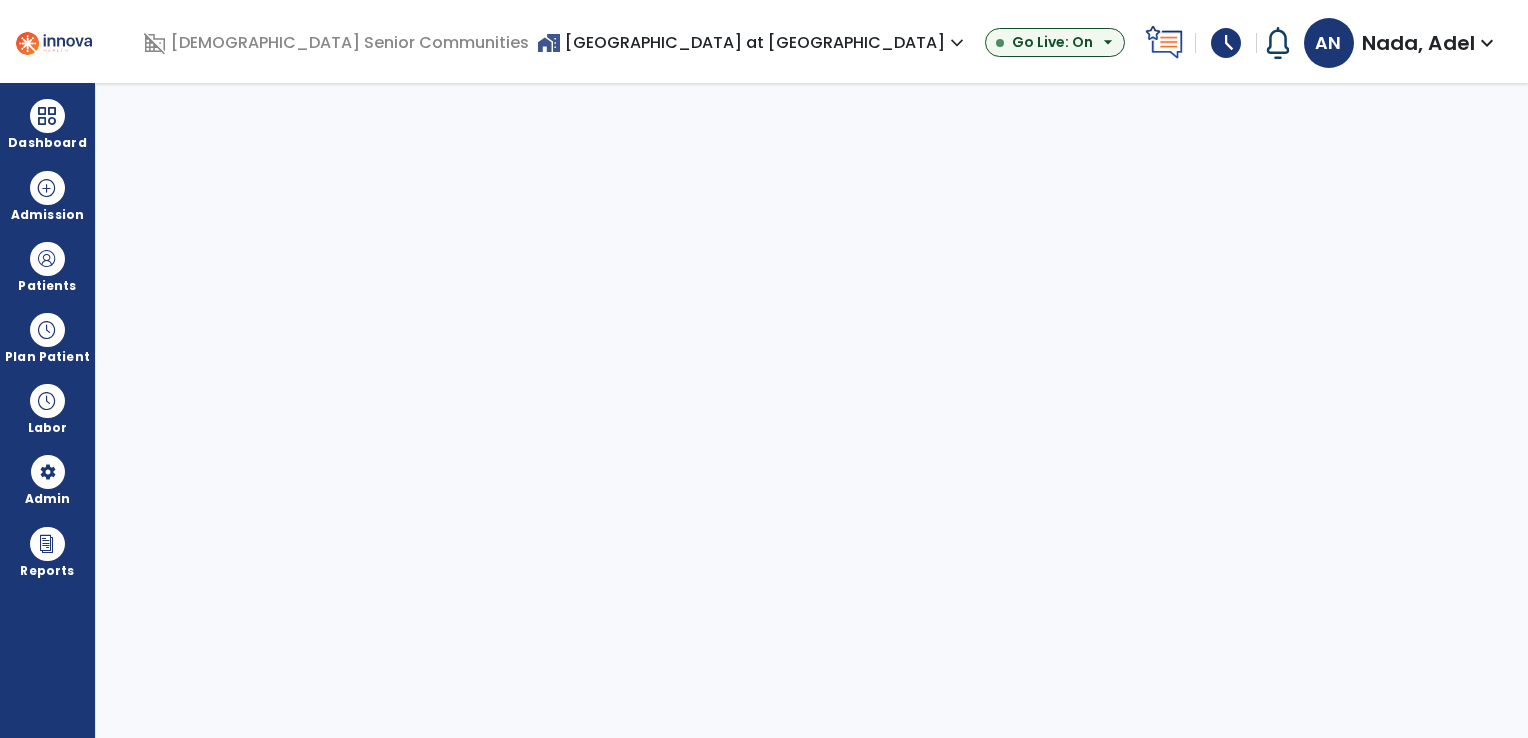 select on "***" 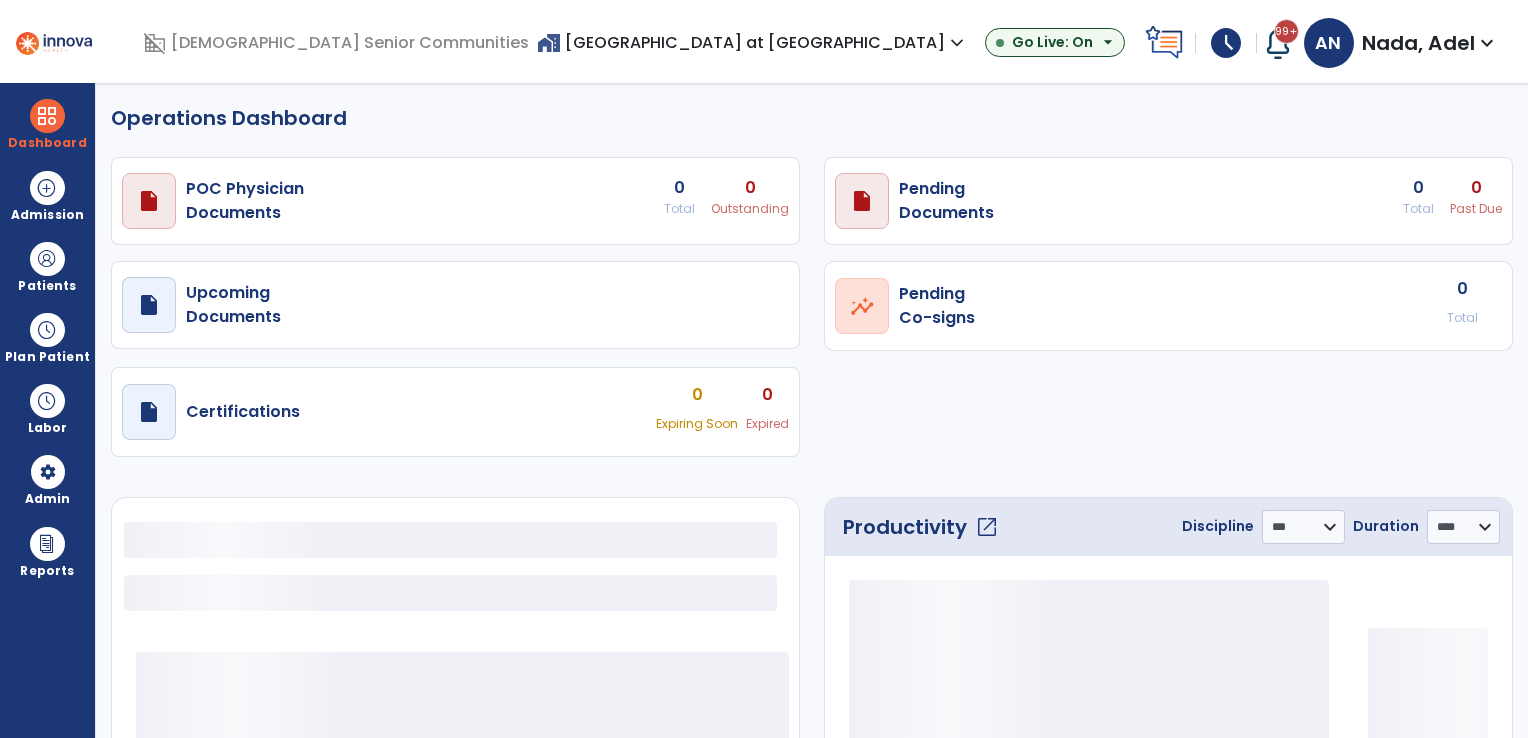 select on "***" 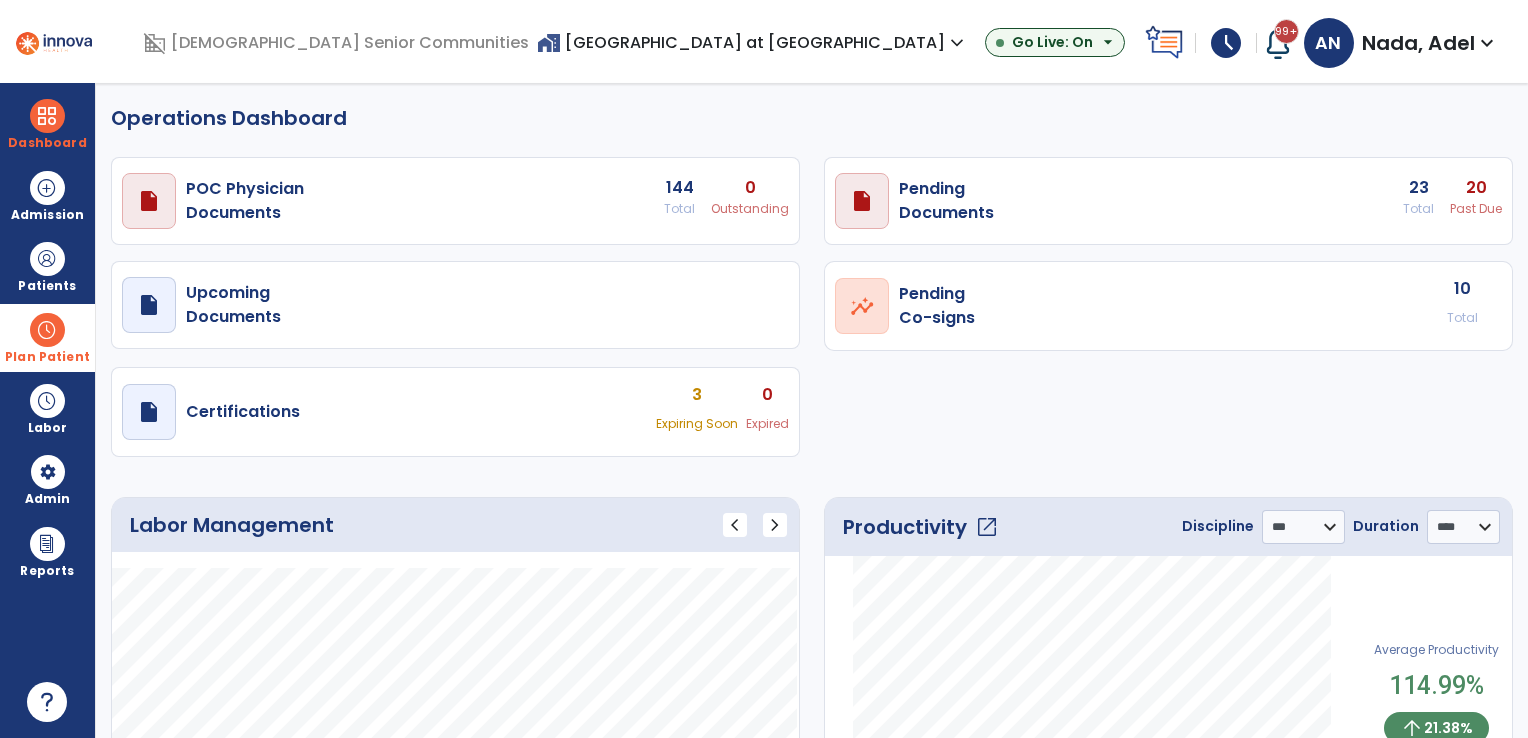 click at bounding box center [47, 330] 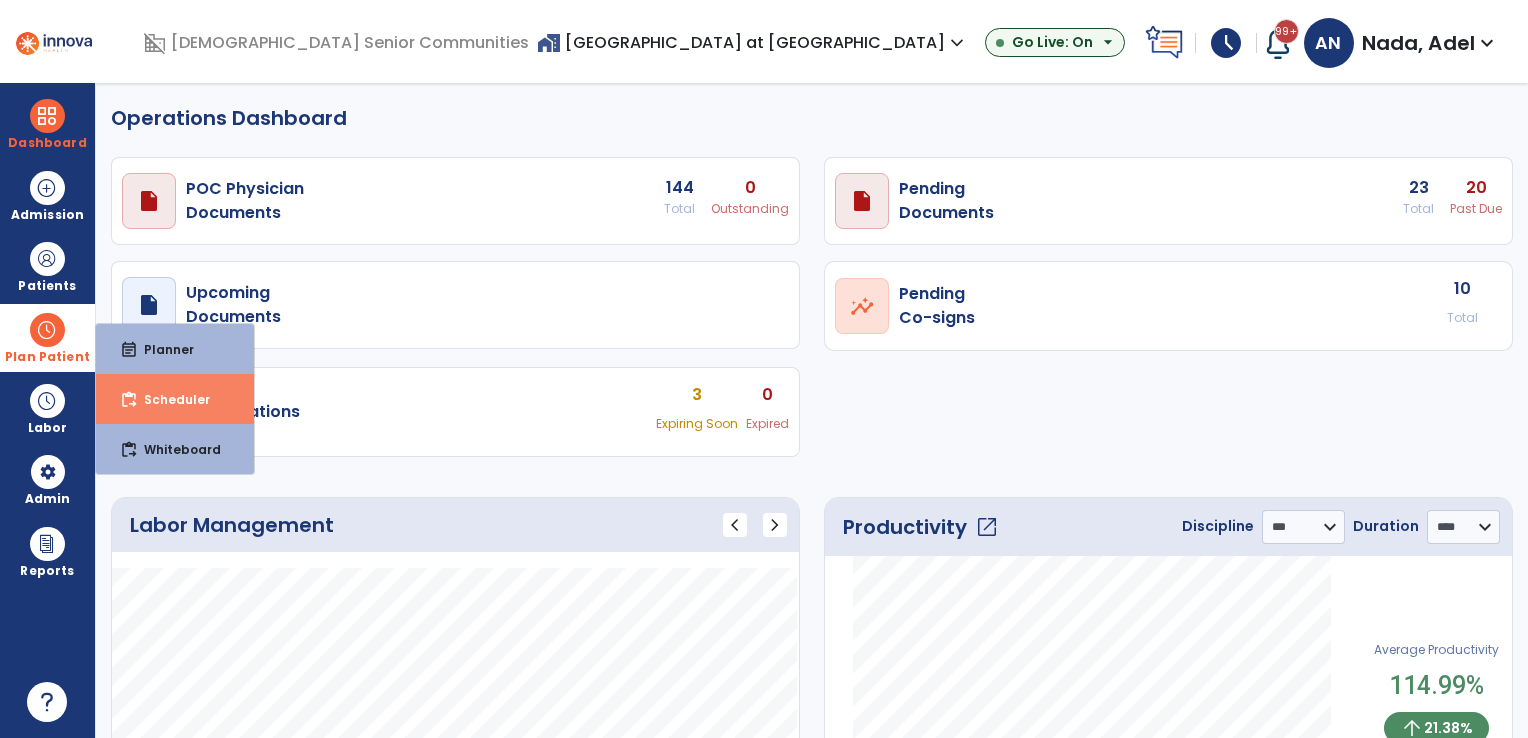 click on "Scheduler" at bounding box center (169, 399) 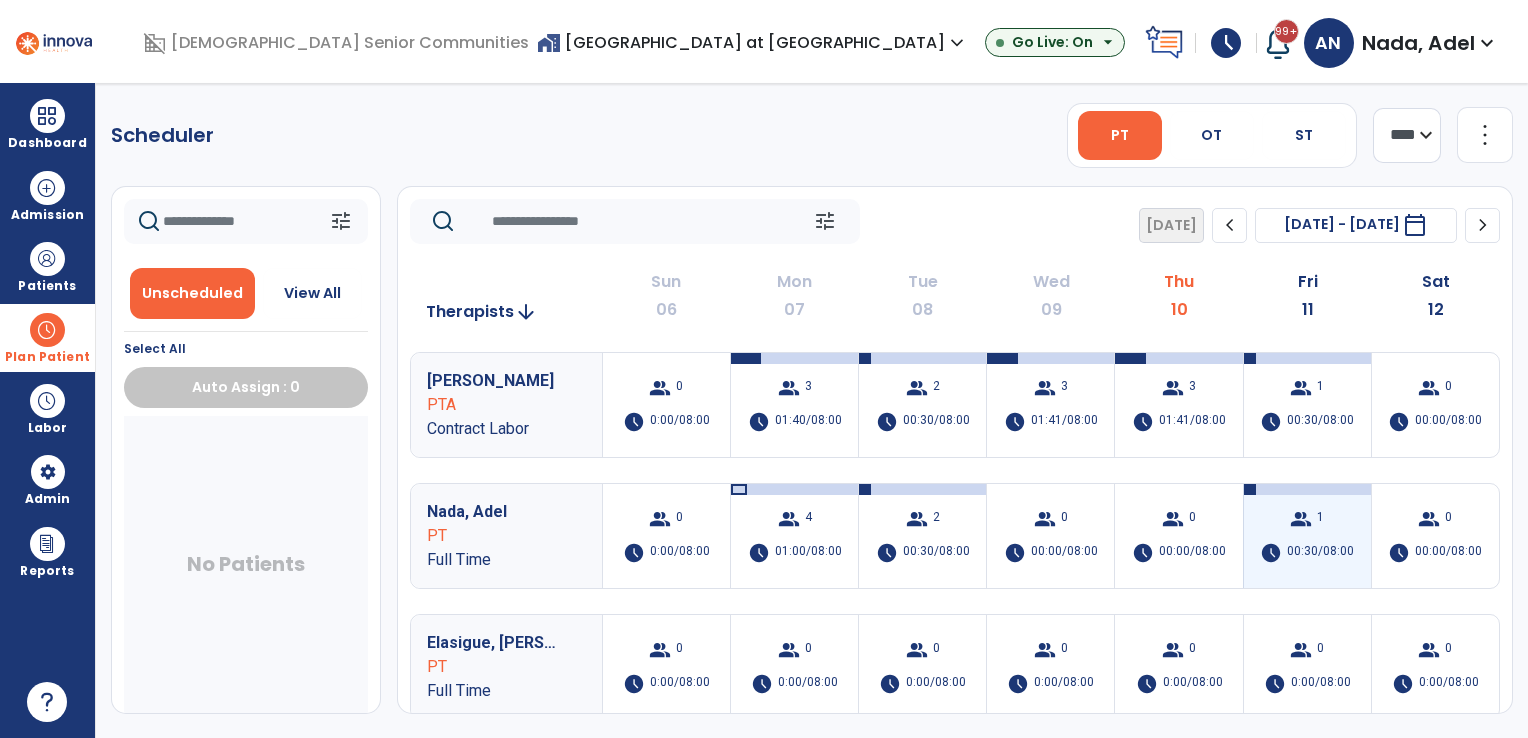 click on "group  1  schedule  00:30/08:00" at bounding box center [1307, 536] 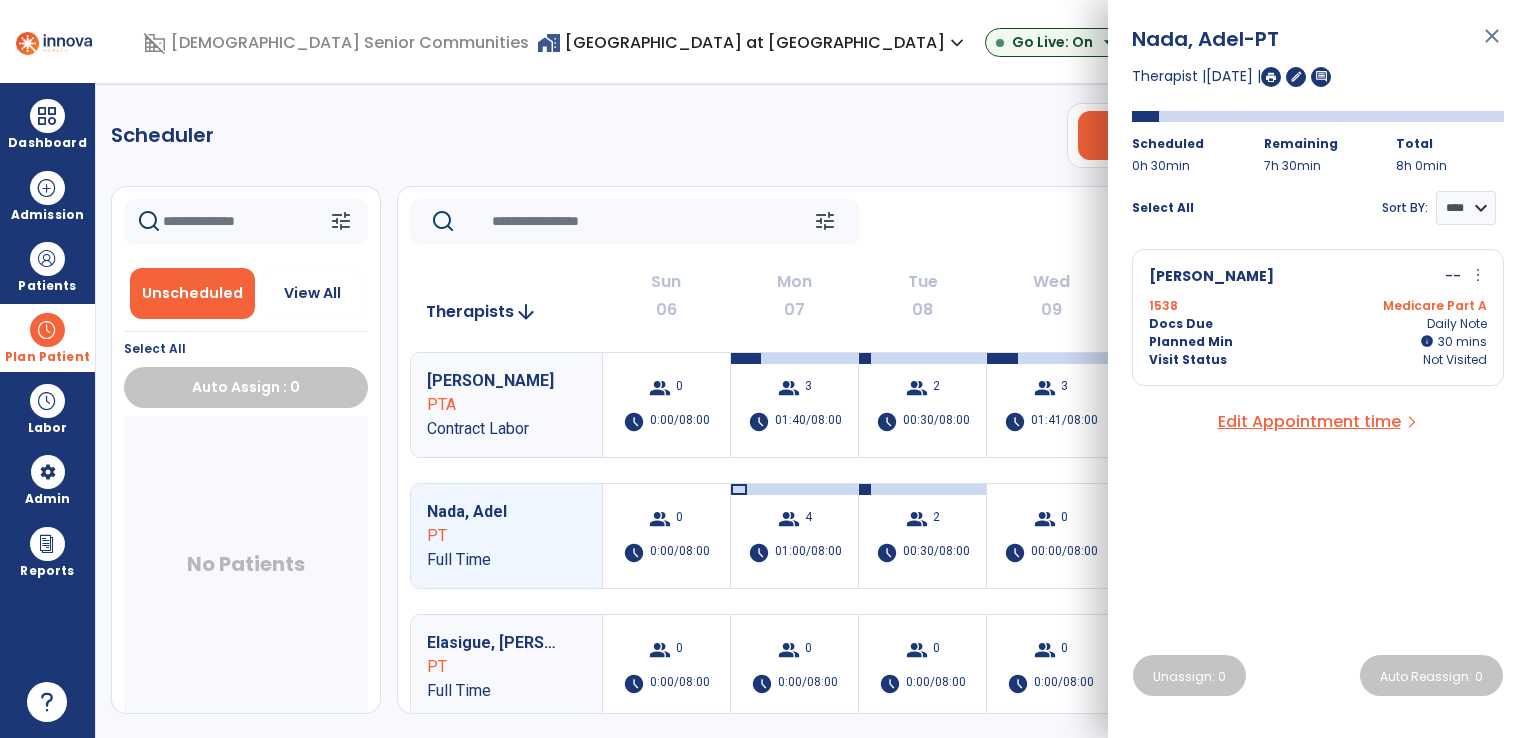 click on "Docs Due Daily Note" at bounding box center (1318, 324) 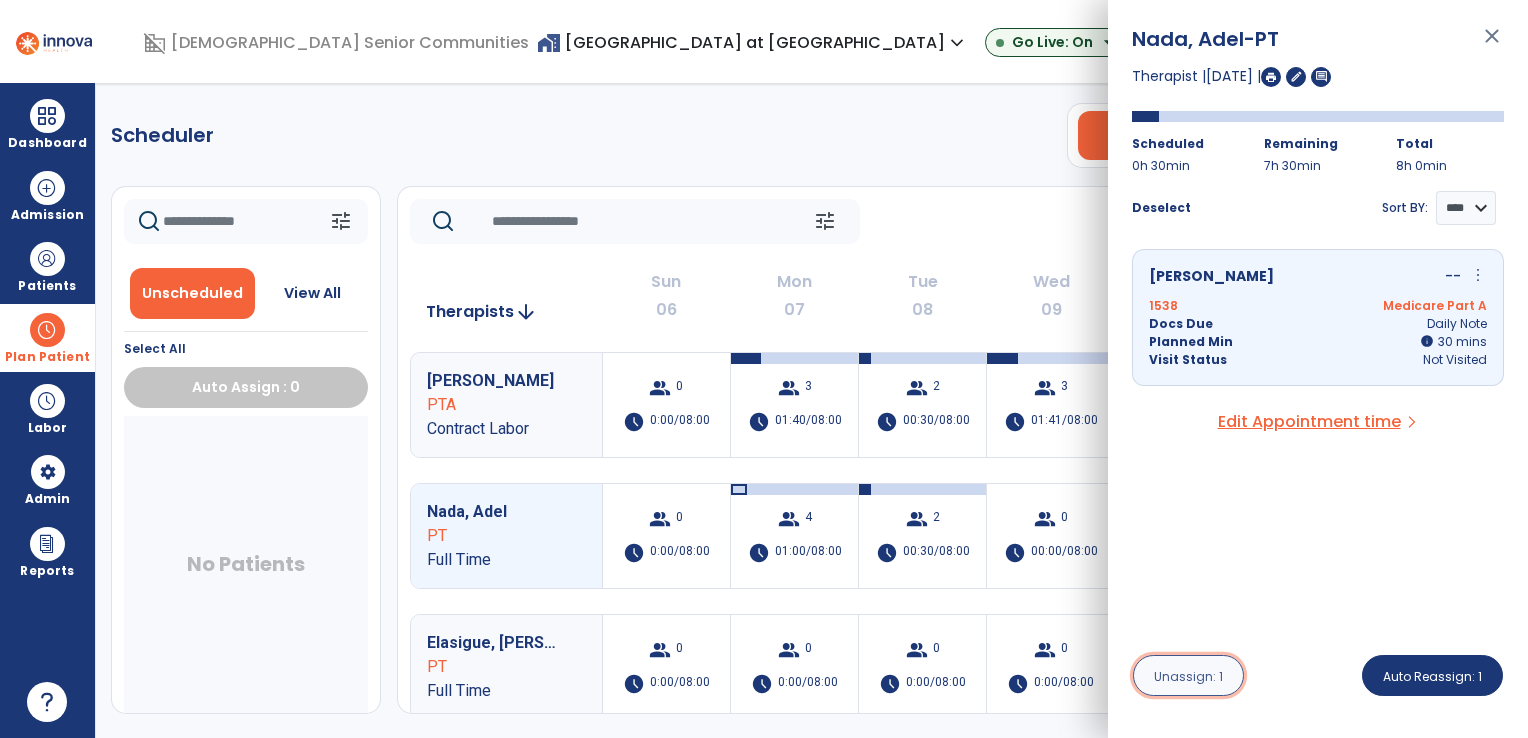 click on "Unassign: 1" at bounding box center (1188, 676) 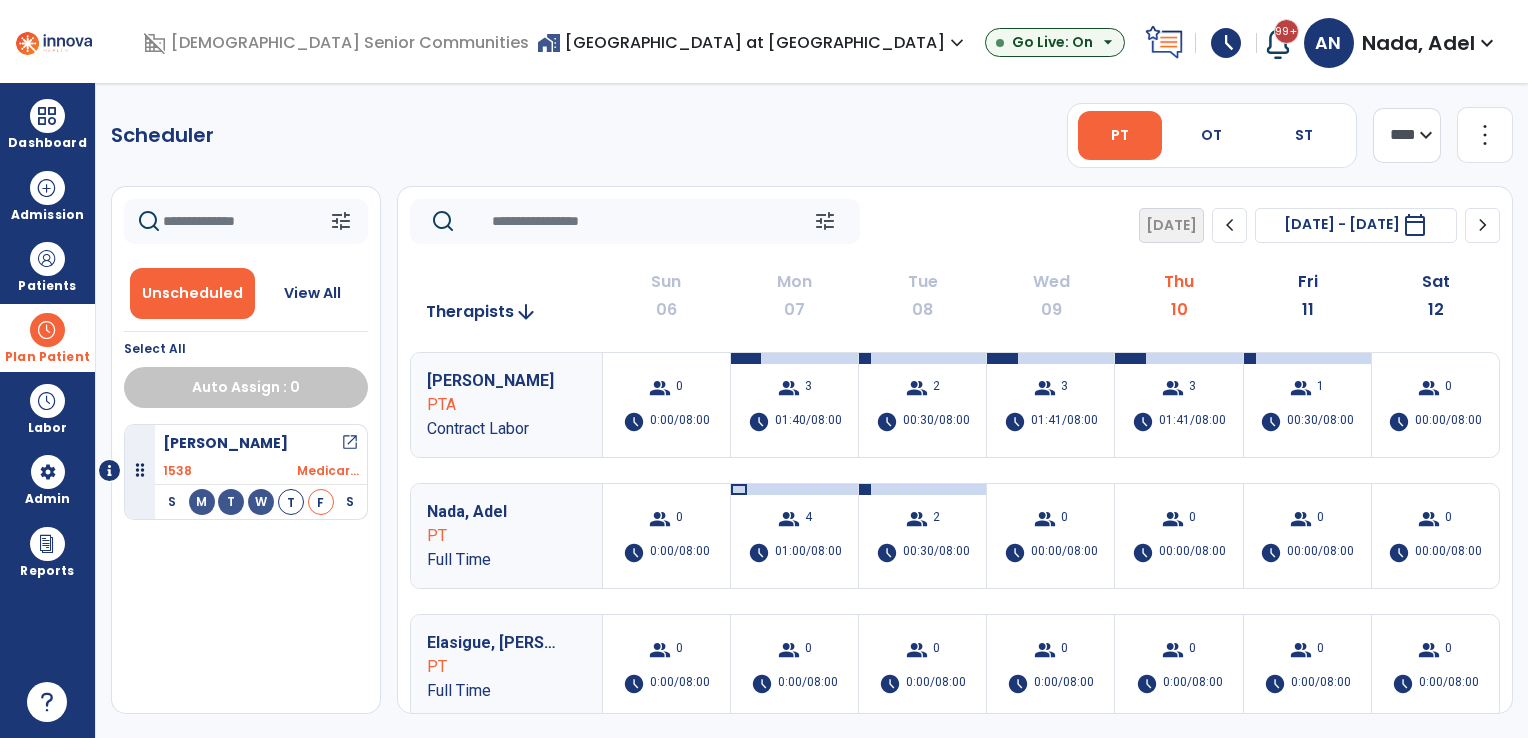 click on "tune   Today  chevron_left Jul 6, 2025 - Jul 12, 2025  *********  calendar_today  chevron_right" 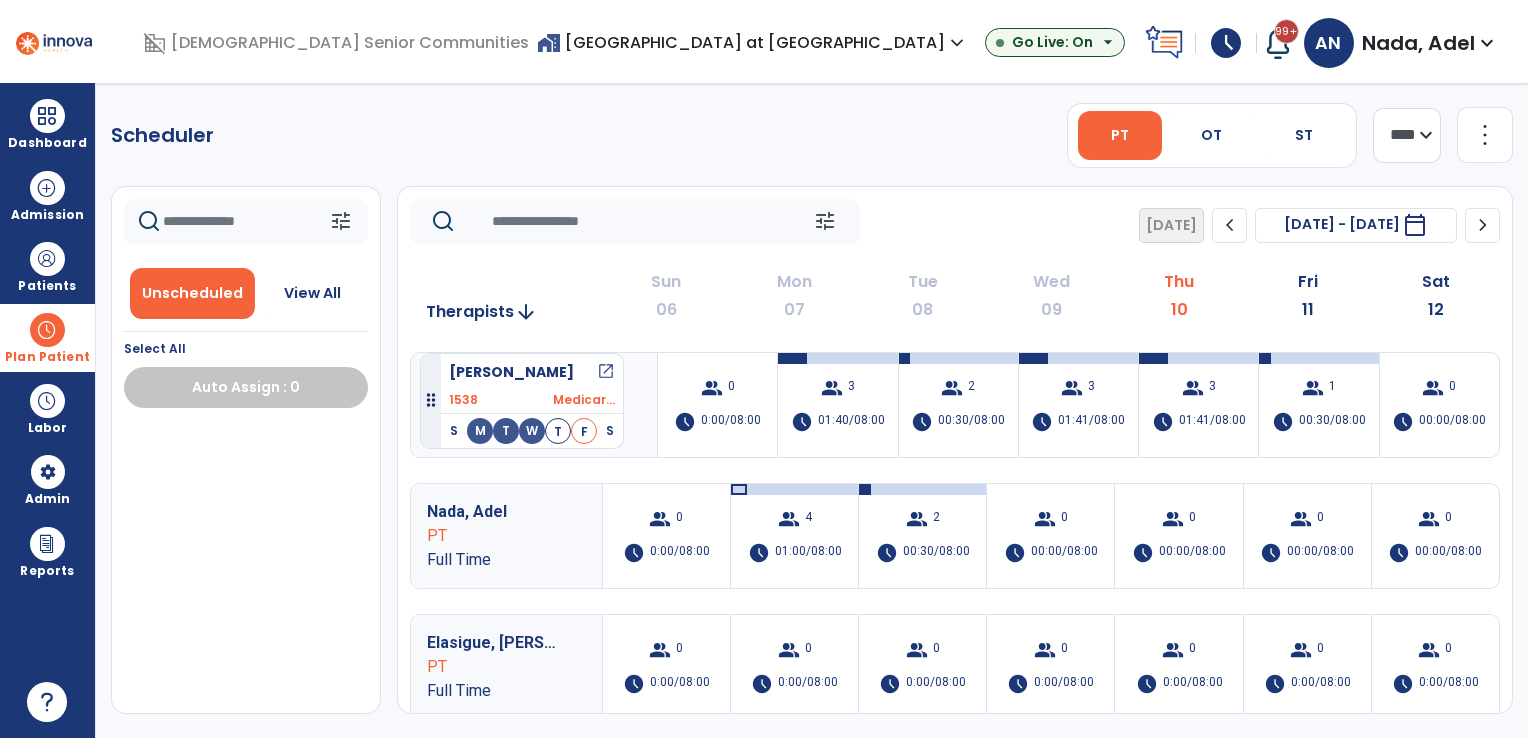 drag, startPoint x: 273, startPoint y: 459, endPoint x: 420, endPoint y: 345, distance: 186.02419 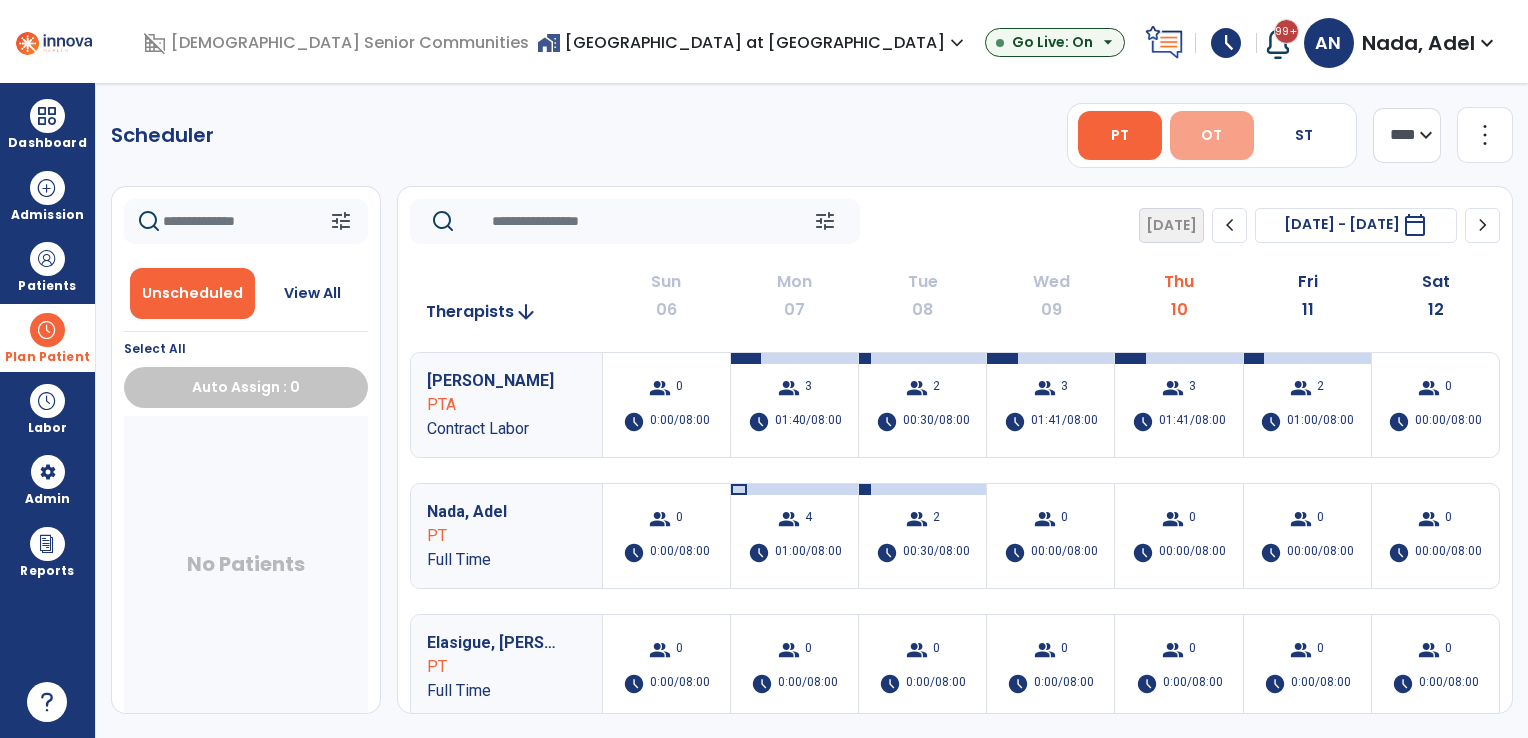 click on "OT" at bounding box center [1212, 135] 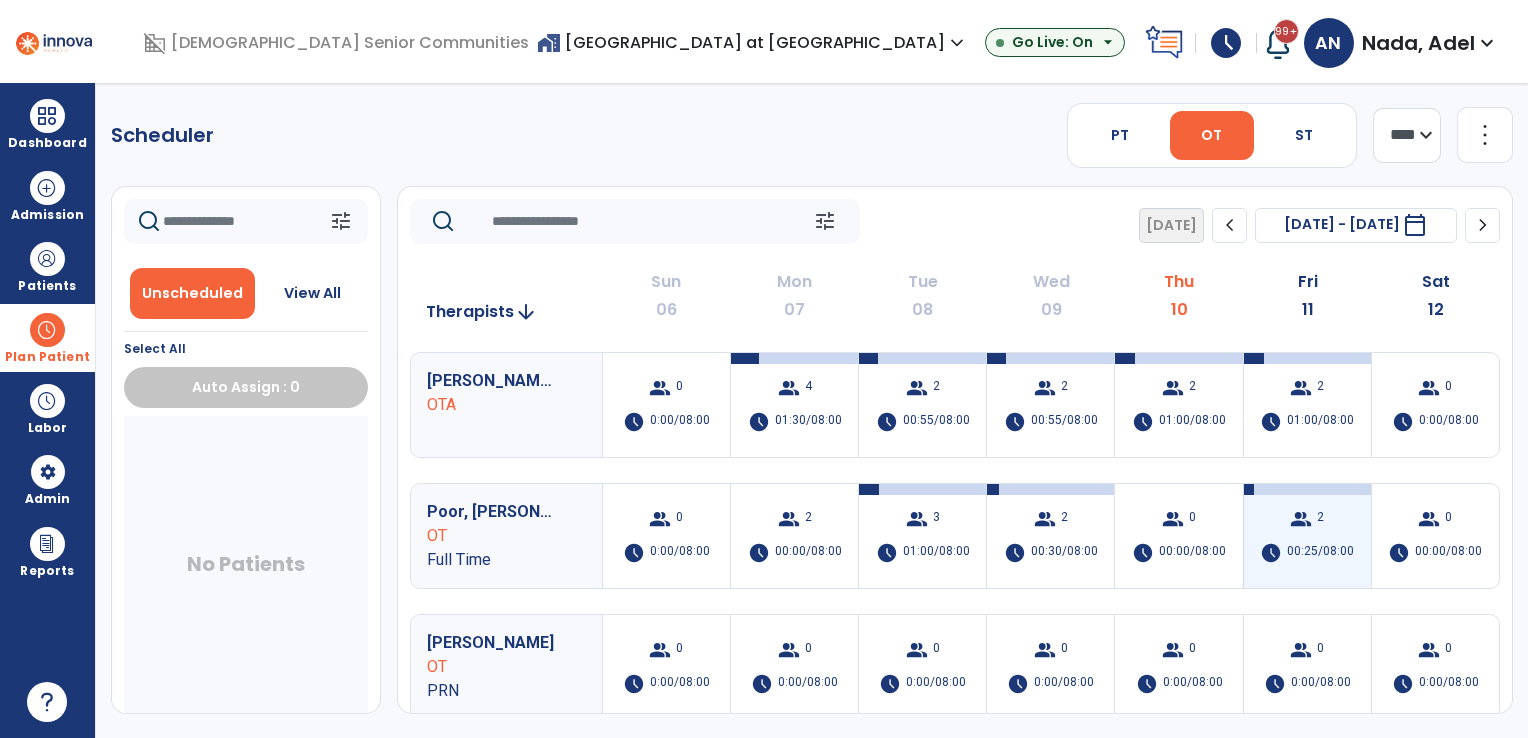 click on "00:25/08:00" at bounding box center [1320, 553] 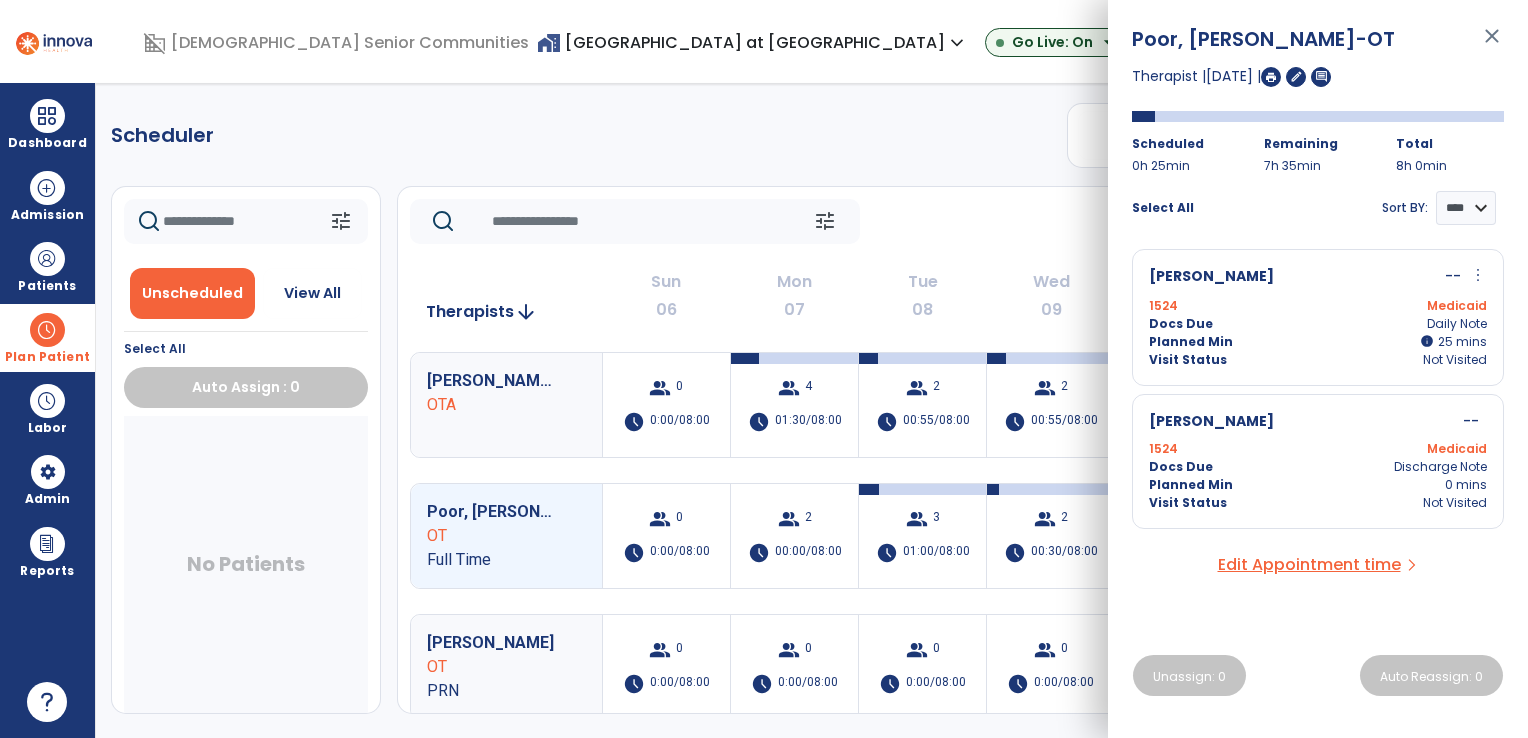click on "tune   Today  chevron_left Jul 6, 2025 - Jul 12, 2025  *********  calendar_today  chevron_right" 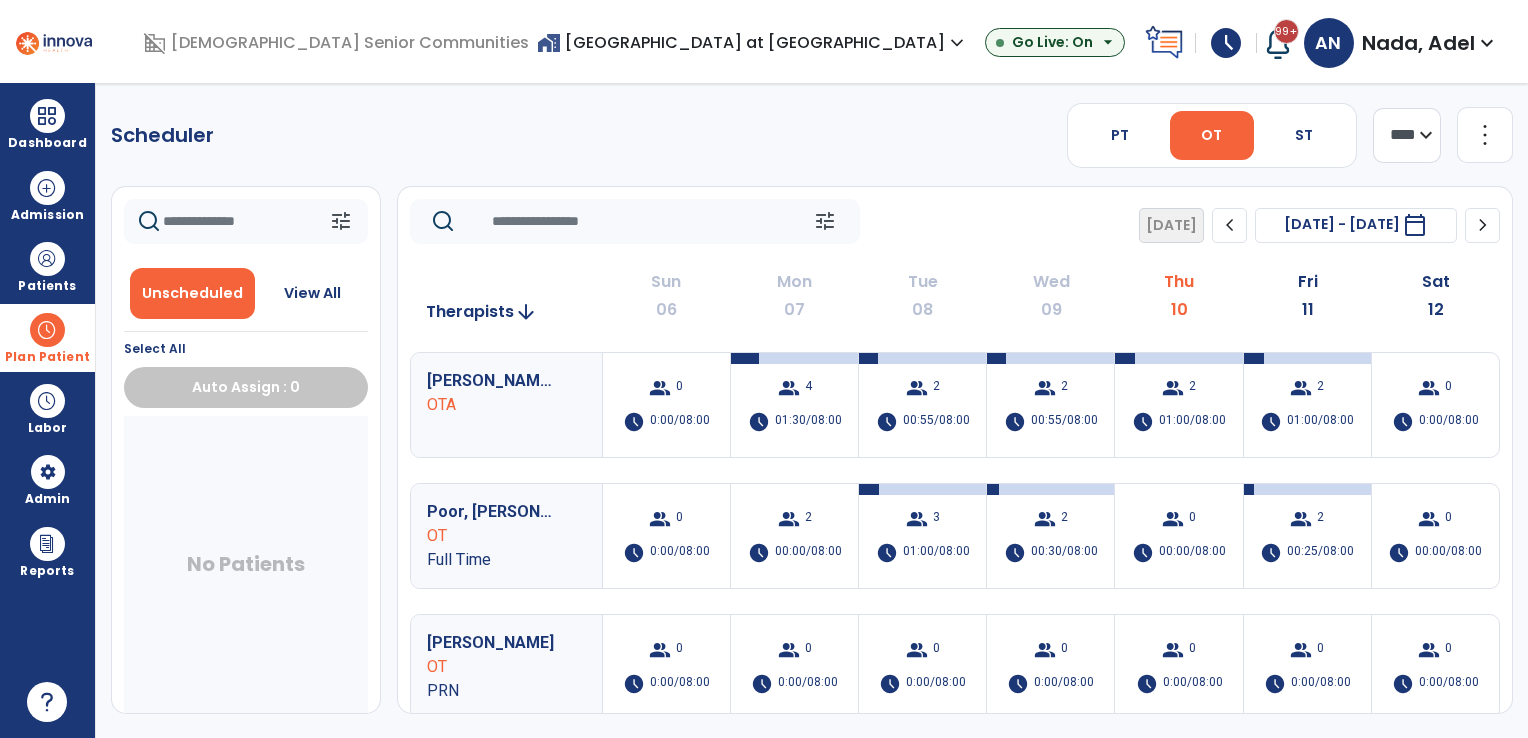 click on "home_work   Hickory Creek at New Castle   expand_more" at bounding box center [753, 42] 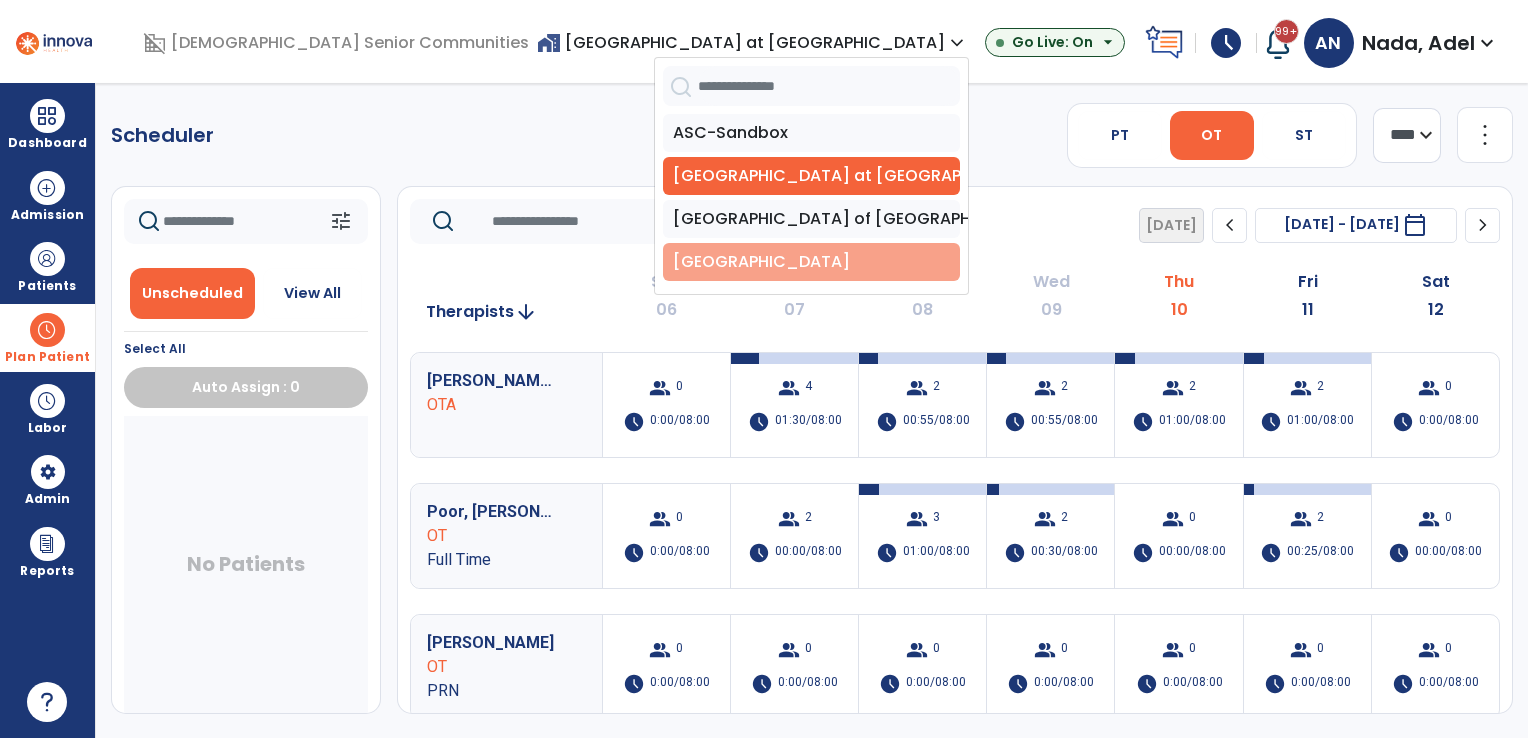 click on "[GEOGRAPHIC_DATA]" at bounding box center (811, 262) 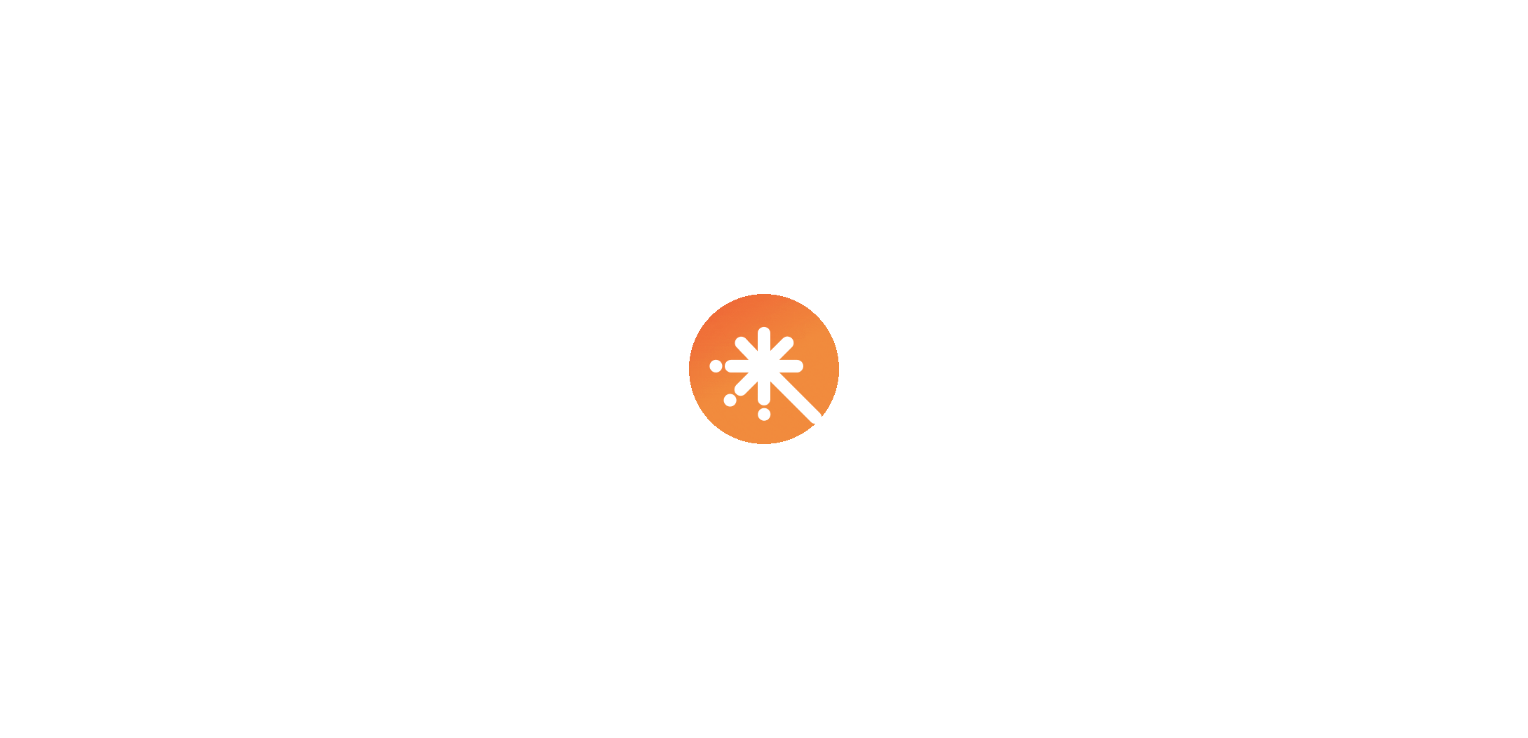 scroll, scrollTop: 0, scrollLeft: 0, axis: both 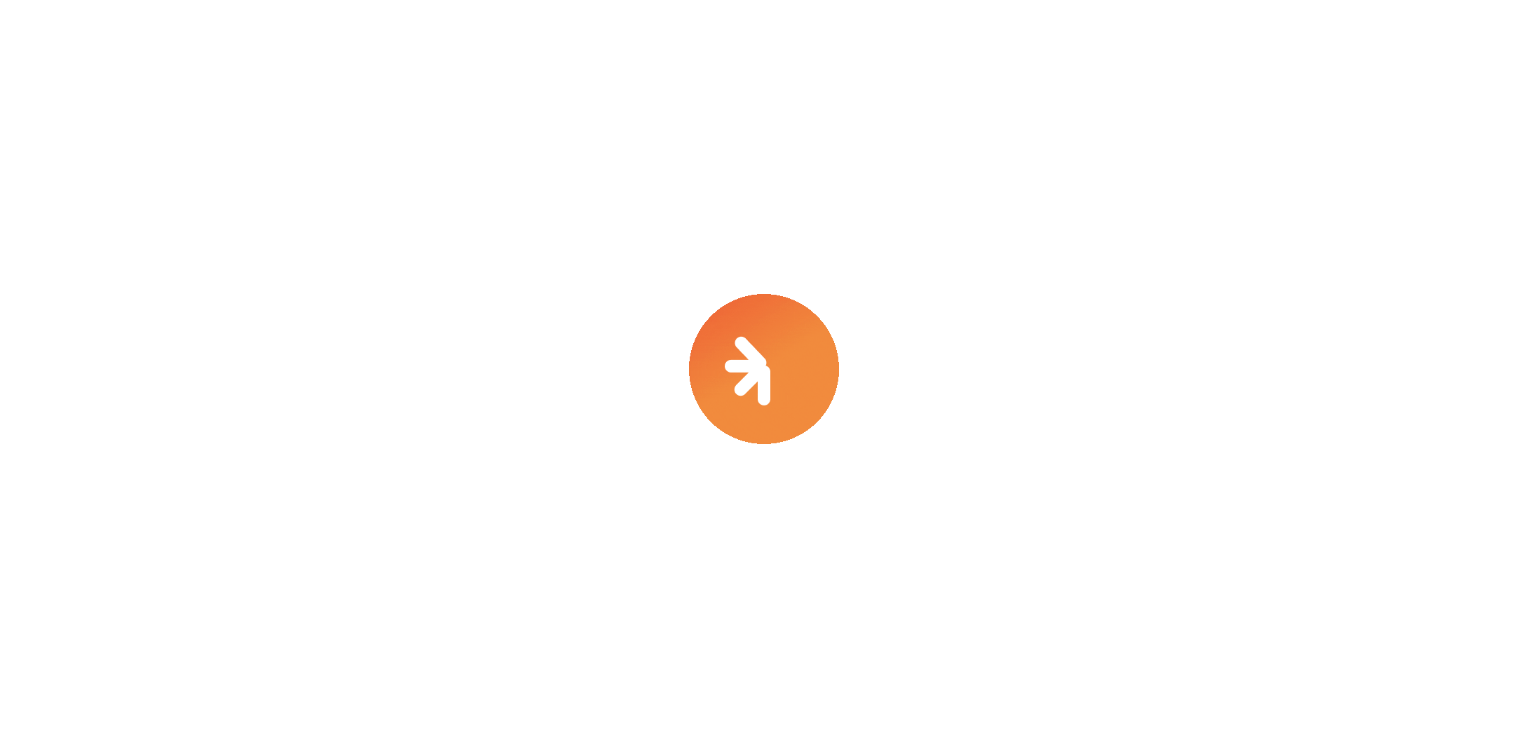 select on "***" 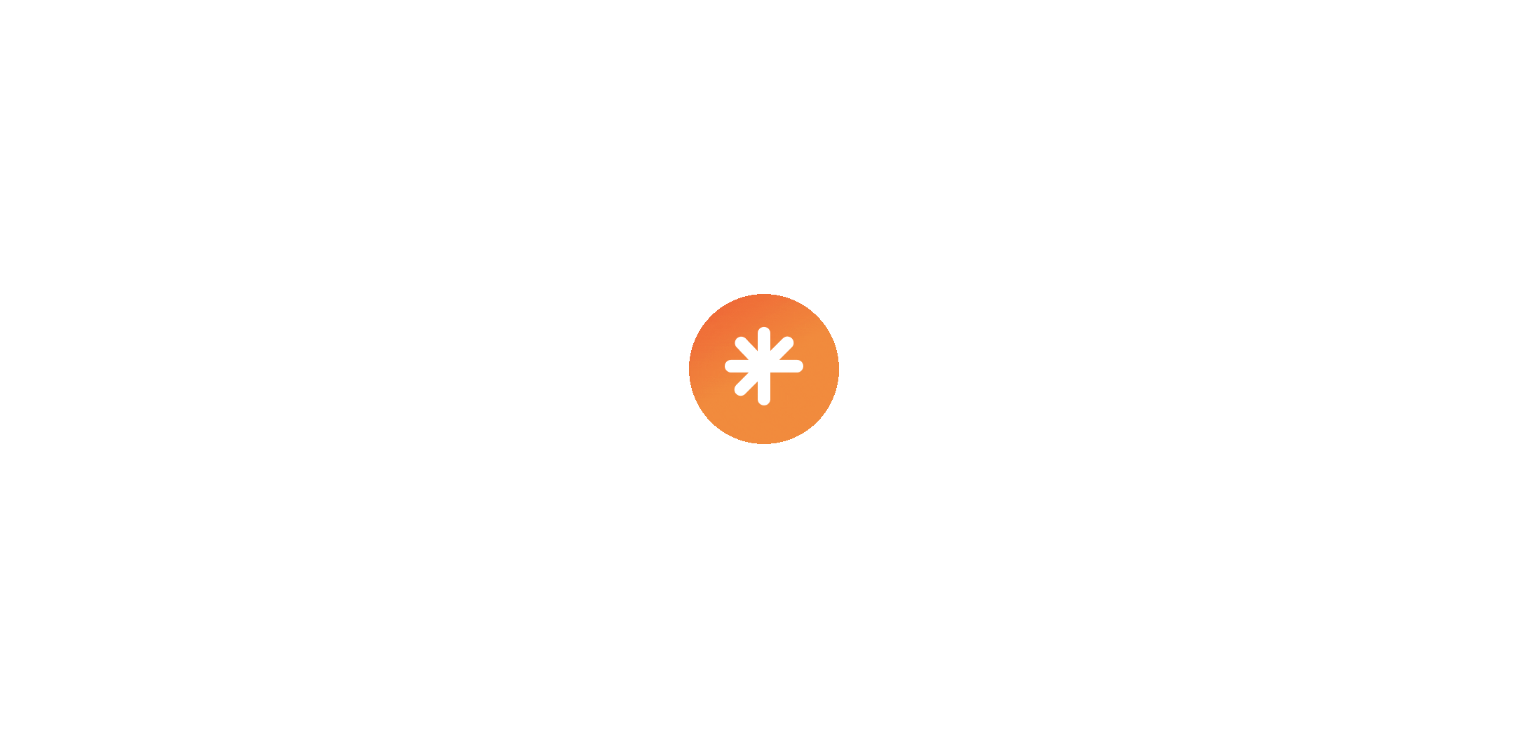 select on "****" 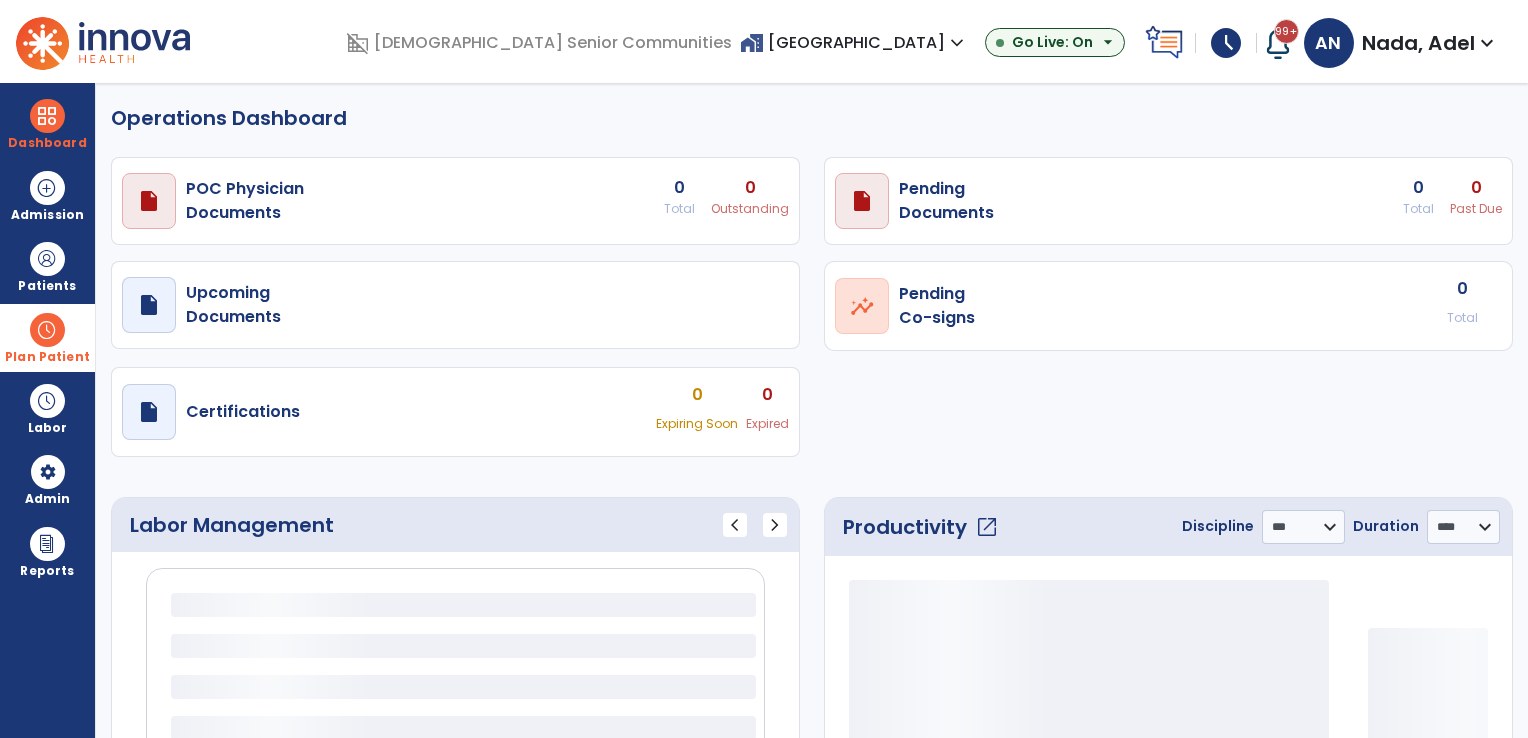 select on "***" 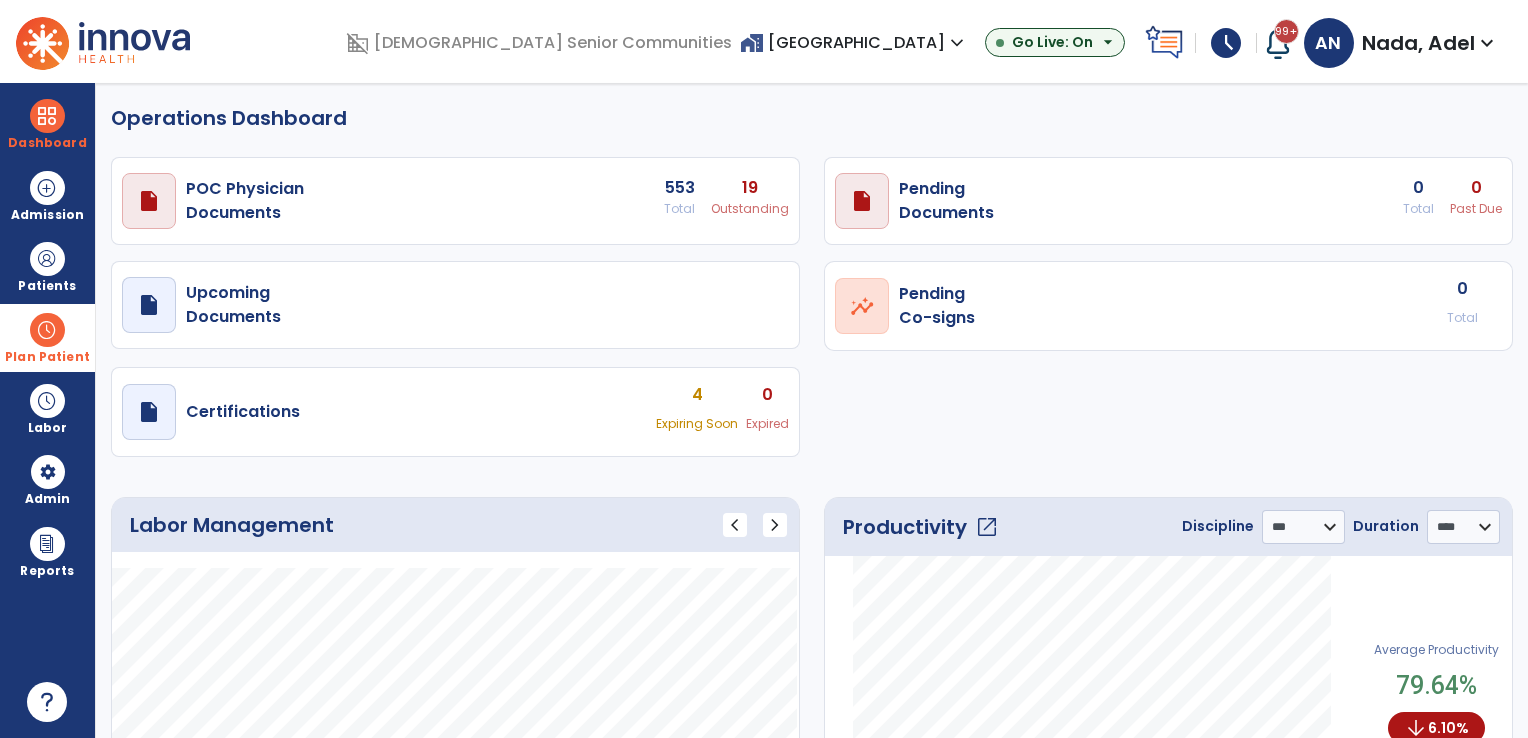 click at bounding box center (47, 330) 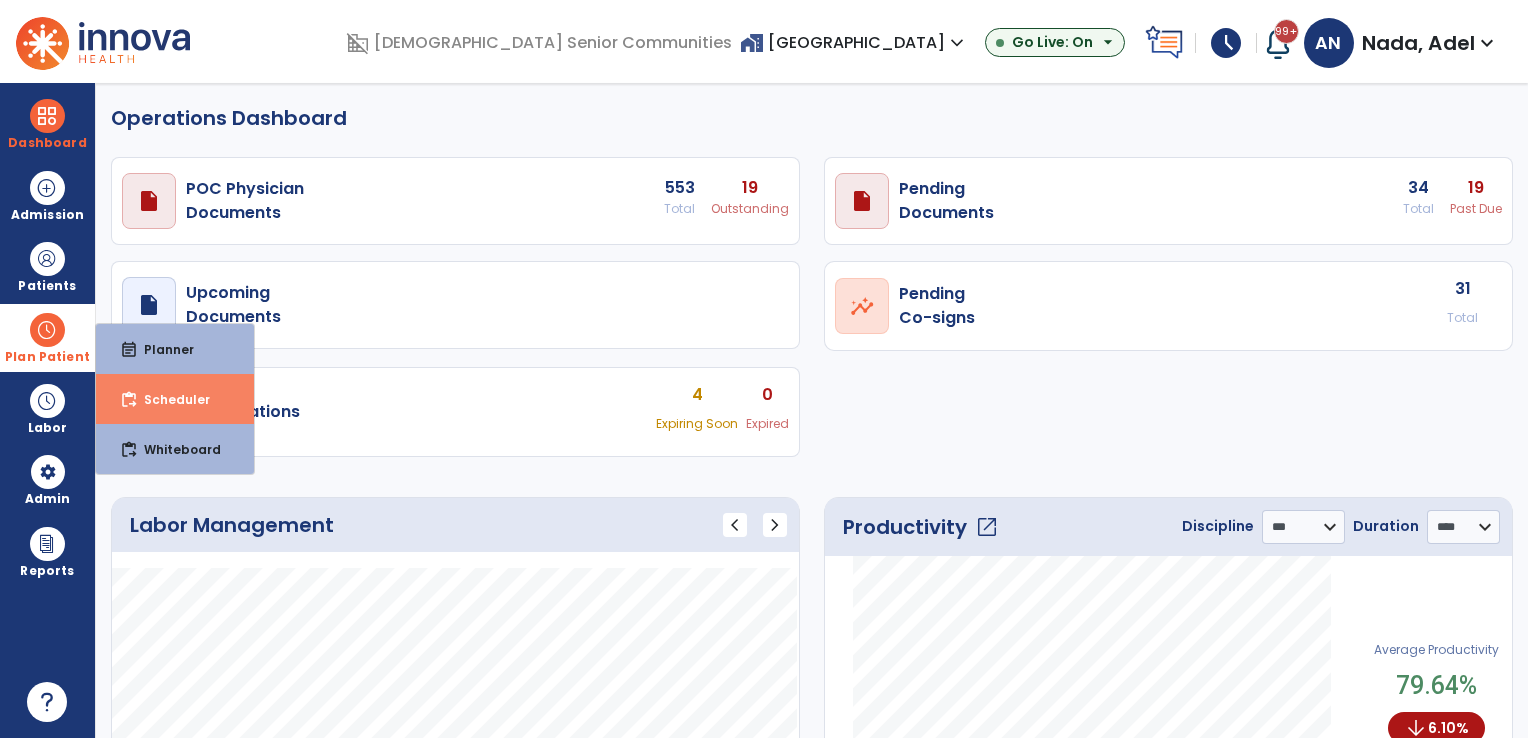 click on "Scheduler" at bounding box center (169, 399) 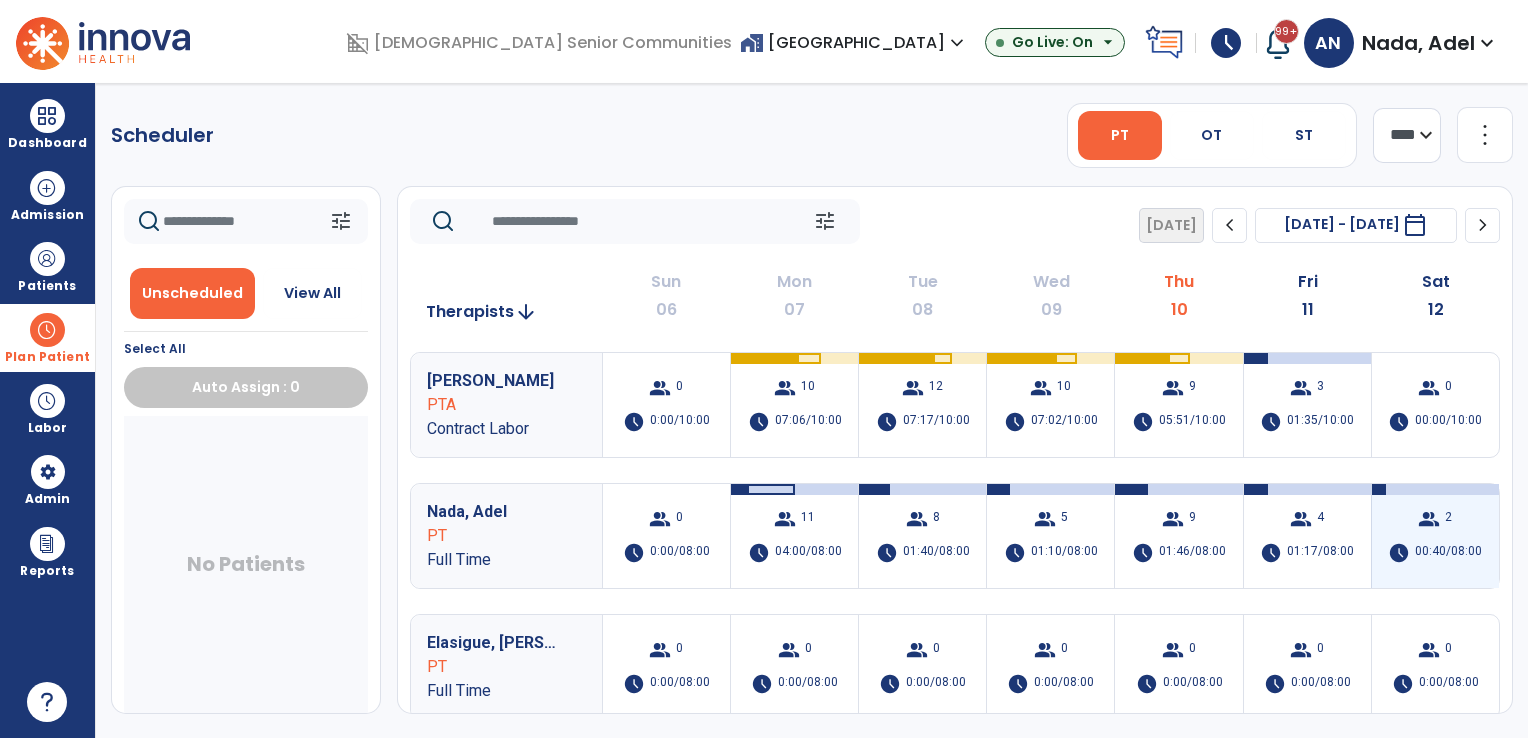 click on "group  2  schedule  00:40/08:00" at bounding box center [1435, 536] 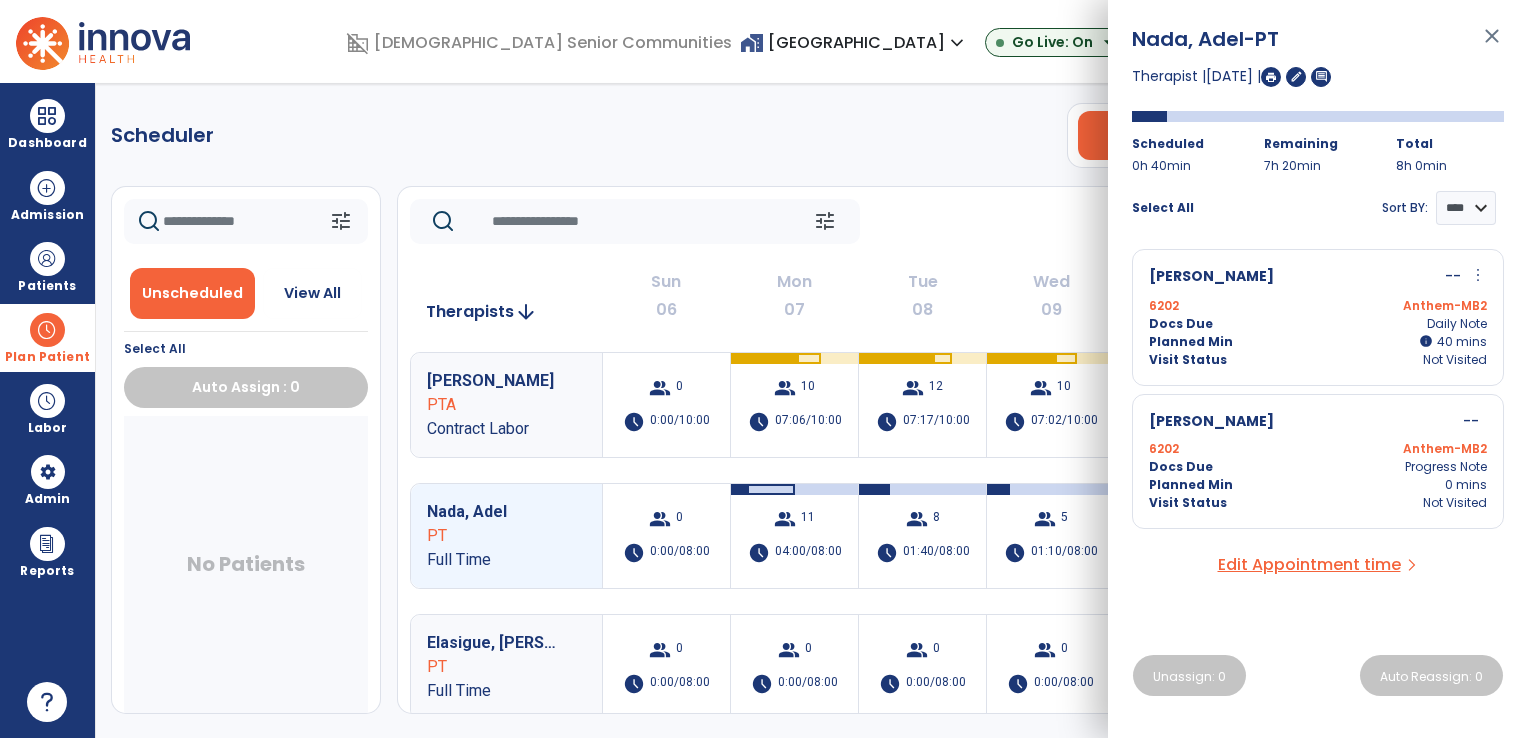 click on "tune   [DATE]  chevron_left [DATE] - [DATE]  *********  calendar_today  chevron_right" 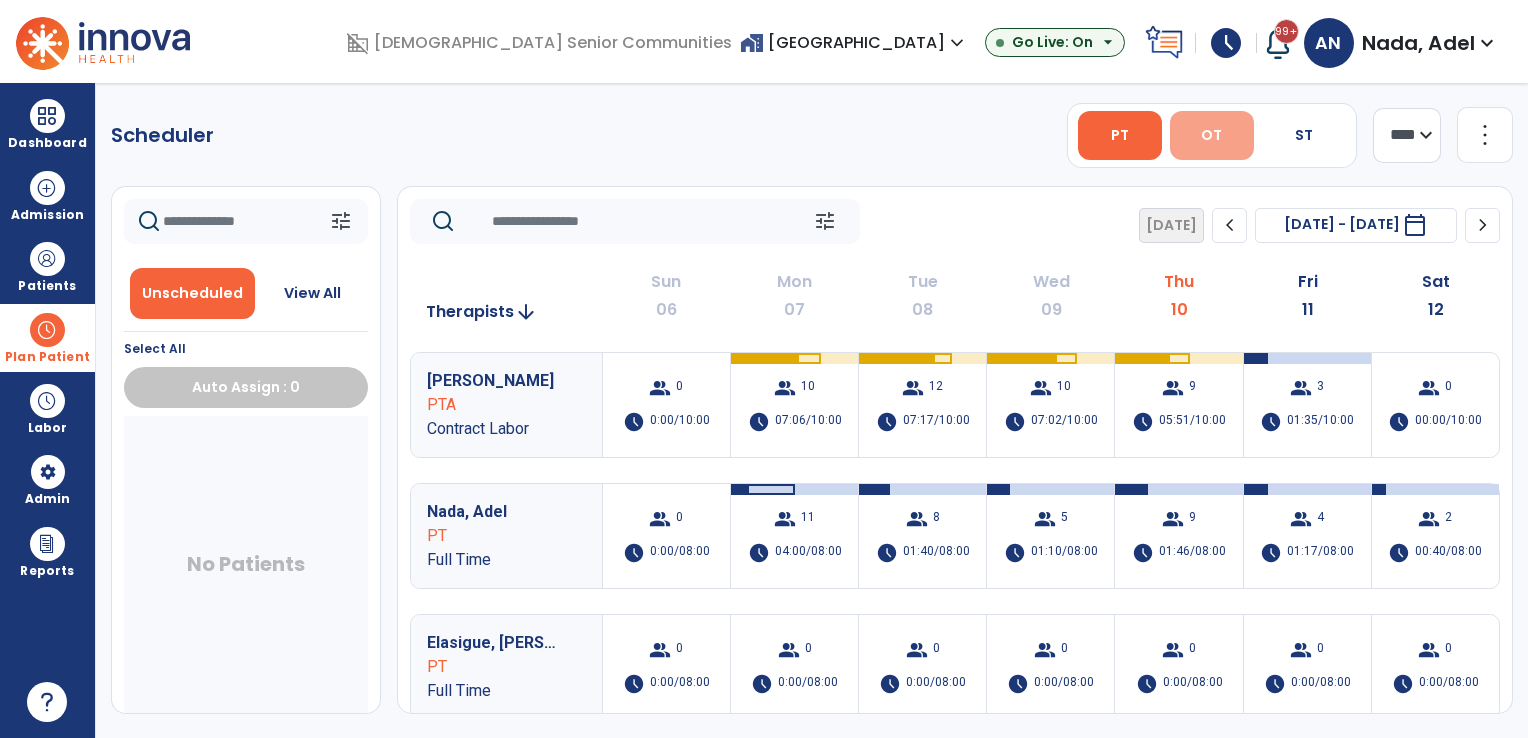 click on "OT" at bounding box center (1211, 135) 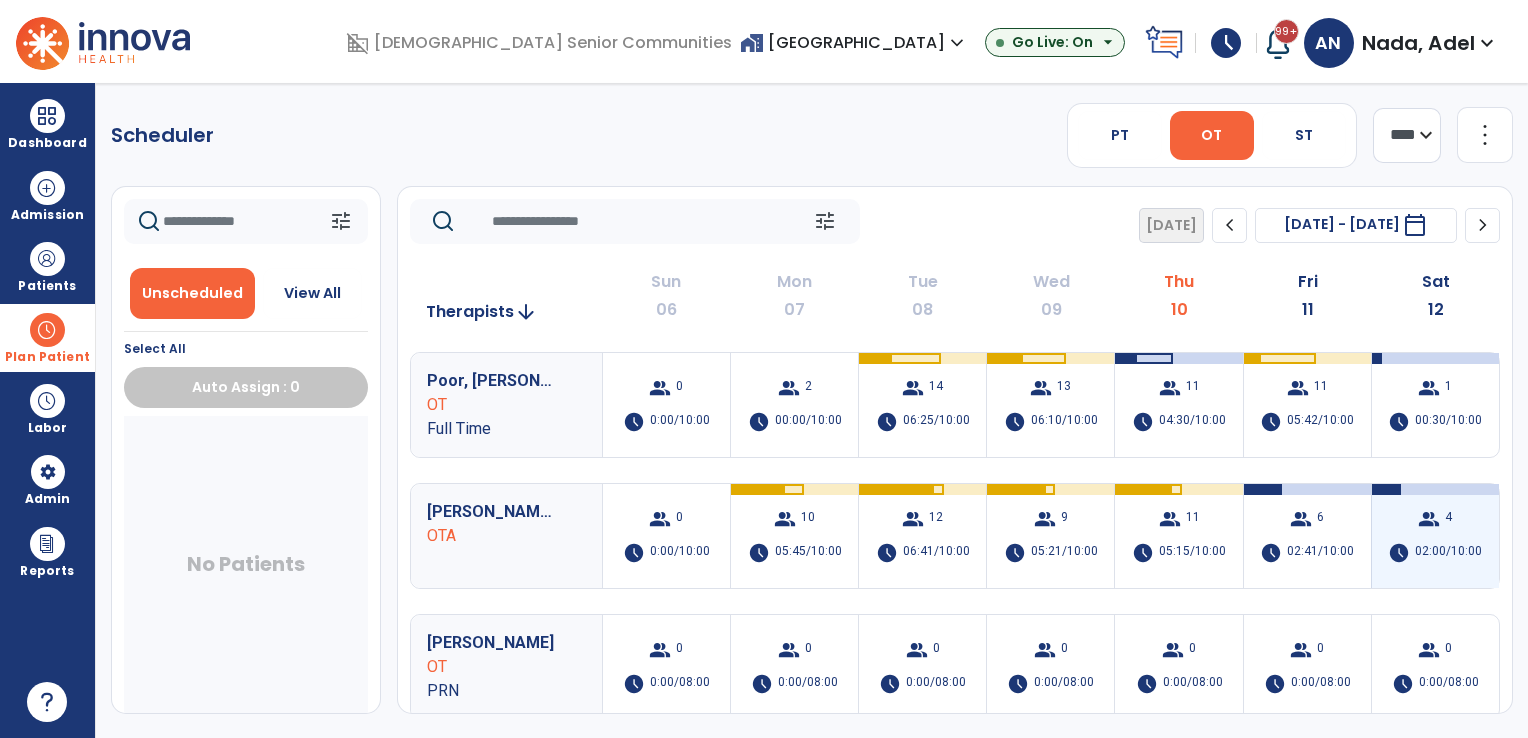 click on "group  4  schedule  02:00/10:00" at bounding box center (1435, 536) 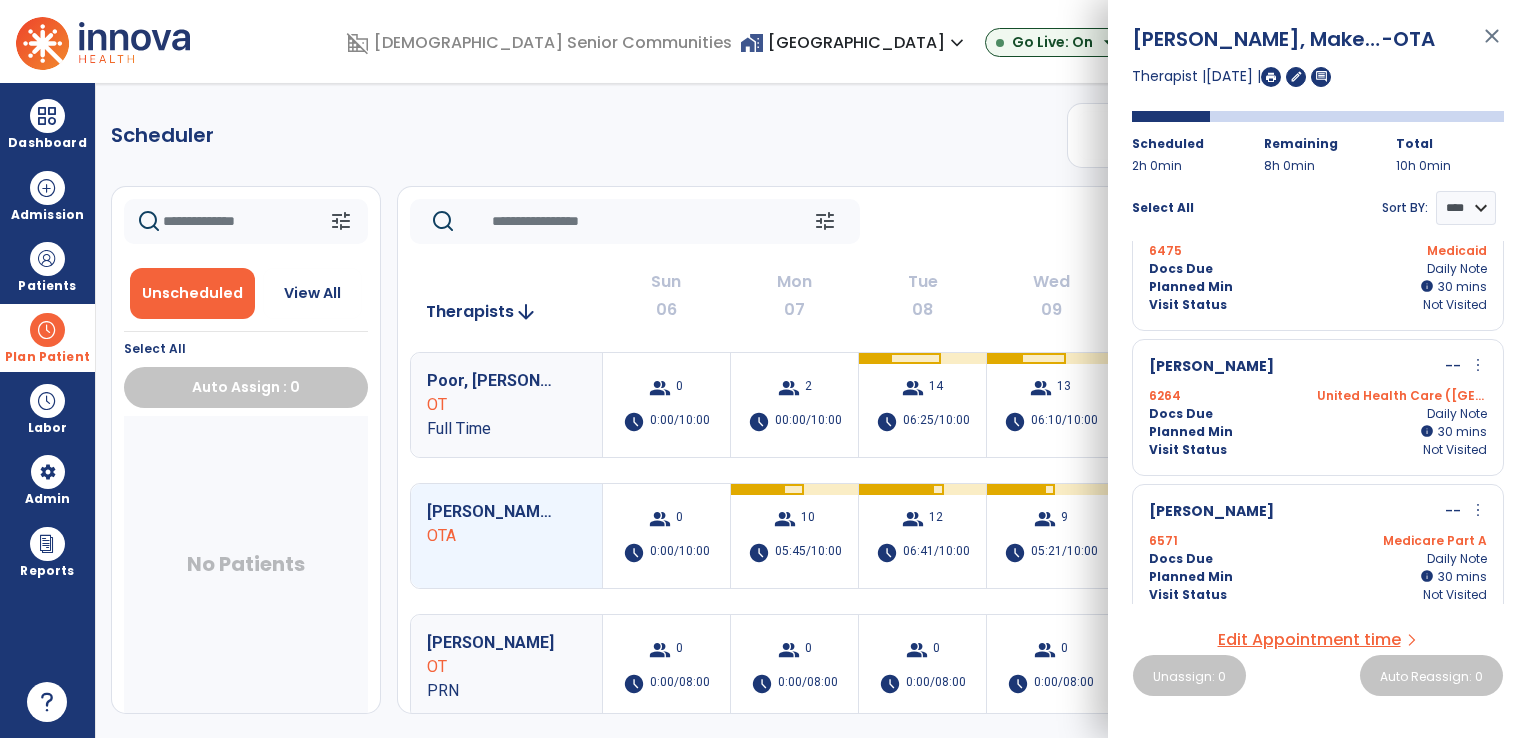 scroll, scrollTop: 214, scrollLeft: 0, axis: vertical 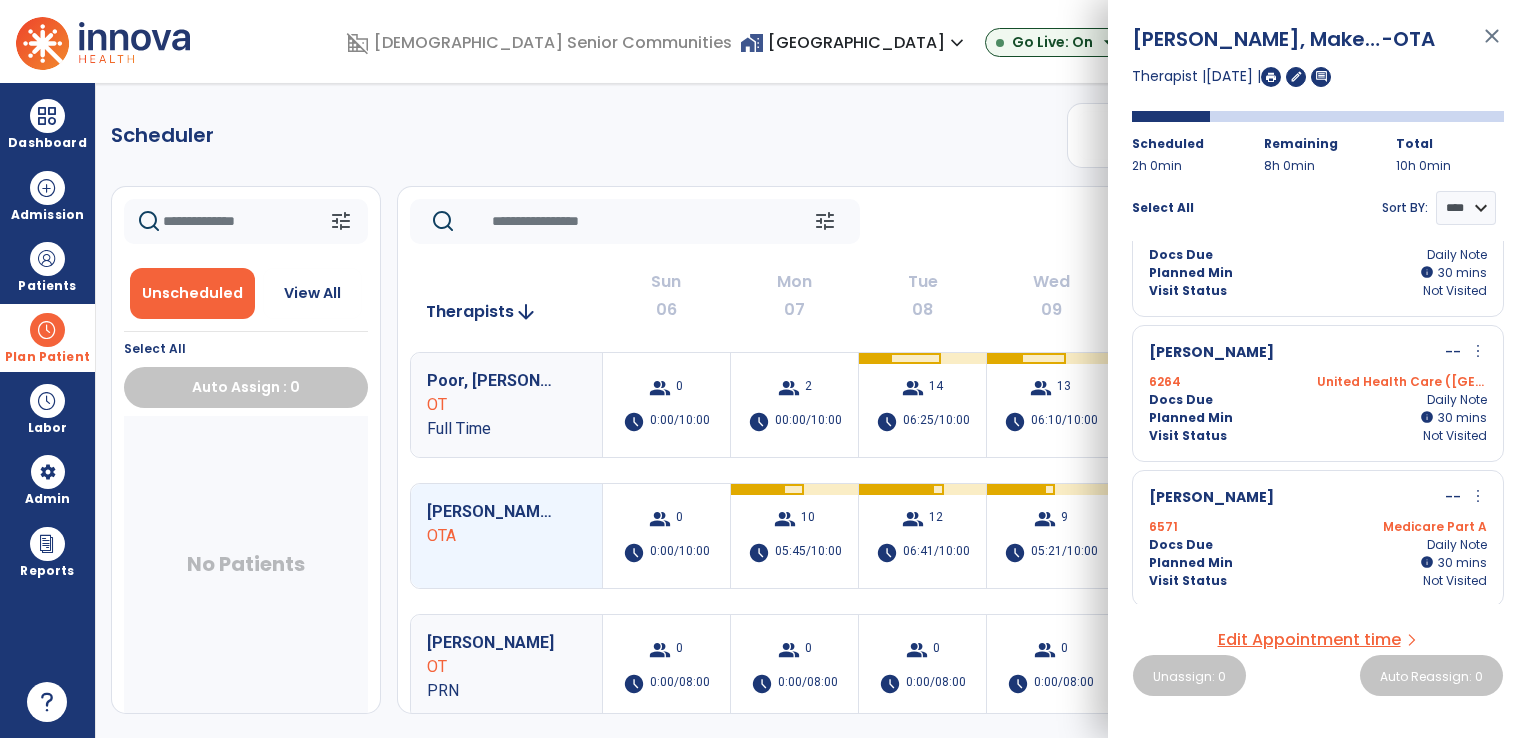 click on "tune   [DATE]  chevron_left [DATE] - [DATE]  *********  calendar_today  chevron_right" 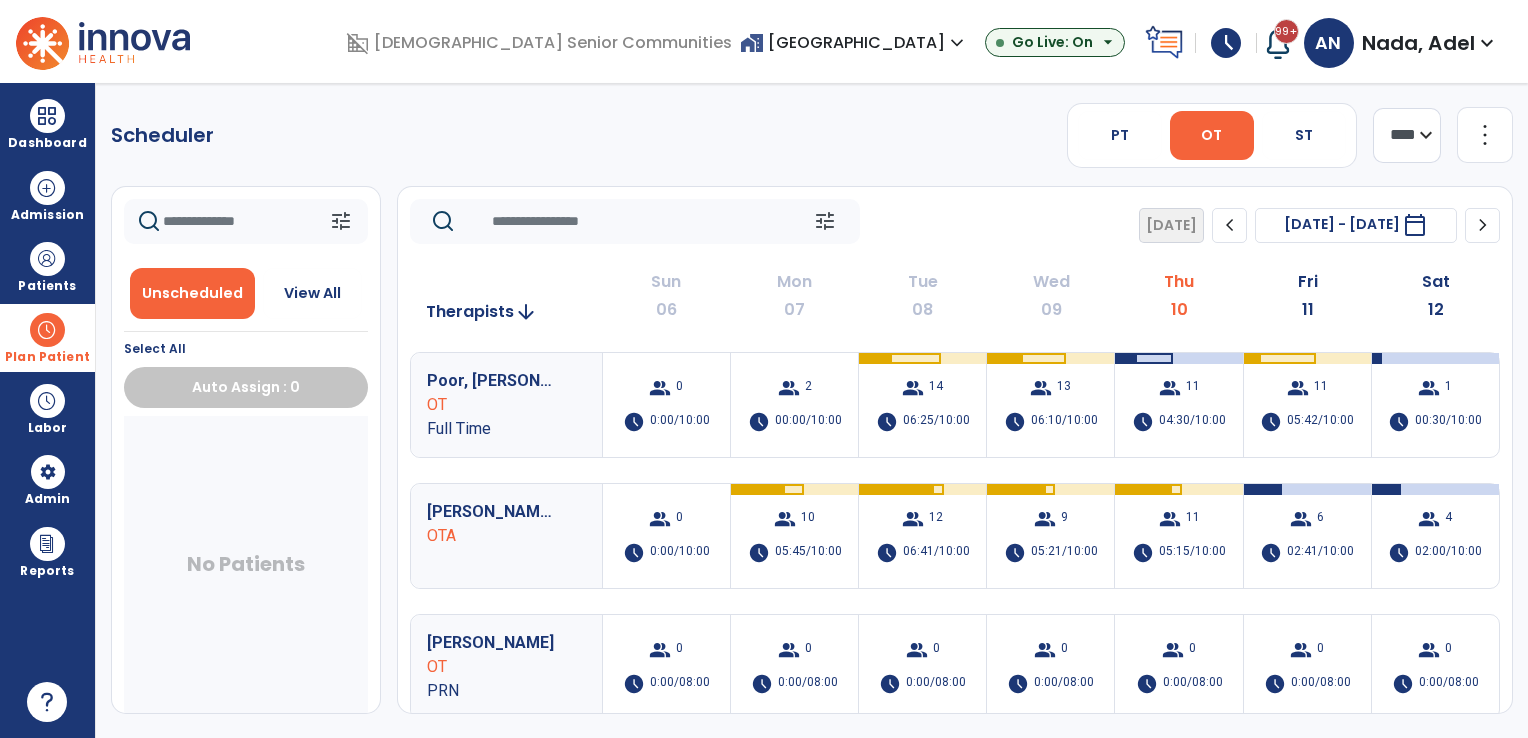 click on "Plan Patient" at bounding box center [47, 357] 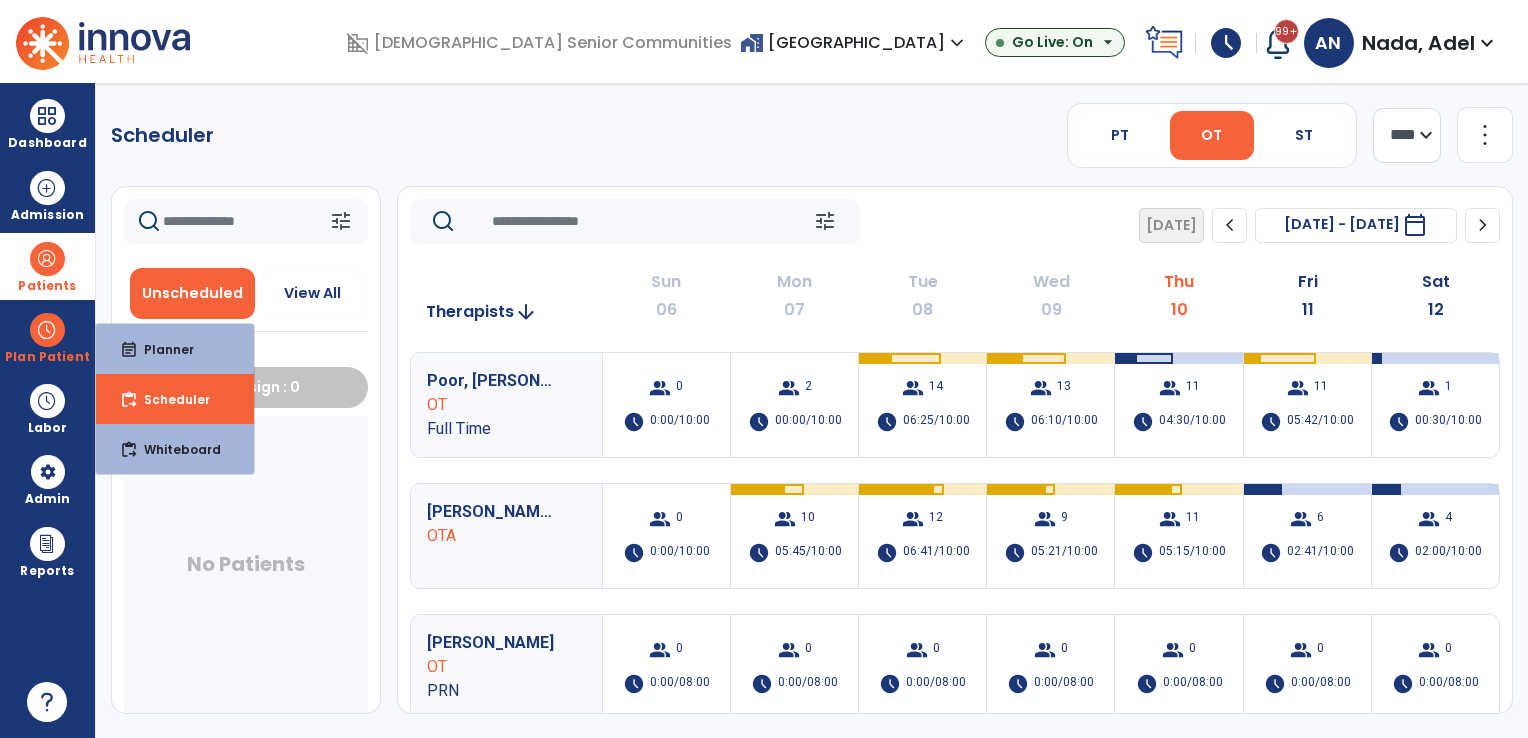 click on "Patients" at bounding box center [47, 286] 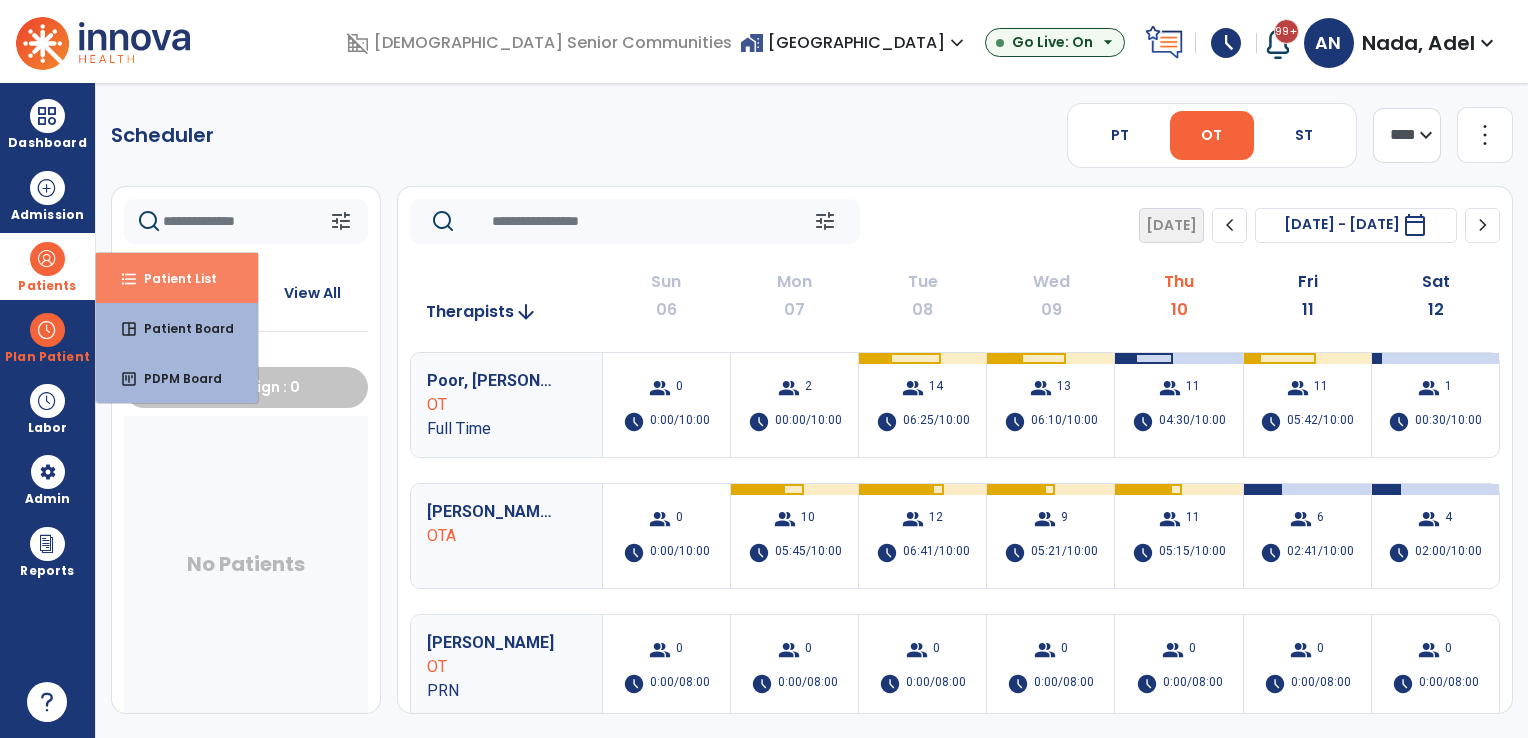 click on "Patient List" at bounding box center [172, 278] 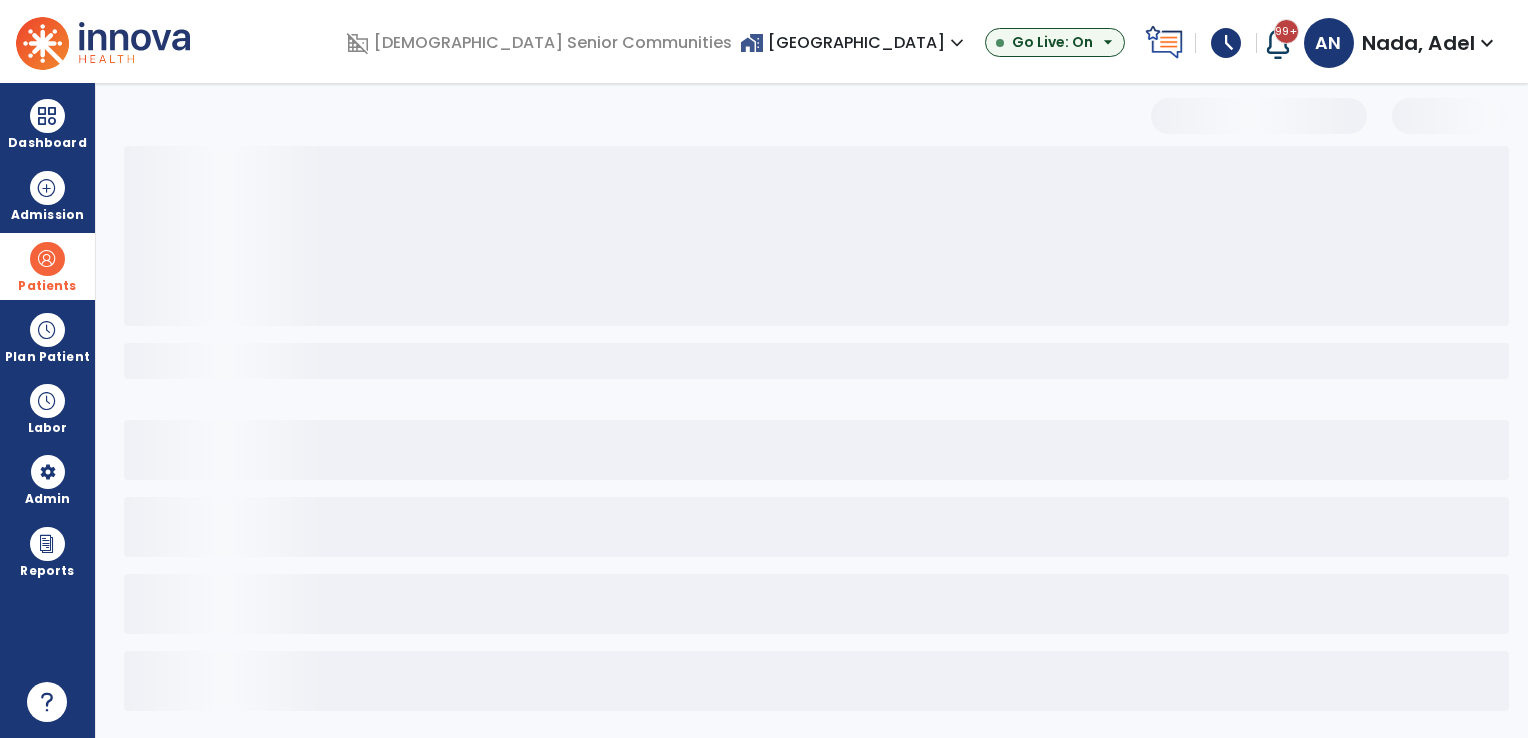 select on "***" 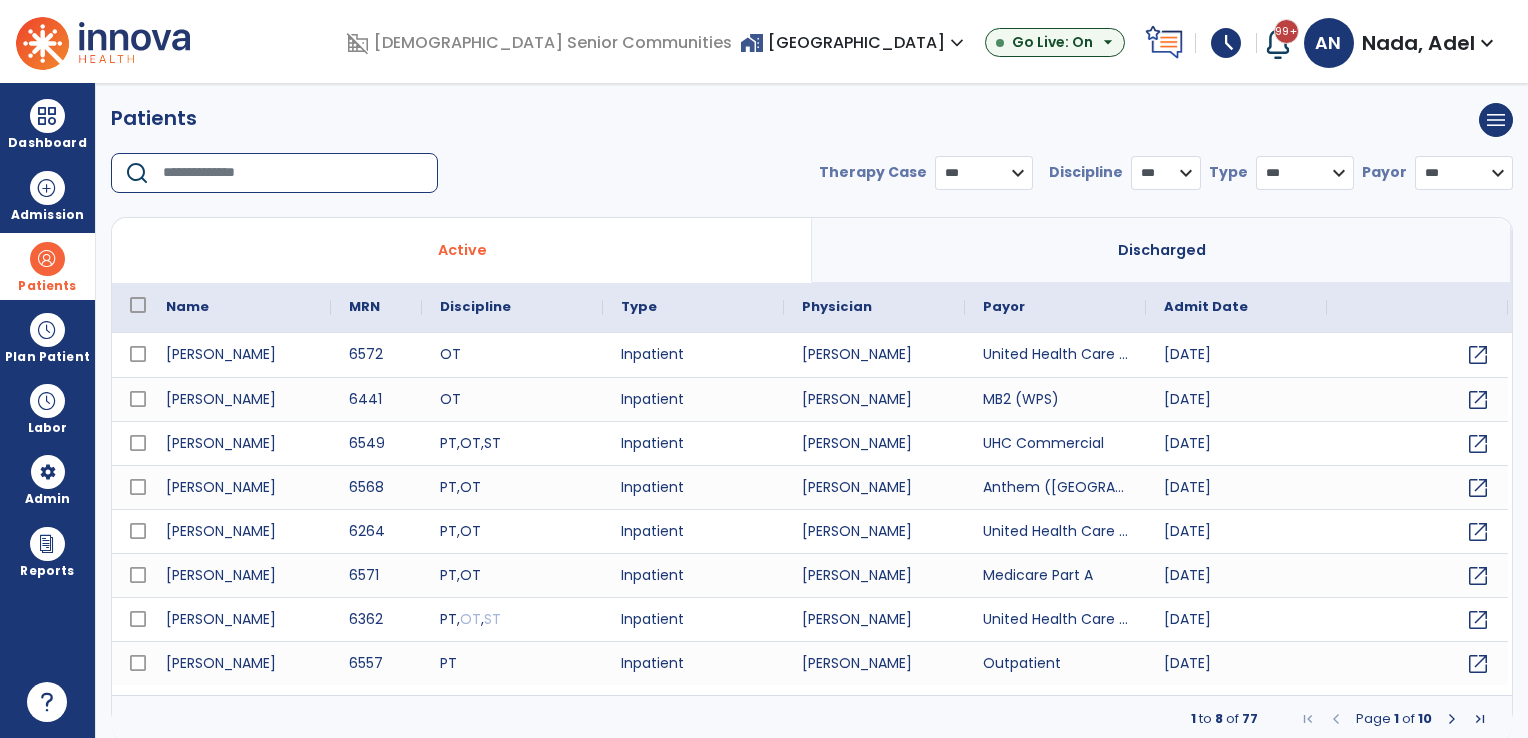 click at bounding box center [293, 173] 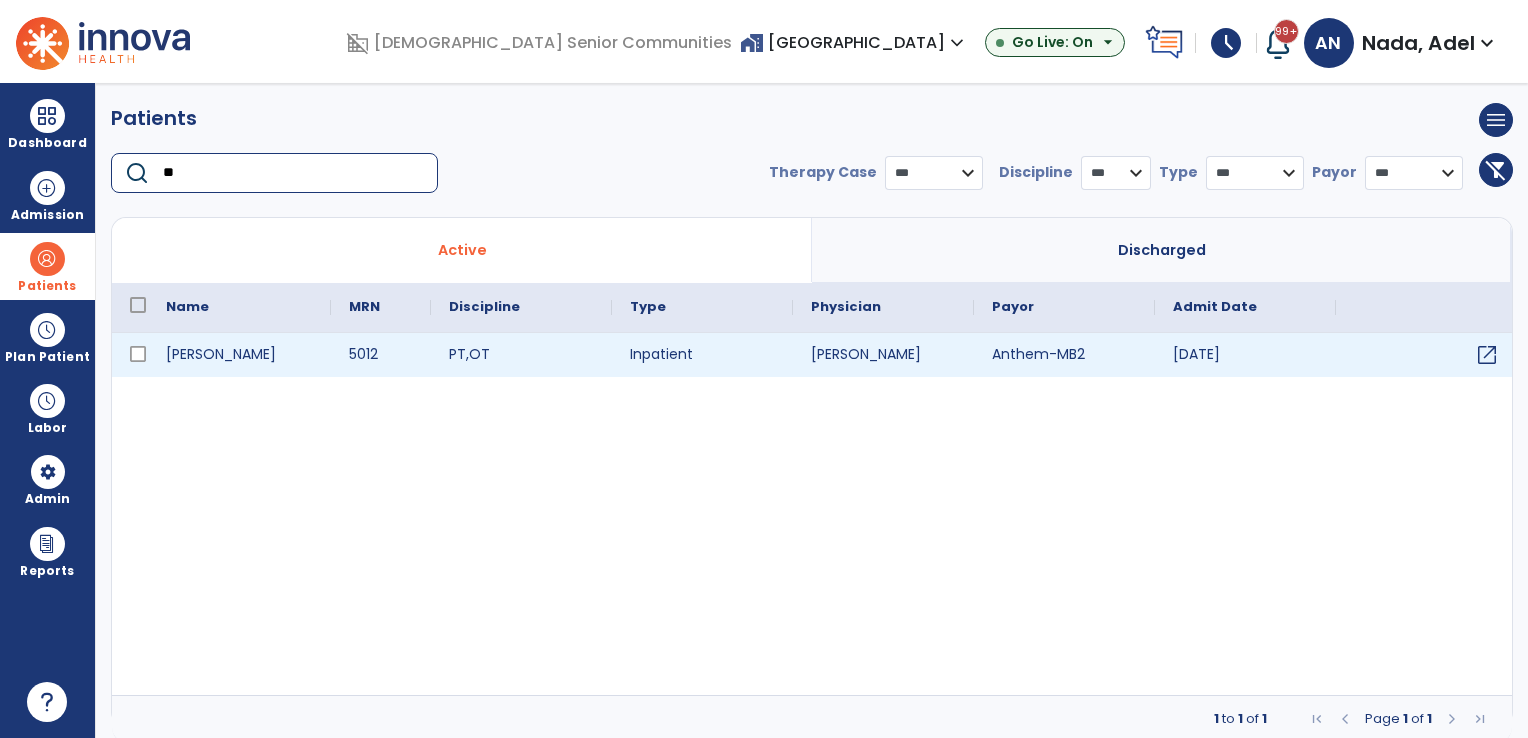 type on "**" 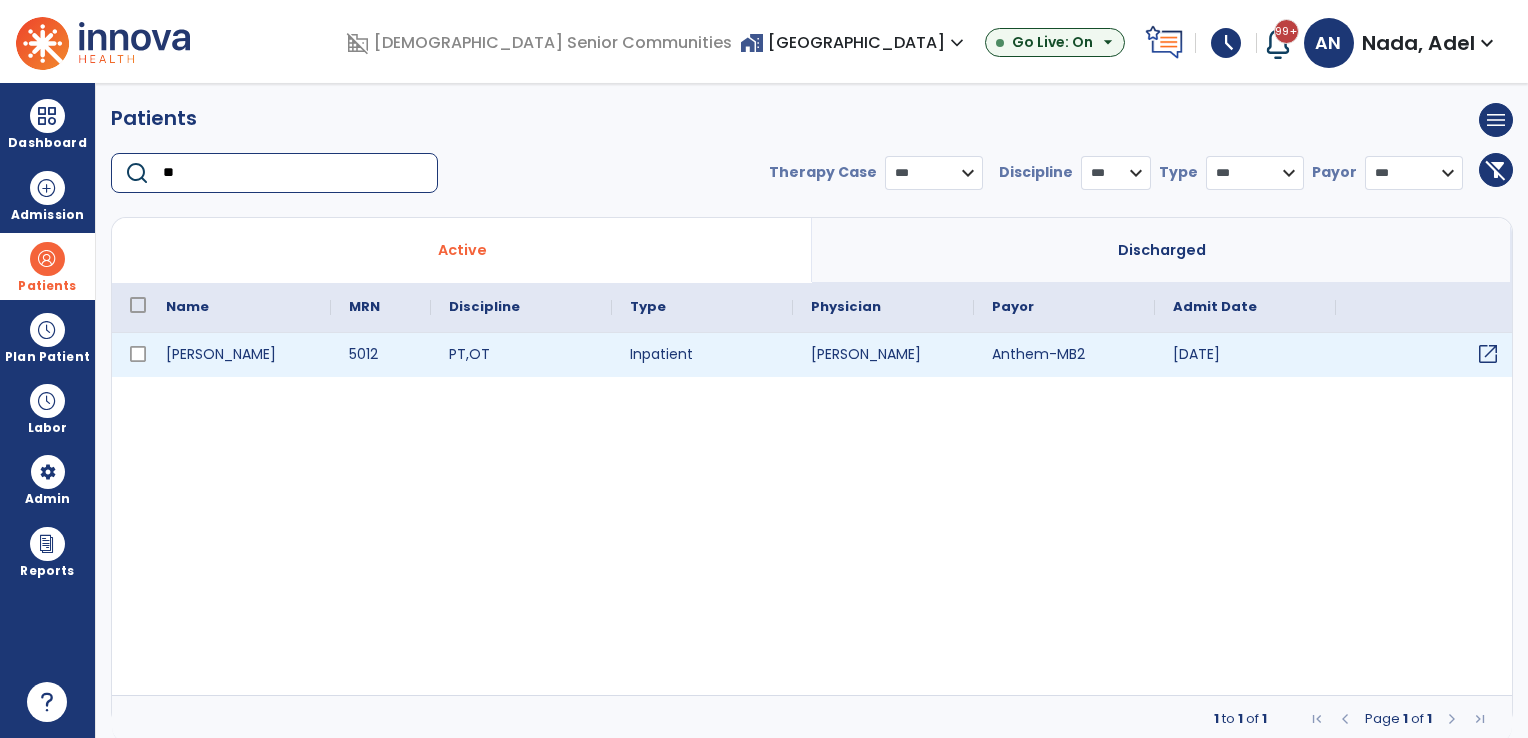 click on "open_in_new" at bounding box center [1488, 354] 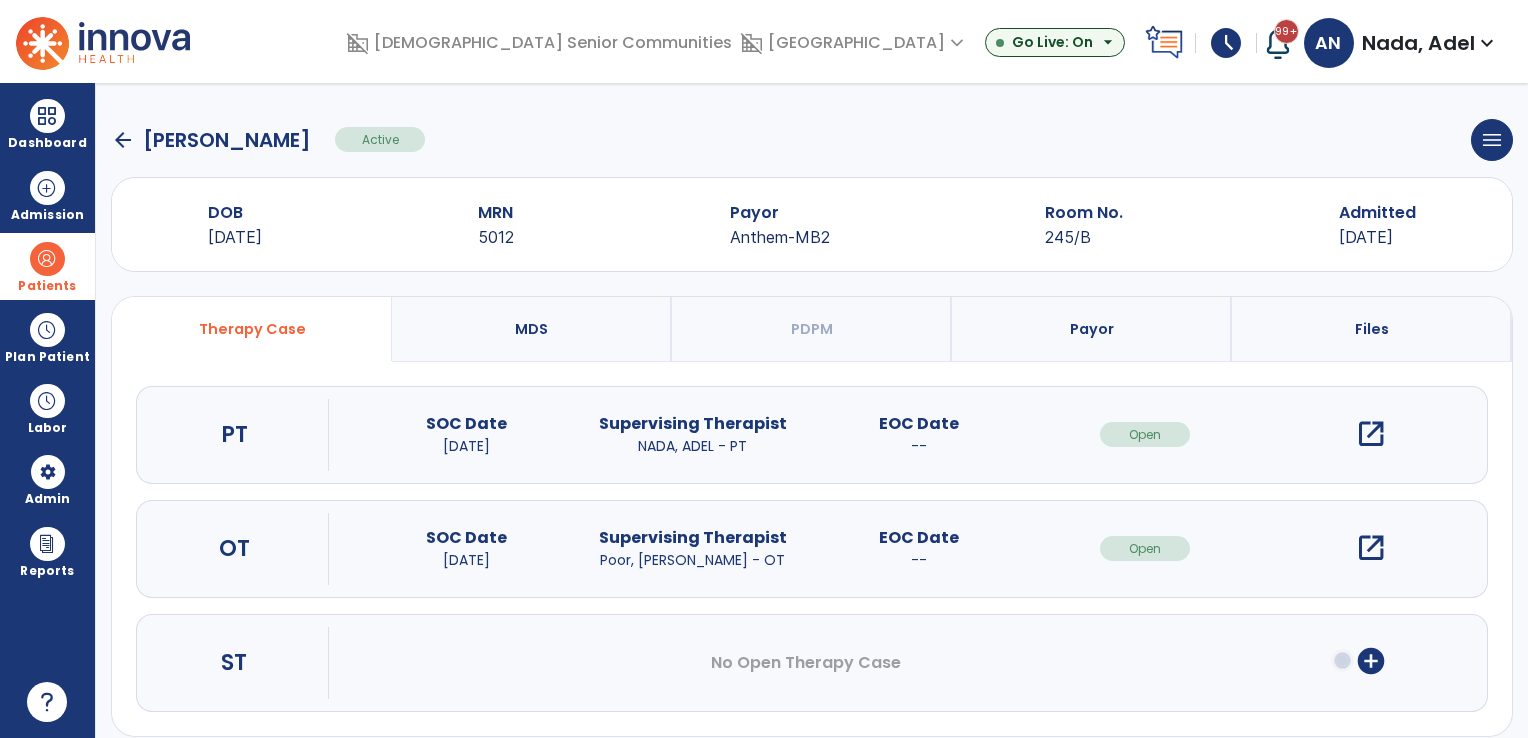 click on "open_in_new" at bounding box center (1371, 548) 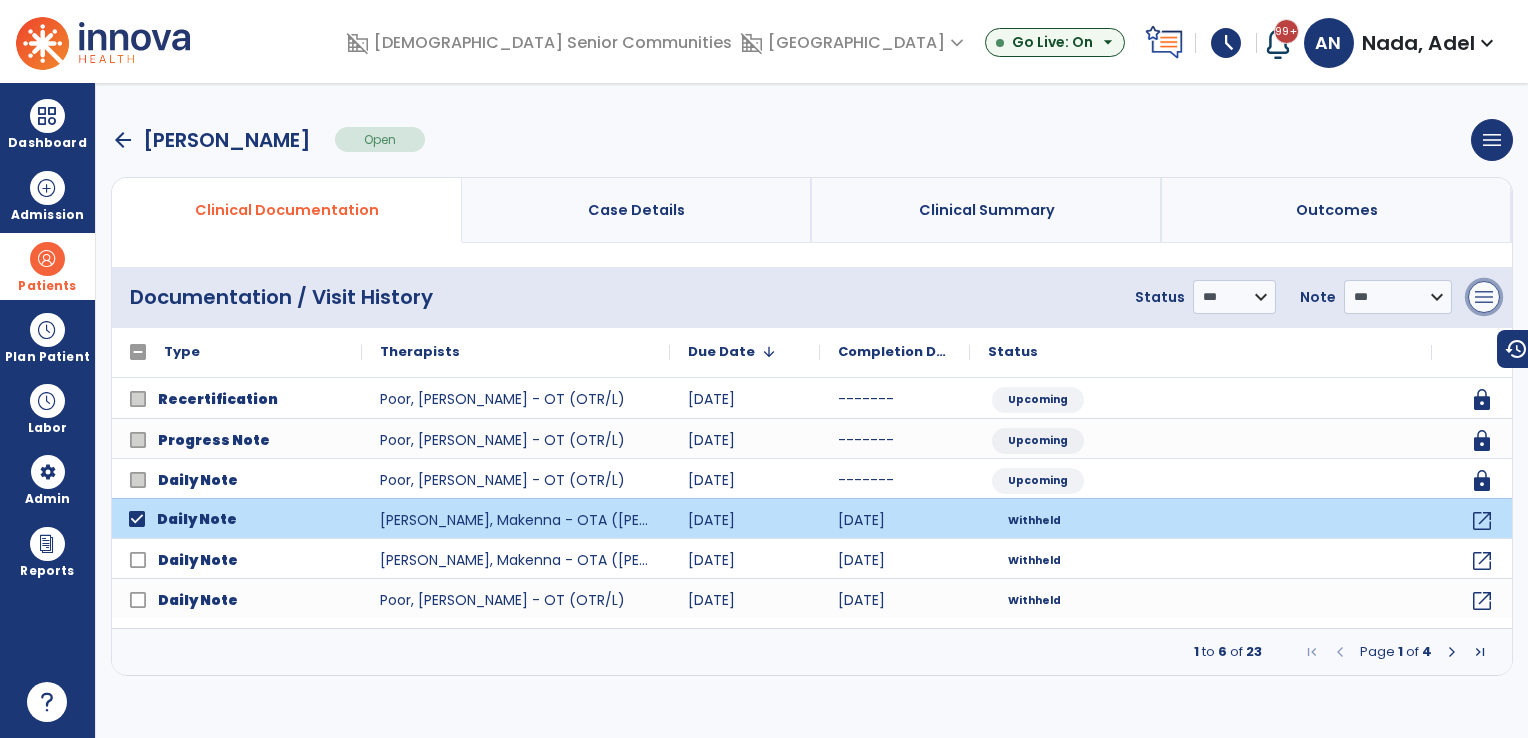 click on "menu" at bounding box center [1484, 297] 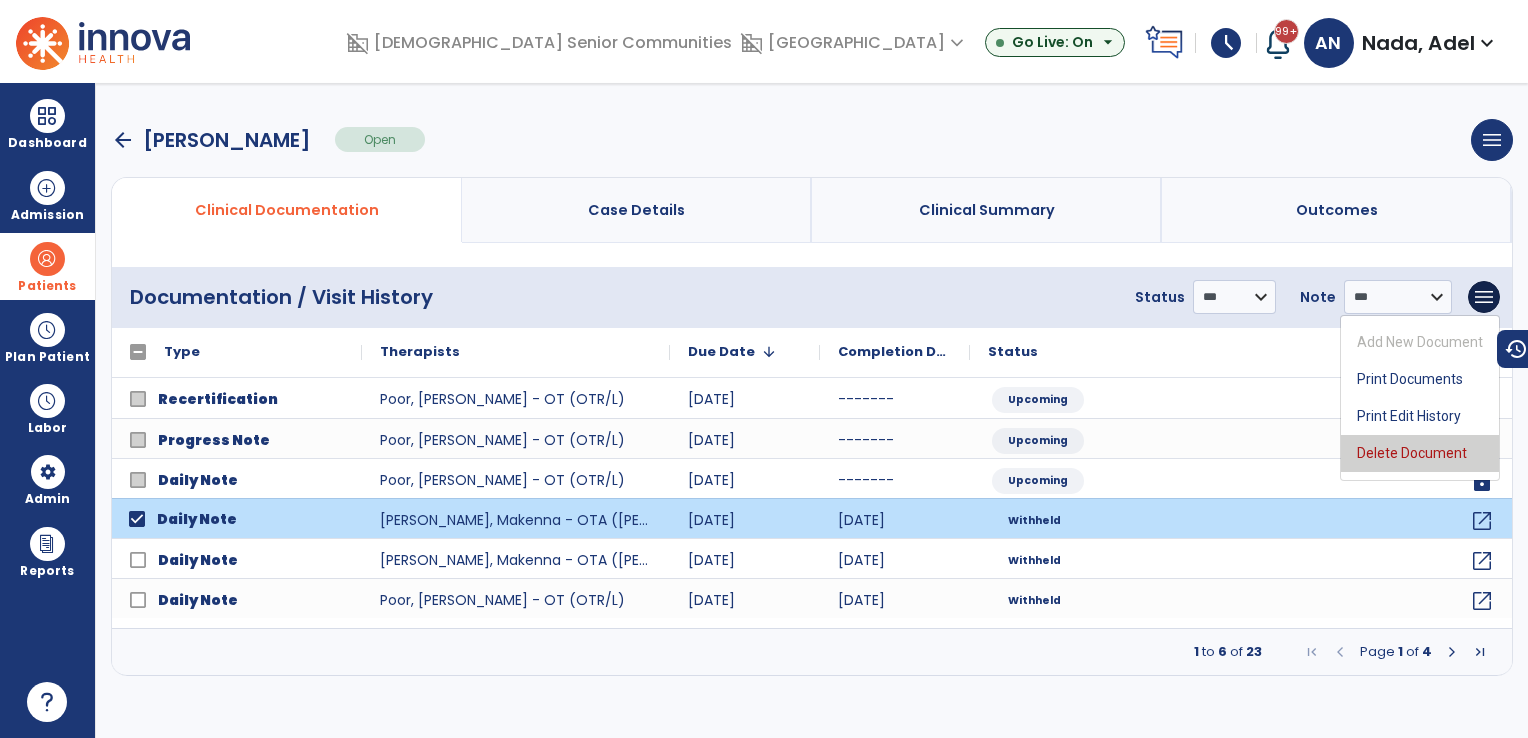 click on "Delete Document" at bounding box center [1420, 453] 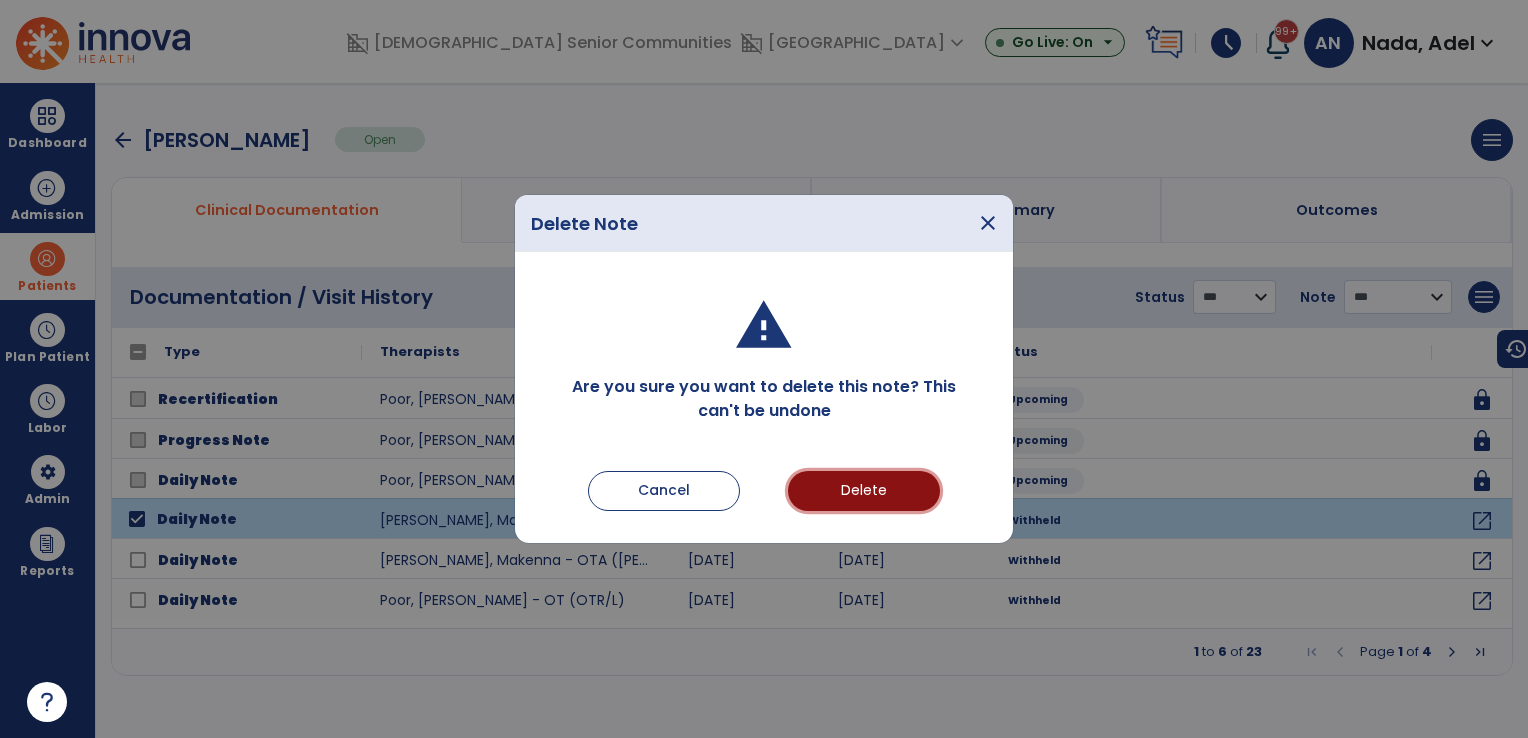 click on "Delete" at bounding box center [864, 491] 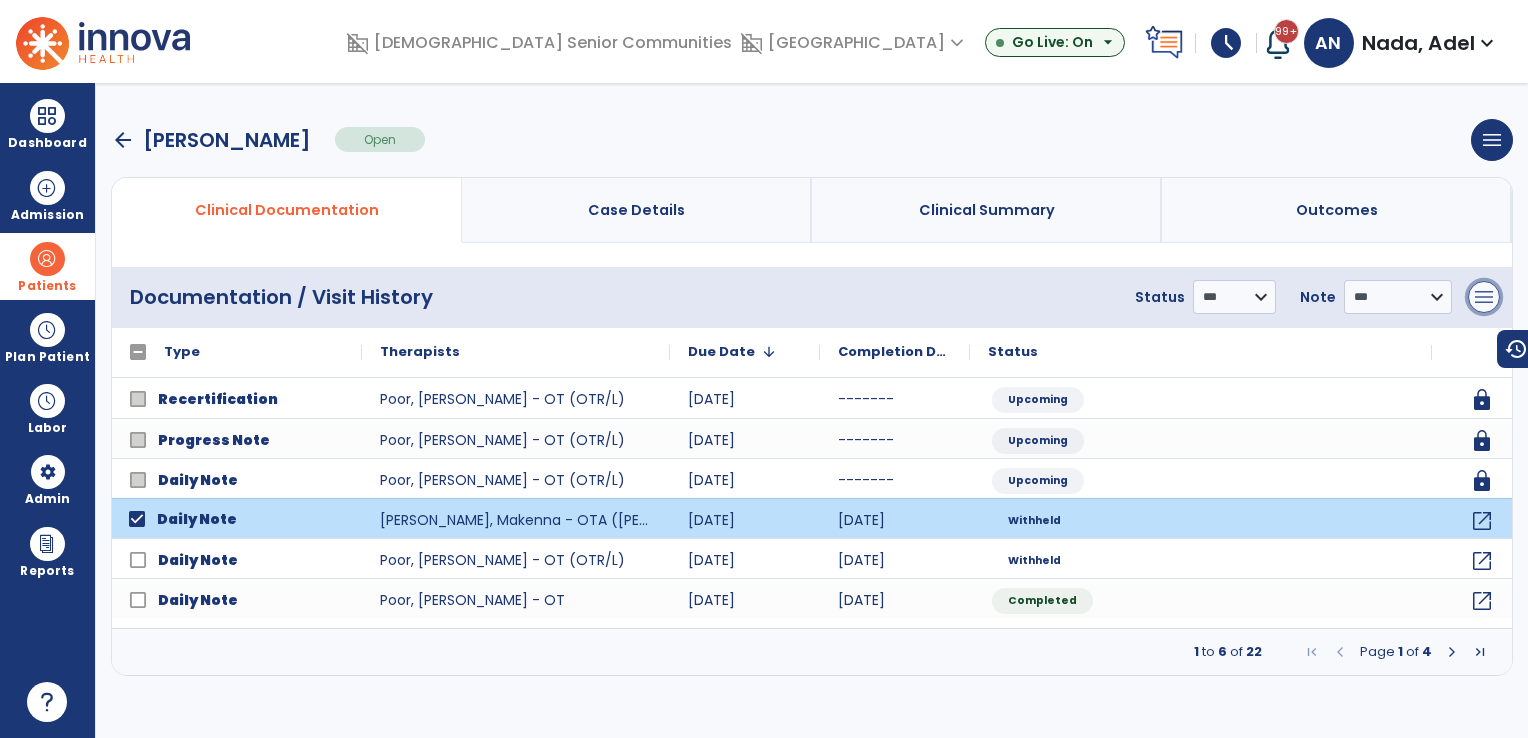 click on "menu" at bounding box center [1484, 297] 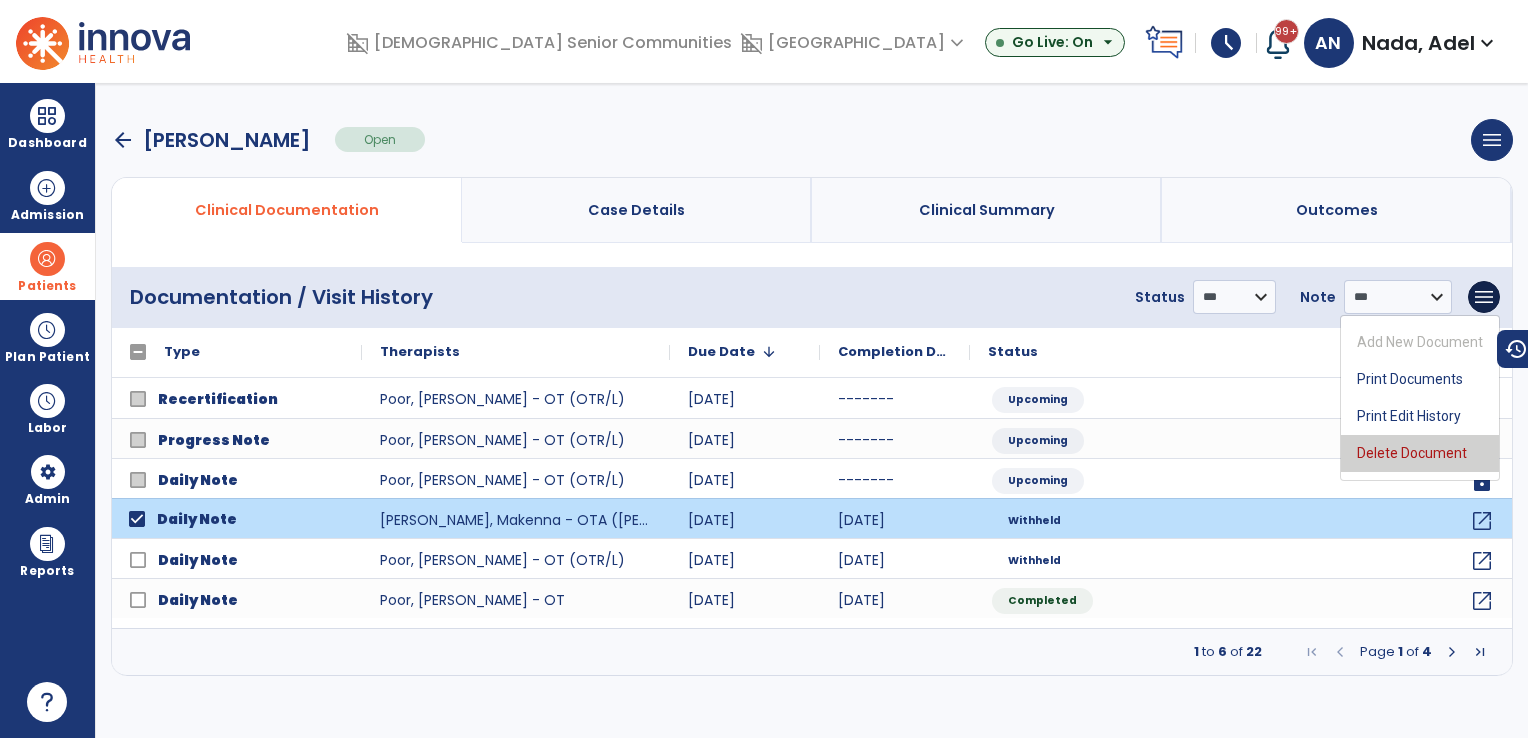 click on "Delete Document" at bounding box center [1420, 453] 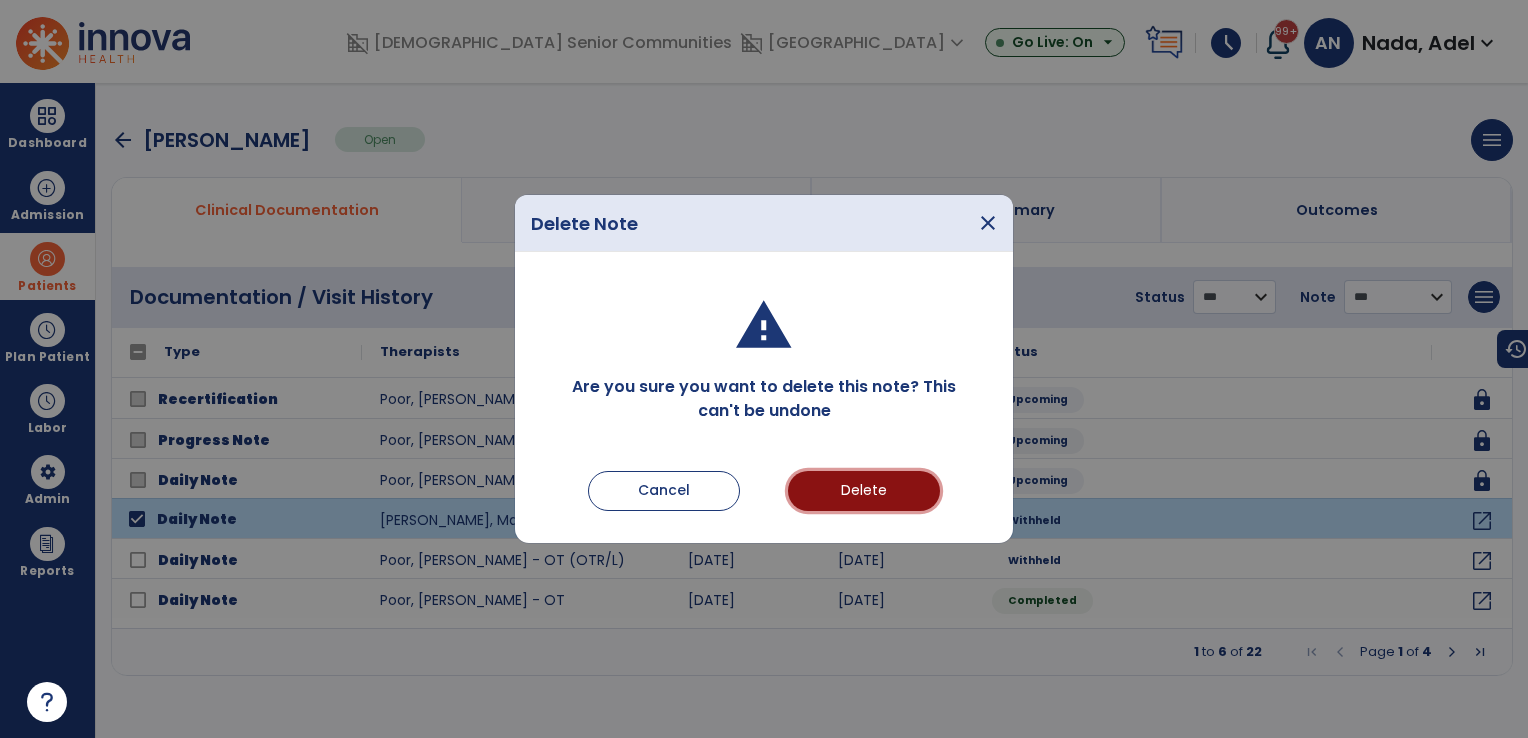 click on "Delete" at bounding box center [864, 491] 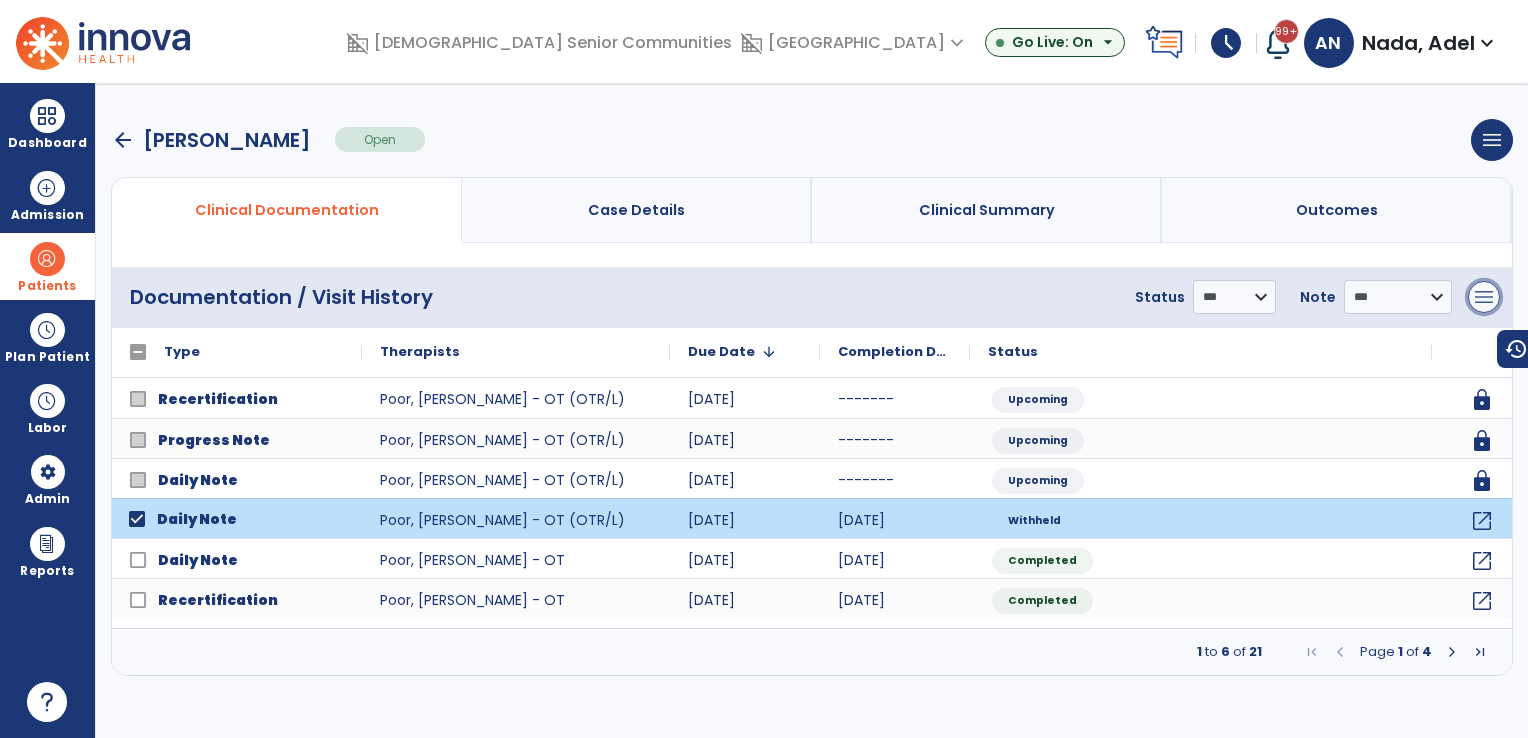 click on "menu" at bounding box center (1484, 297) 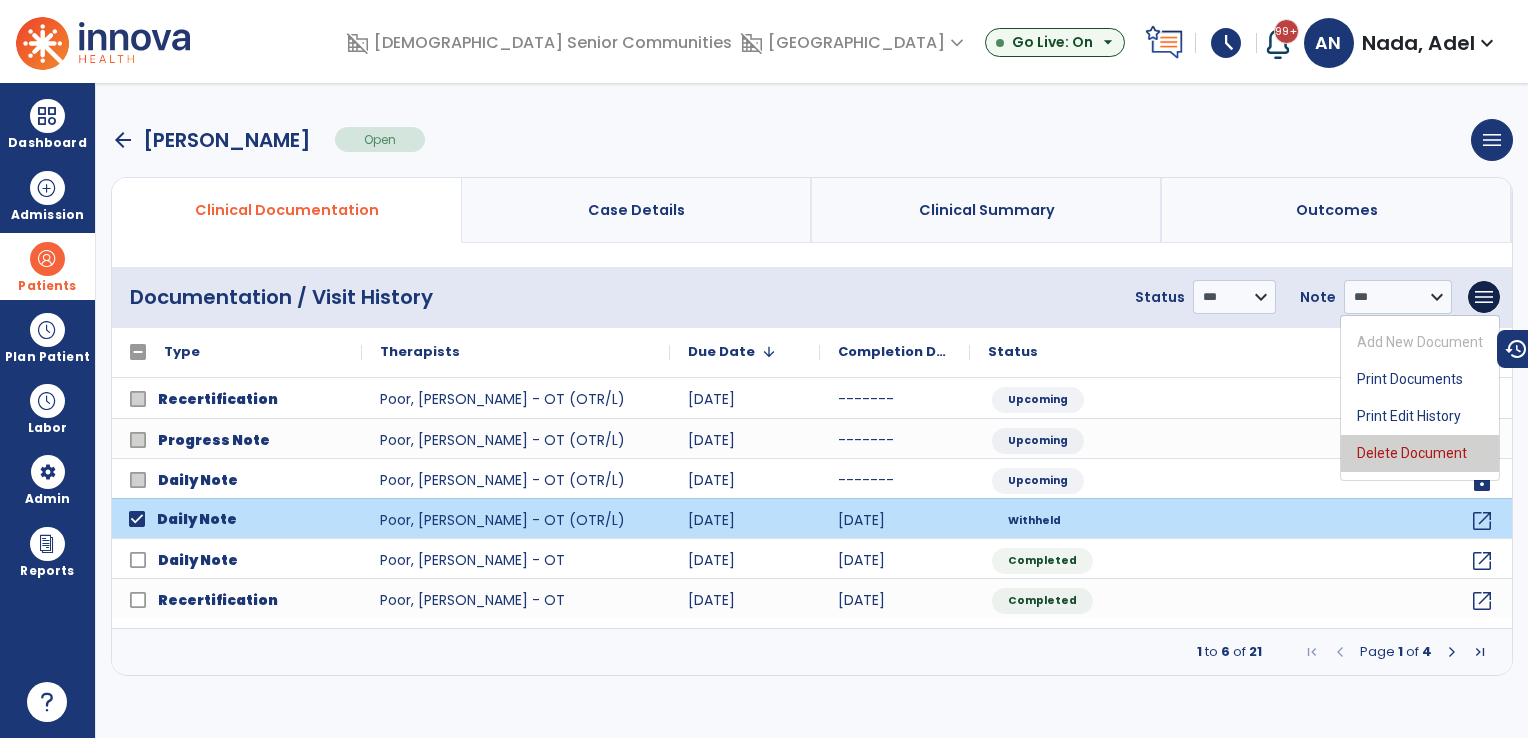 click on "Delete Document" at bounding box center (1420, 453) 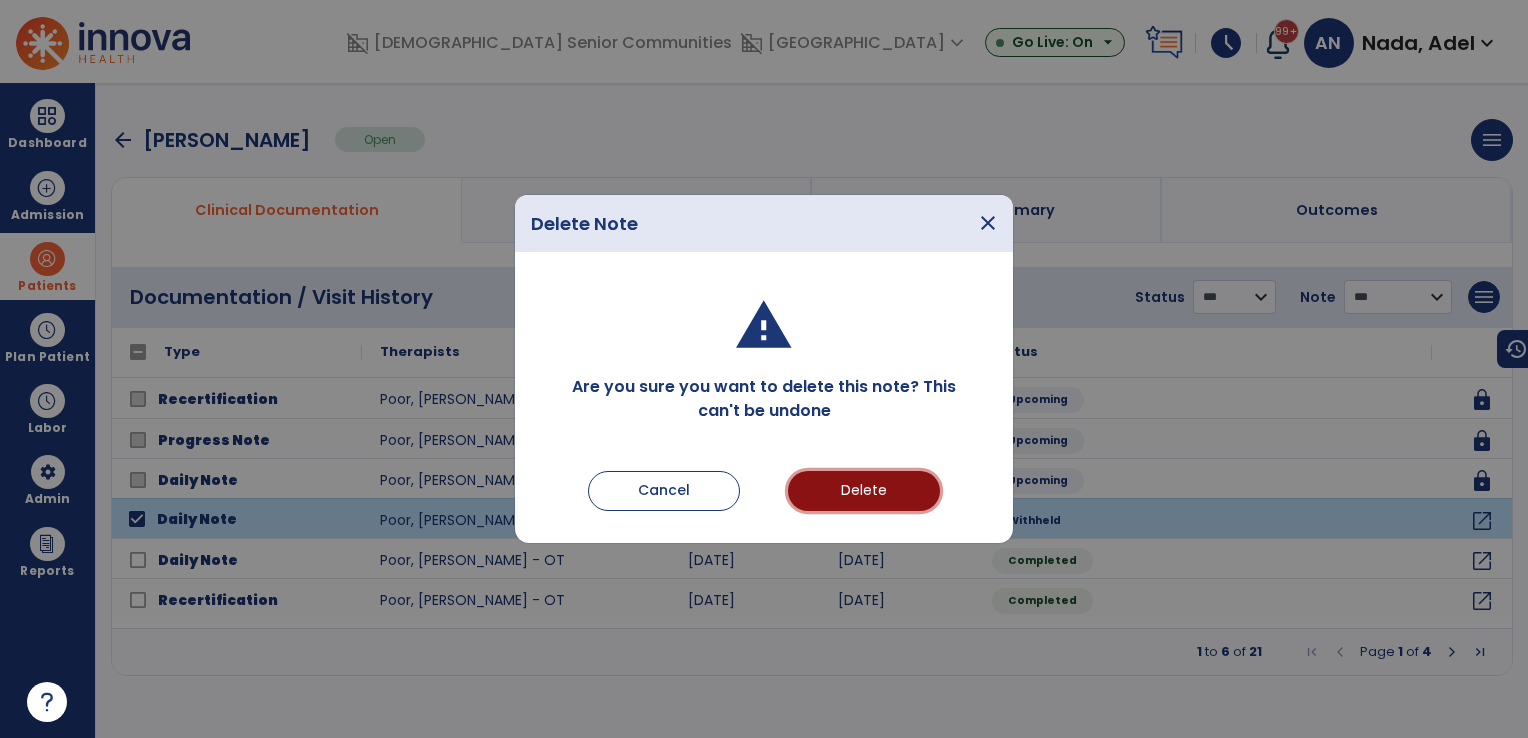 click on "Delete" at bounding box center [864, 491] 